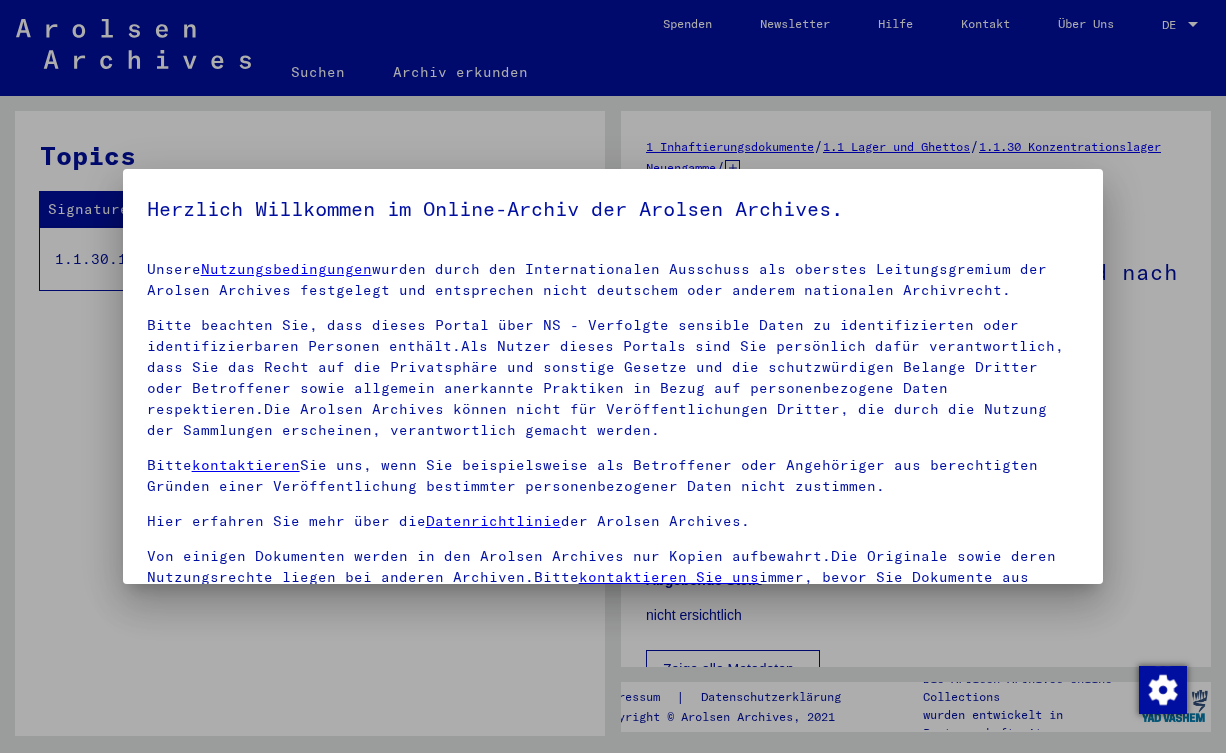 scroll, scrollTop: 0, scrollLeft: 0, axis: both 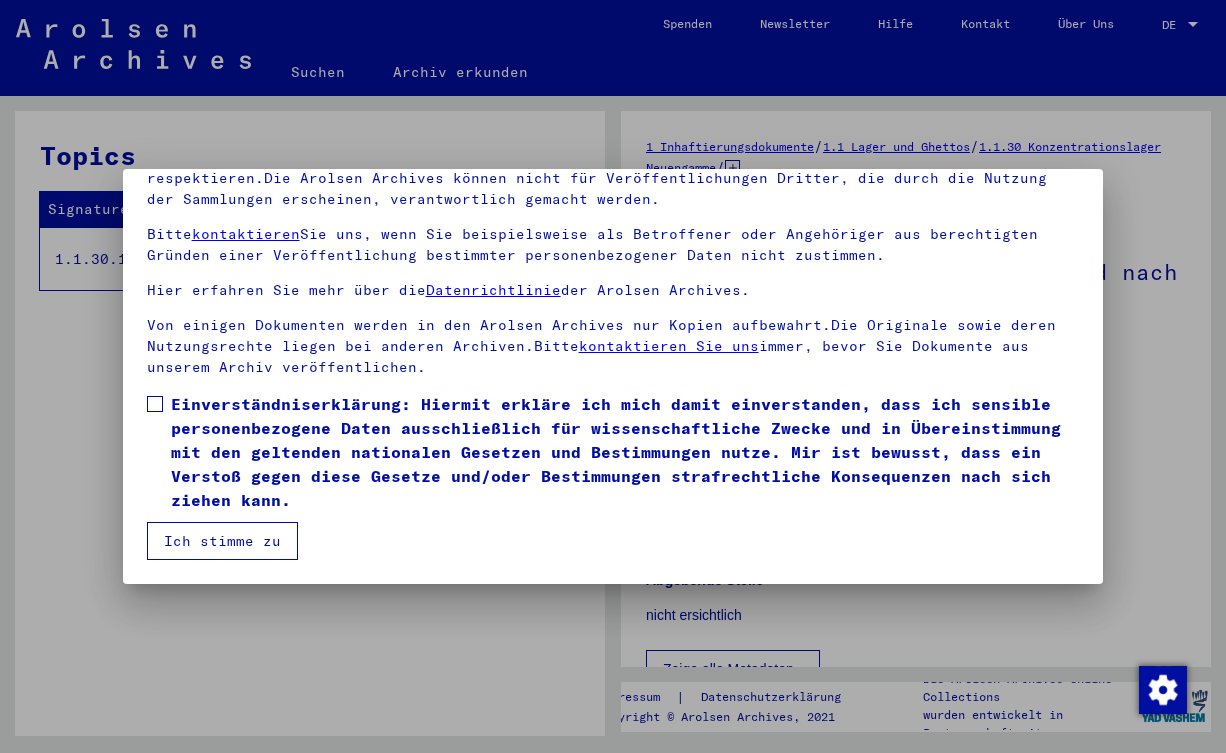 click on "Einverständniserklärung: Hiermit erkläre ich mich damit einverstanden, dass ich sensible personenbezogene Daten ausschließlich für wissenschaftliche Zwecke und in Übereinstimmung mit den geltenden nationalen Gesetzen und Bestimmungen nutze. Mir ist bewusst, dass ein Verstoß gegen diese Gesetze und/oder Bestimmungen strafrechtliche Konsequenzen nach sich ziehen kann." at bounding box center (625, 452) 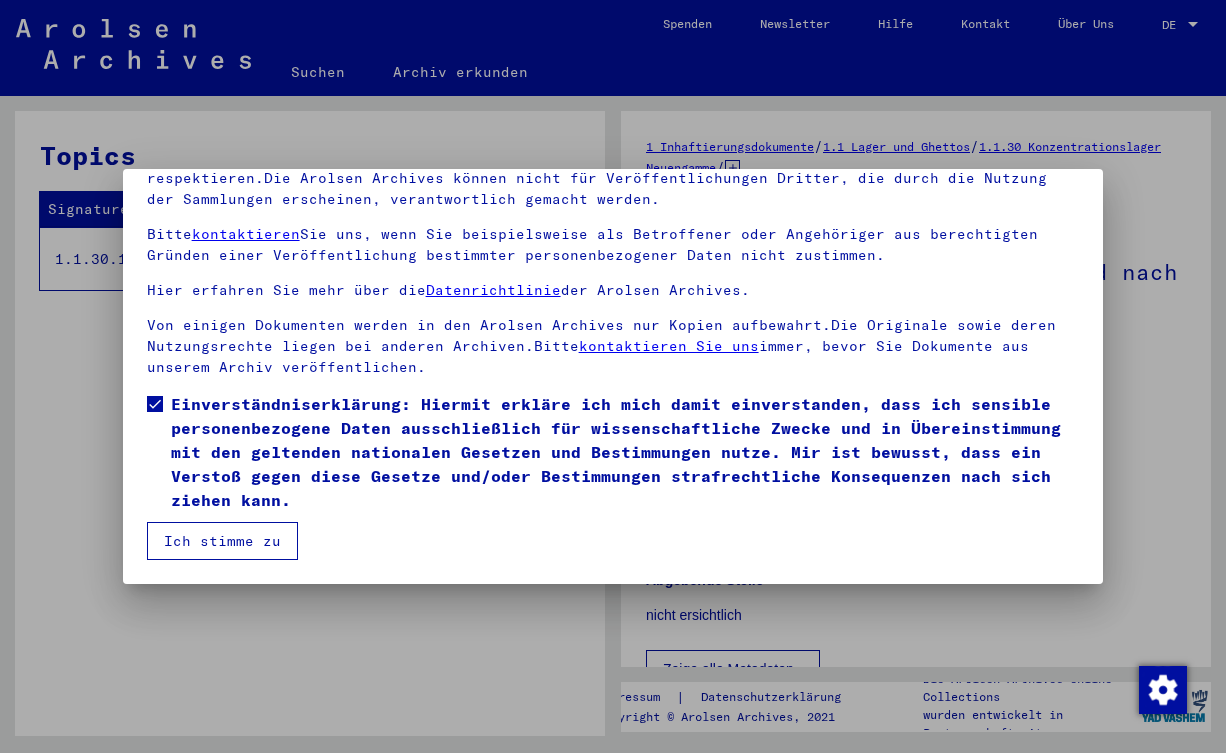 click on "Ich stimme zu" at bounding box center (222, 541) 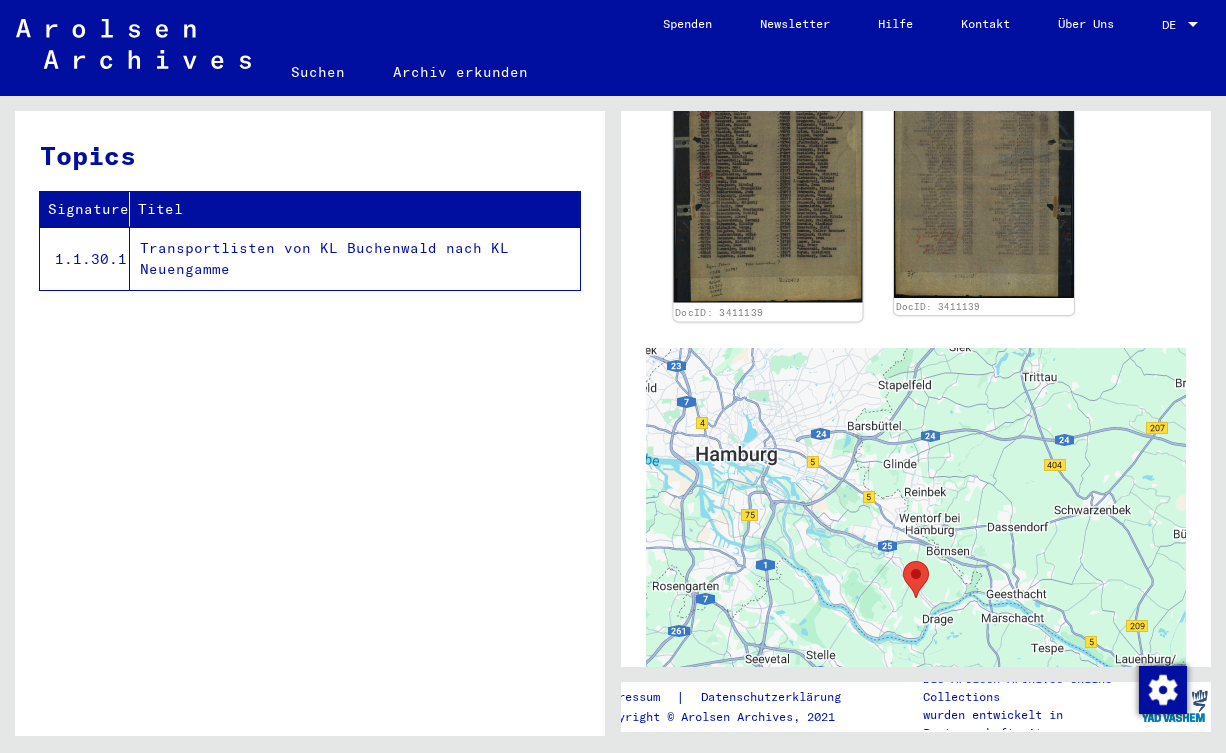 click 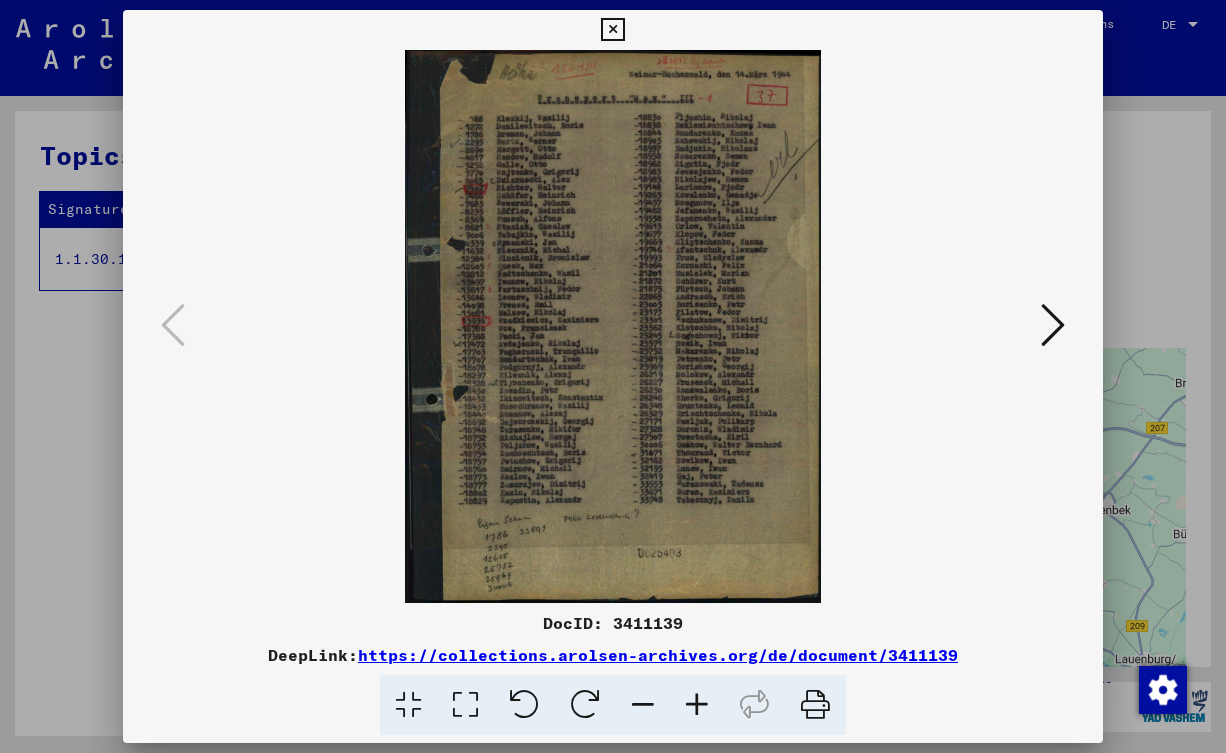 scroll, scrollTop: 648, scrollLeft: 0, axis: vertical 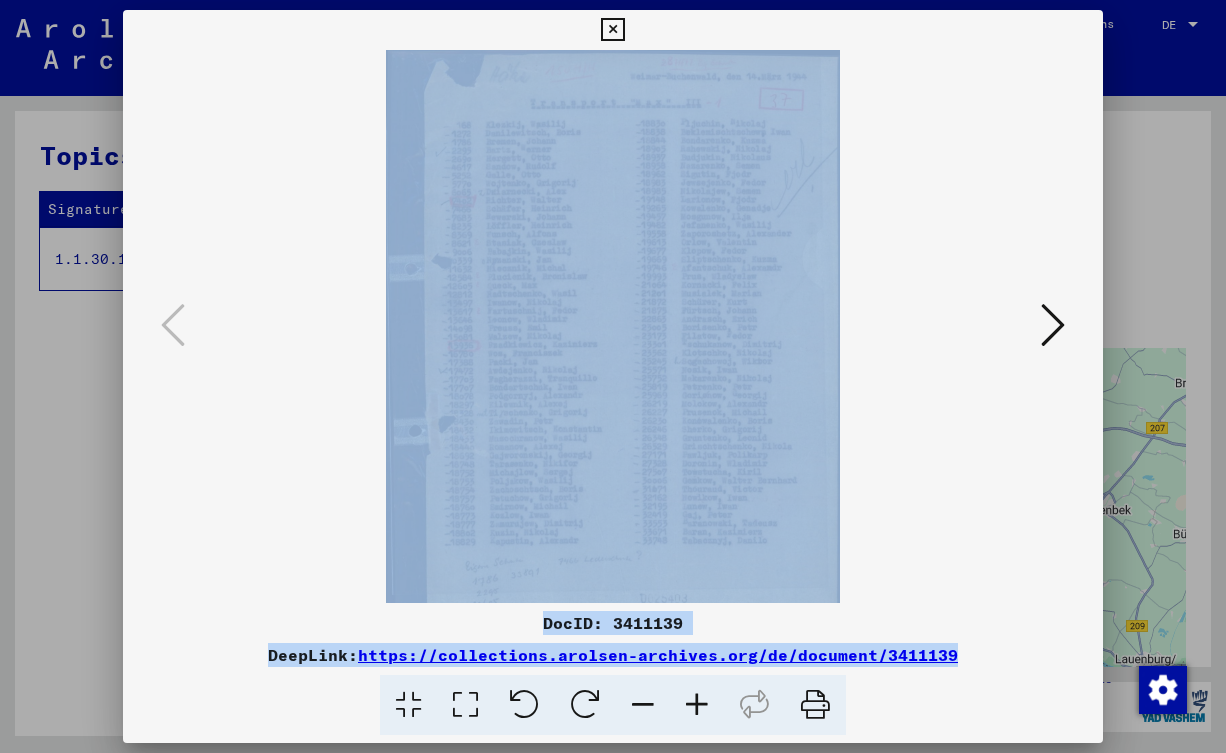 click at bounding box center [697, 705] 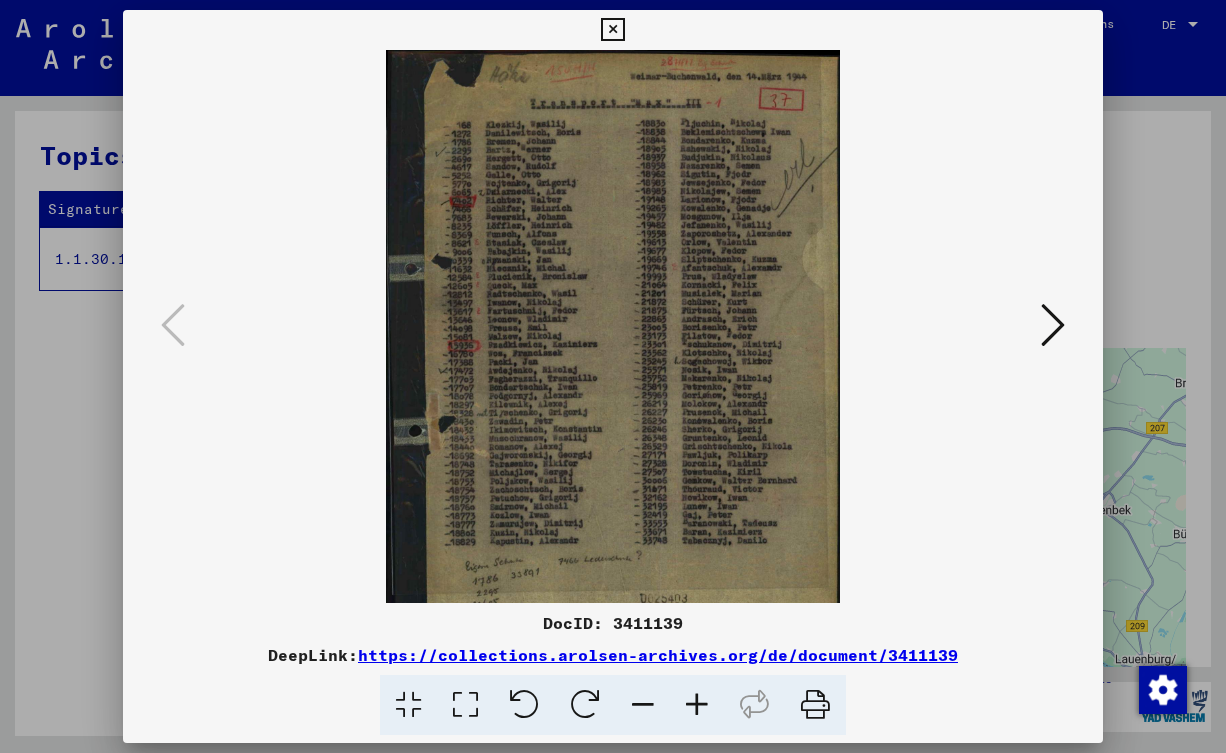 click at bounding box center [697, 705] 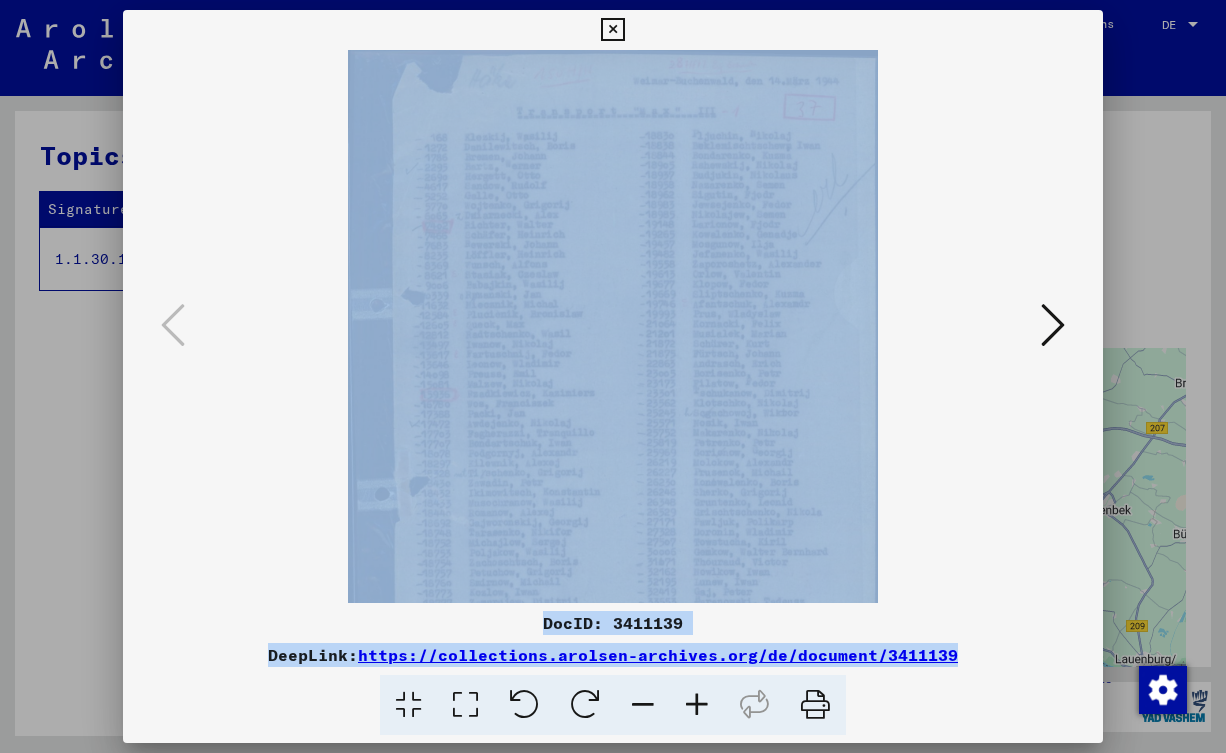 click at bounding box center [697, 705] 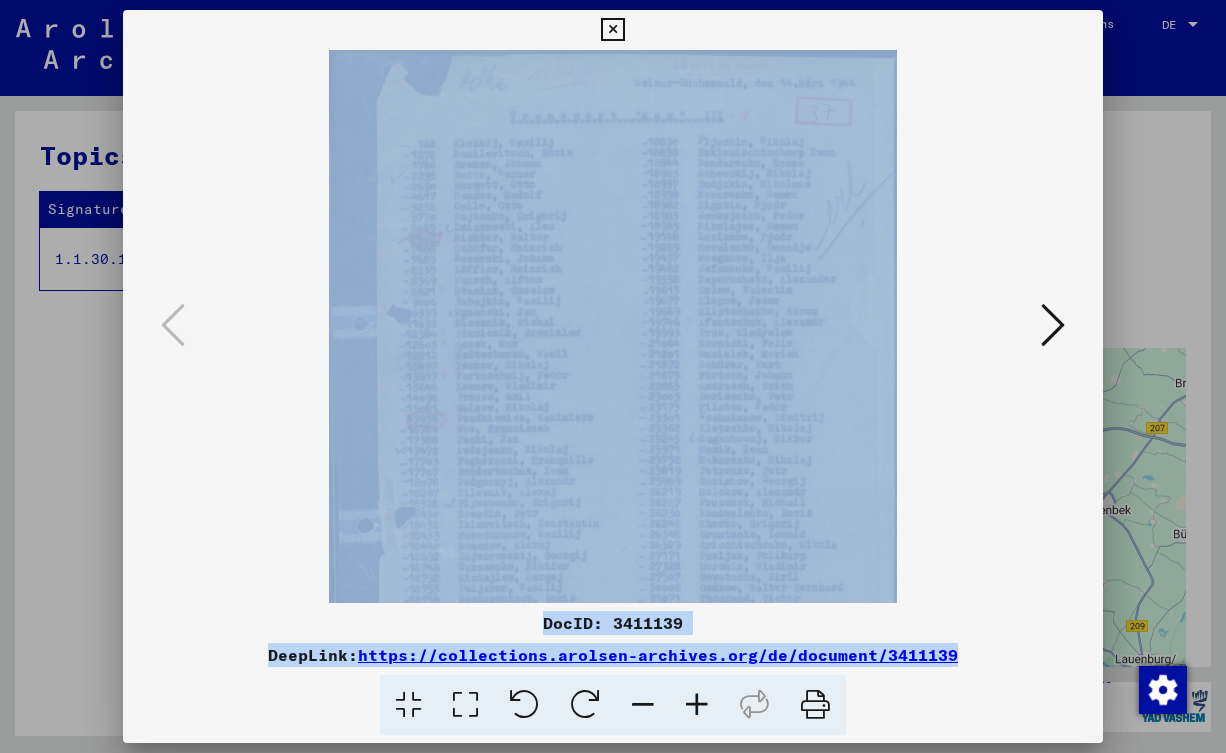 click at bounding box center (1053, 325) 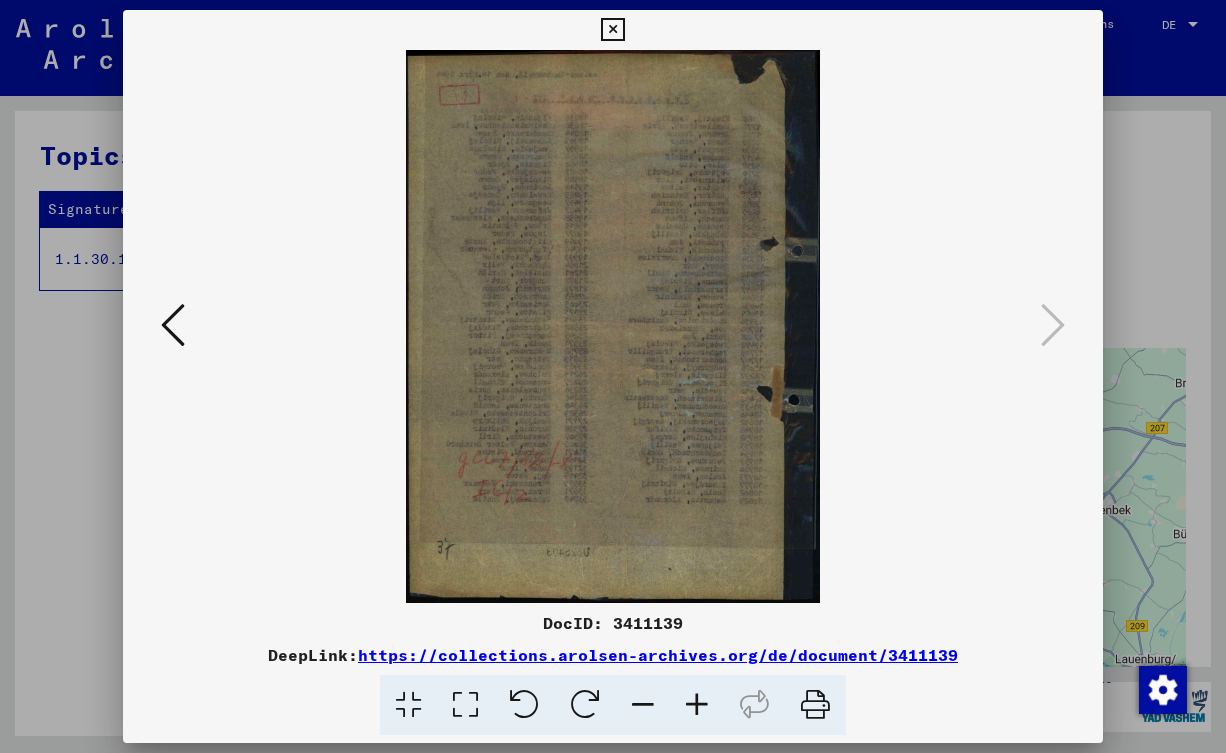 drag, startPoint x: 1114, startPoint y: 269, endPoint x: 1130, endPoint y: 270, distance: 16.03122 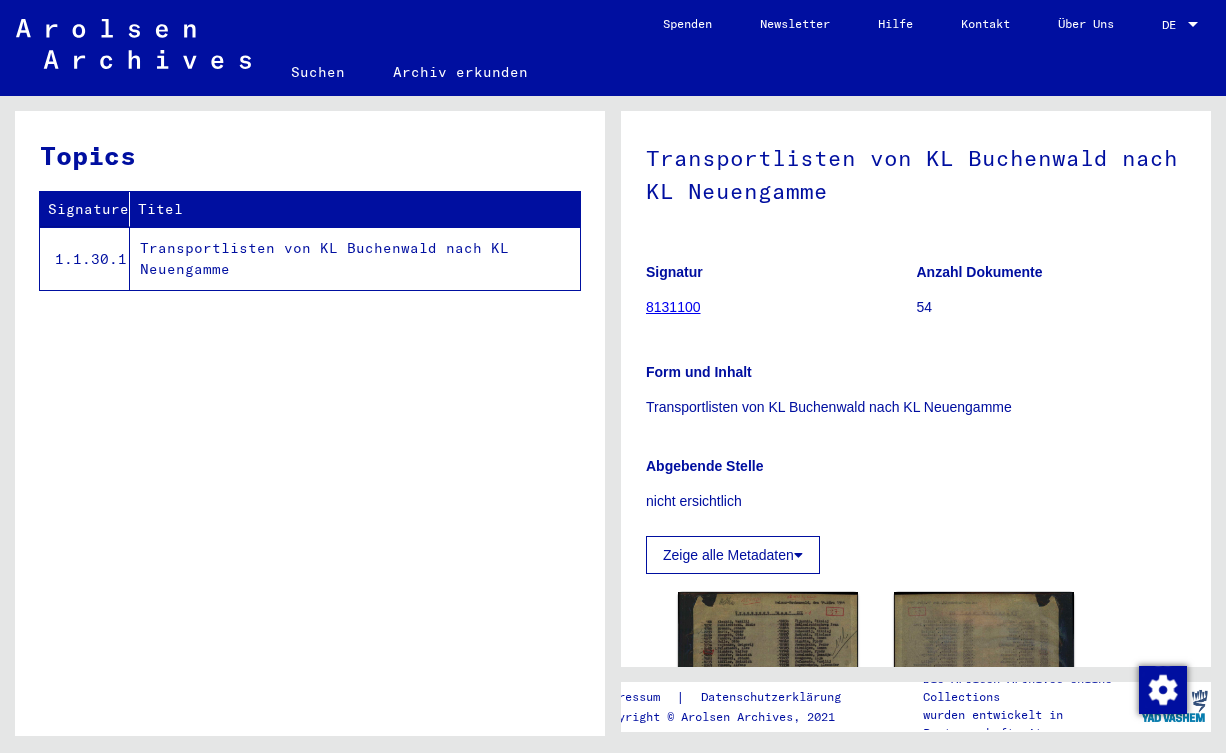 scroll, scrollTop: 108, scrollLeft: 0, axis: vertical 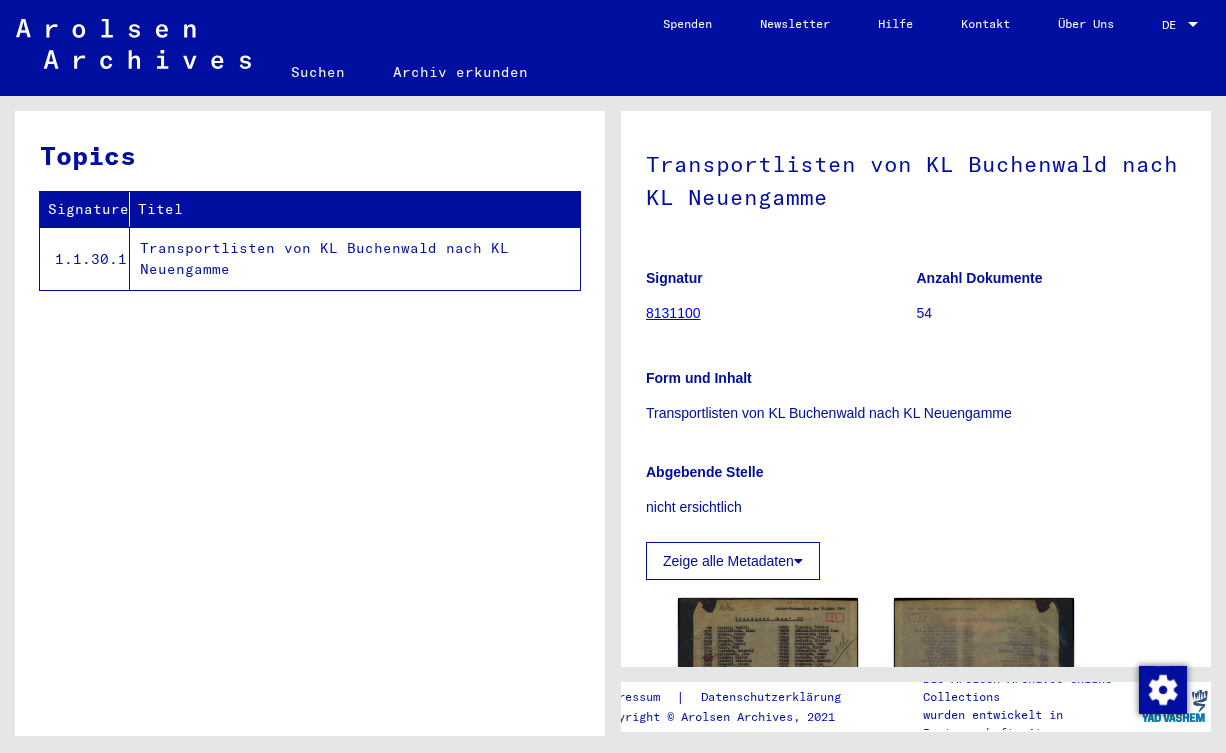 click on "8131100" 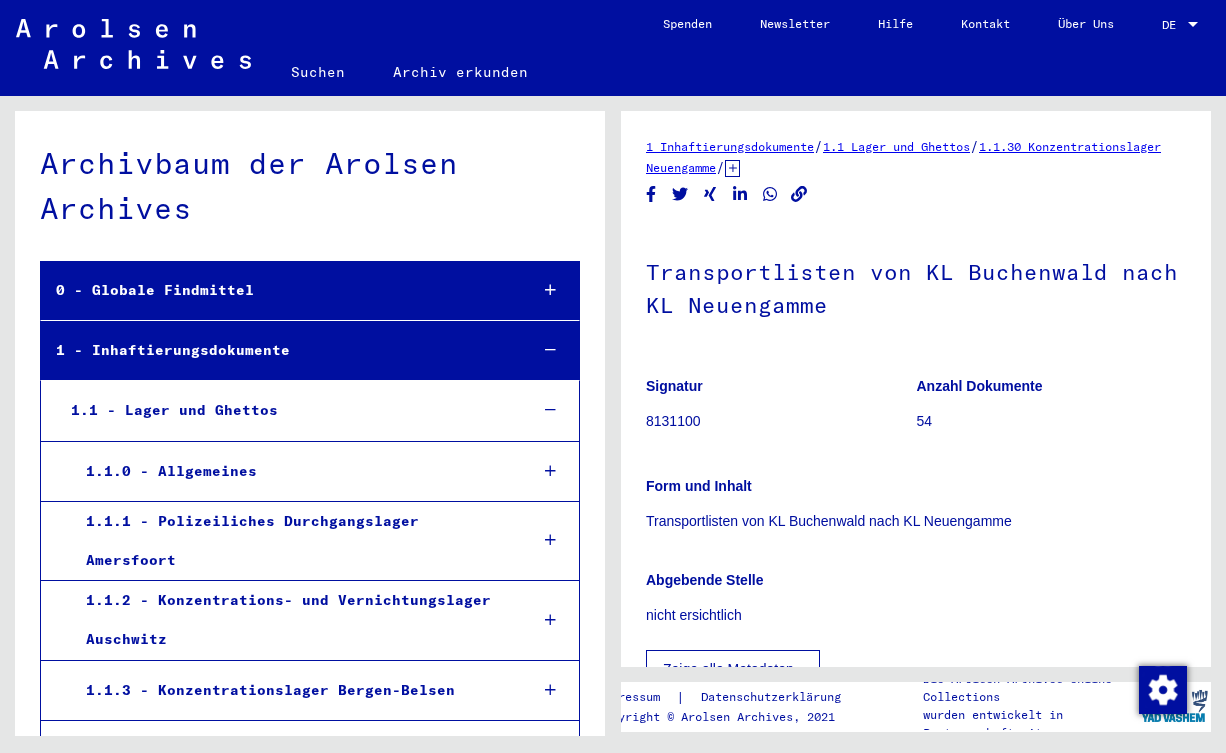 scroll, scrollTop: 216, scrollLeft: 0, axis: vertical 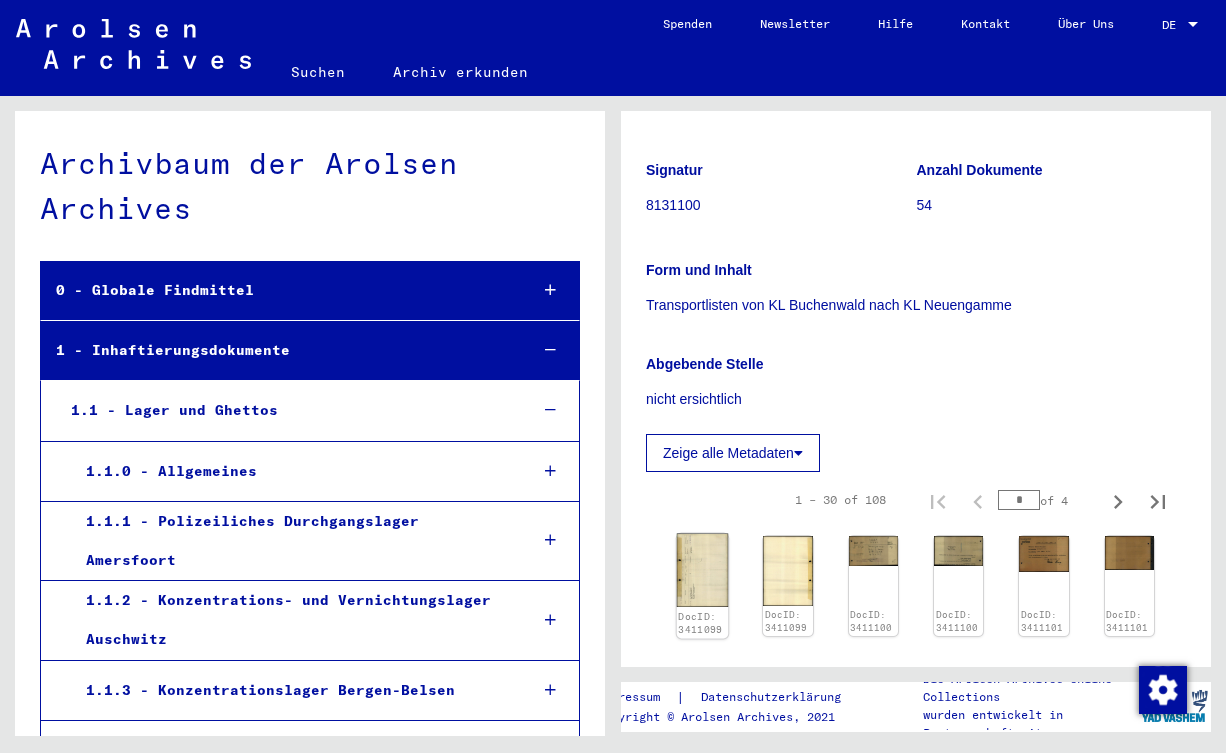 click 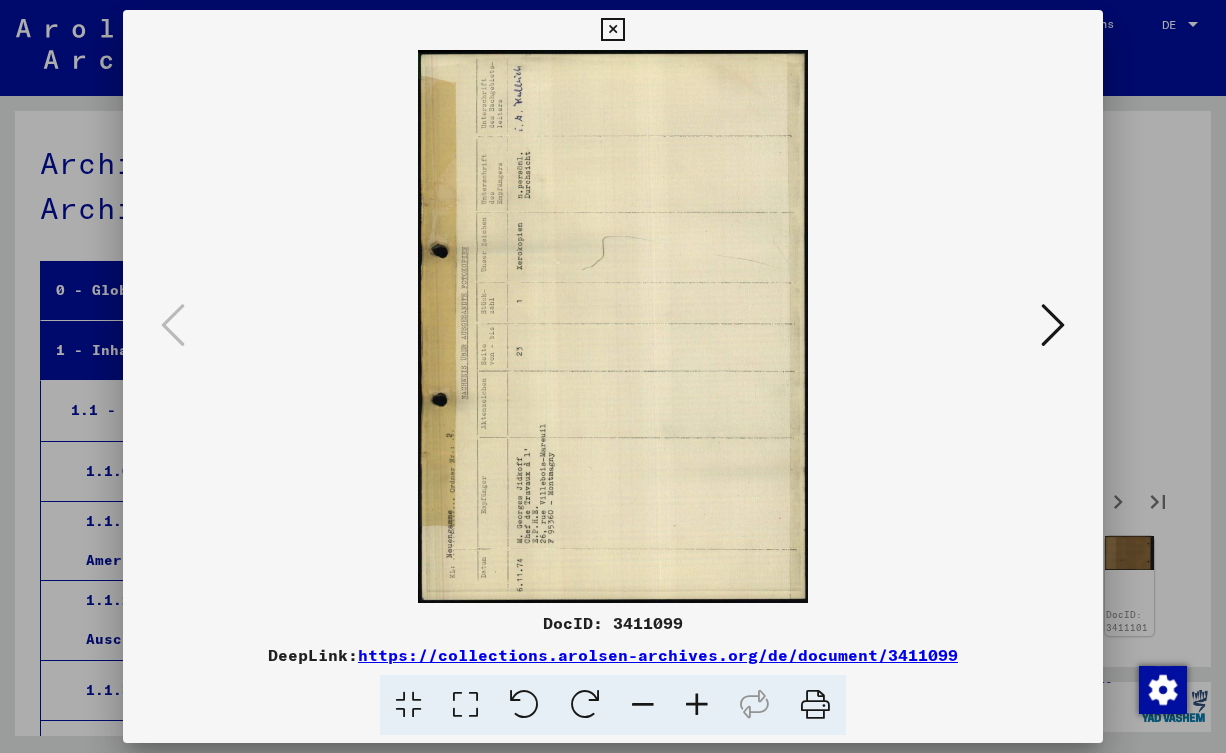 click at bounding box center [585, 705] 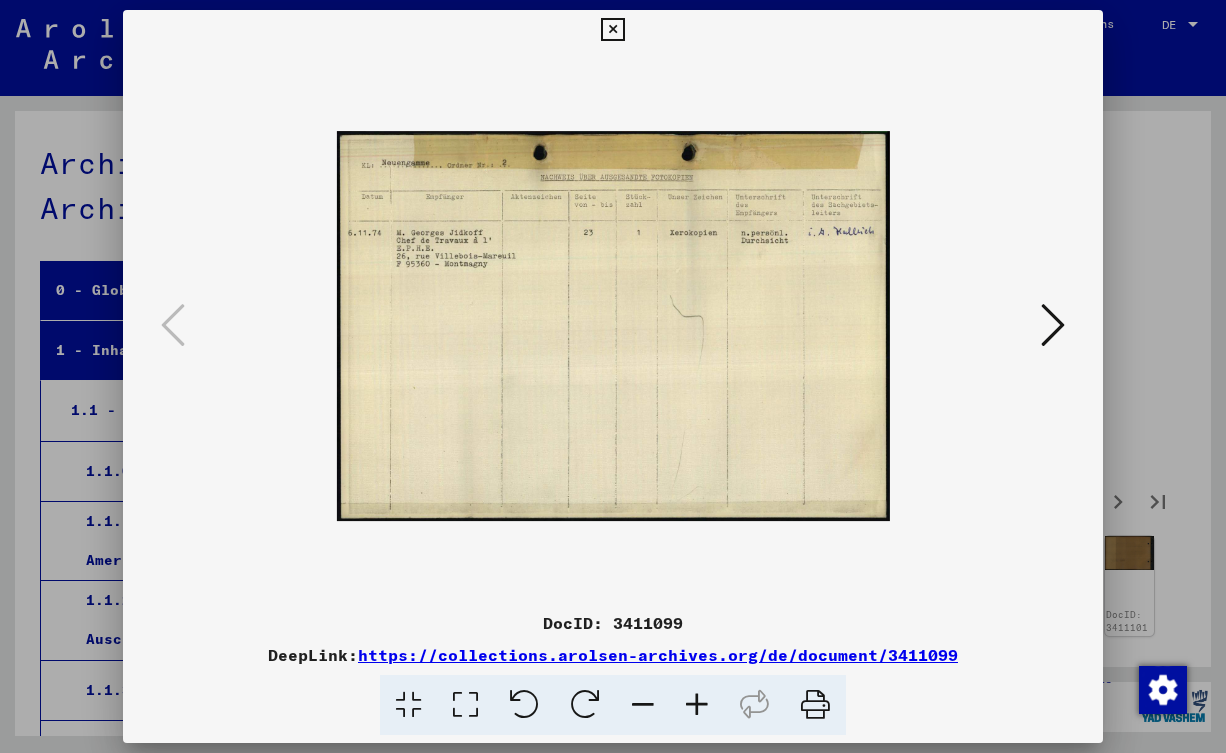 click at bounding box center (697, 705) 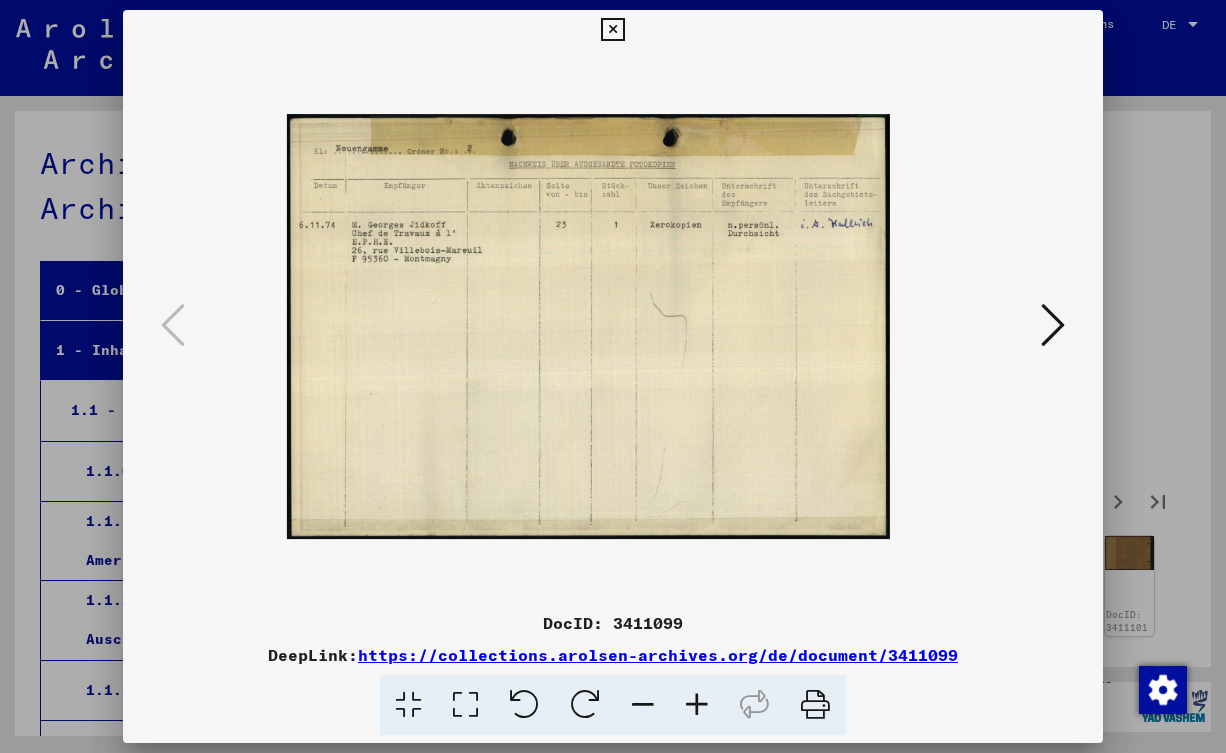 click at bounding box center (697, 705) 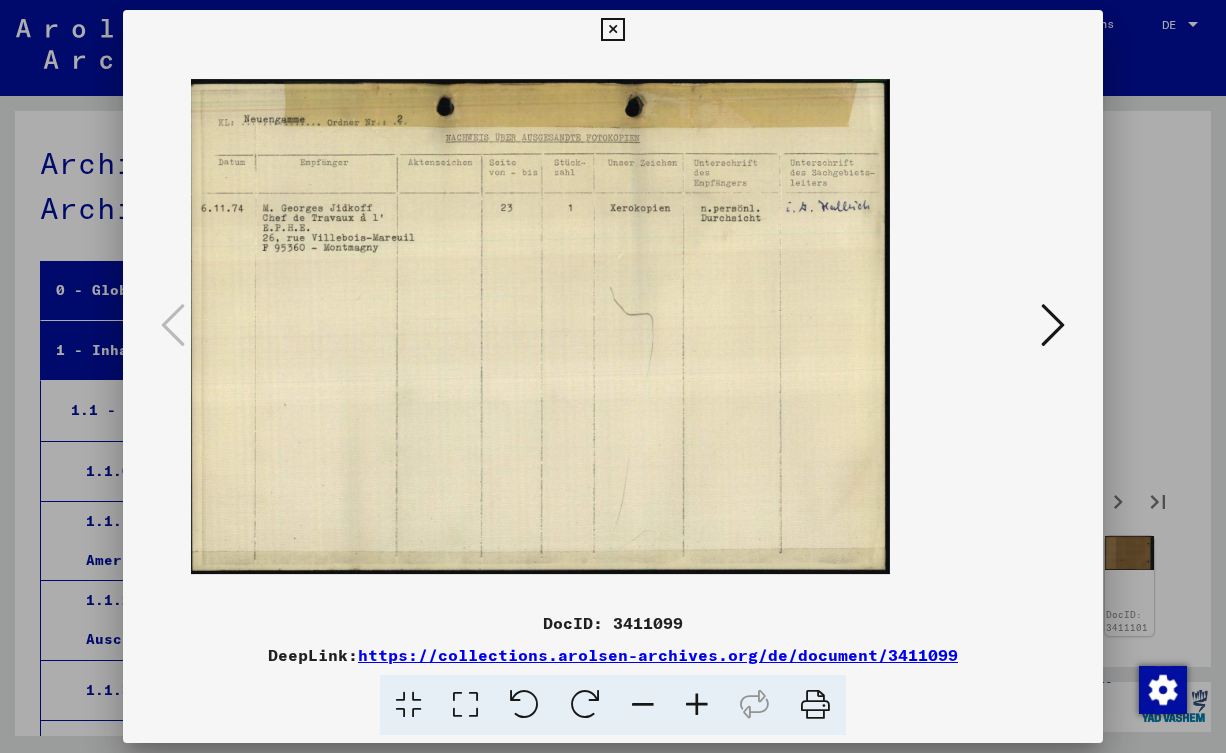 click at bounding box center (697, 705) 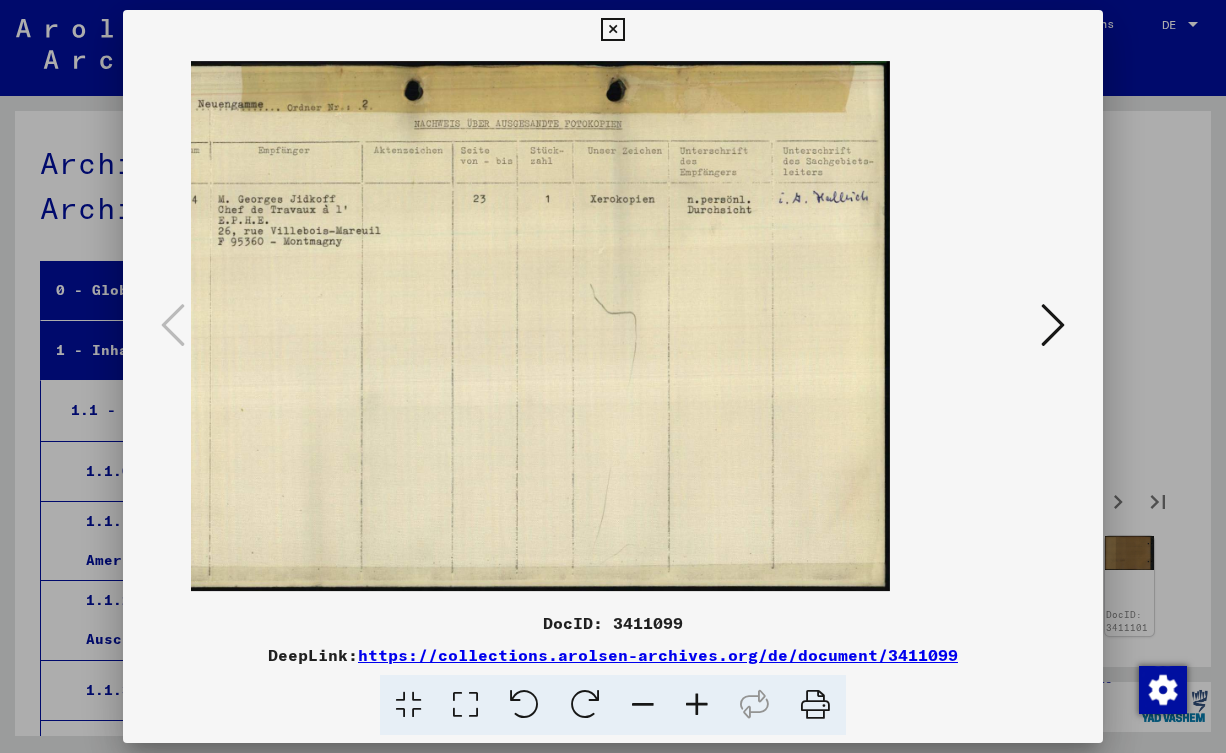 scroll, scrollTop: 0, scrollLeft: 0, axis: both 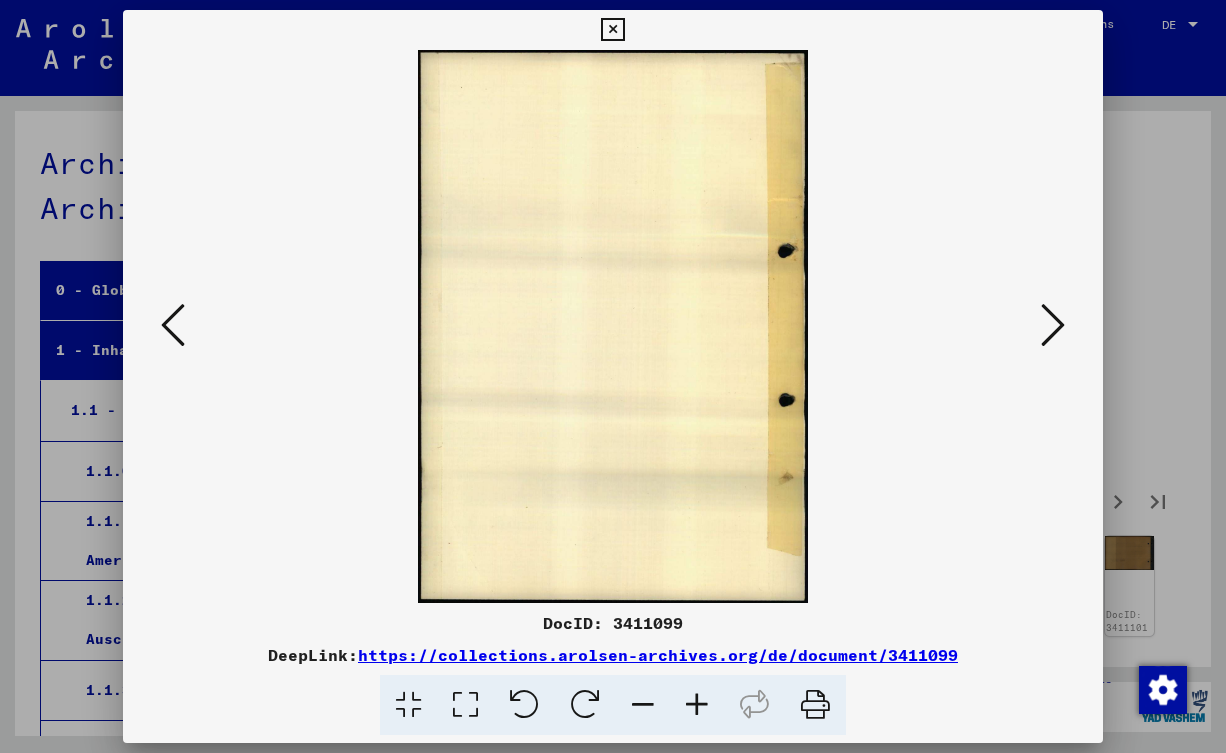 click at bounding box center [1053, 325] 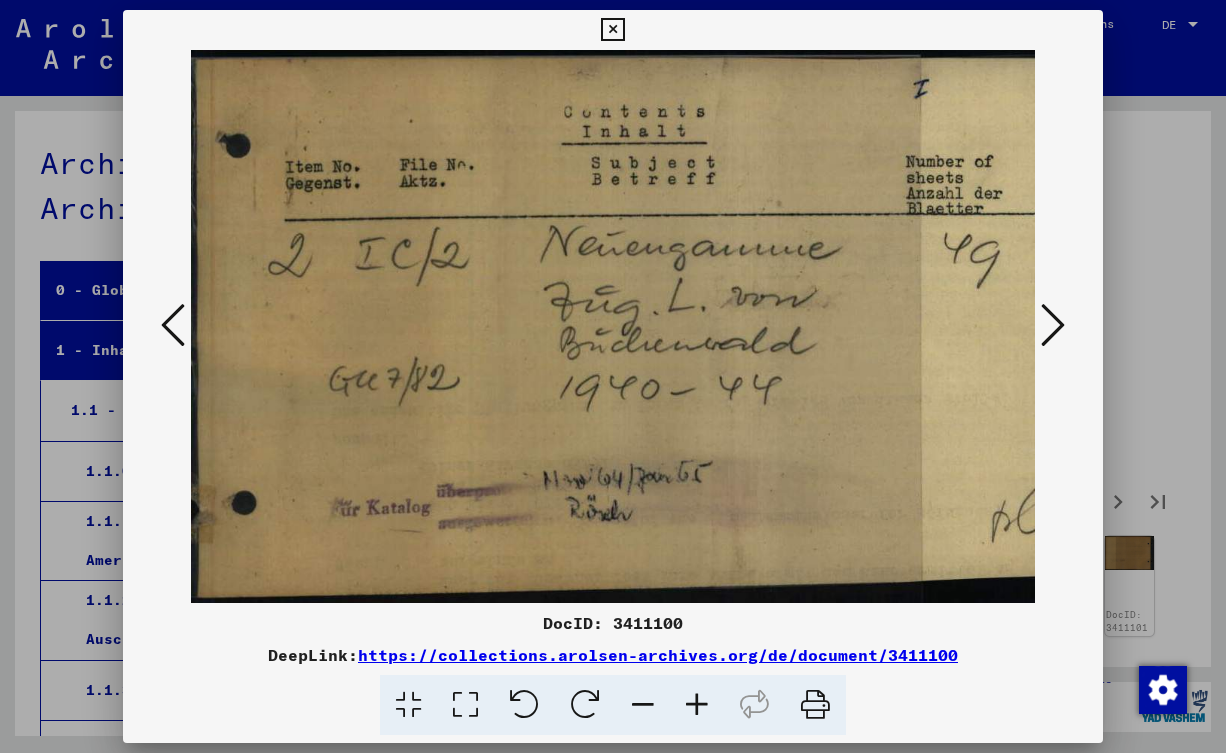 click at bounding box center [1053, 325] 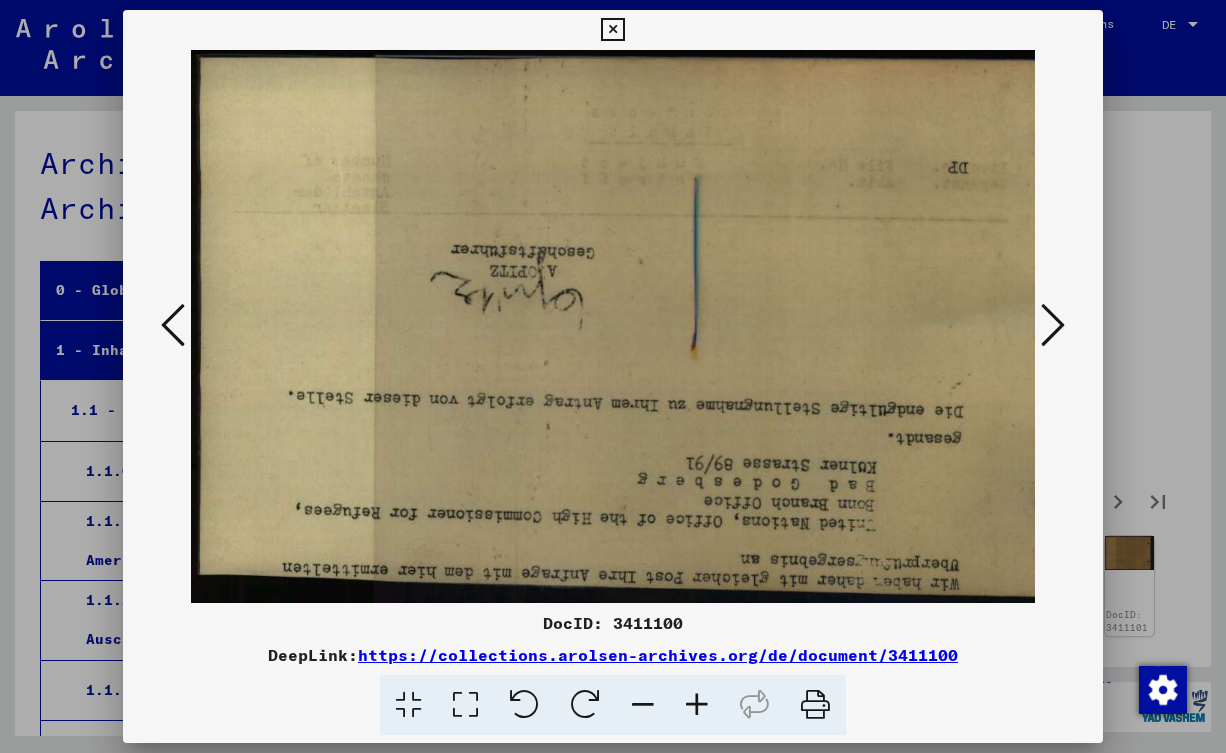 click at bounding box center [1053, 325] 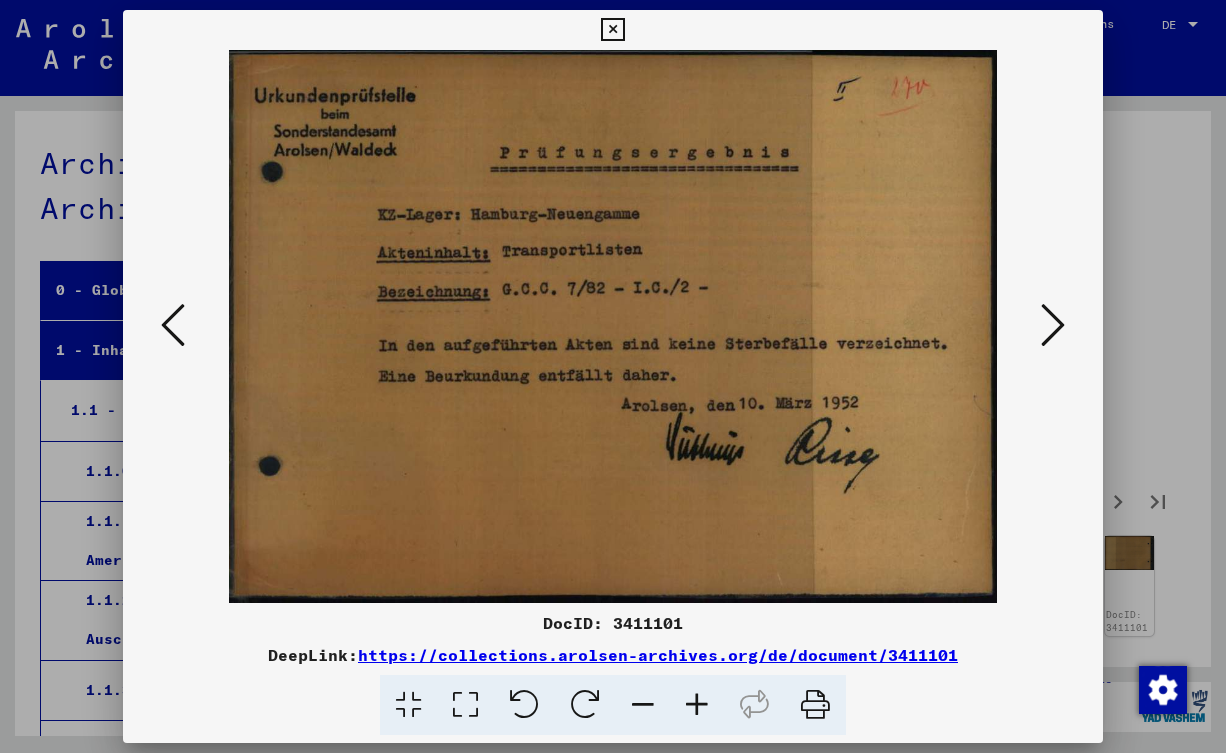 click at bounding box center [1053, 325] 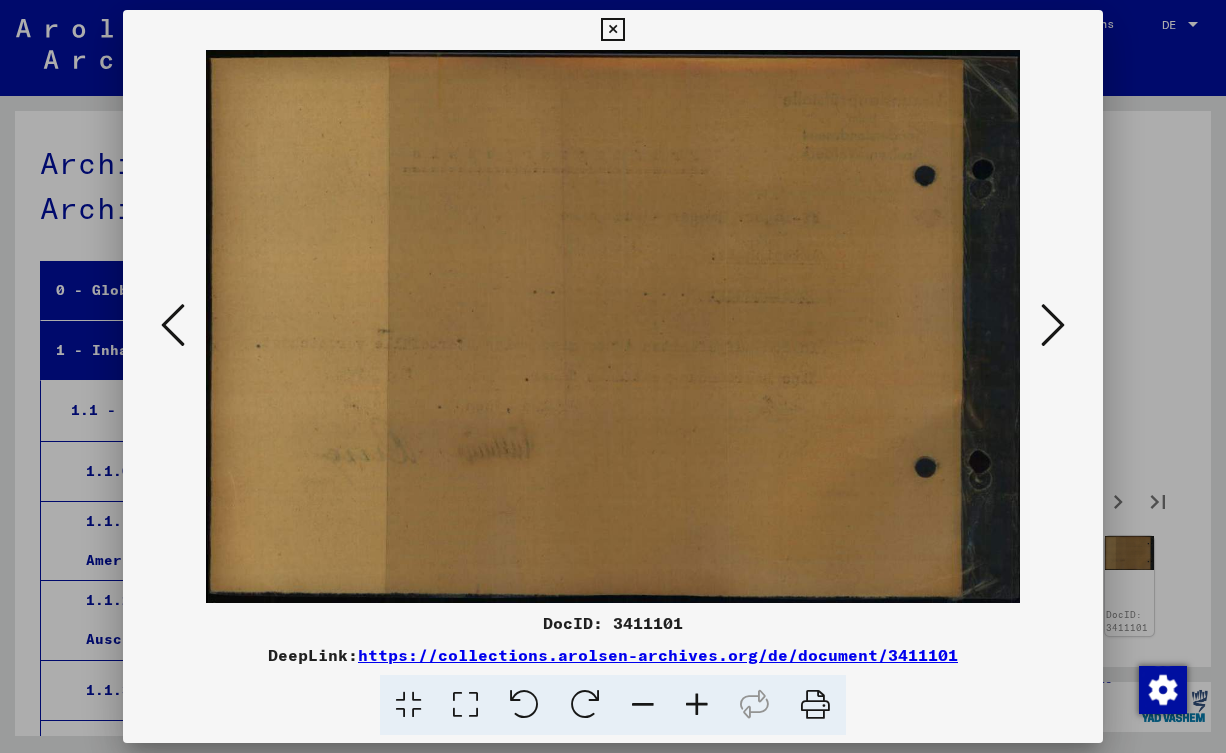 click at bounding box center [1053, 325] 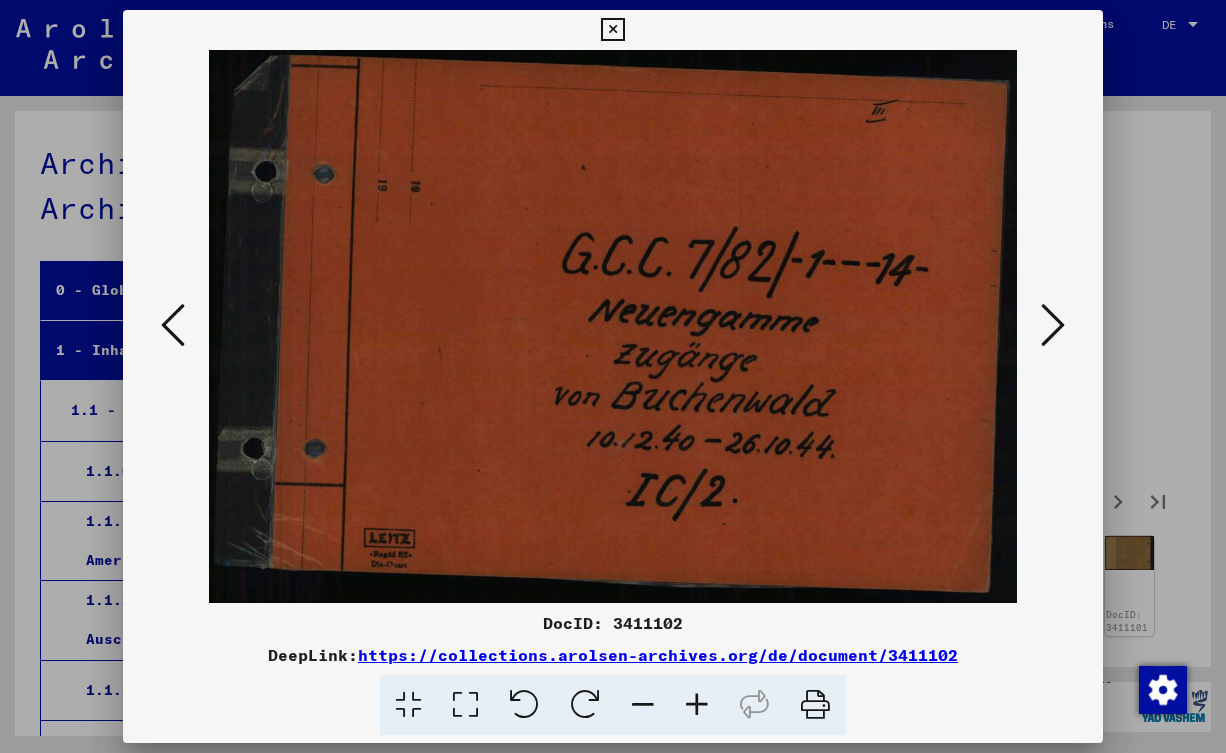 click at bounding box center (1053, 325) 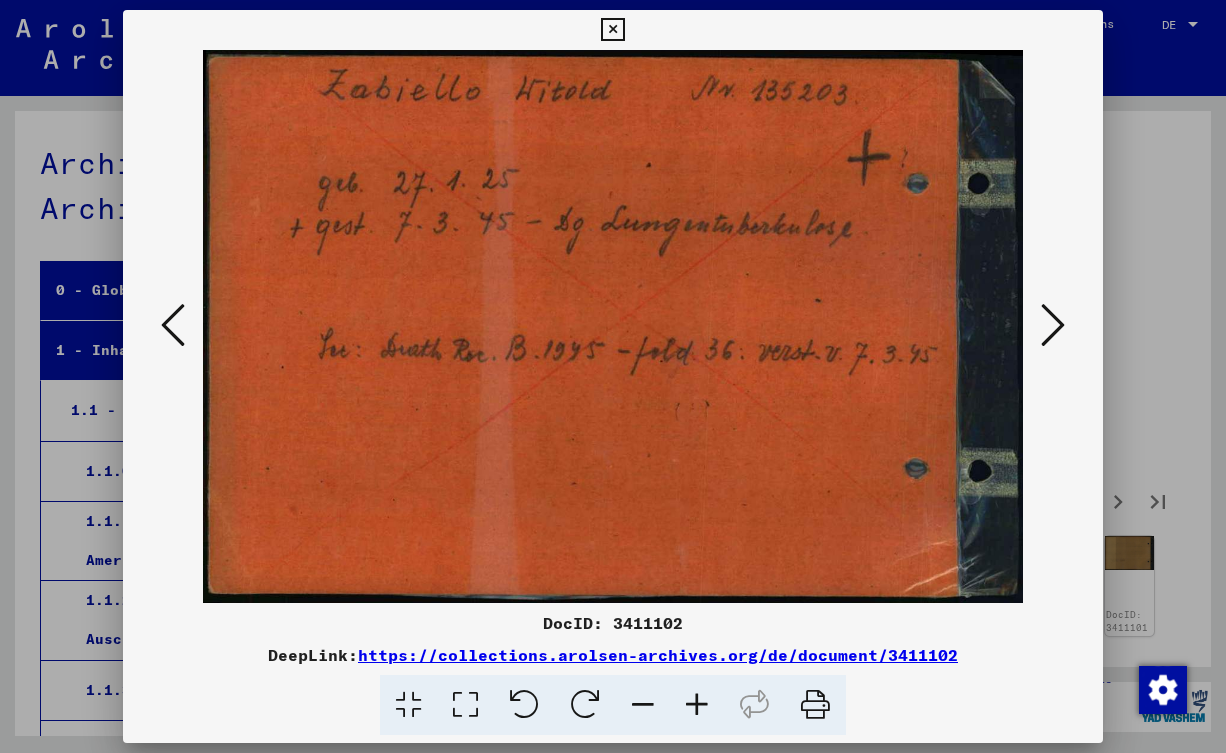 click at bounding box center [1053, 325] 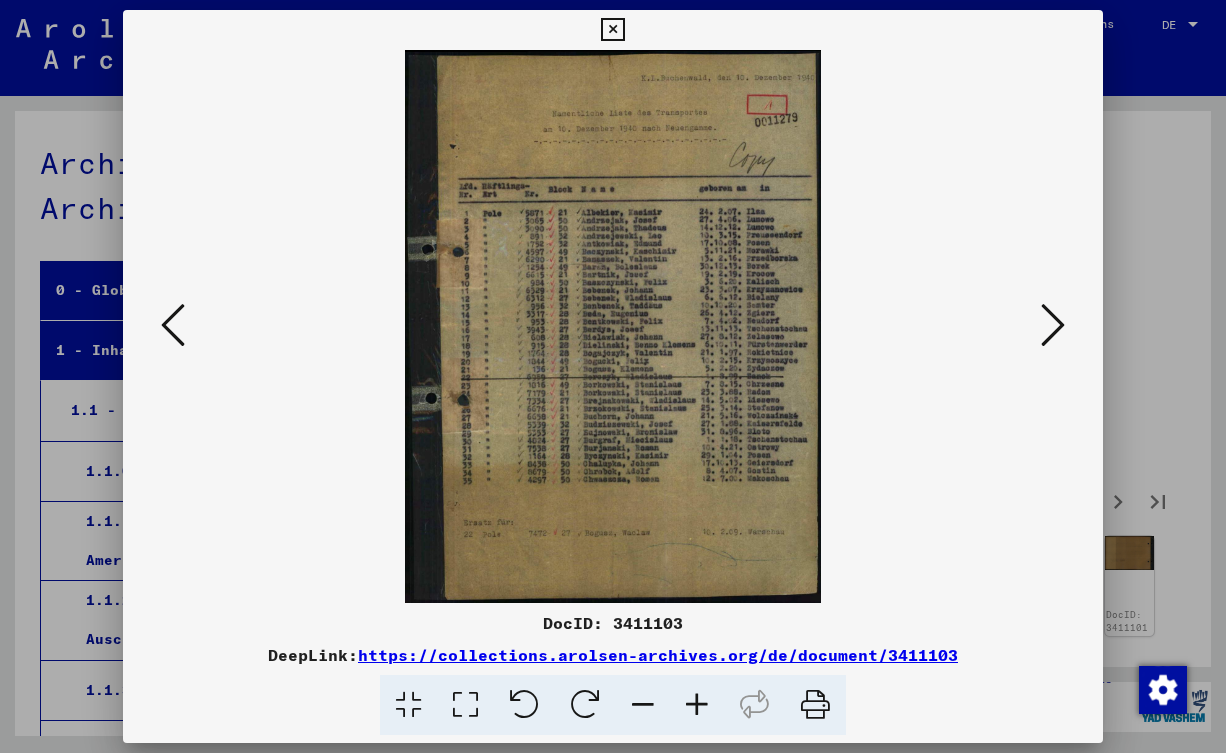 click at bounding box center (1053, 325) 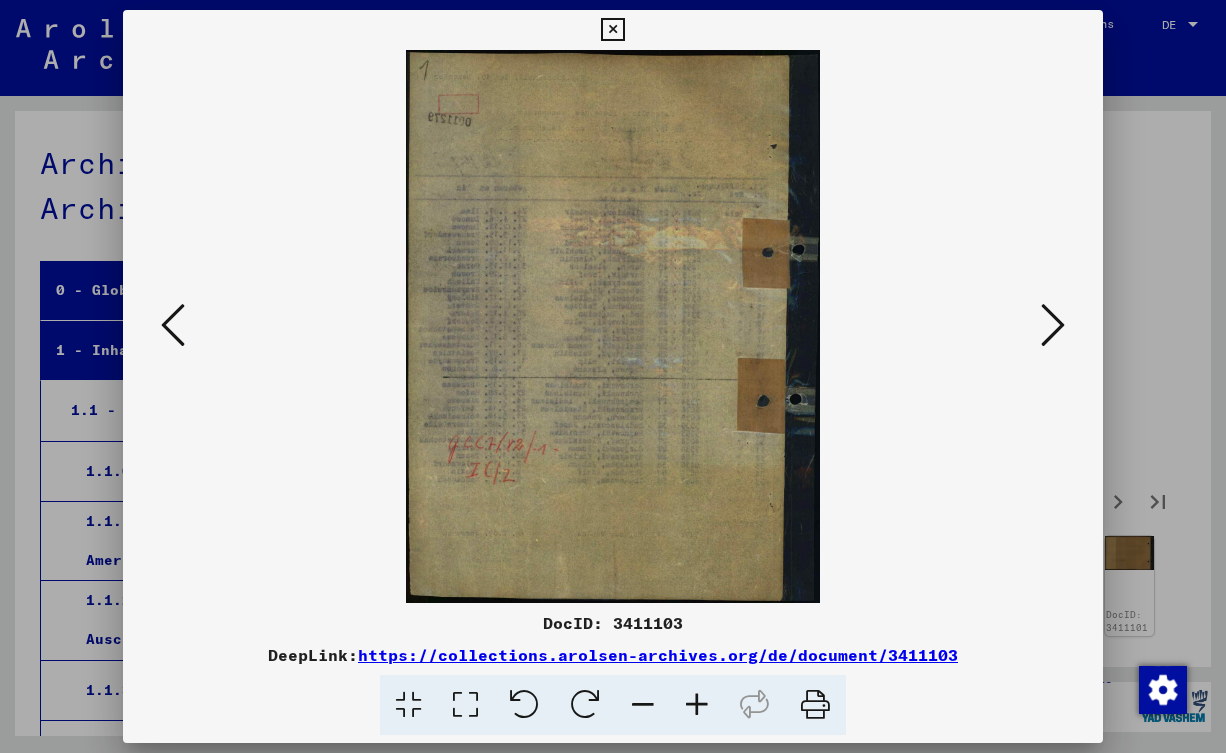 click at bounding box center (1053, 325) 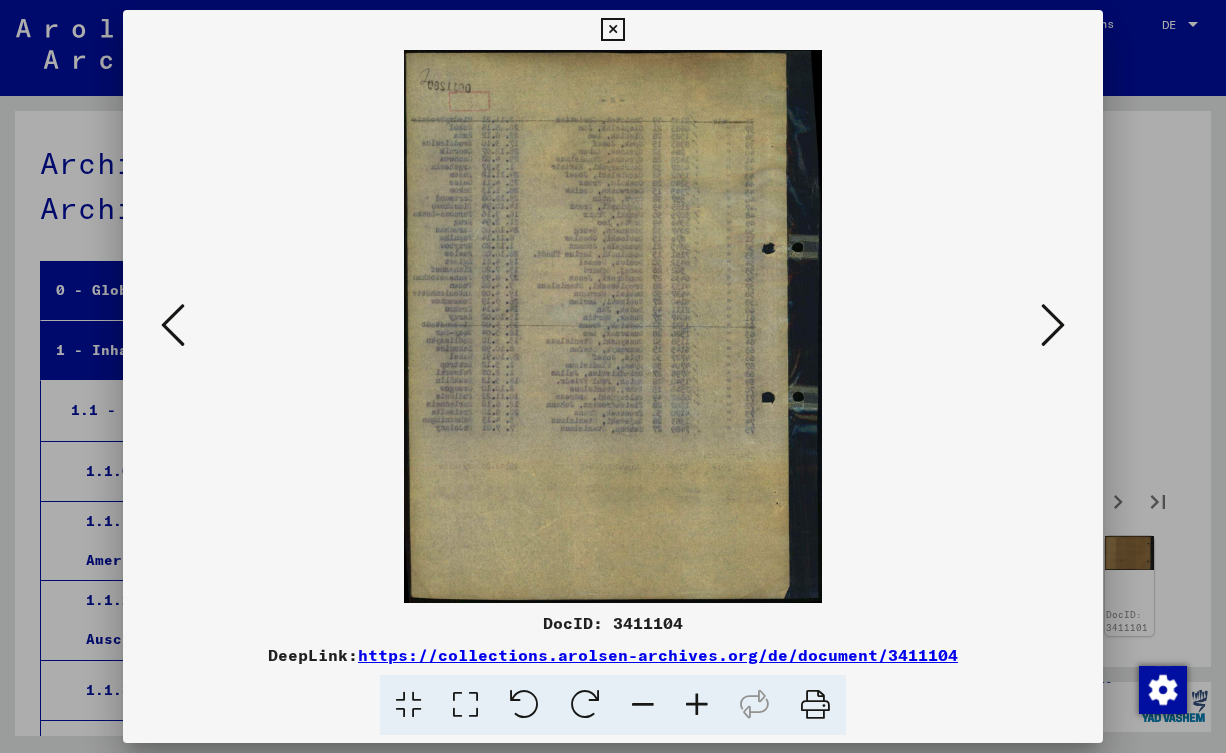 click at bounding box center [1053, 325] 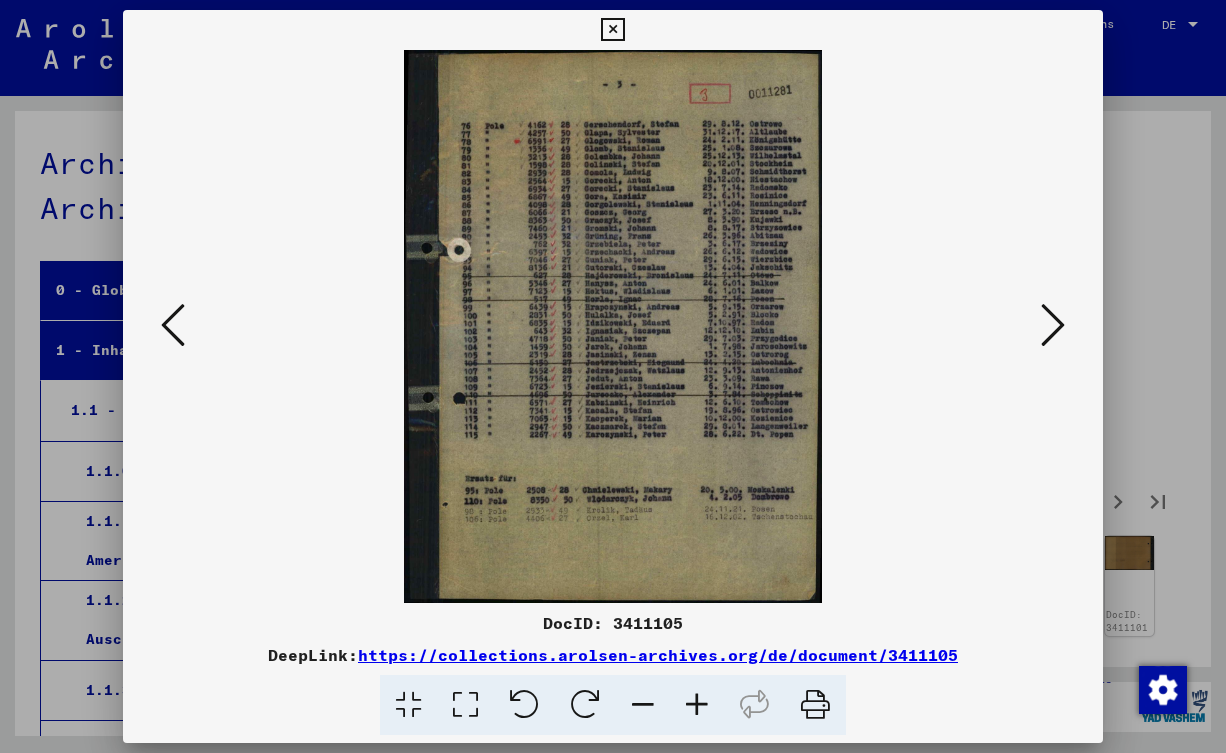 click at bounding box center (1053, 325) 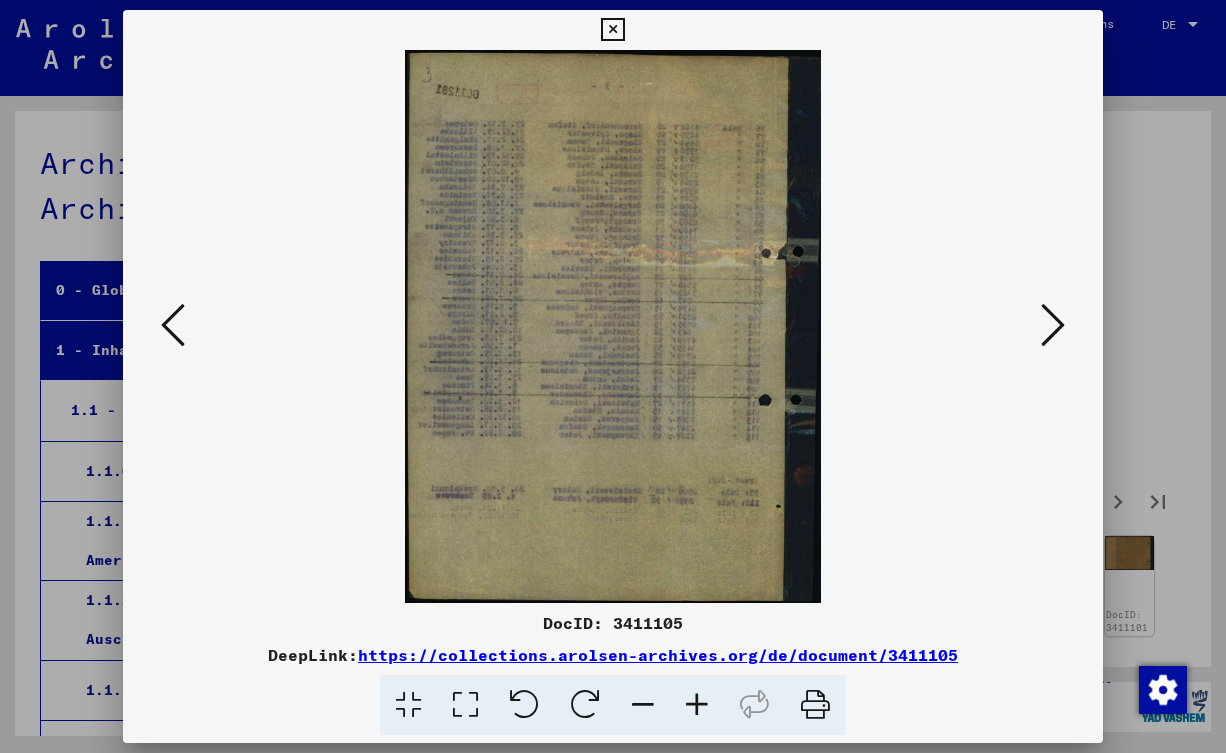 click at bounding box center (1053, 325) 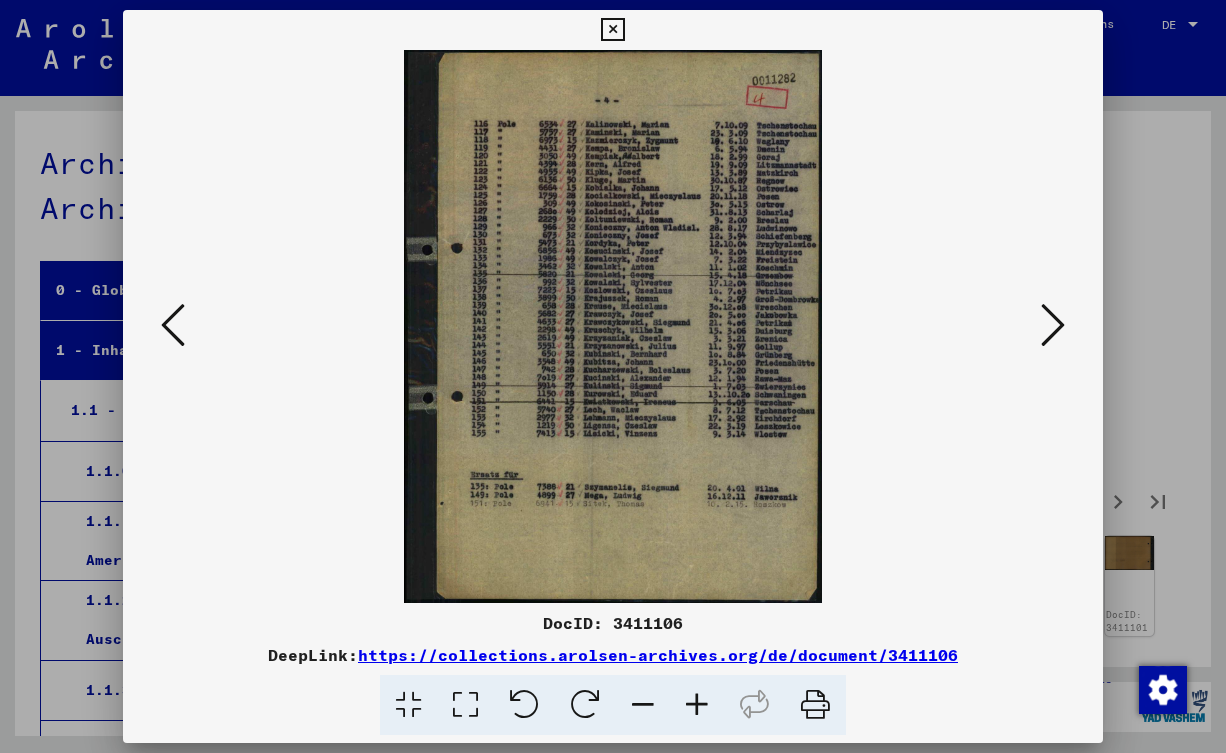 click at bounding box center (1053, 325) 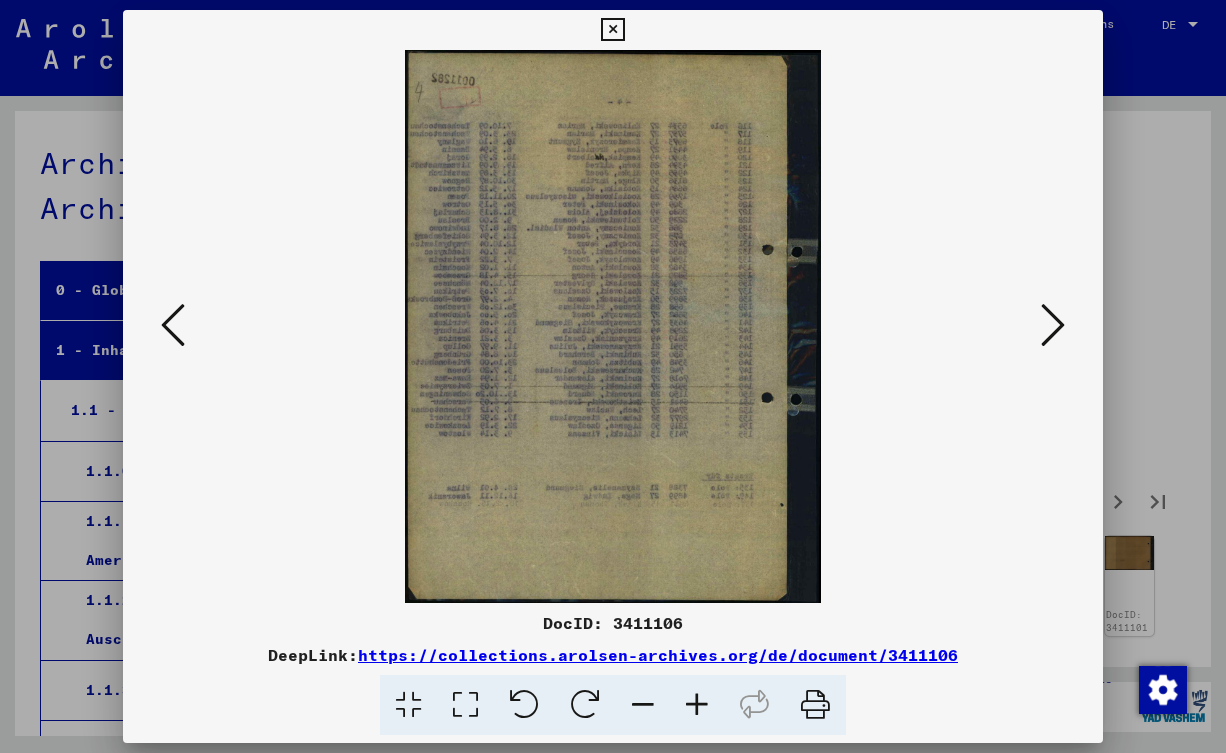 click at bounding box center [1053, 325] 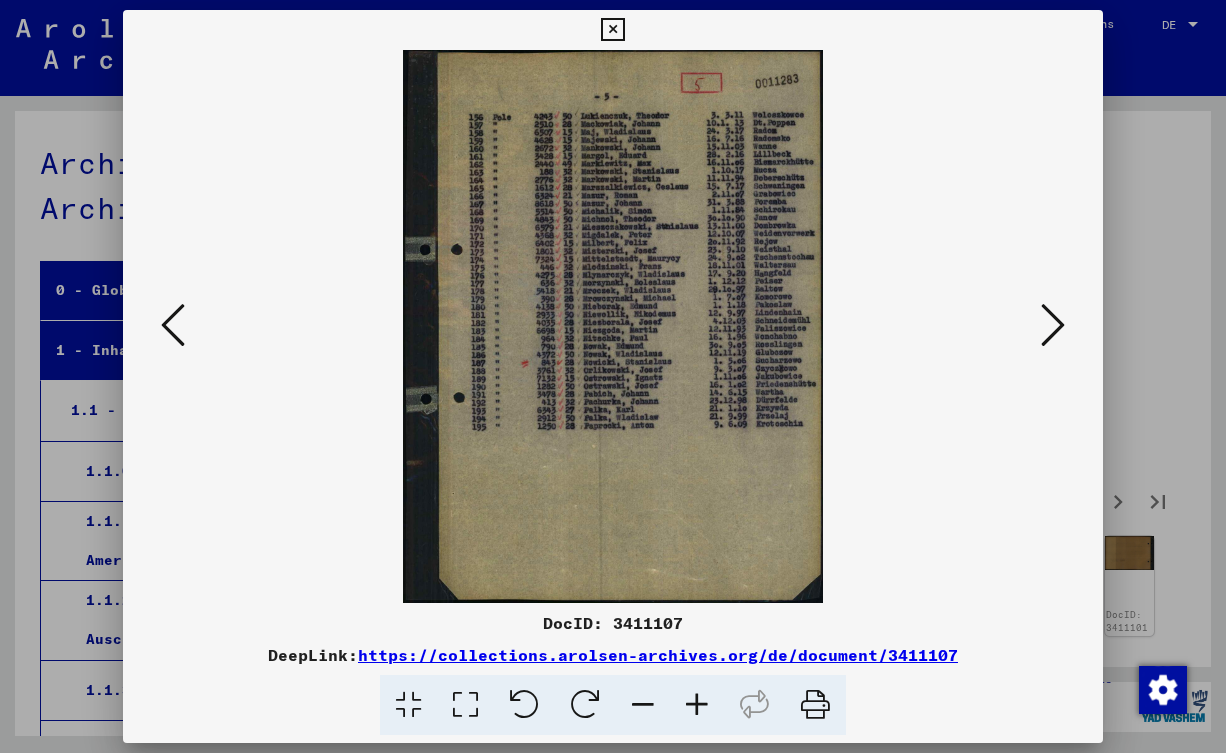 click at bounding box center (1053, 325) 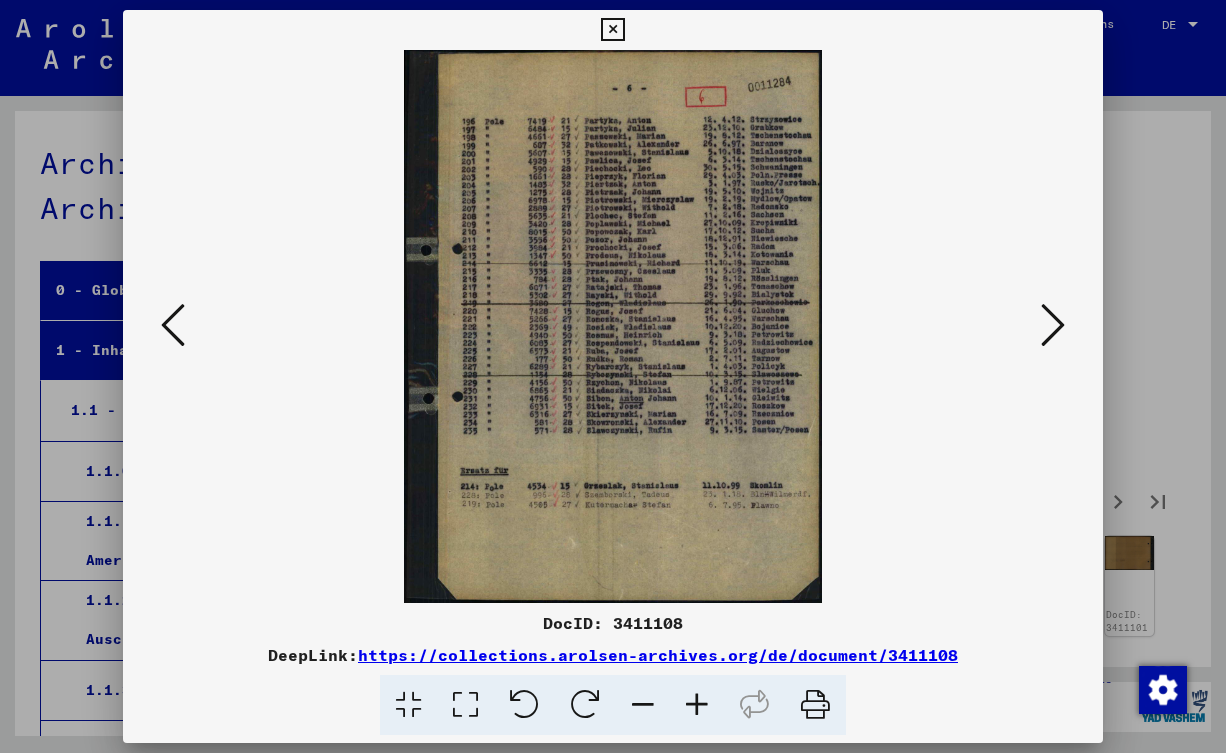 click at bounding box center (1053, 325) 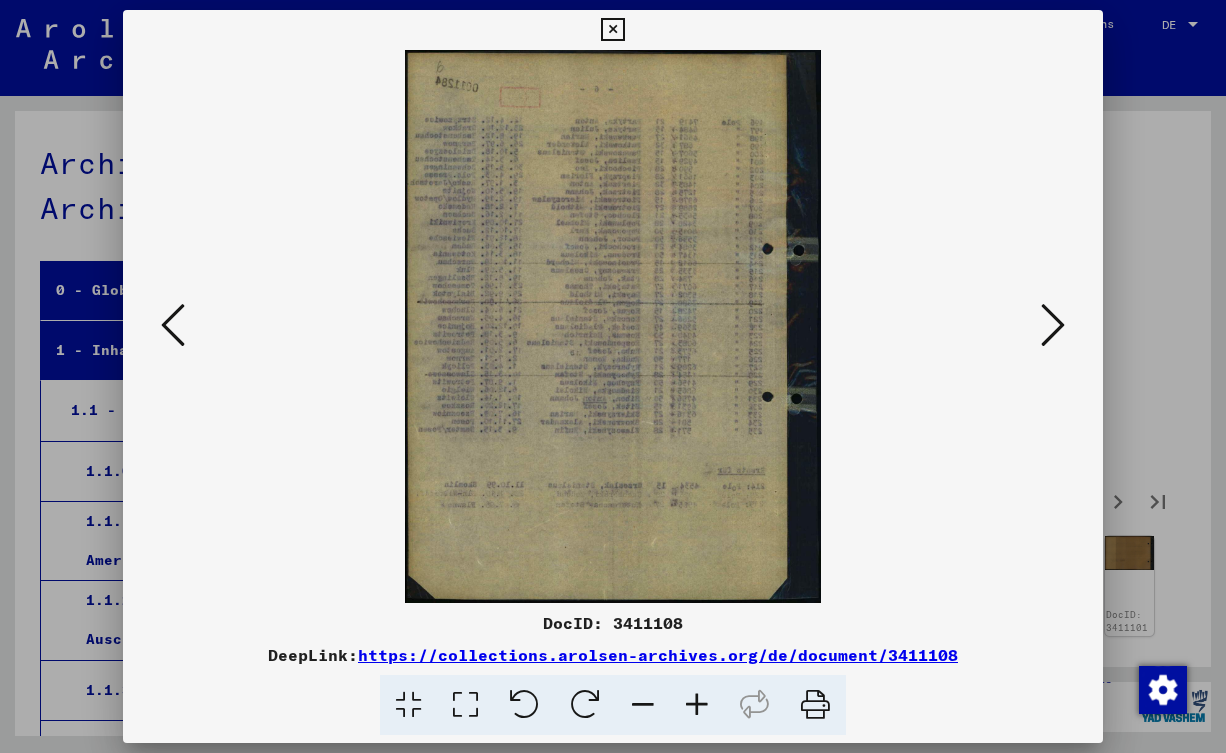 click at bounding box center (1053, 325) 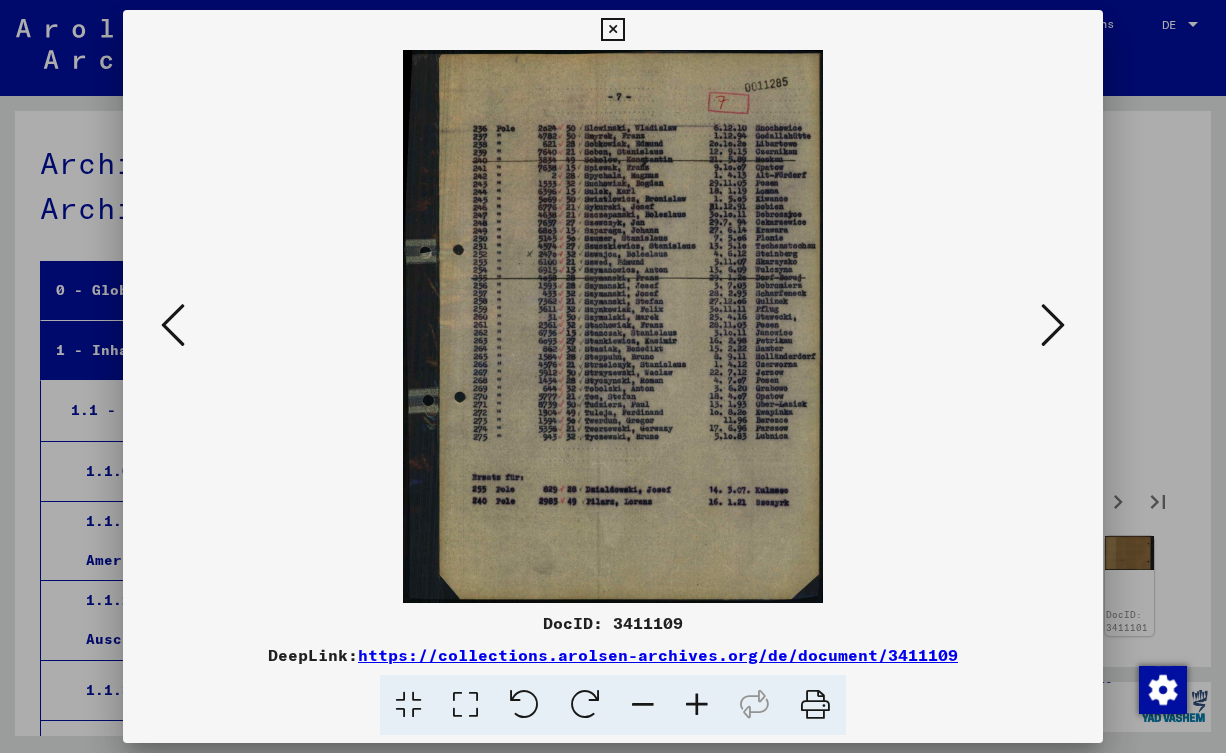 click at bounding box center [1053, 325] 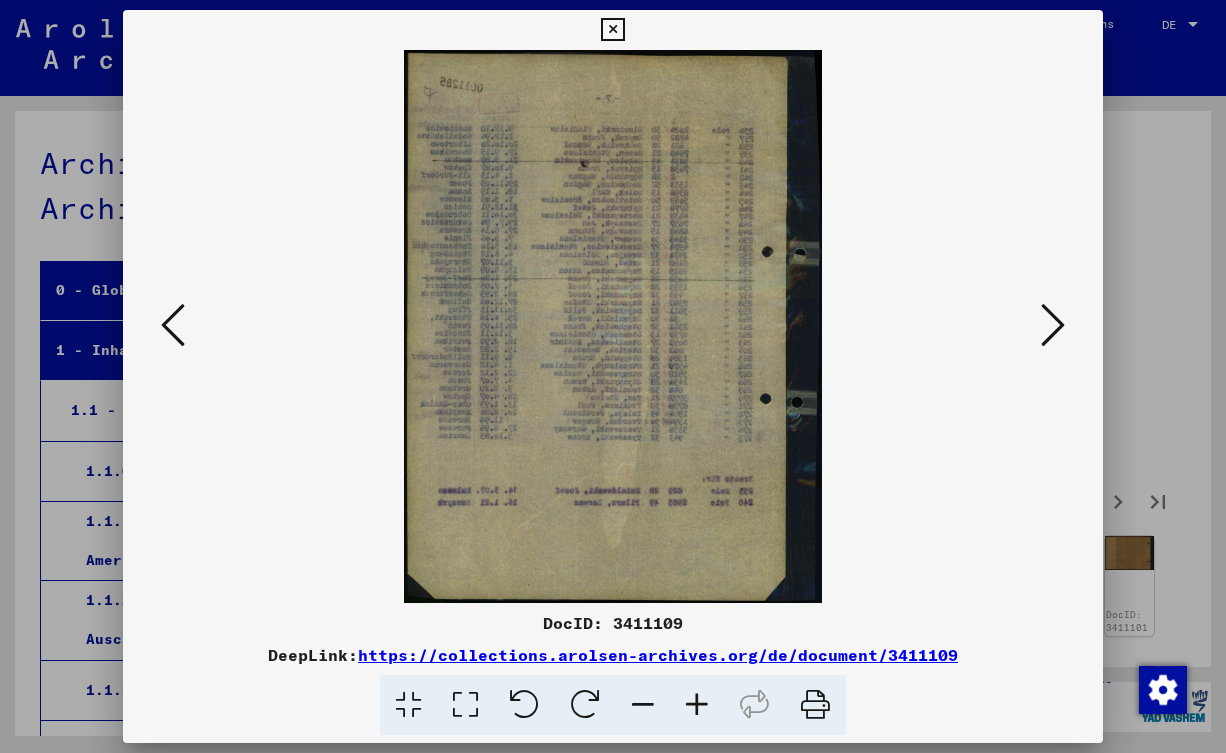 click at bounding box center [1053, 325] 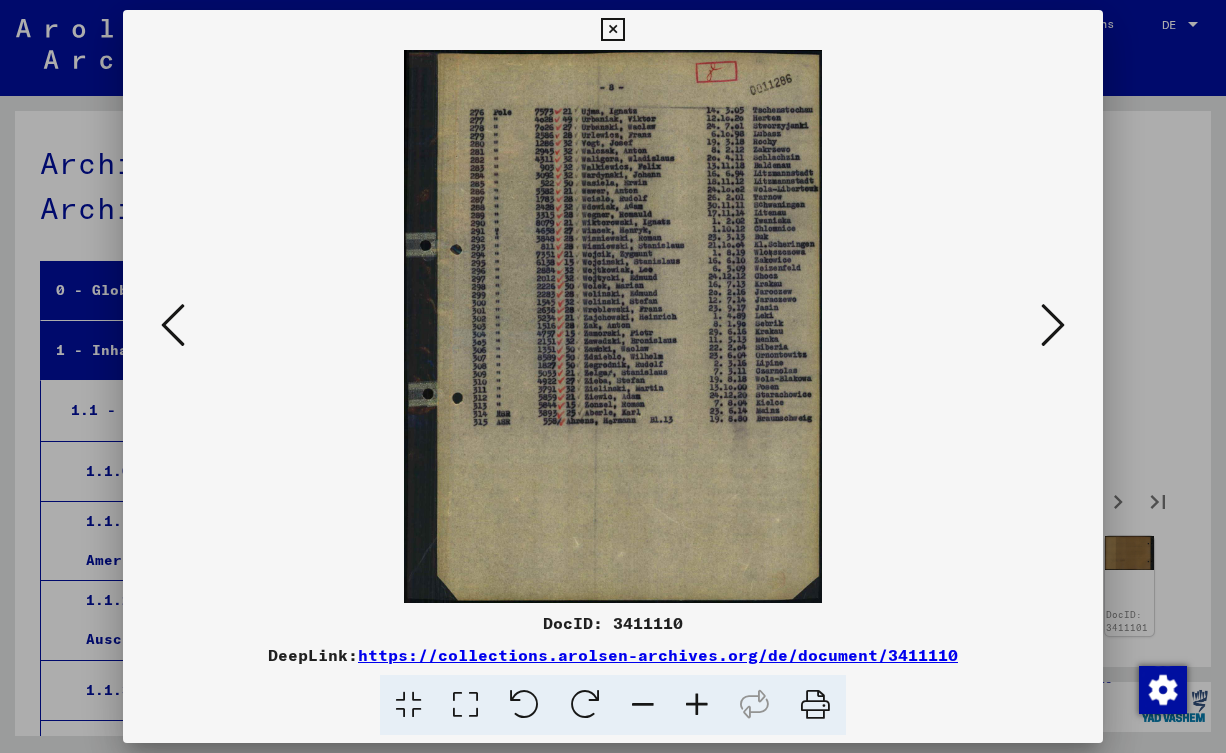 click at bounding box center [1053, 325] 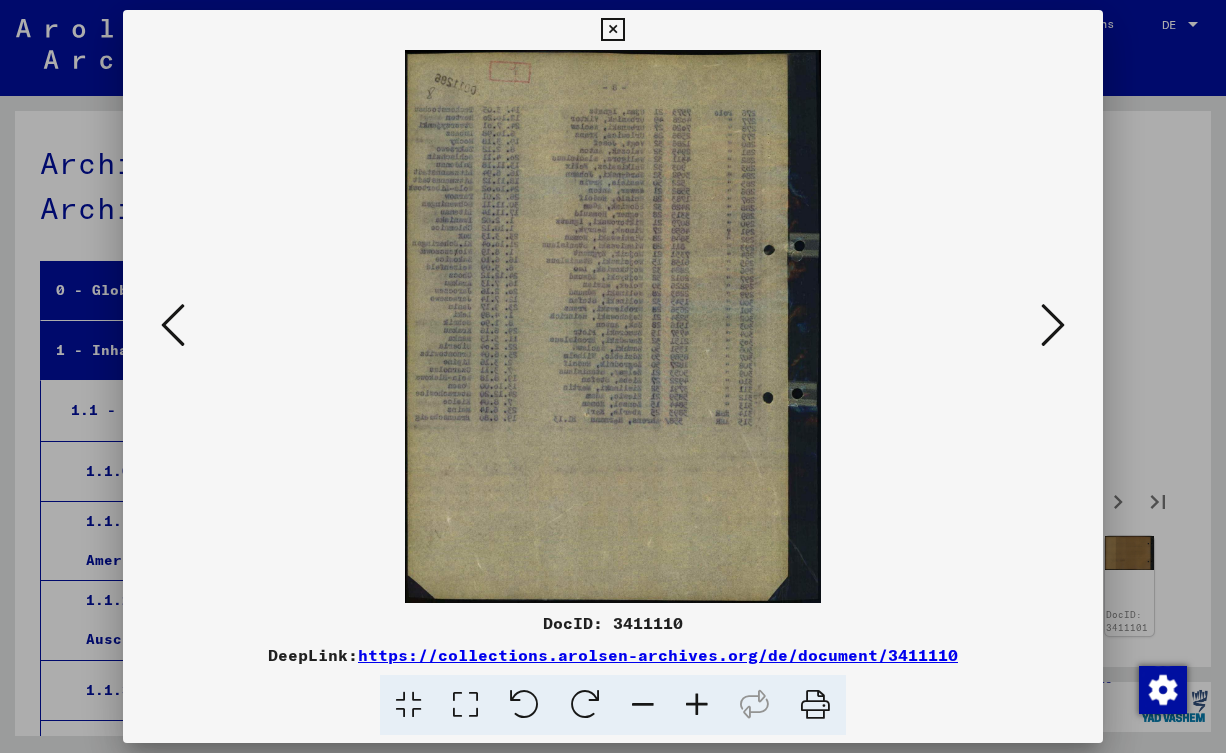 click at bounding box center [1053, 325] 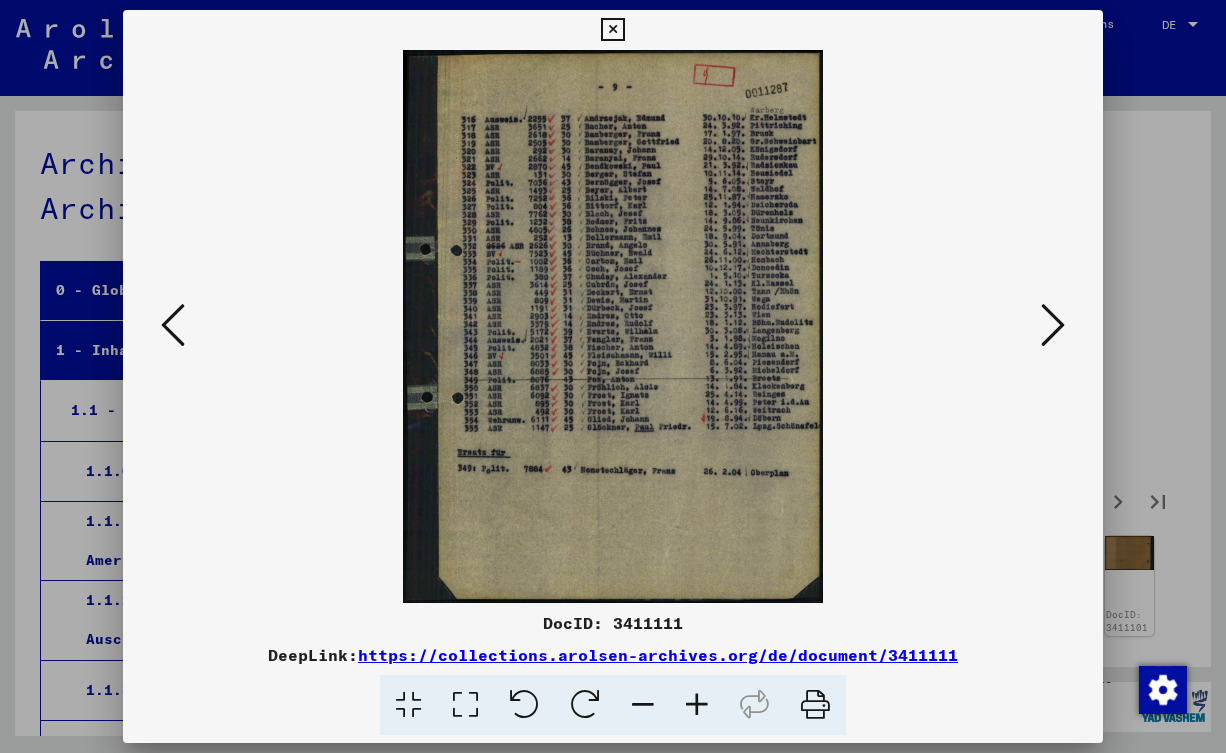 click at bounding box center [1053, 325] 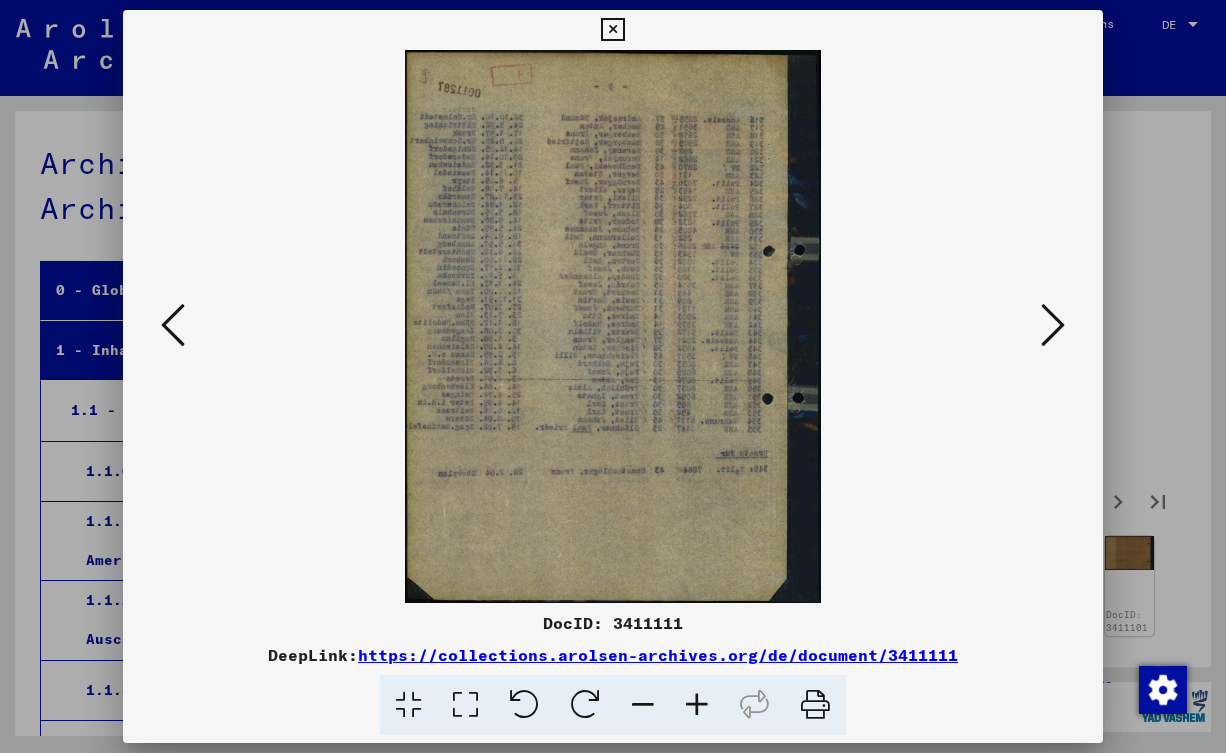 click at bounding box center (1053, 325) 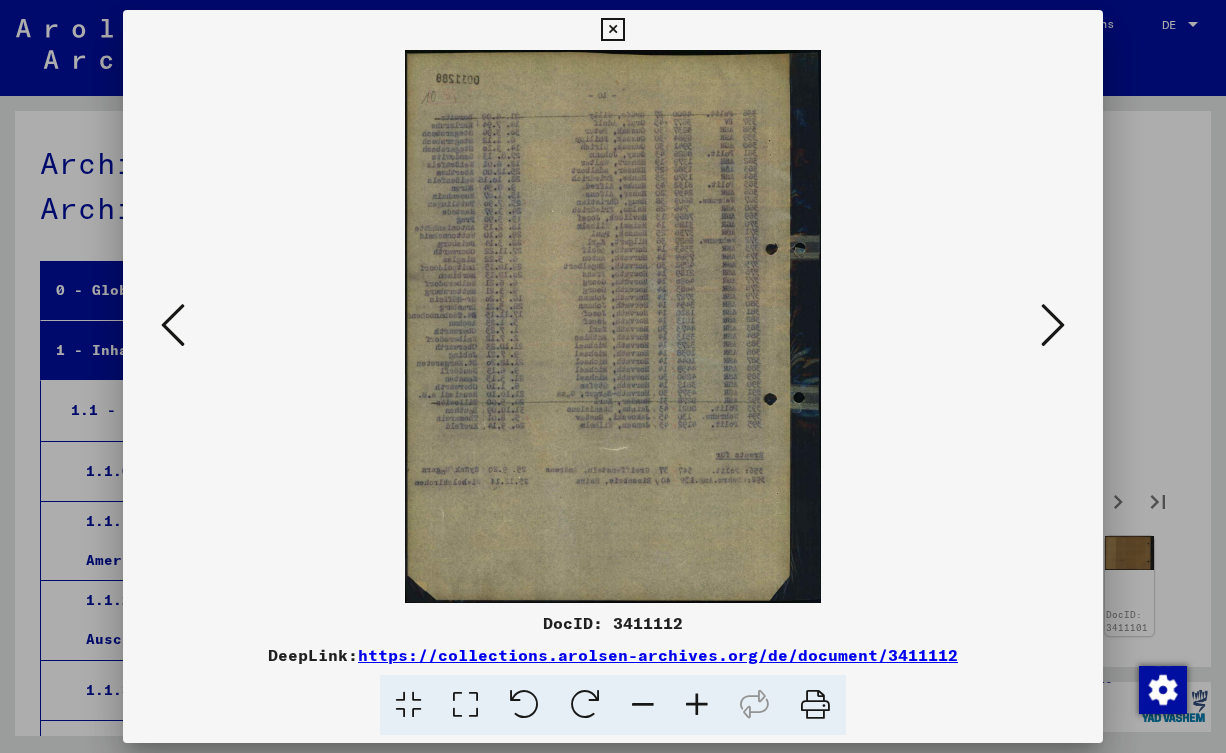 click at bounding box center (613, 376) 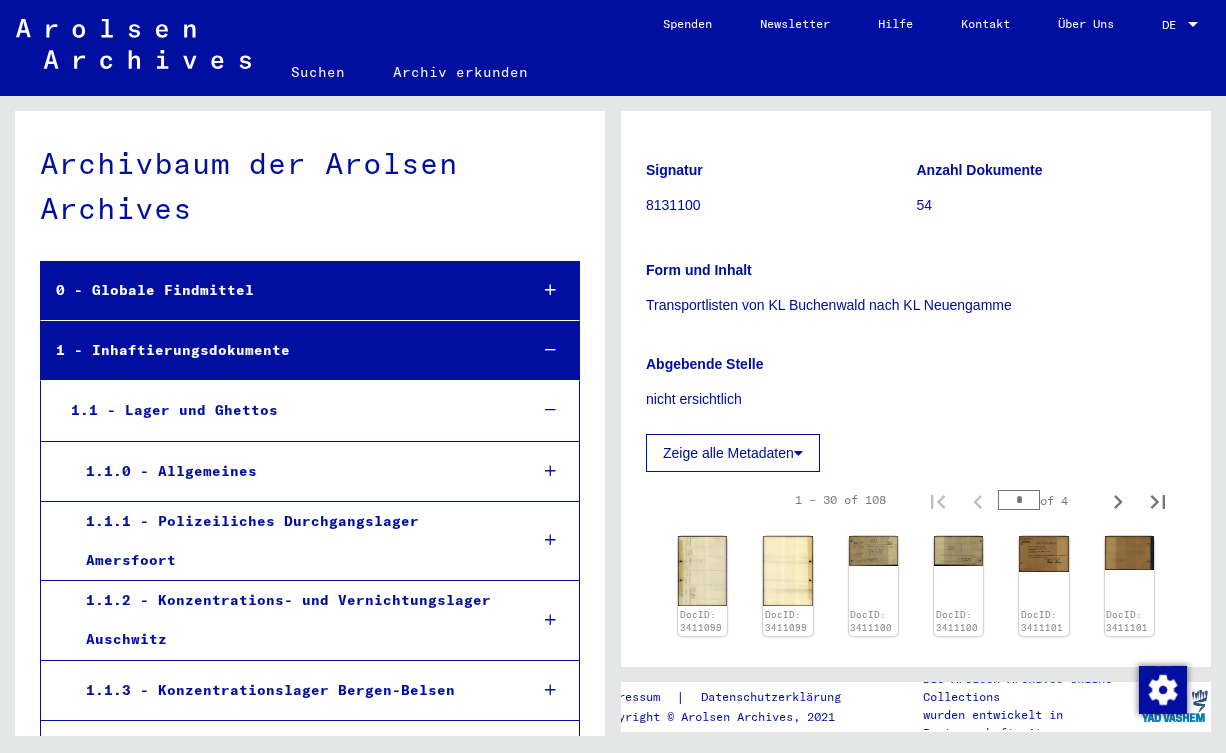 scroll, scrollTop: 972, scrollLeft: 0, axis: vertical 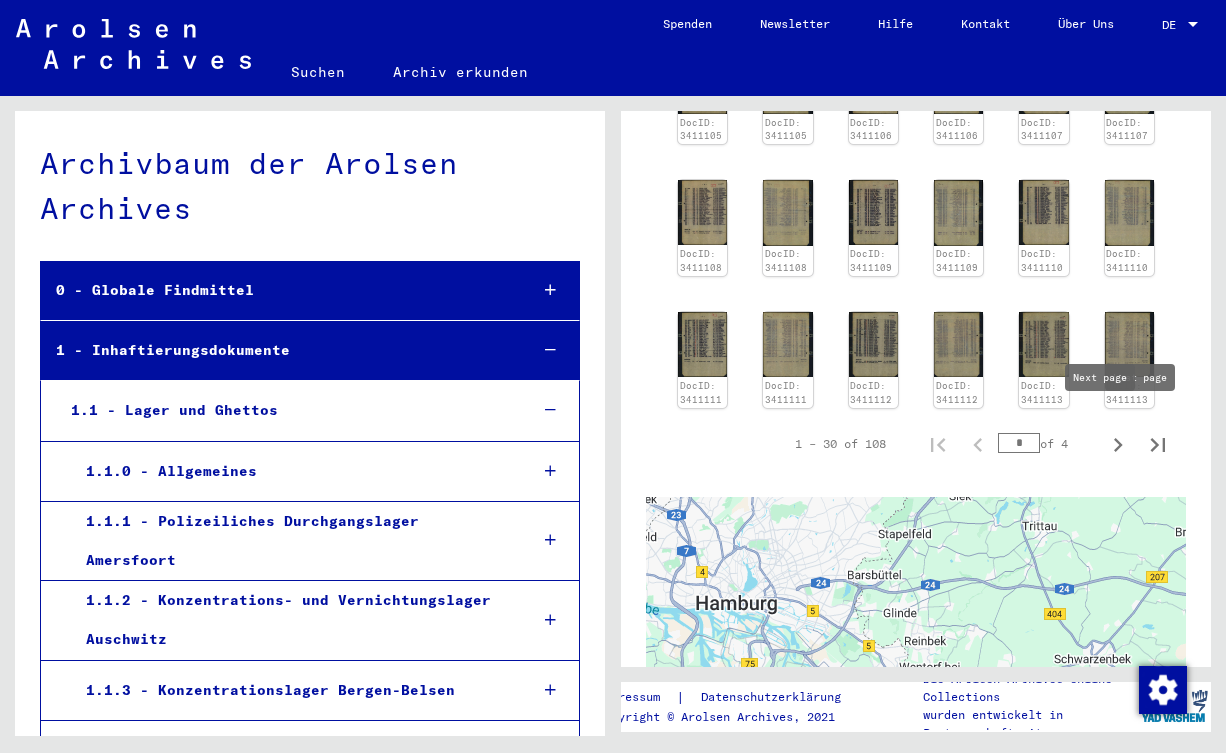 click 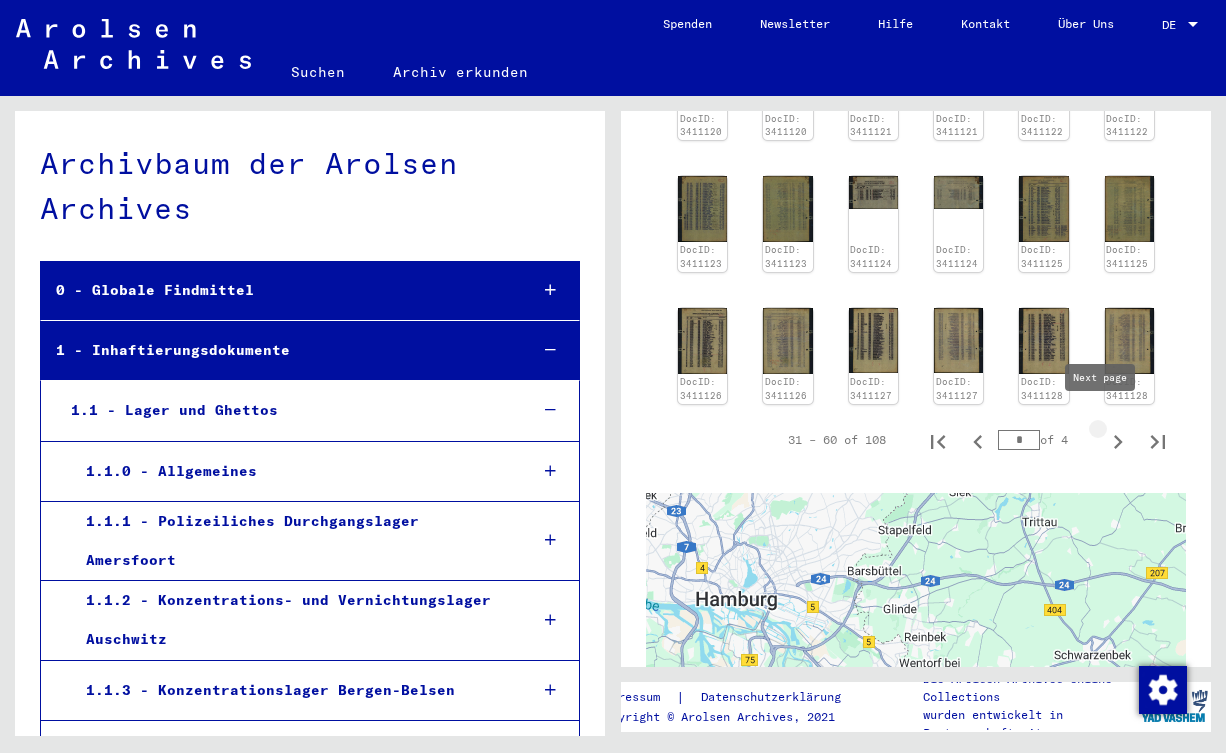 type on "*" 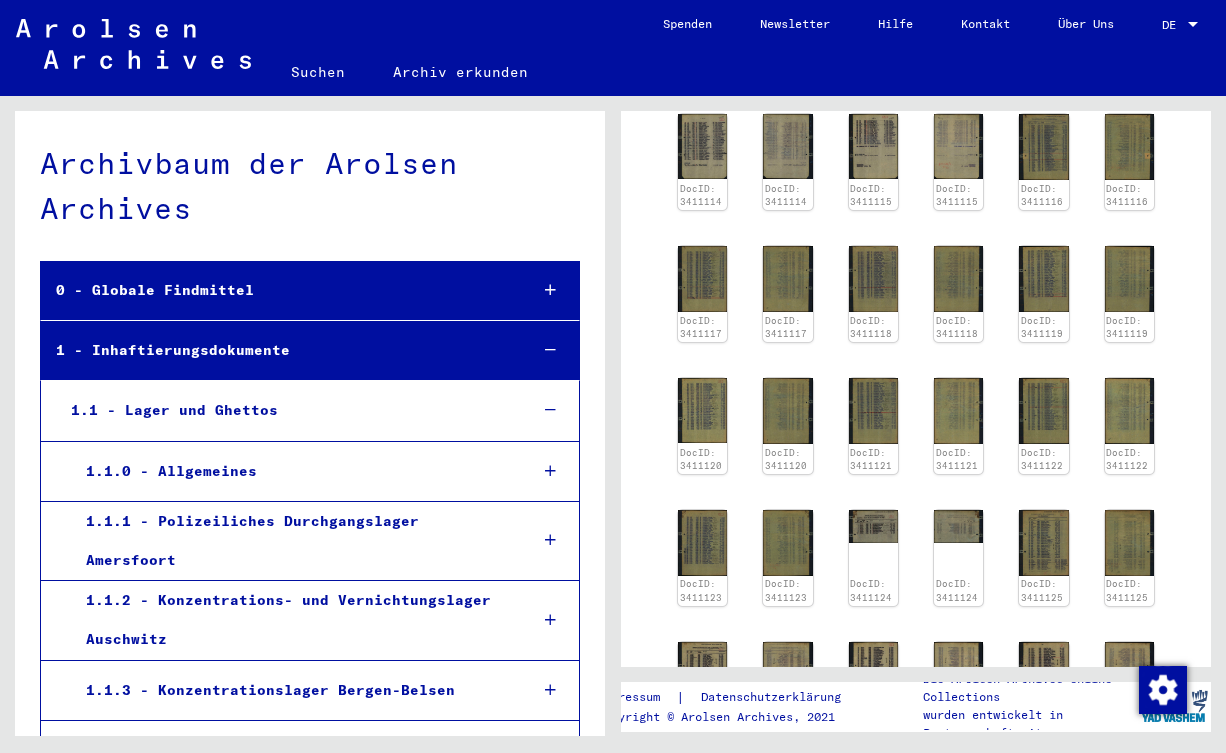 scroll, scrollTop: 1070, scrollLeft: 0, axis: vertical 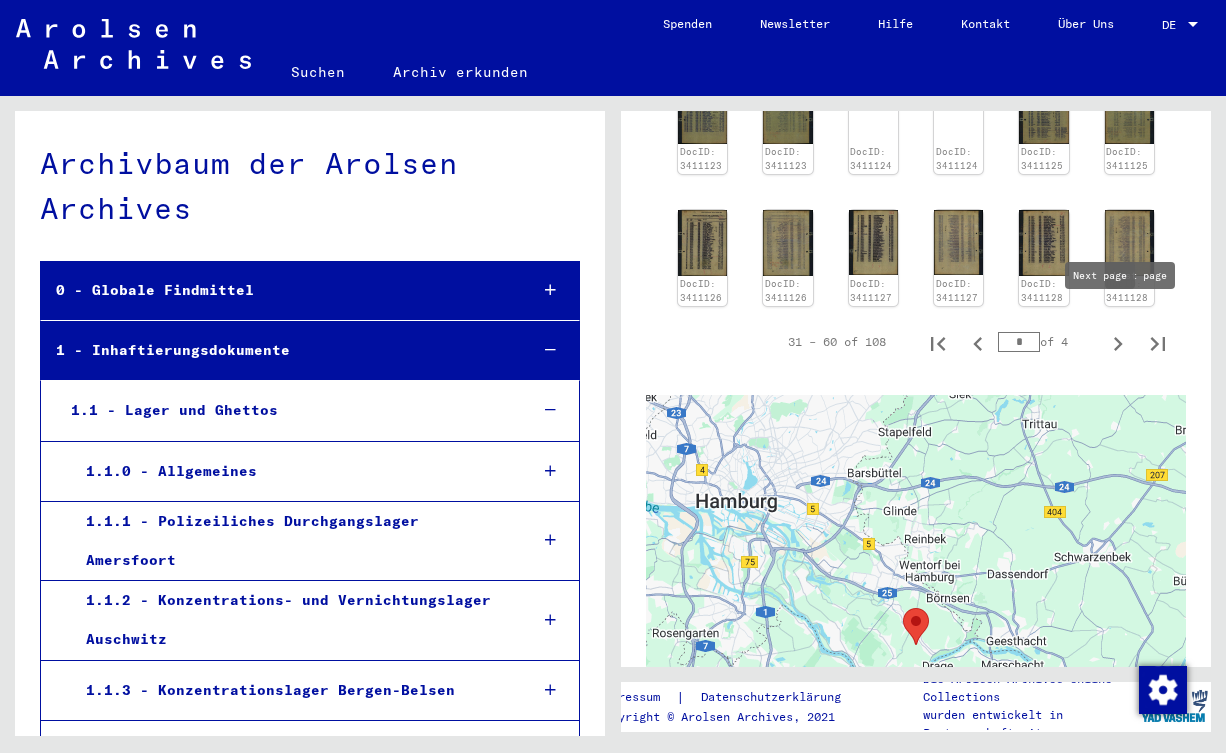 click 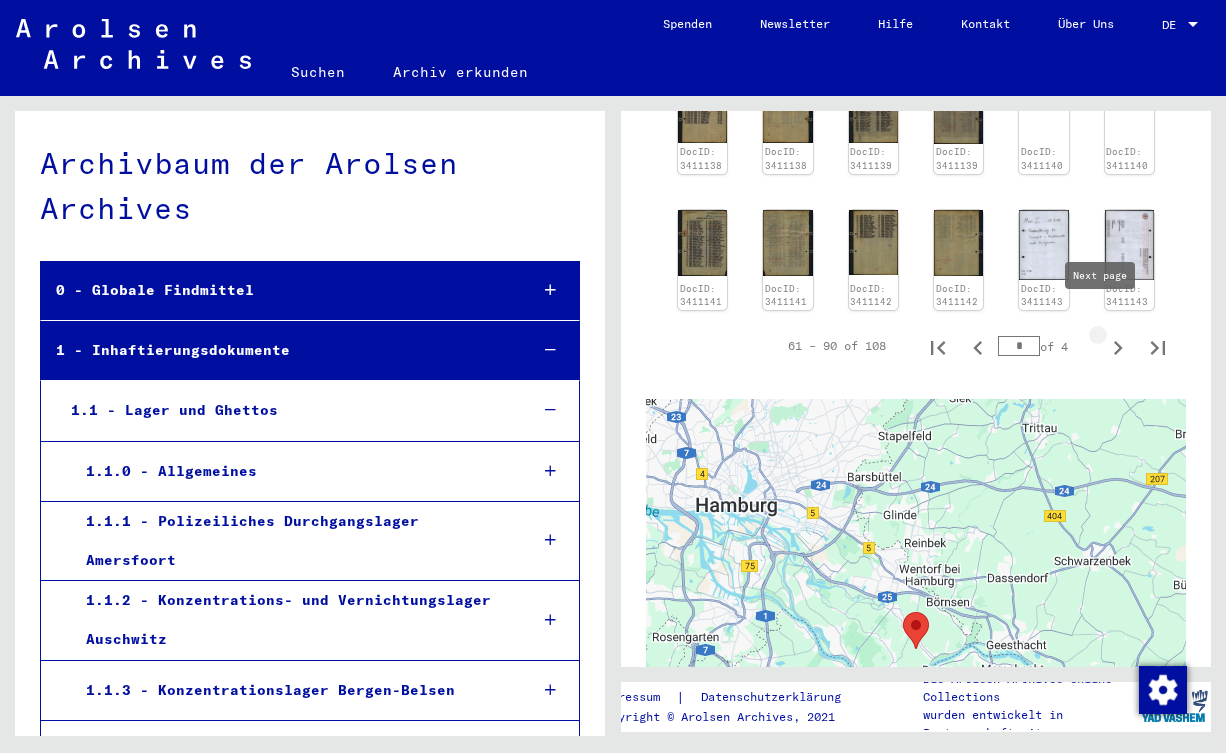 type on "*" 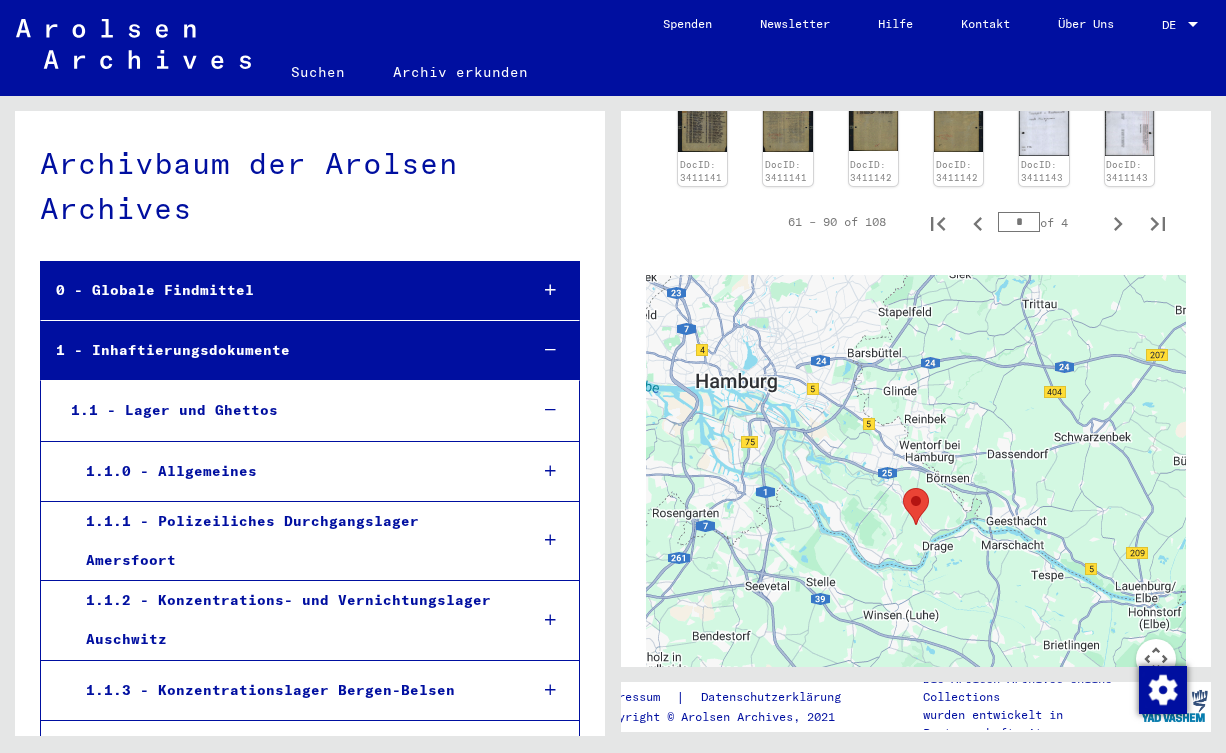 click on "1 Inhaftierungsdokumente   /   1.1 Lager und Ghettos   /   1.1.30 Konzentrationslager Neuengamme   /   1.1.30.1 Listenmaterial Neuengamme   /  Transportlisten von KL Buchenwald nach KL Neuengamme  Signatur 8131100 Anzahl Dokumente 54 Form und Inhalt Transportlisten von KL Buchenwald nach KL Neuengamme Abgebende Stelle nicht ersichtlich Zeige alle Metadaten   61 – 90 of 108  *  of 4  DocID: 3411129 DocID: 3411129 DocID: 3411130 DocID: 3411130 DocID: 3411131 DocID: 3411131 DocID: 3411132 DocID: 3411132 DocID: 3411133 DocID: 3411133 DocID: 3411134 DocID: 3411134 DocID: 3411135 DocID: 3411135 DocID: 3411136 DocID: 3411136 DocID: 3411137 DocID: 3411137 DocID: 3411138 DocID: 3411138 DocID: 3411139 DocID: 3411139 DocID: 3411140 DocID: 3411140 DocID: 3411141 DocID: 3411141 DocID: 3411142 DocID: 3411142 DocID: 3411143 DocID: 3411143  61 – 90 of 108  *  of 4  ← Nach links → Nach rechts ↑ Nach oben ↓ Nach unten + Heranzoomen - Herauszoomen Pos1 Um 75 % nach links Ende Um 75 % nach rechts Bild auf Bild ab" 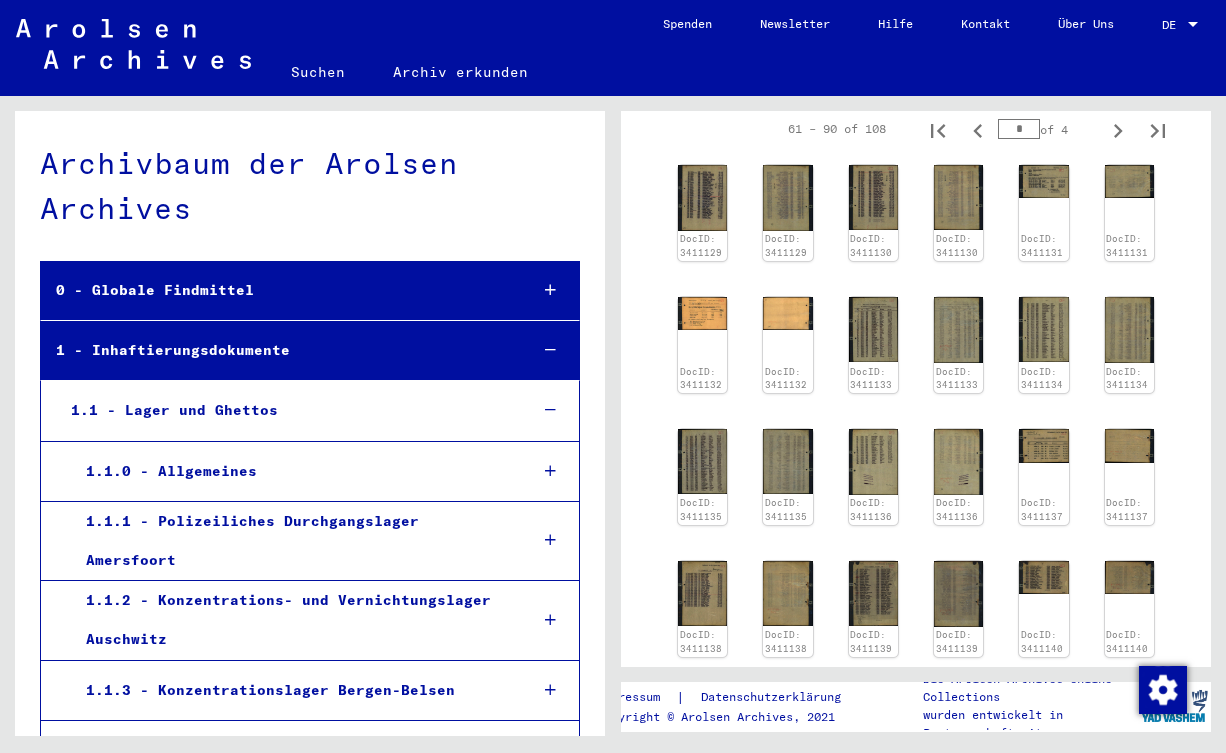 scroll, scrollTop: 632, scrollLeft: 0, axis: vertical 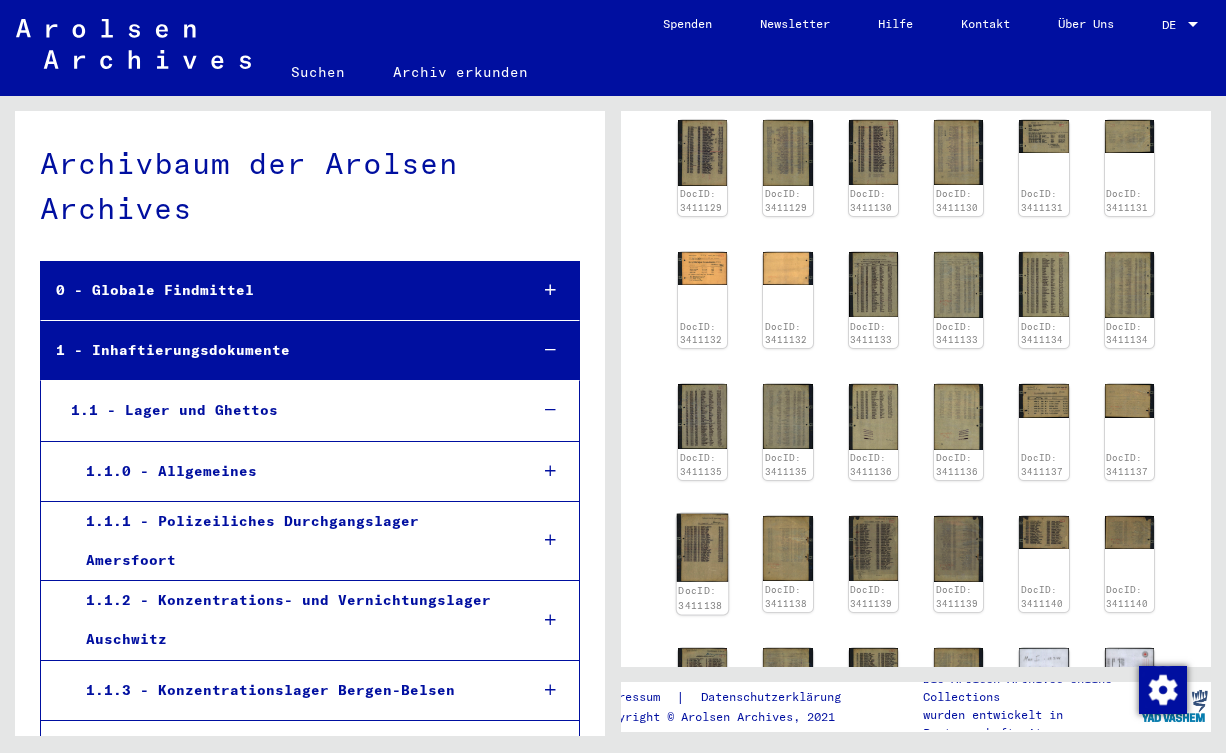 click 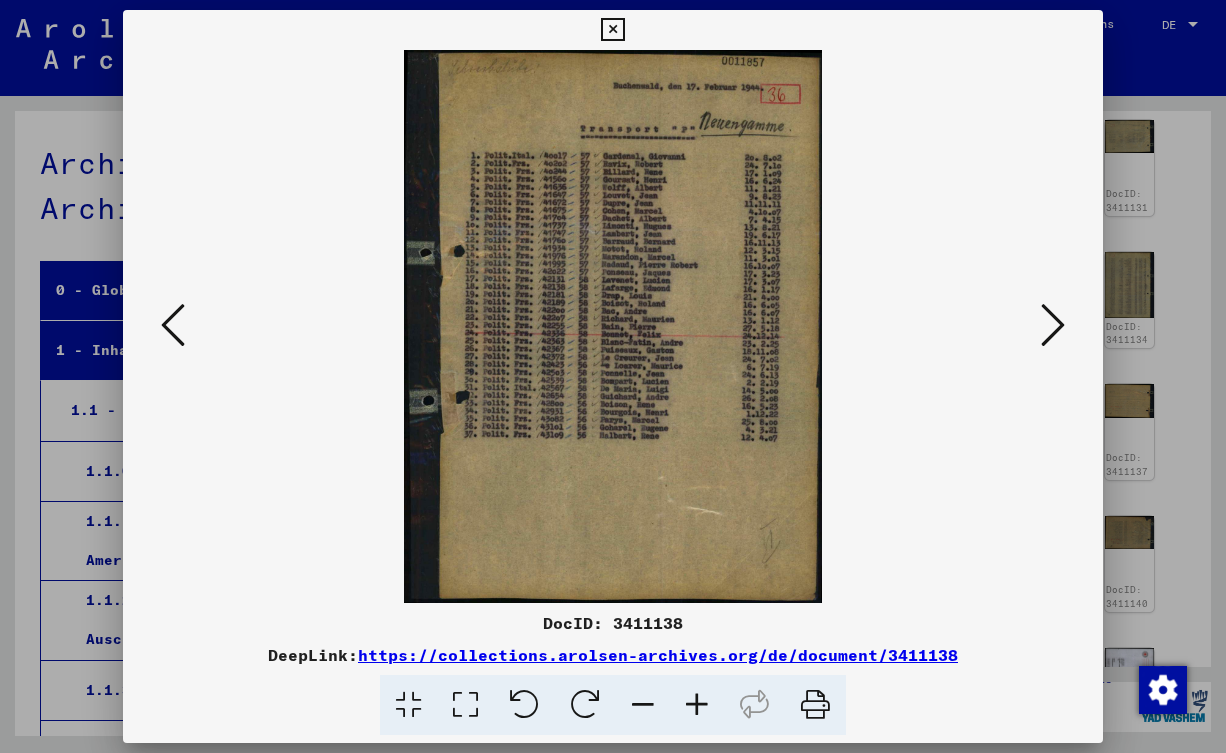 click at bounding box center (697, 705) 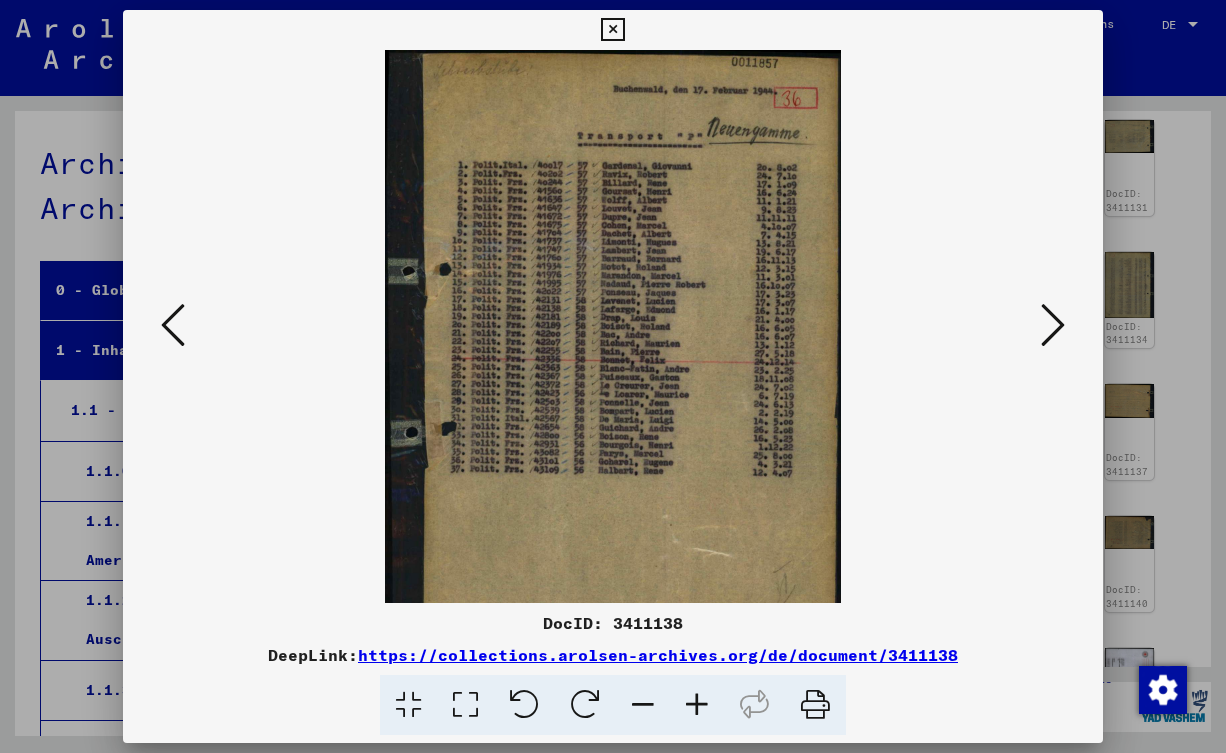 click at bounding box center (697, 705) 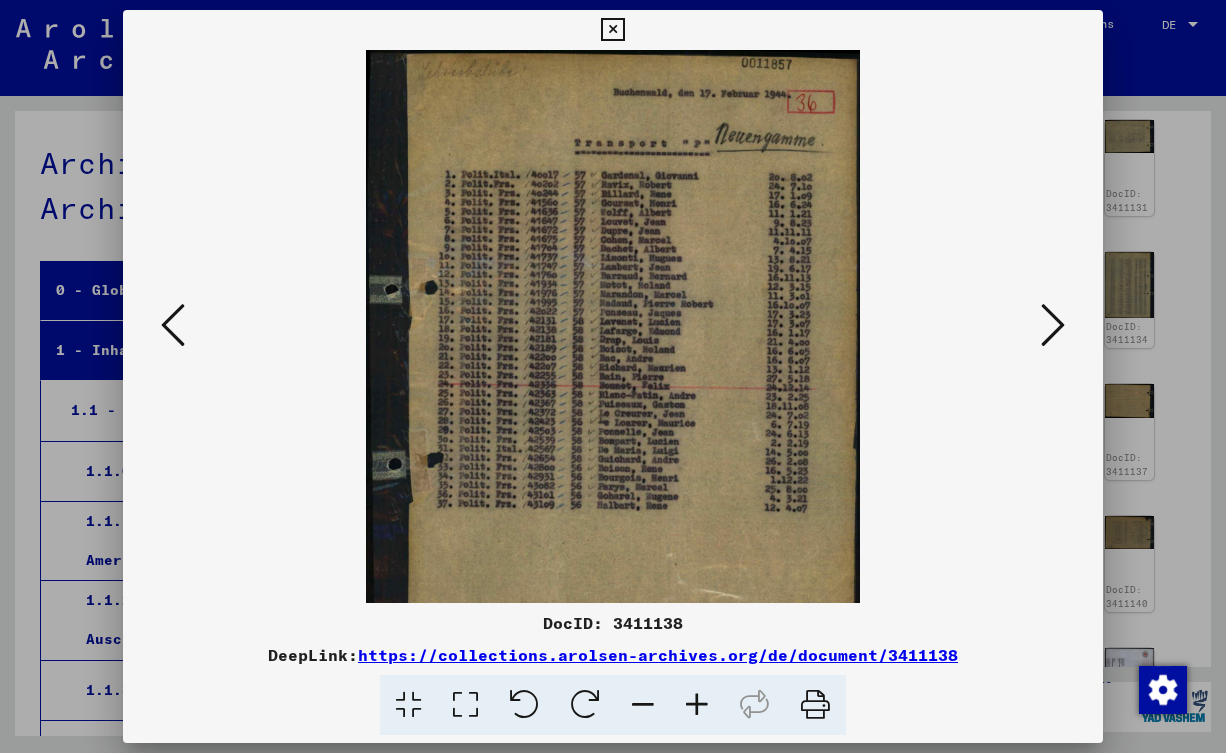 click at bounding box center [697, 705] 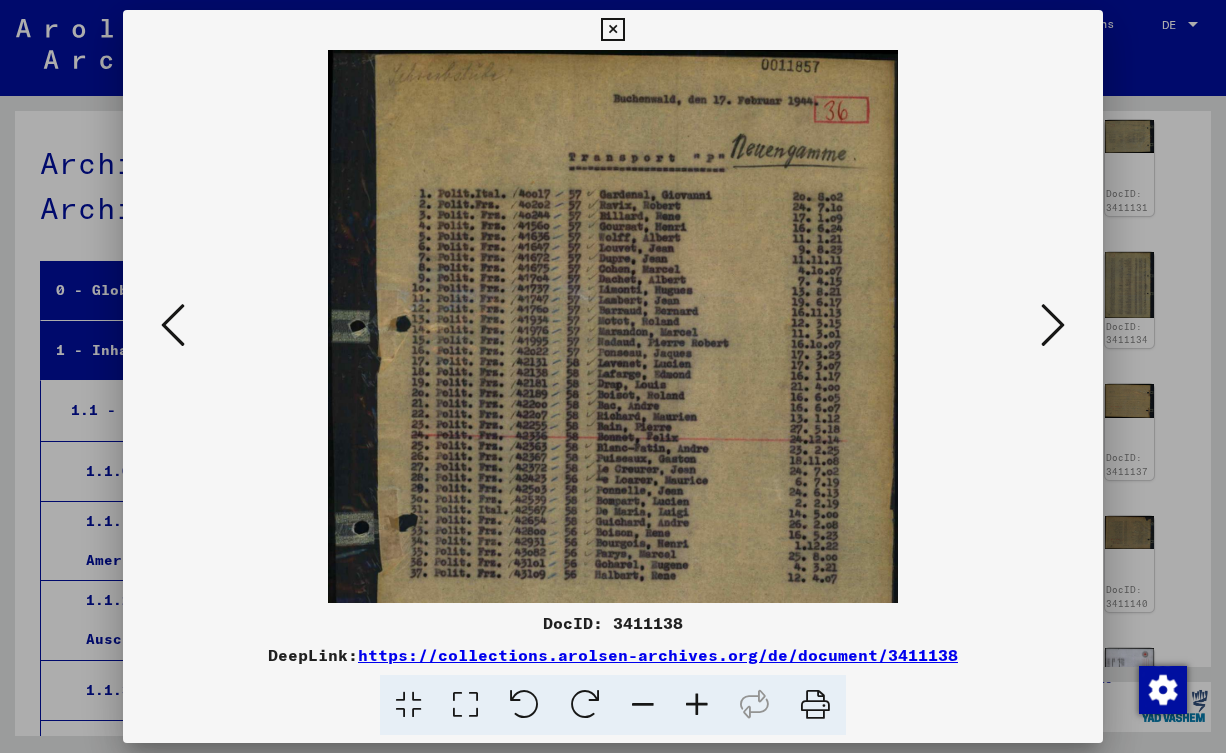 click at bounding box center (697, 705) 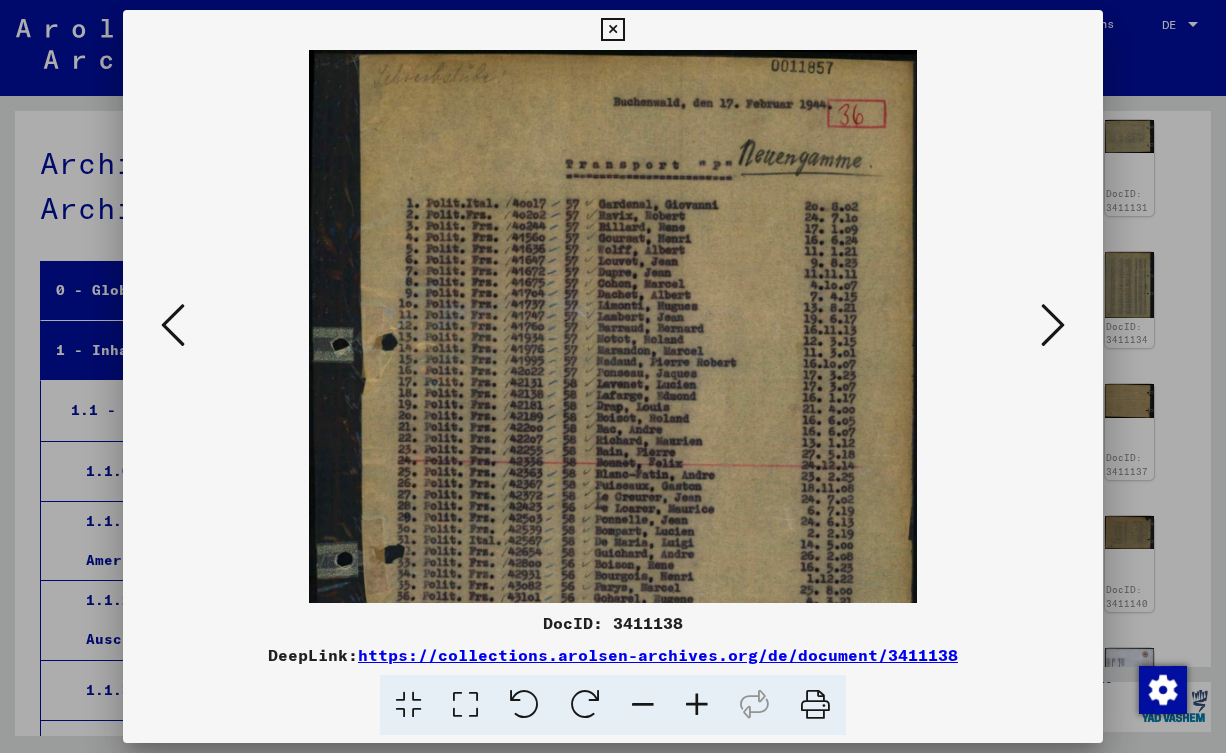 click at bounding box center (697, 705) 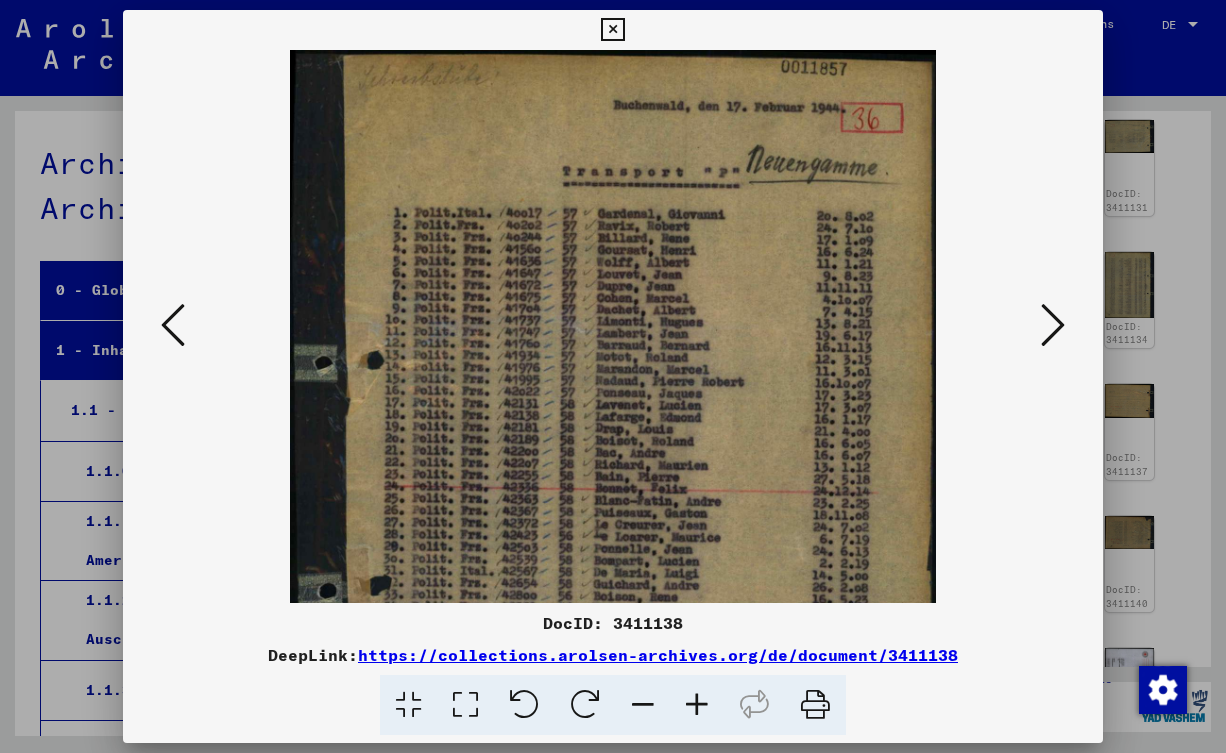 click at bounding box center (697, 705) 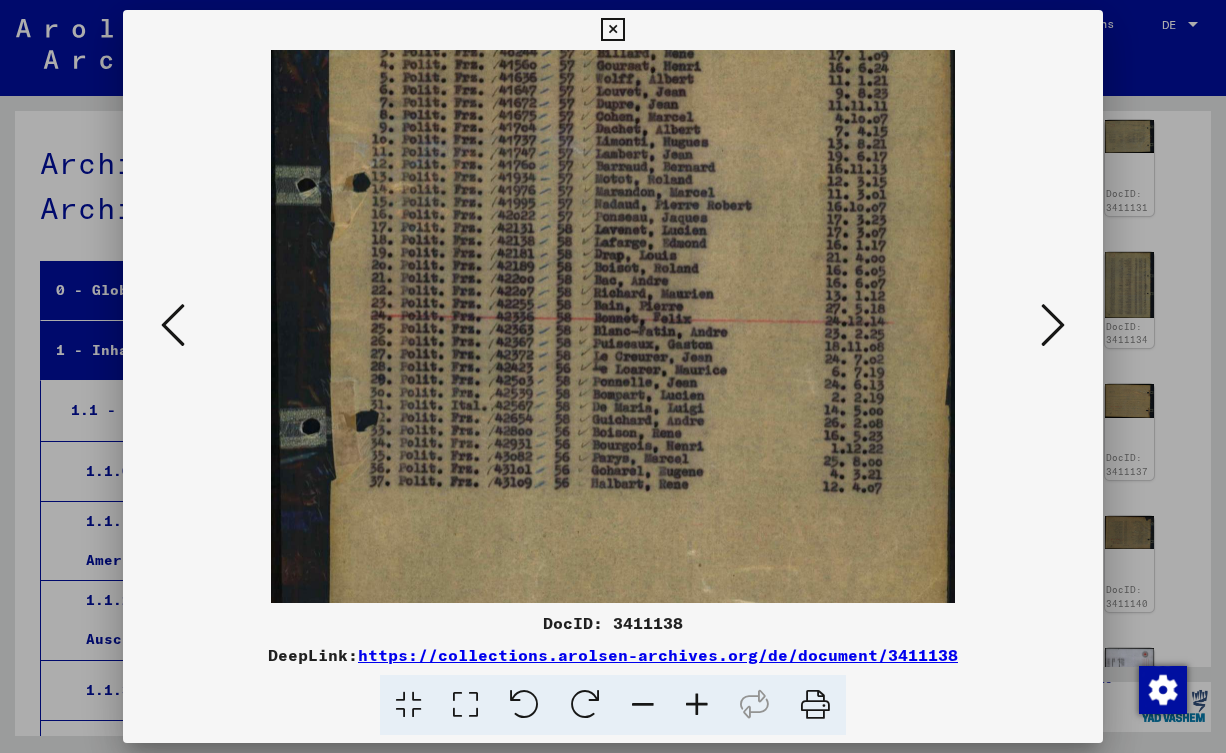 drag, startPoint x: 671, startPoint y: 560, endPoint x: 650, endPoint y: 356, distance: 205.07803 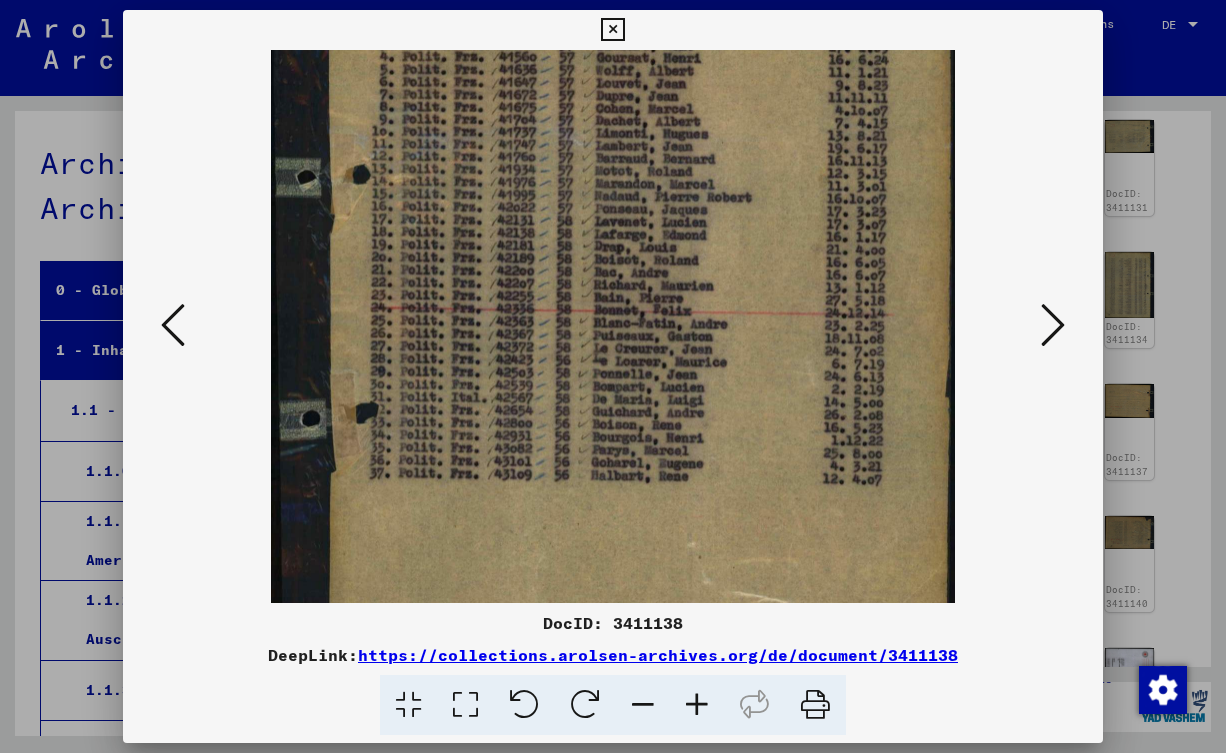 click at bounding box center [613, 122] 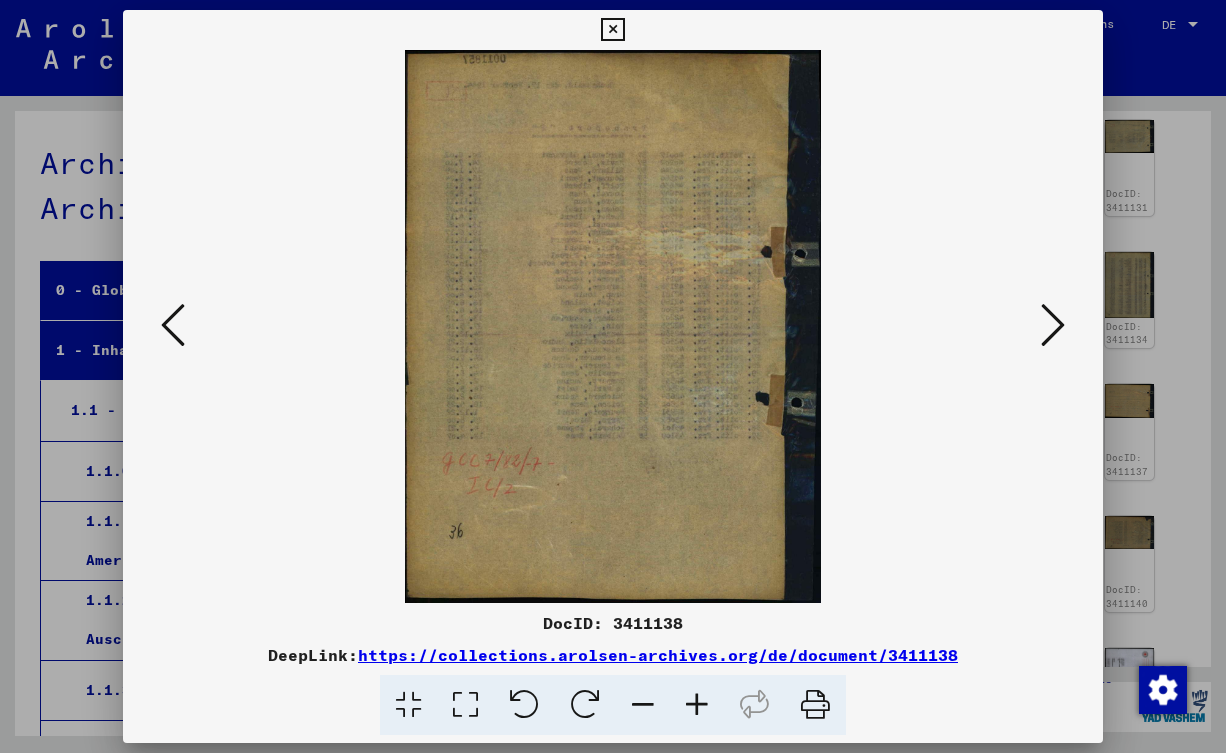 scroll, scrollTop: 0, scrollLeft: 0, axis: both 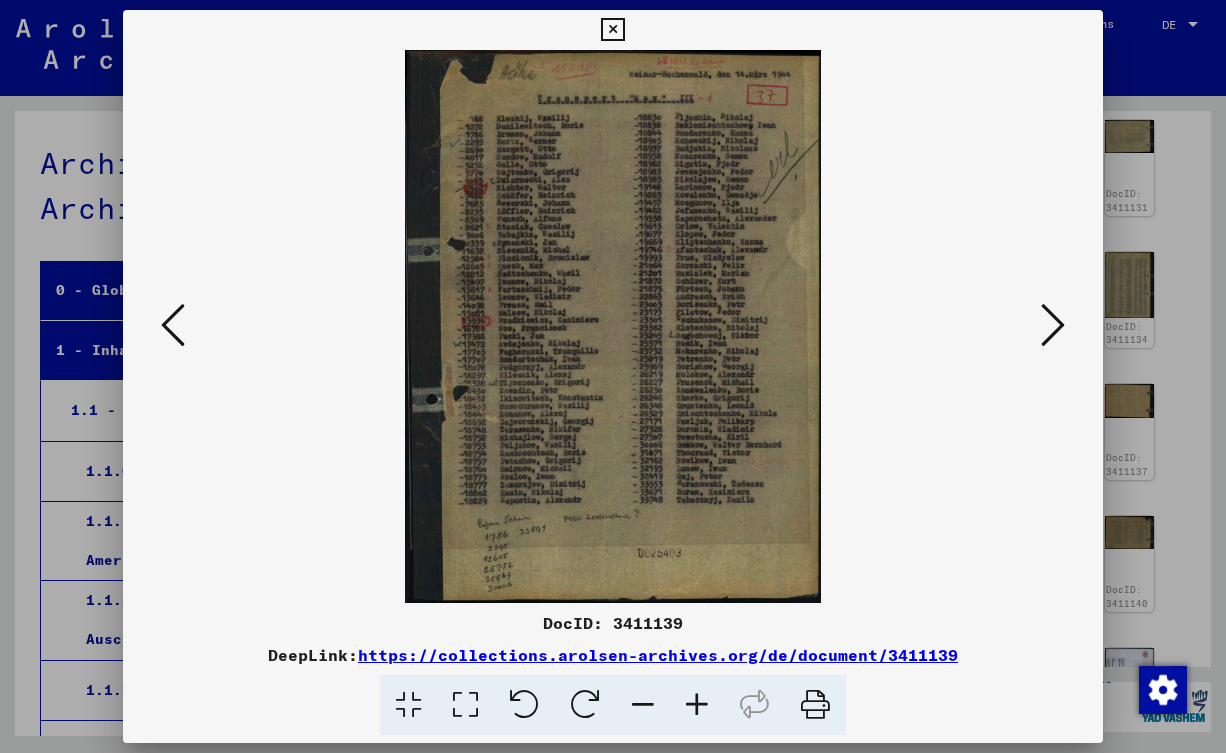 click at bounding box center [1053, 325] 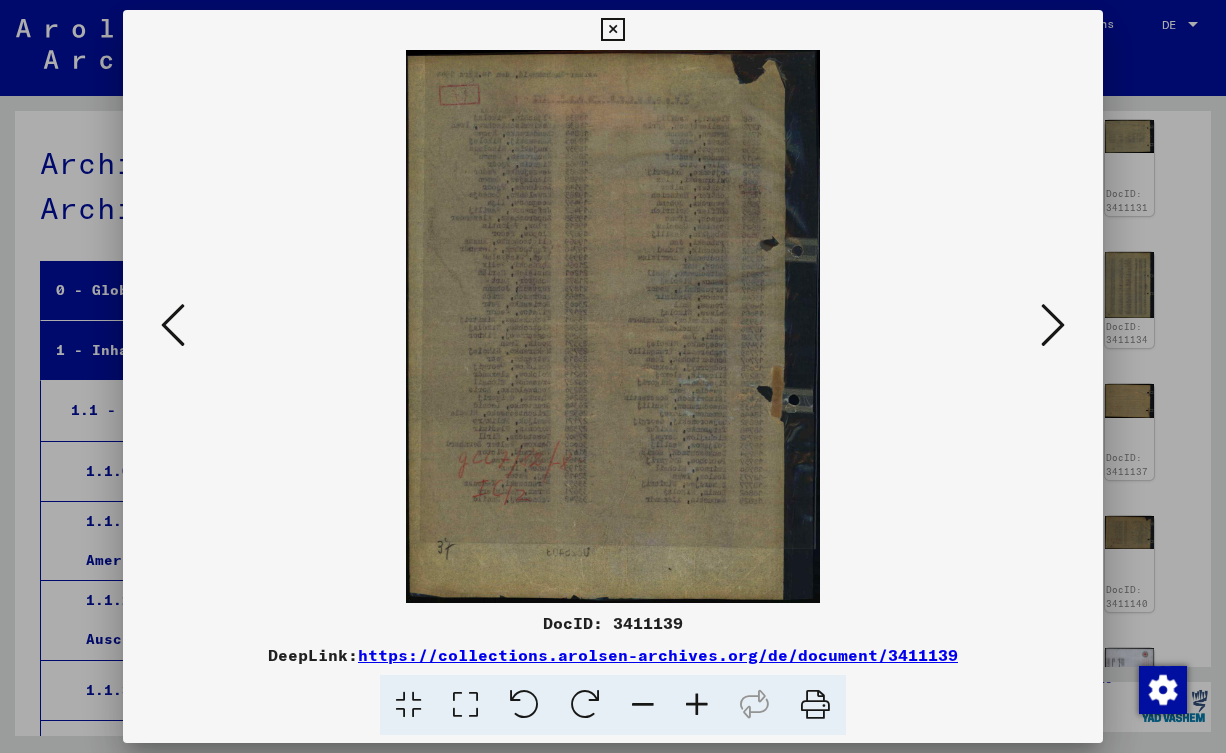 click at bounding box center (1053, 325) 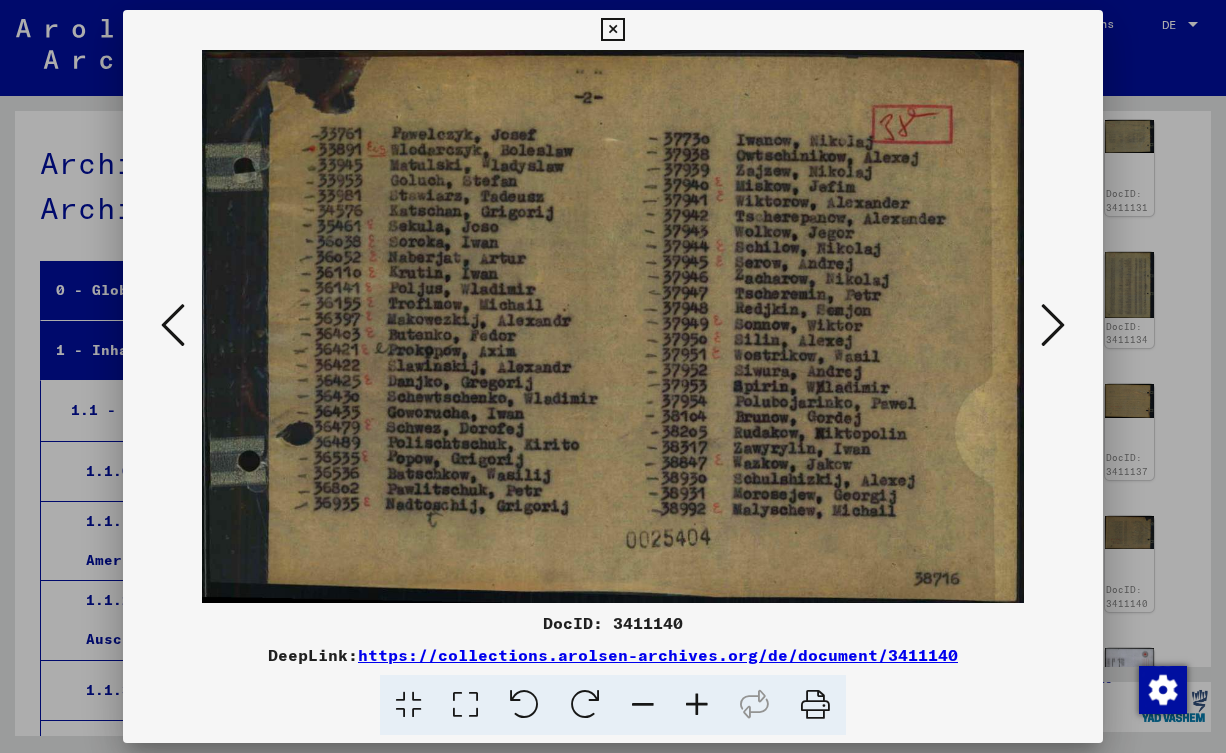 click at bounding box center (815, 705) 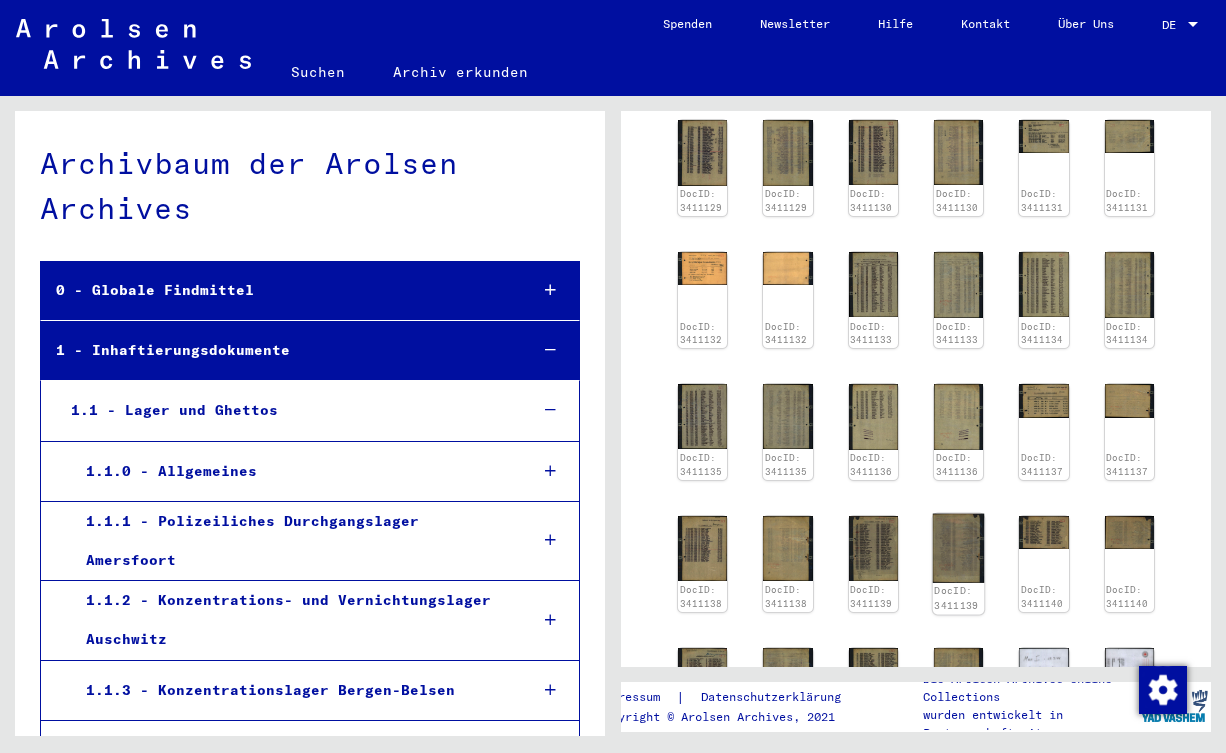 click 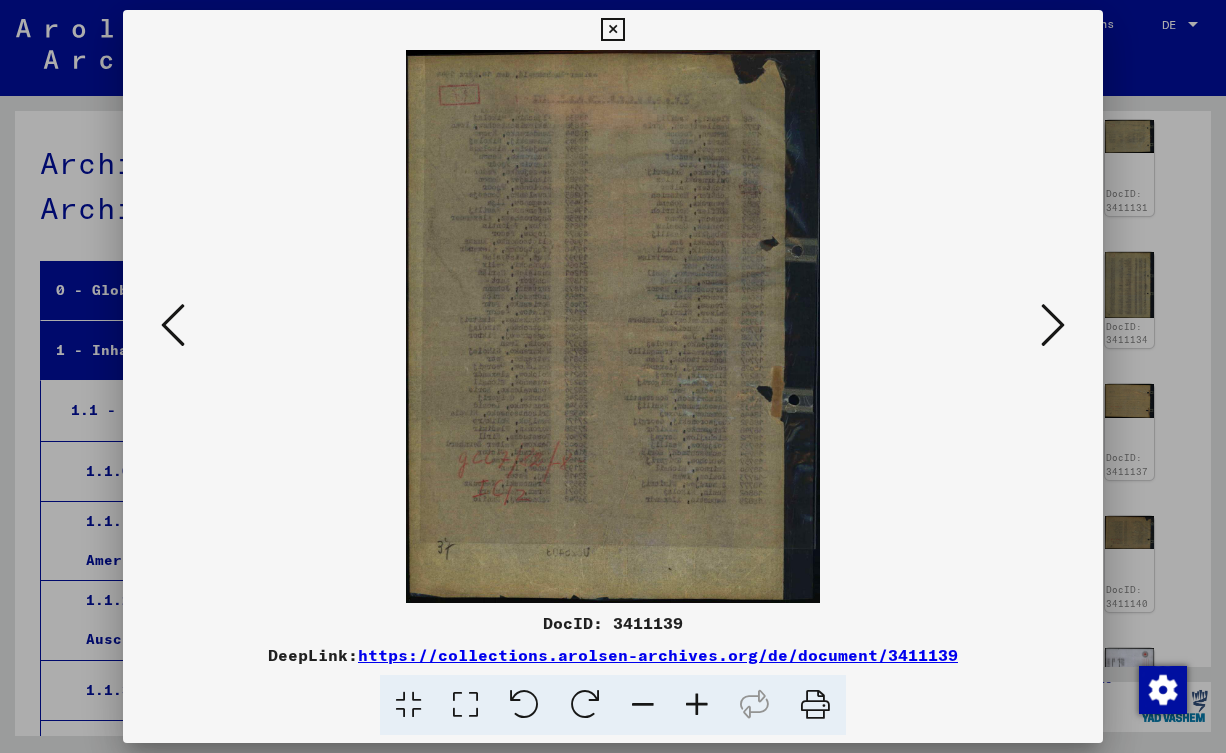 click at bounding box center [1053, 325] 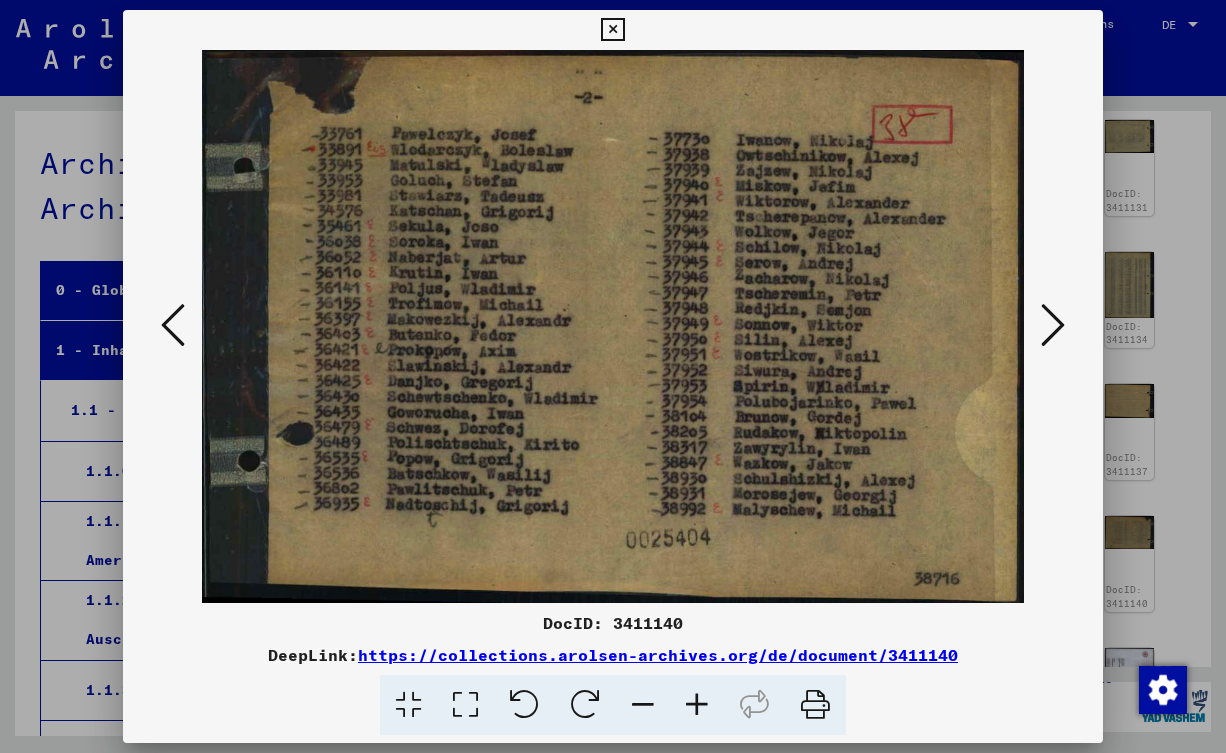 click at bounding box center (1053, 325) 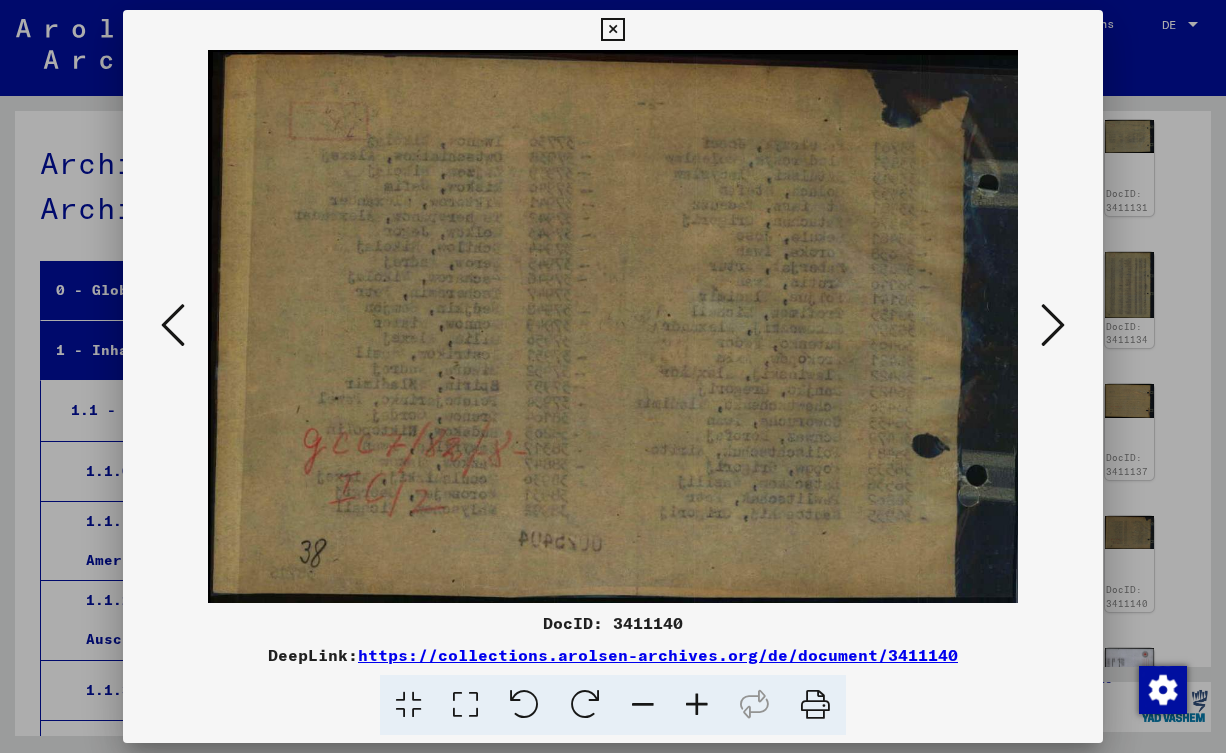 click at bounding box center [1053, 325] 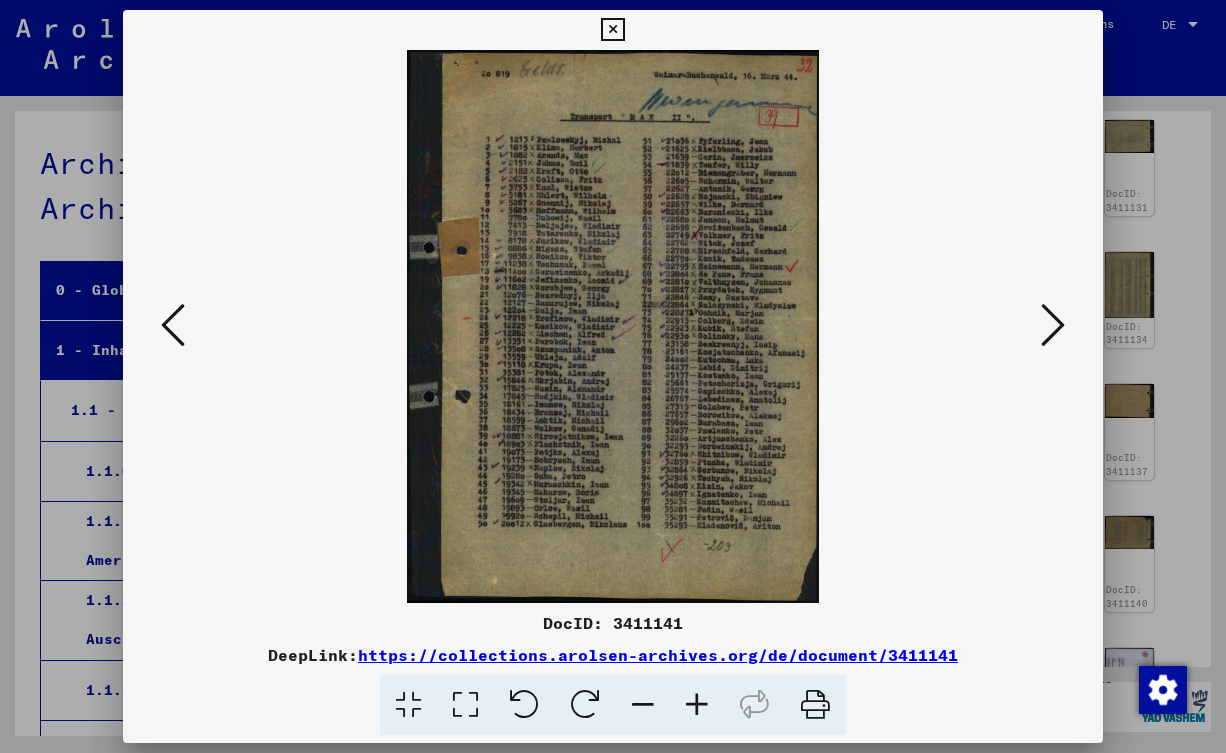 click at bounding box center [697, 705] 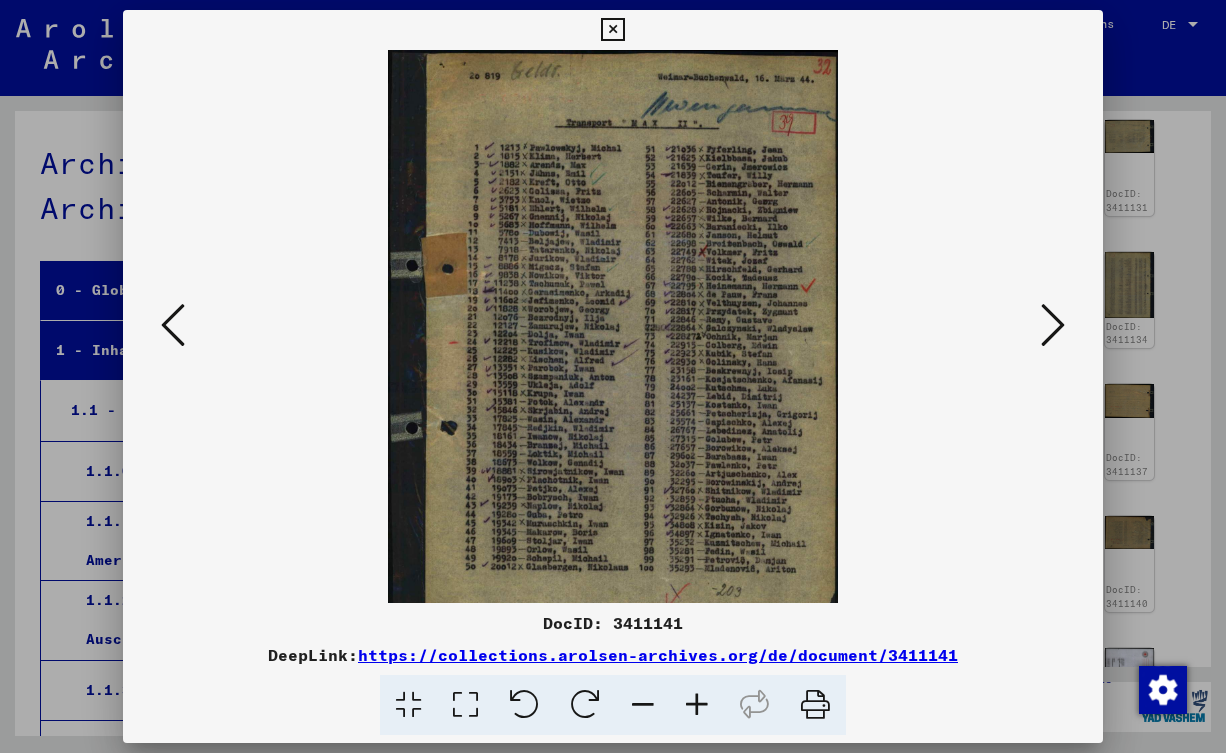click at bounding box center (697, 705) 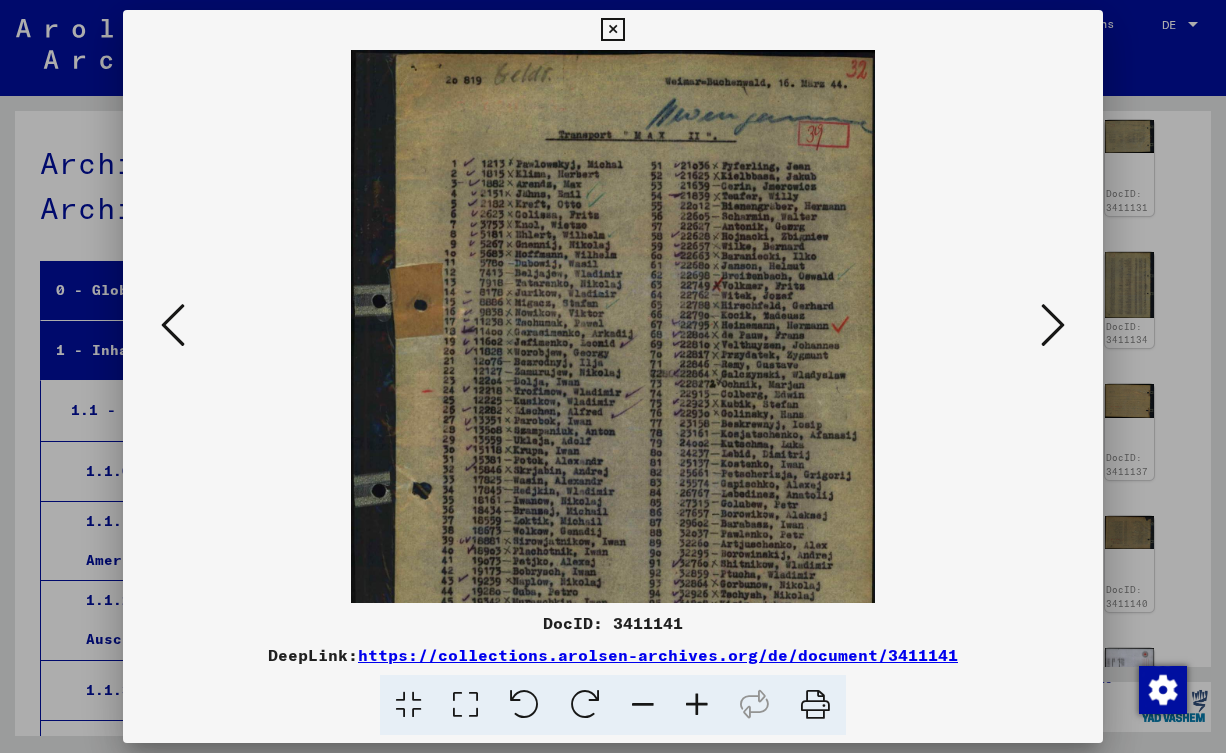 click at bounding box center (697, 705) 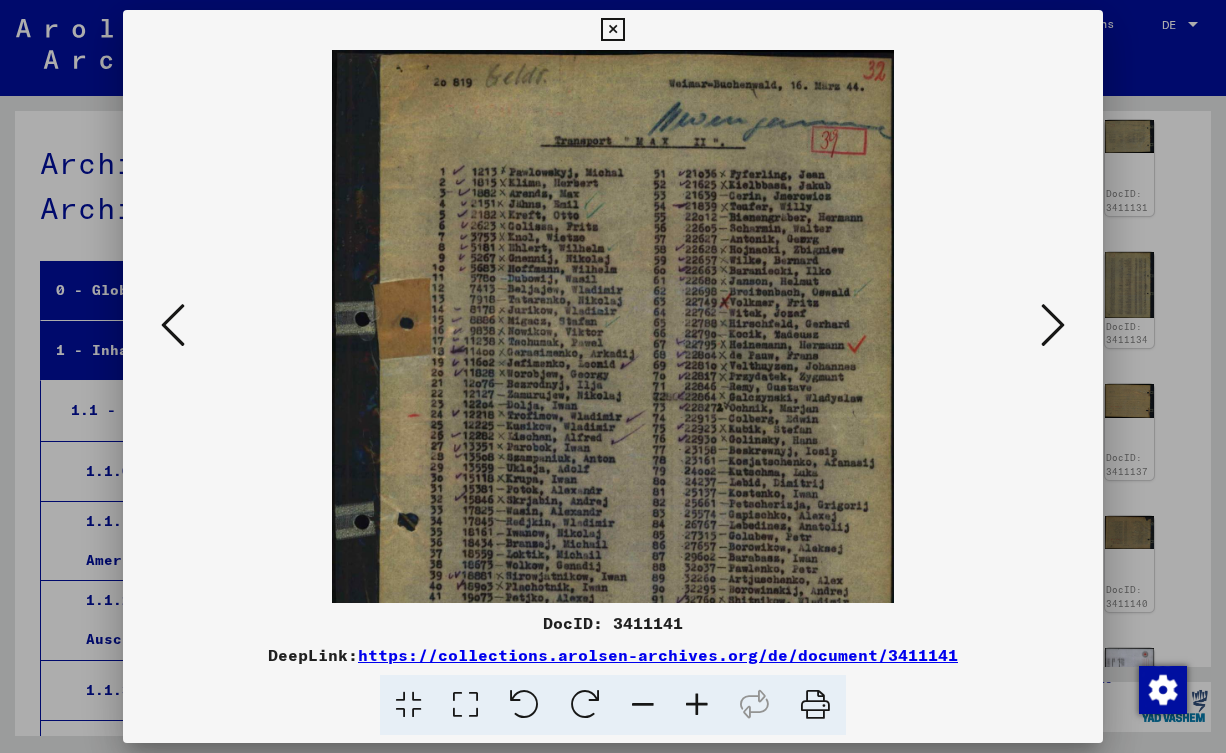 click at bounding box center (697, 705) 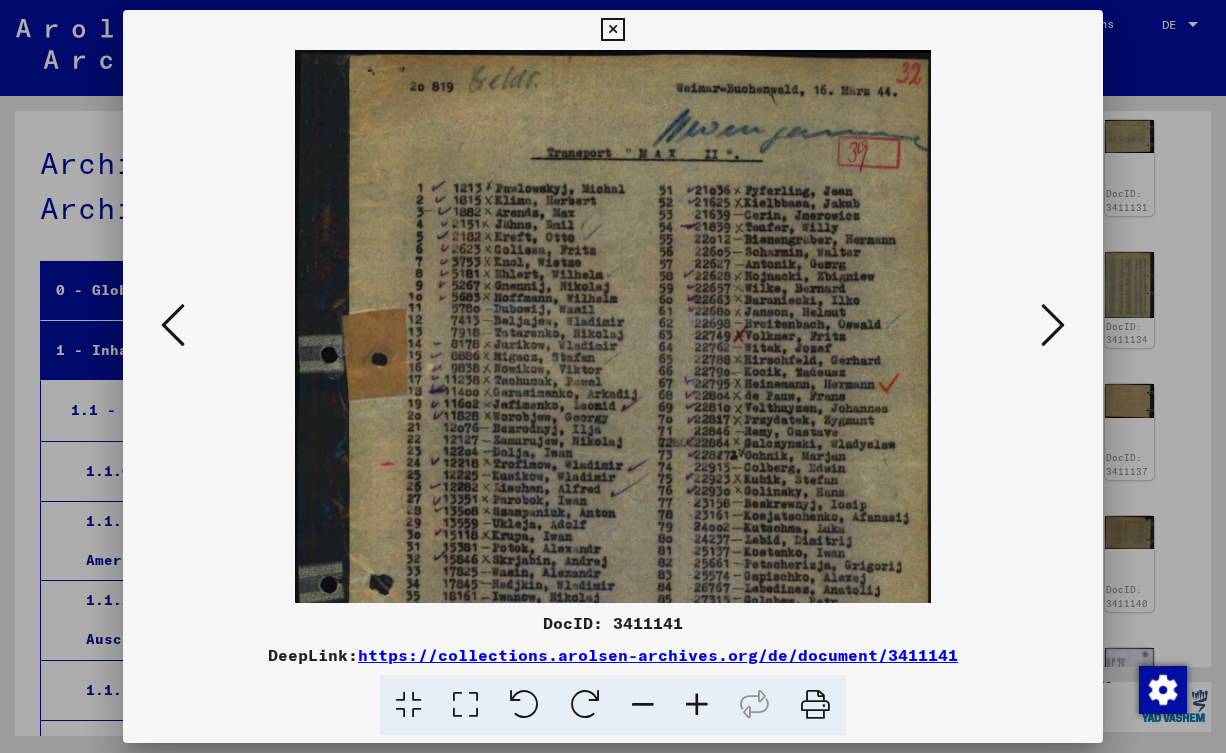 click at bounding box center (697, 705) 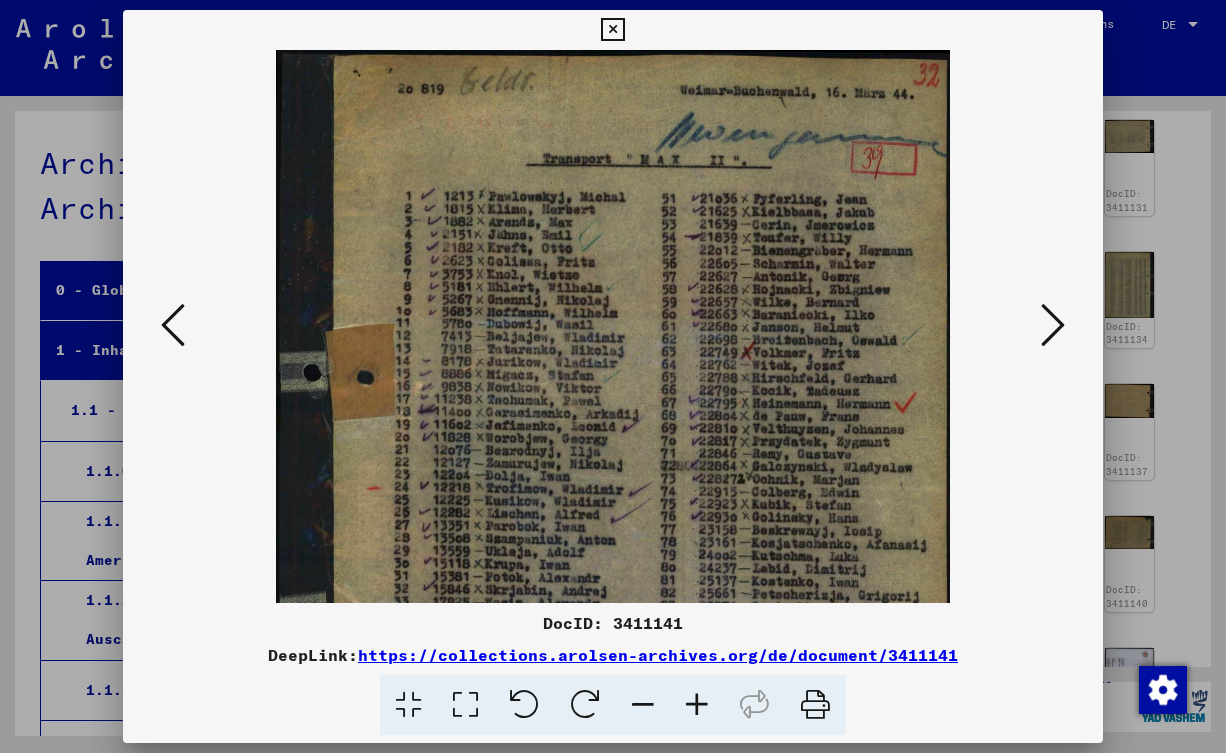 click at bounding box center [697, 705] 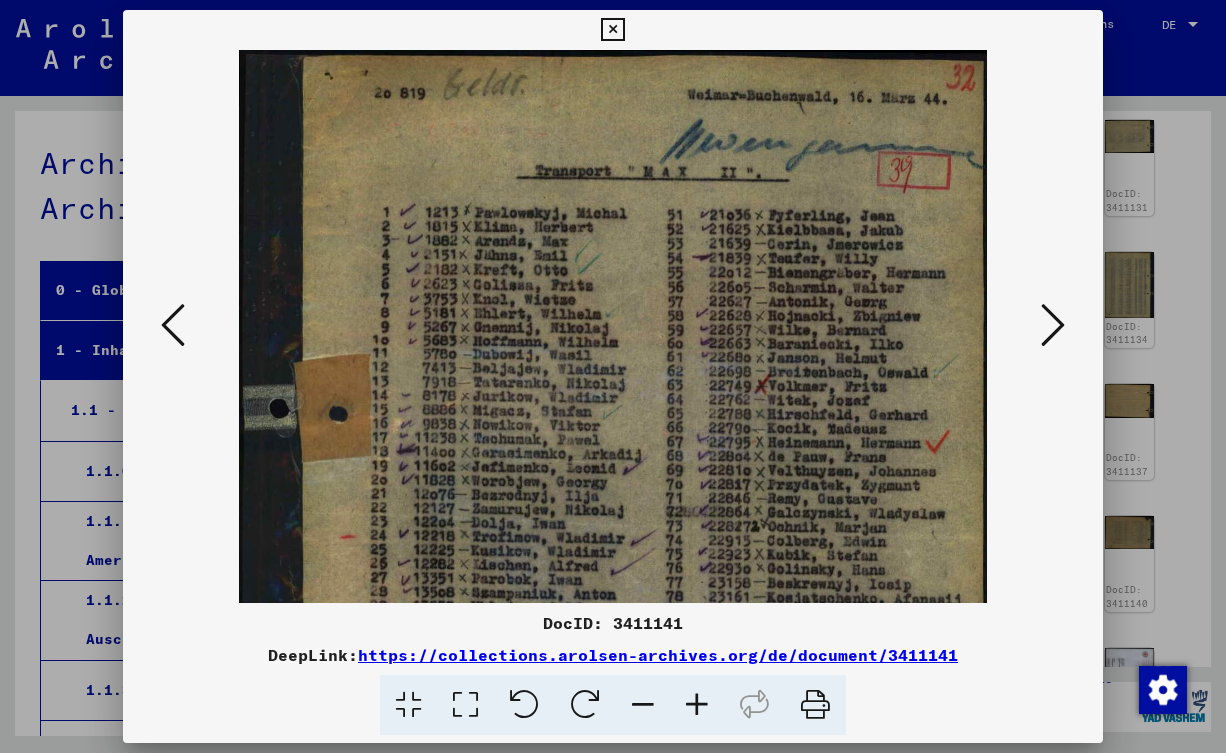 click at bounding box center (697, 705) 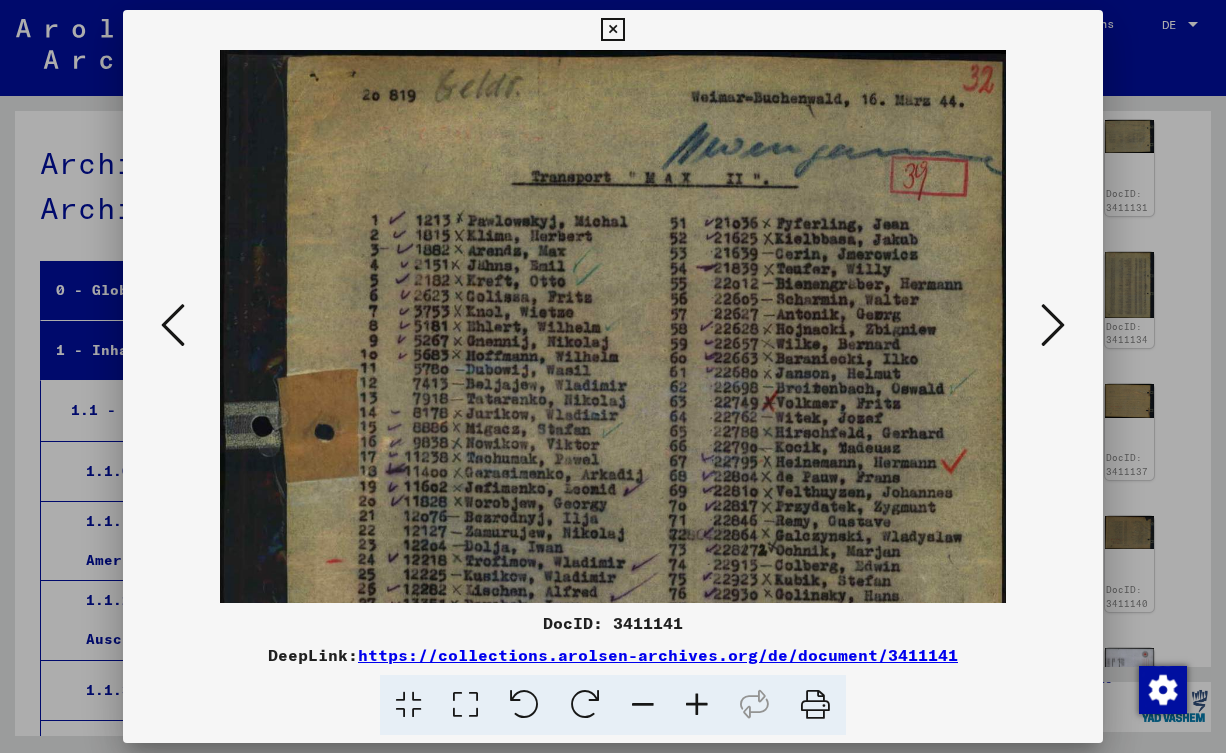 click at bounding box center (697, 705) 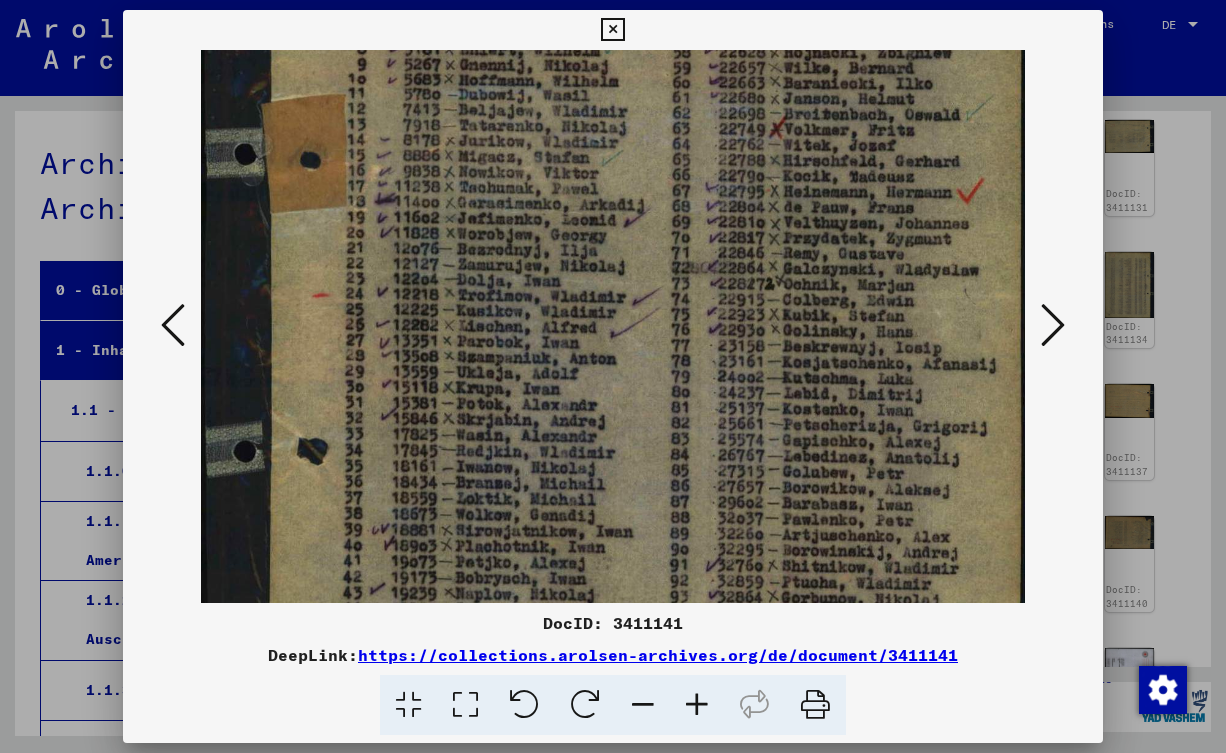 drag, startPoint x: 669, startPoint y: 453, endPoint x: 632, endPoint y: 164, distance: 291.3589 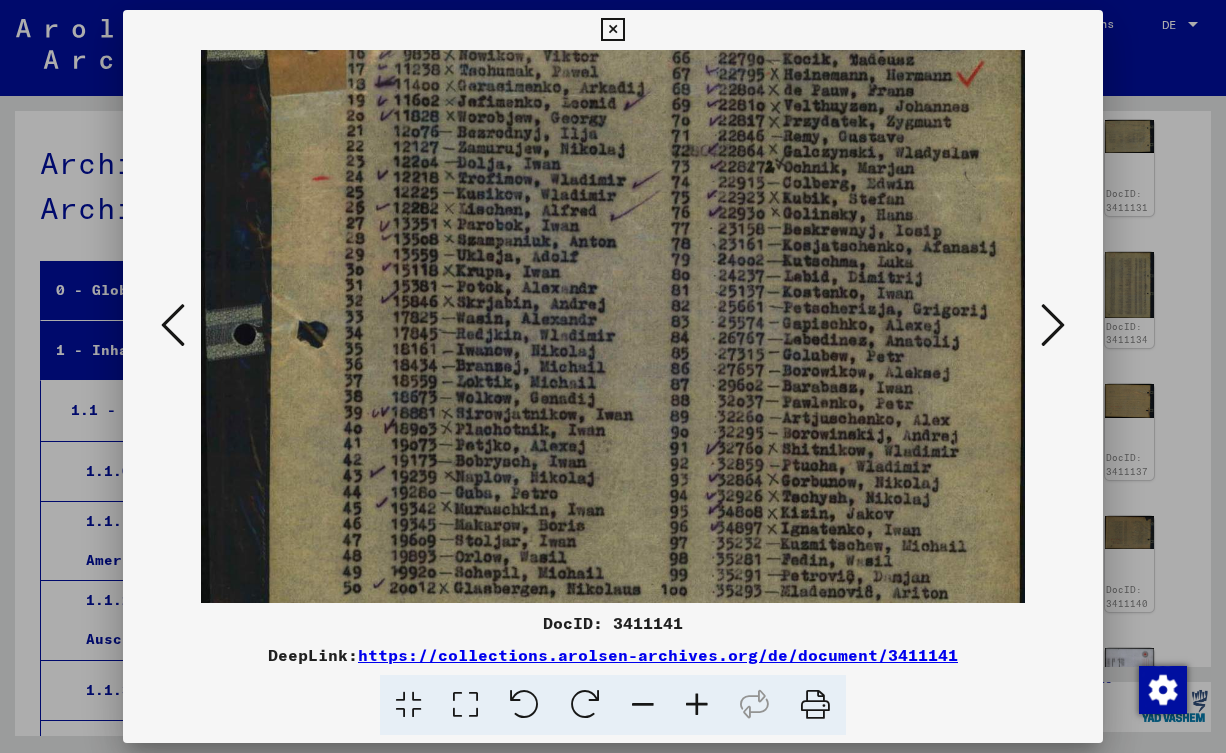 scroll, scrollTop: 427, scrollLeft: 0, axis: vertical 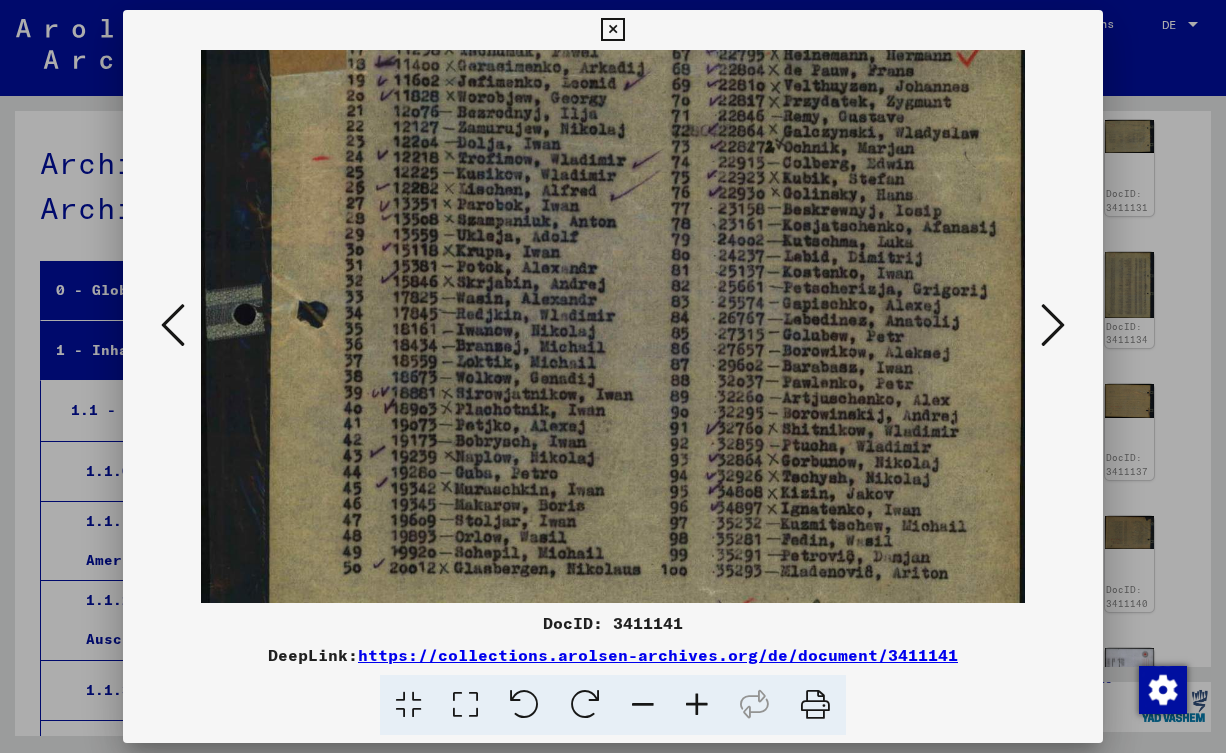 drag, startPoint x: 726, startPoint y: 416, endPoint x: 709, endPoint y: 296, distance: 121.19818 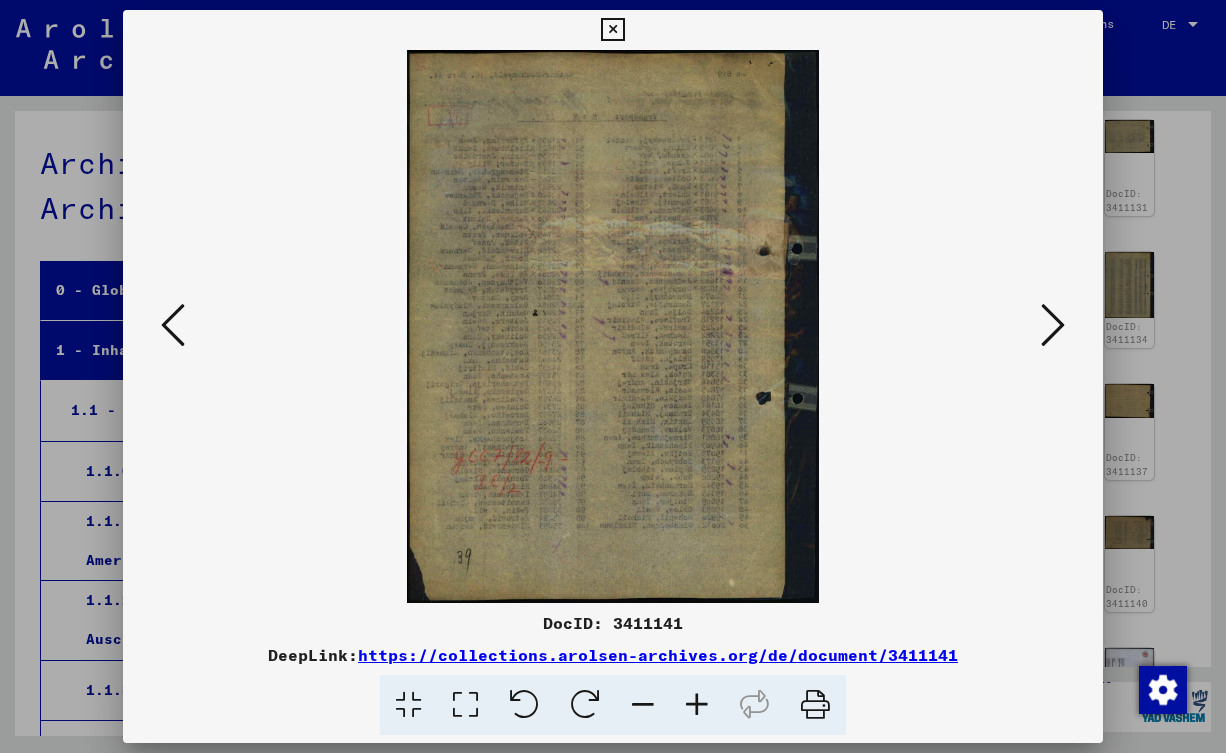 scroll, scrollTop: 0, scrollLeft: 0, axis: both 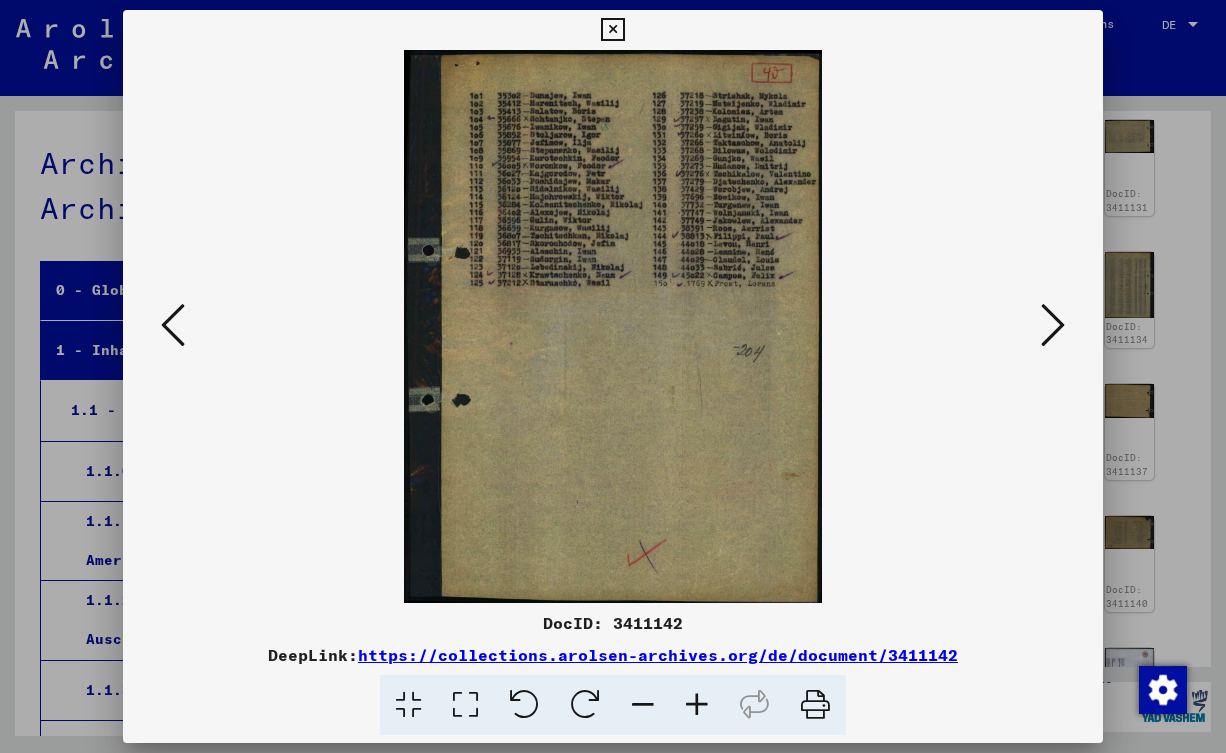click at bounding box center (815, 705) 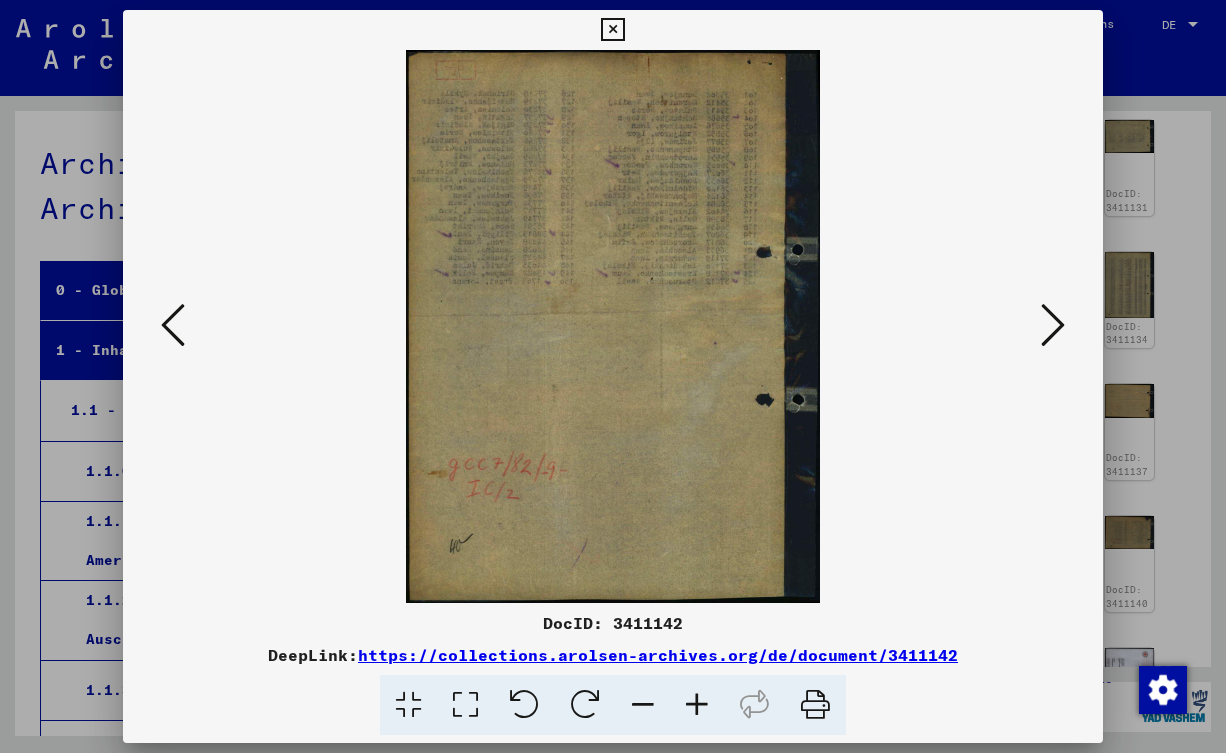 click at bounding box center (1053, 325) 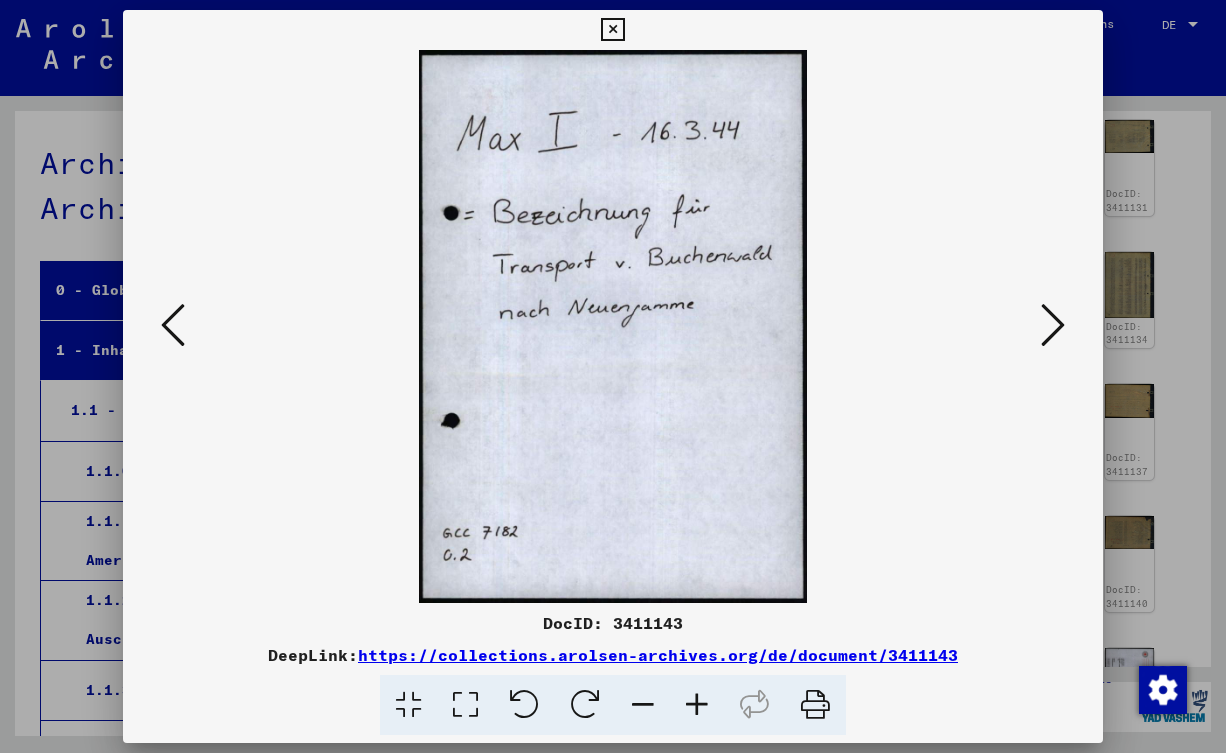 click at bounding box center [1053, 325] 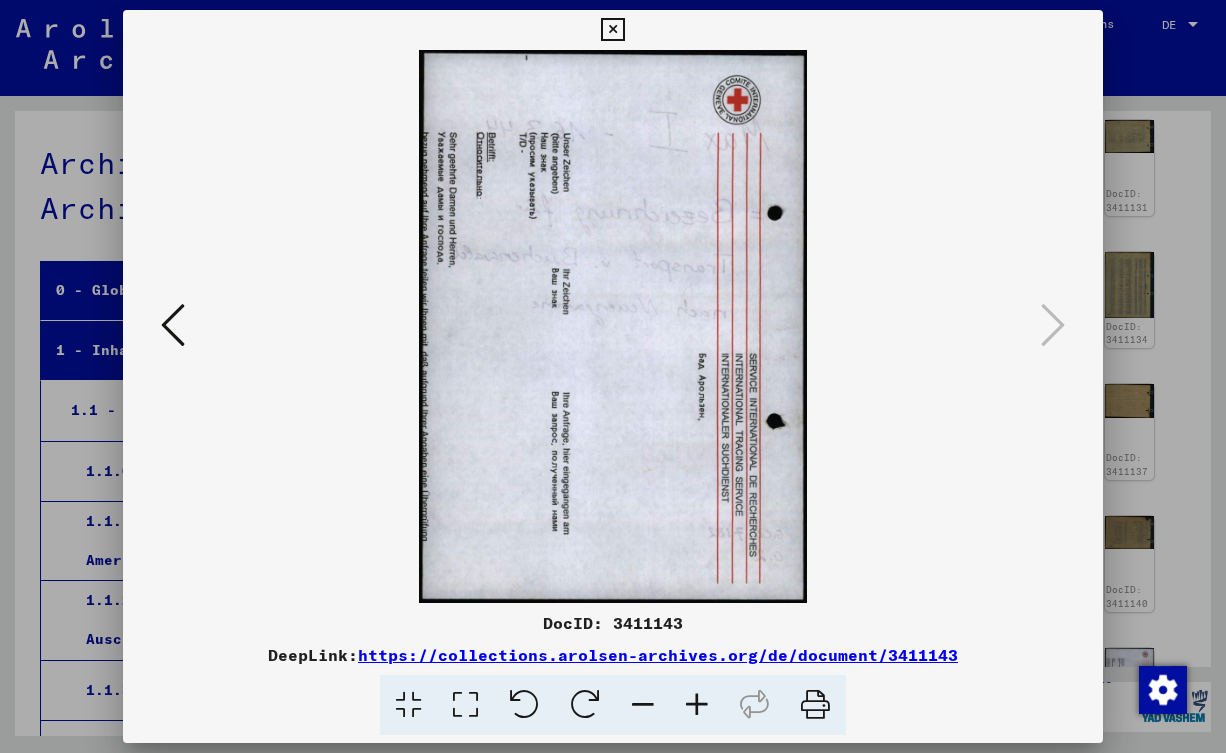 click at bounding box center (173, 325) 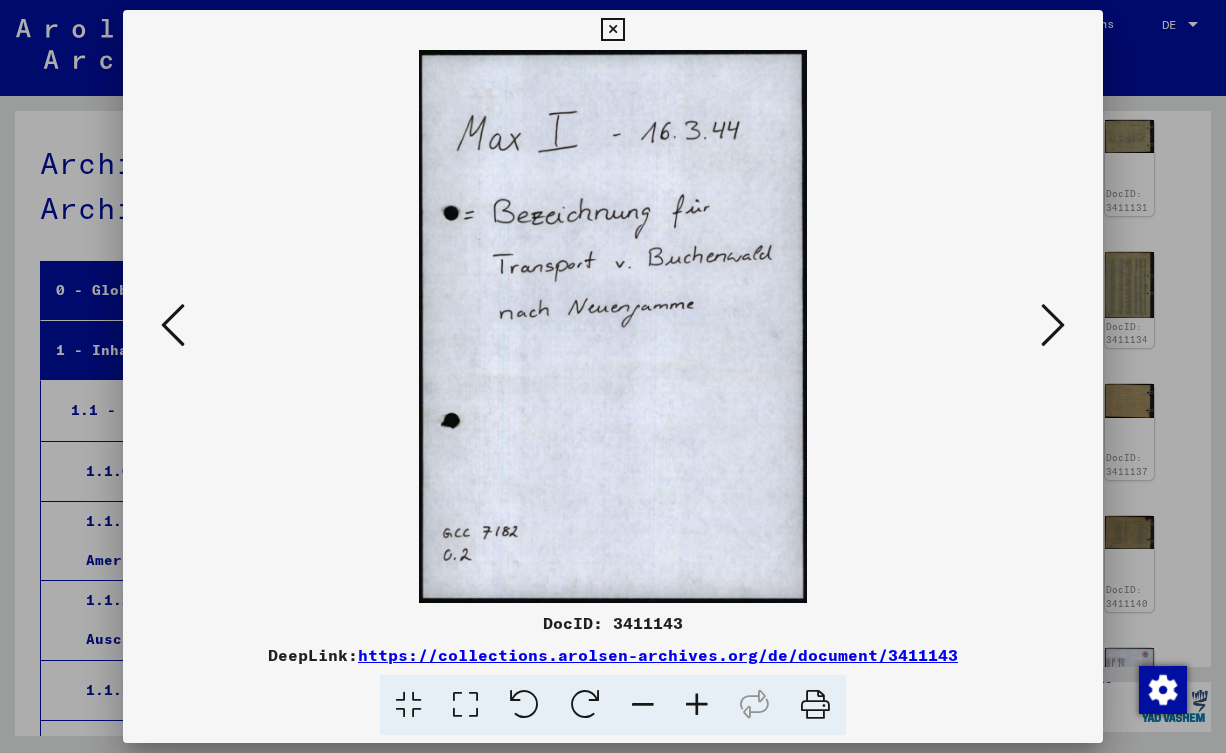 click at bounding box center [173, 325] 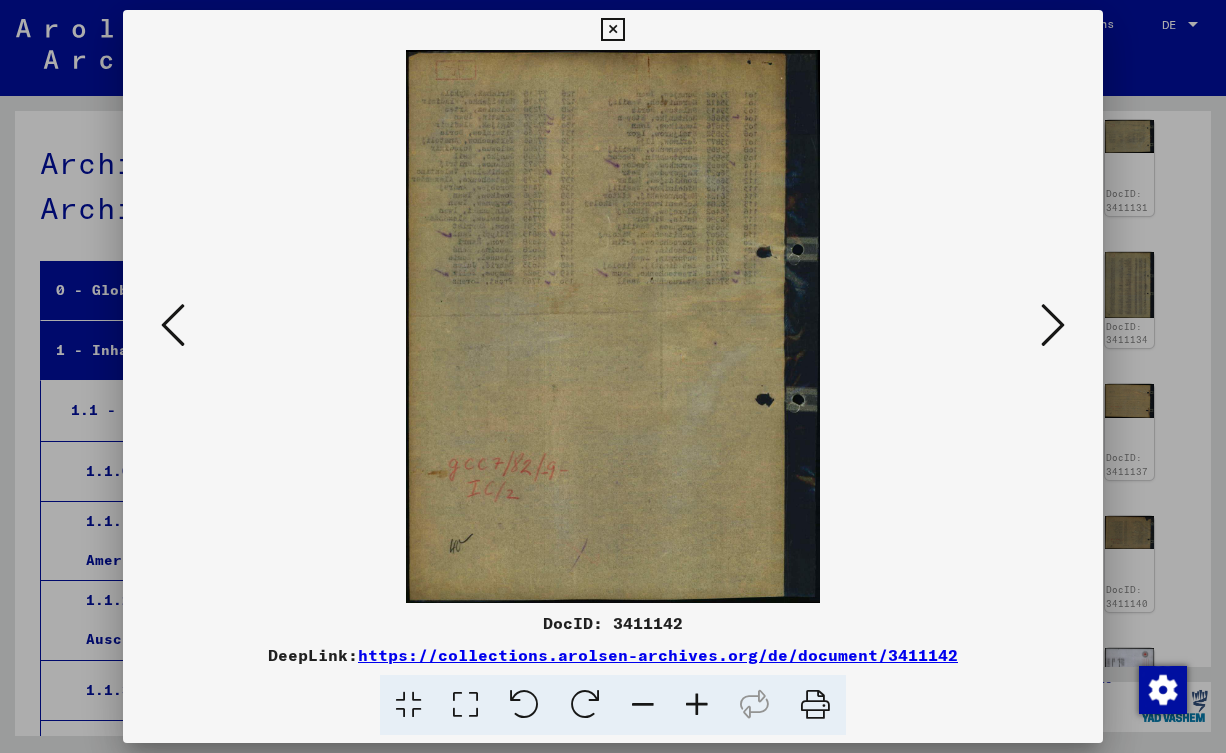 click at bounding box center [173, 325] 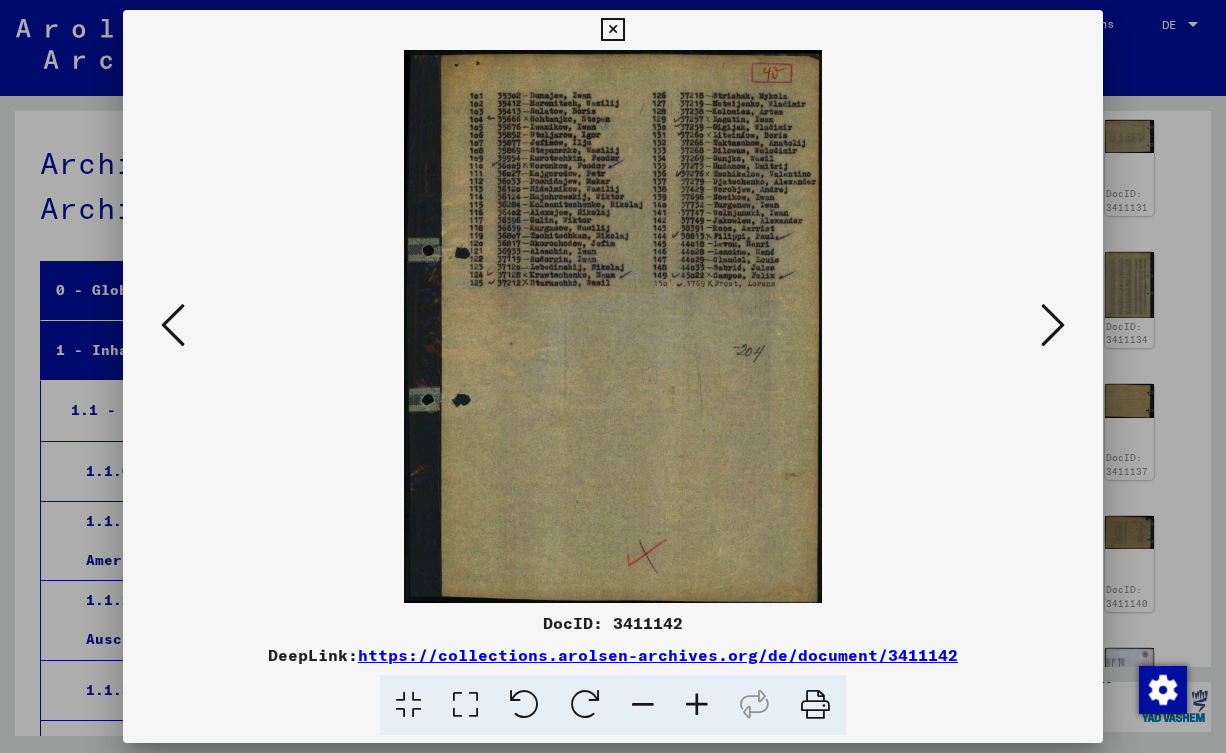 click at bounding box center (173, 325) 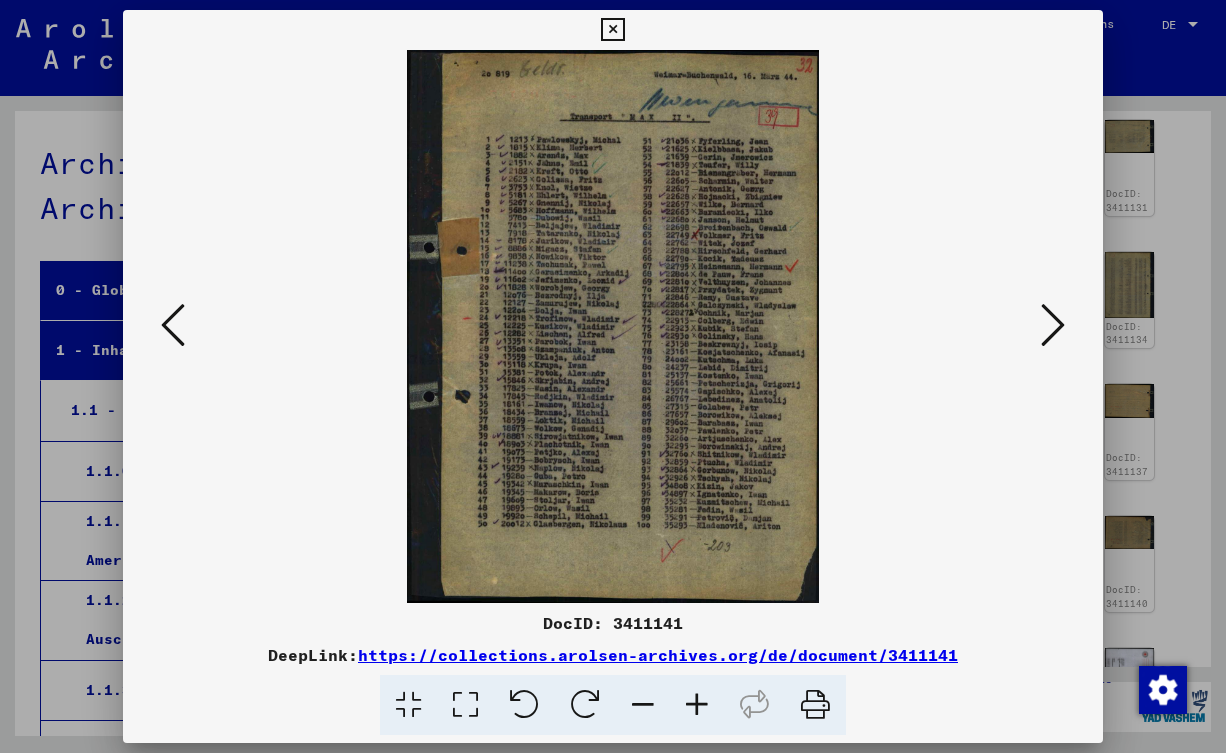click at bounding box center (173, 325) 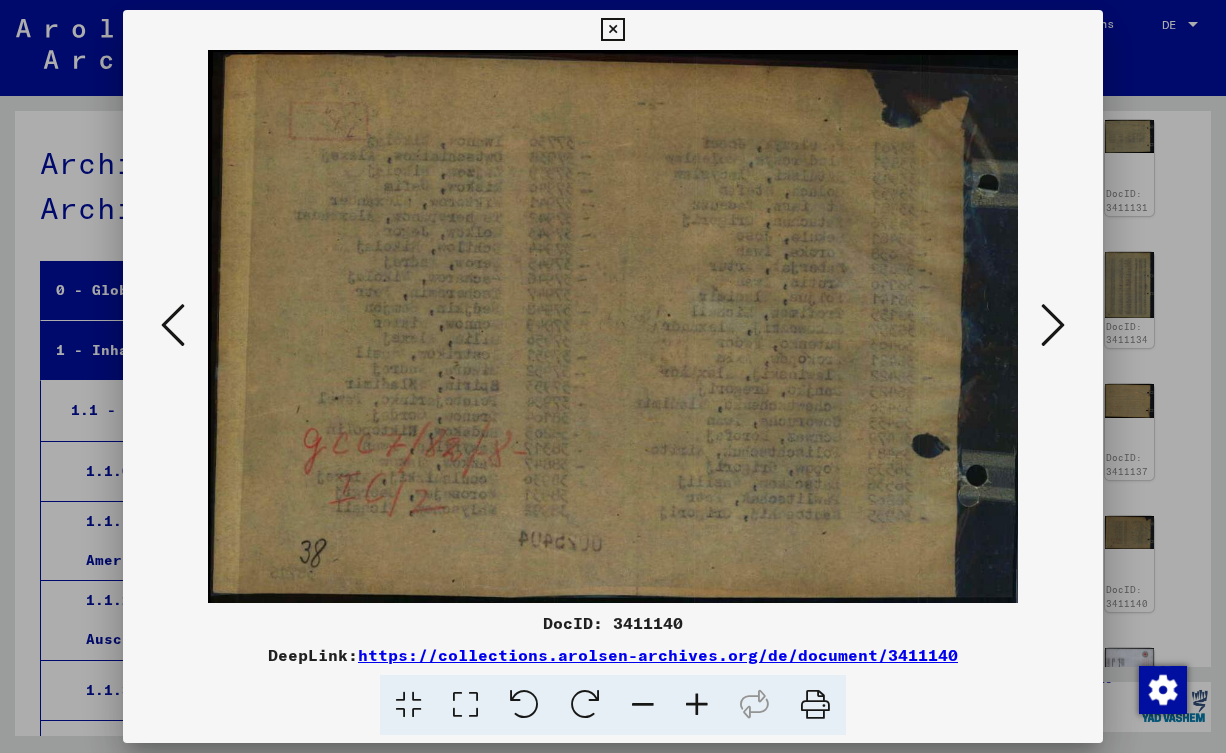 click at bounding box center (613, 376) 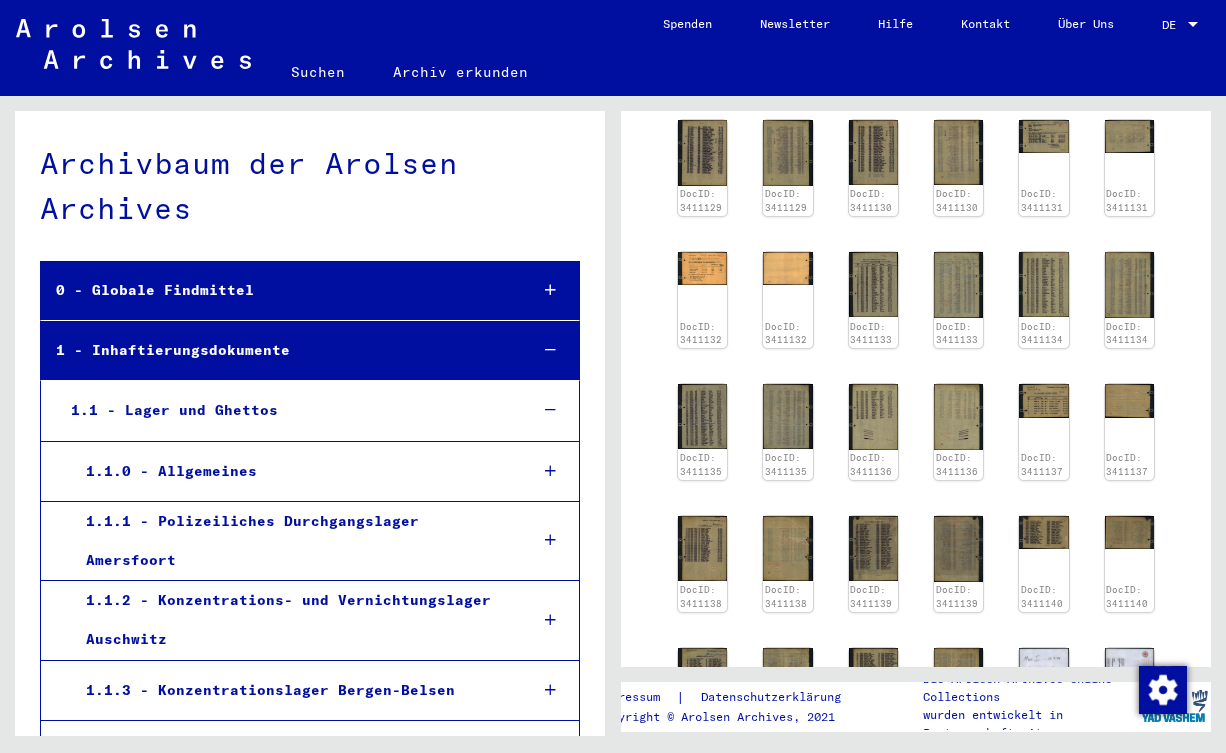 scroll, scrollTop: 1172, scrollLeft: 0, axis: vertical 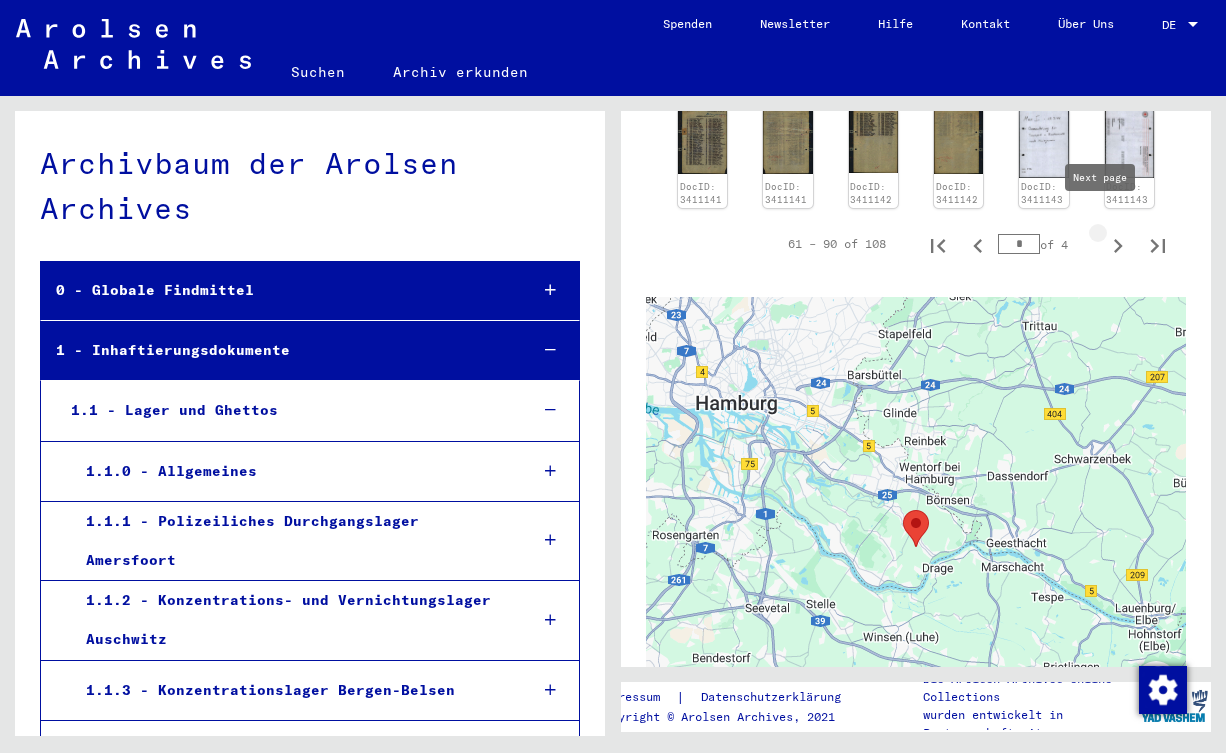 click 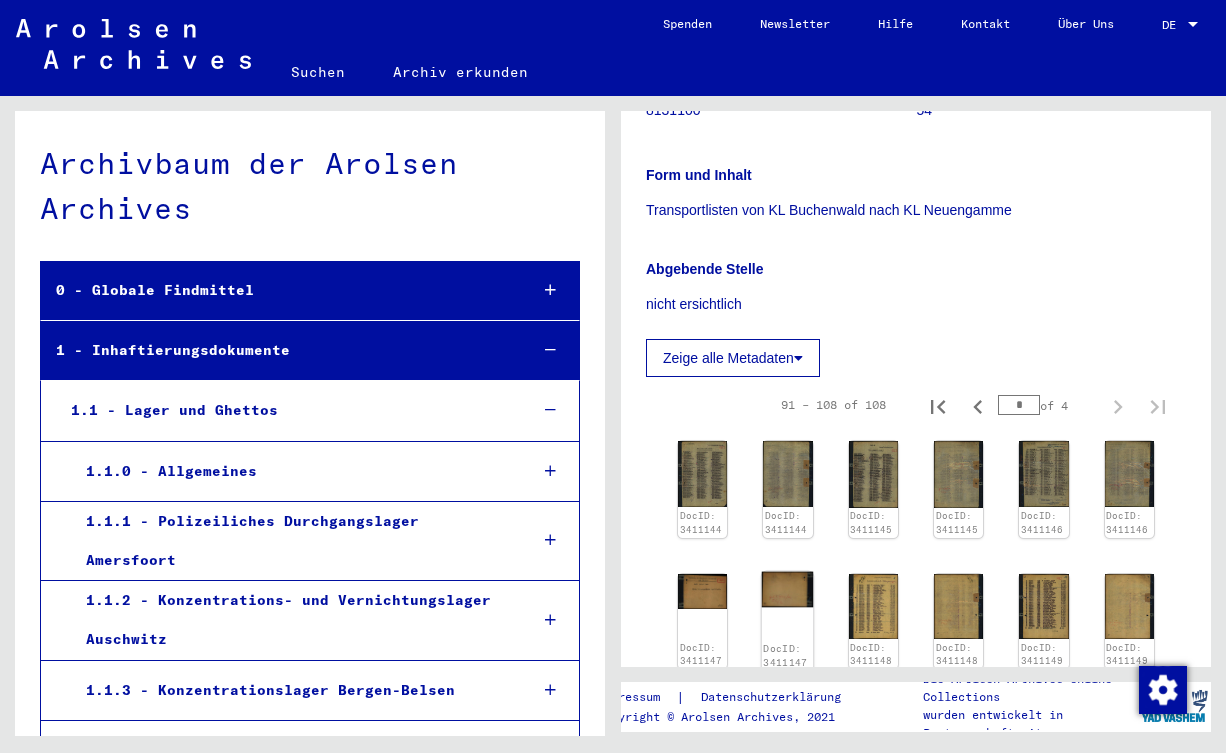 scroll, scrollTop: 456, scrollLeft: 0, axis: vertical 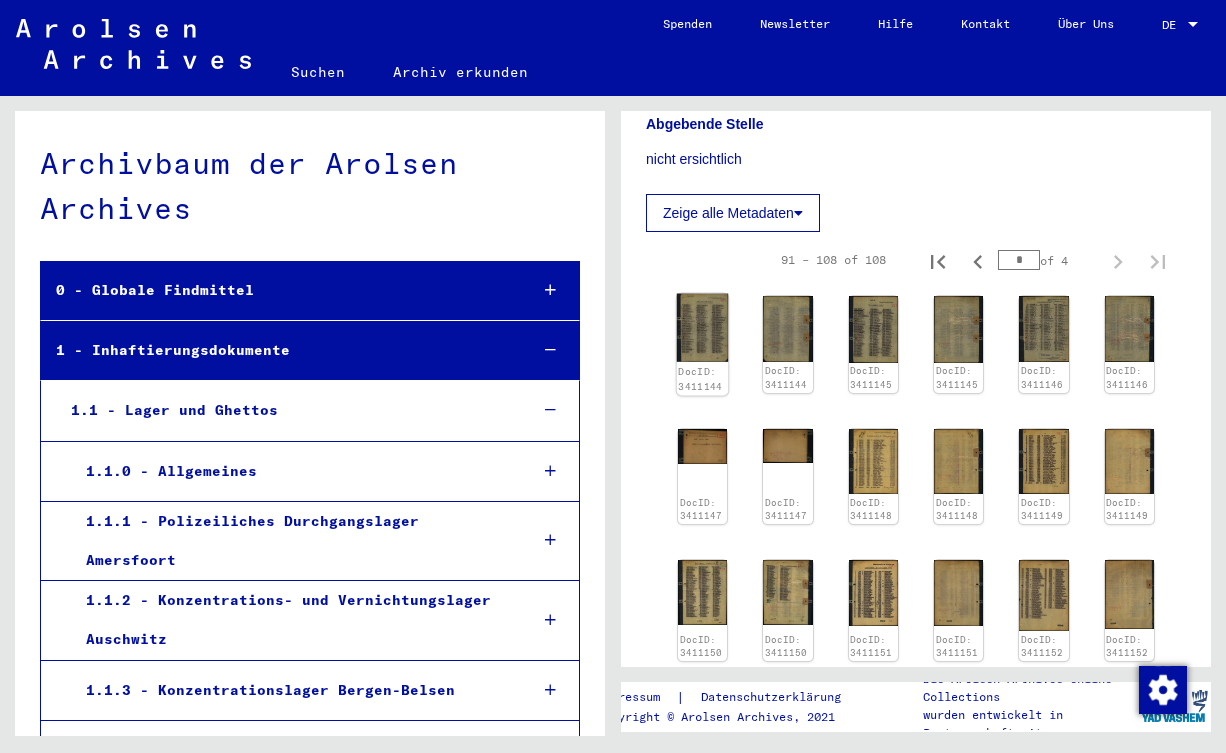 click 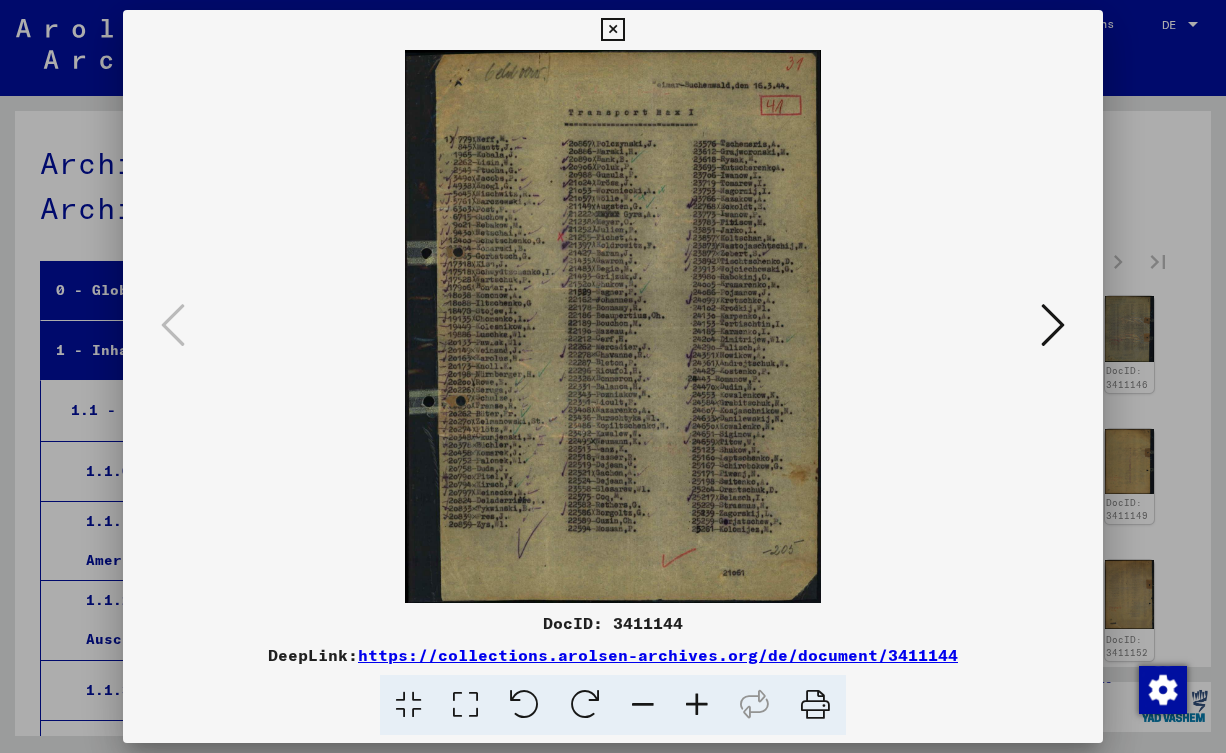click at bounding box center (697, 705) 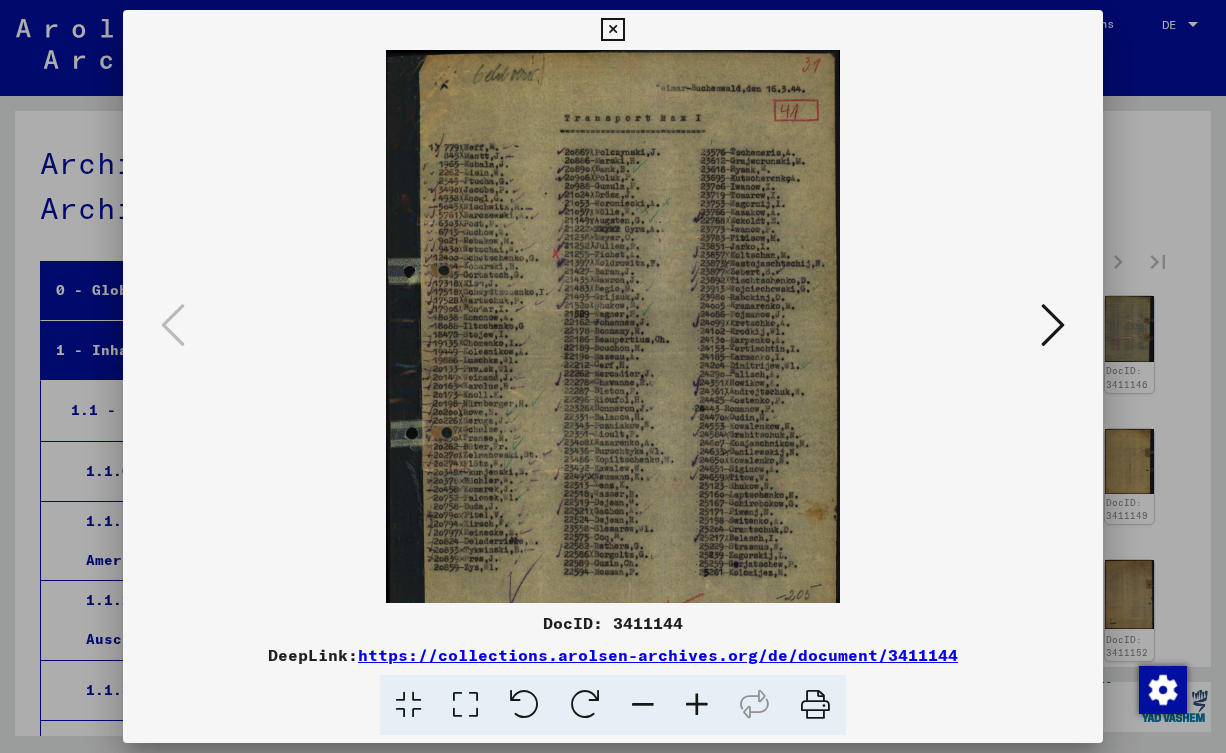 click at bounding box center (697, 705) 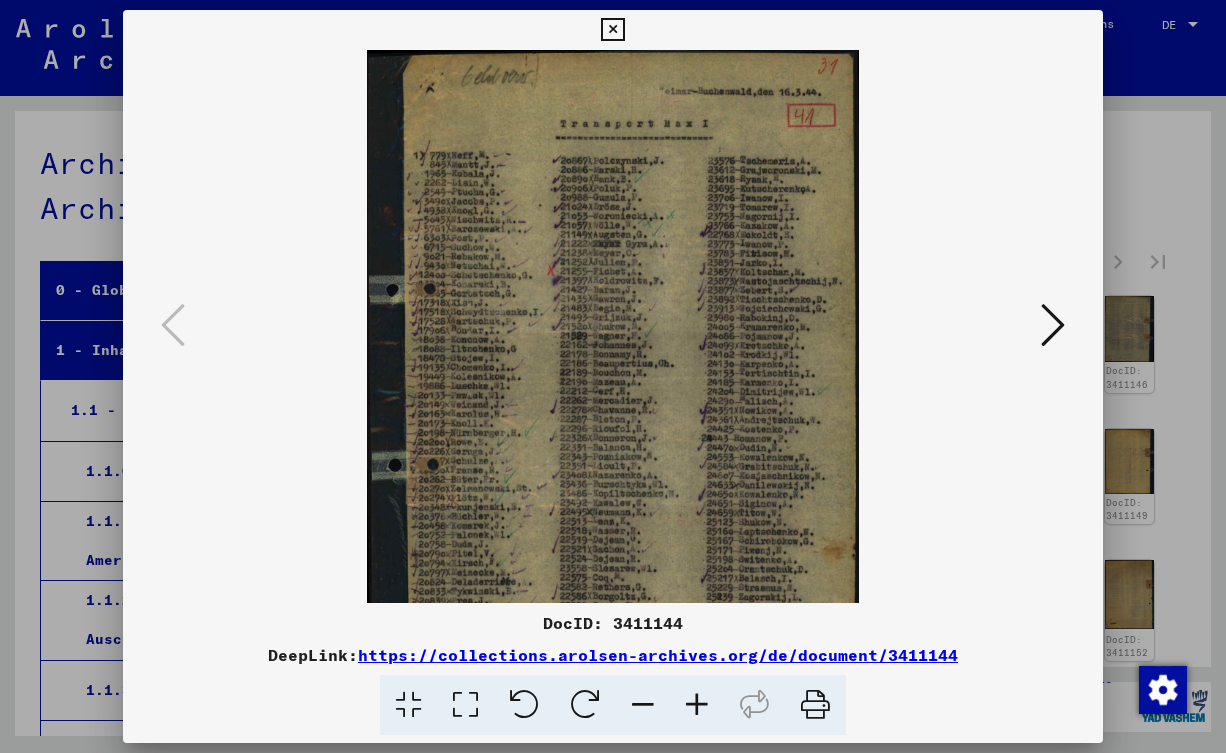 click at bounding box center (697, 705) 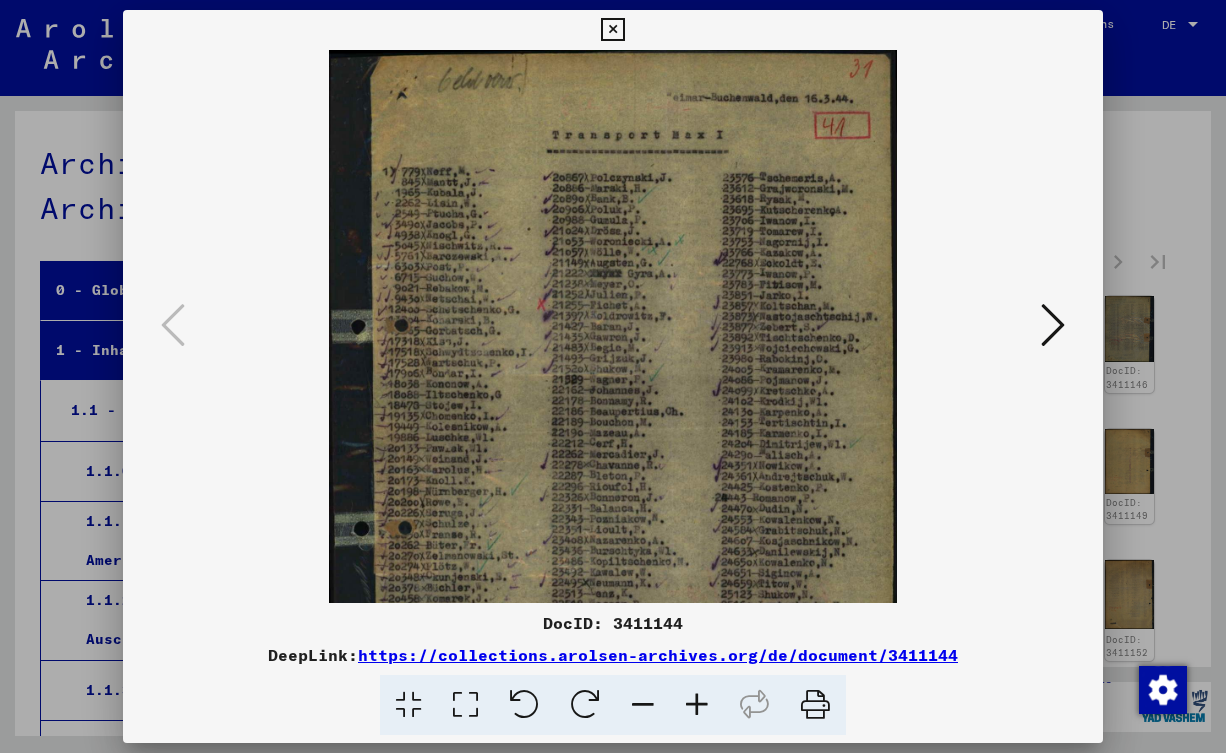 click at bounding box center [697, 705] 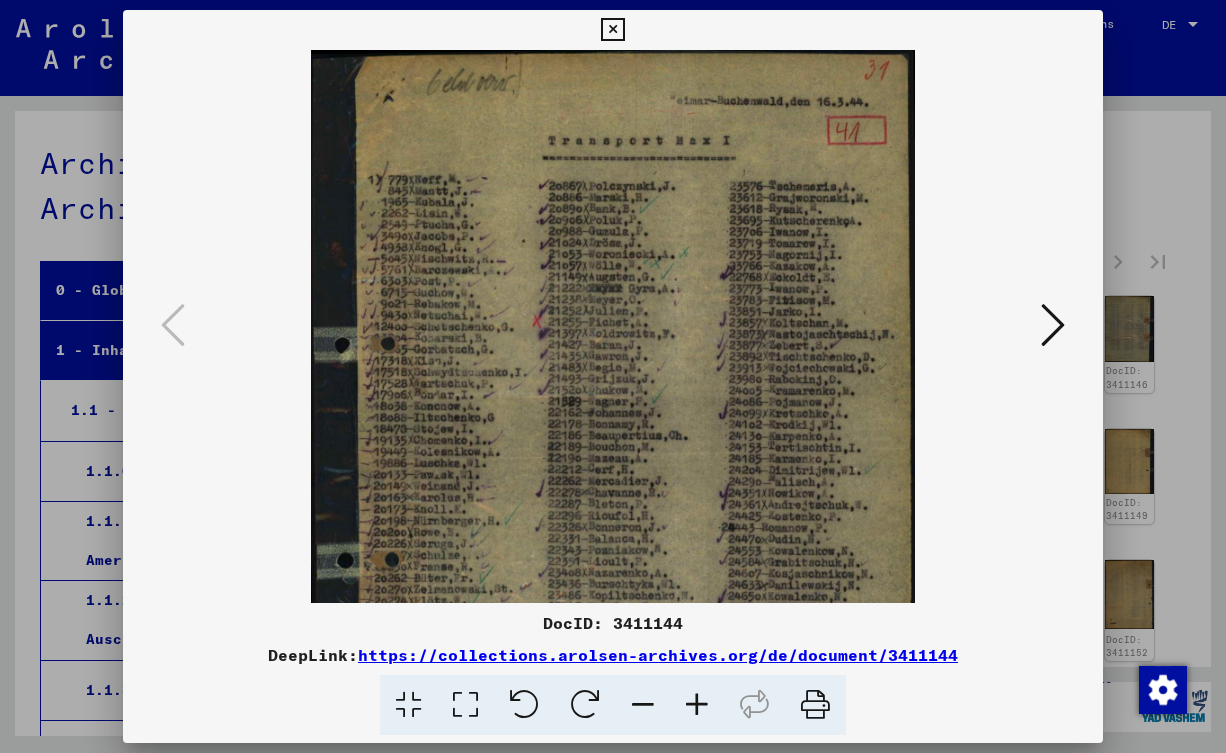 click at bounding box center (697, 705) 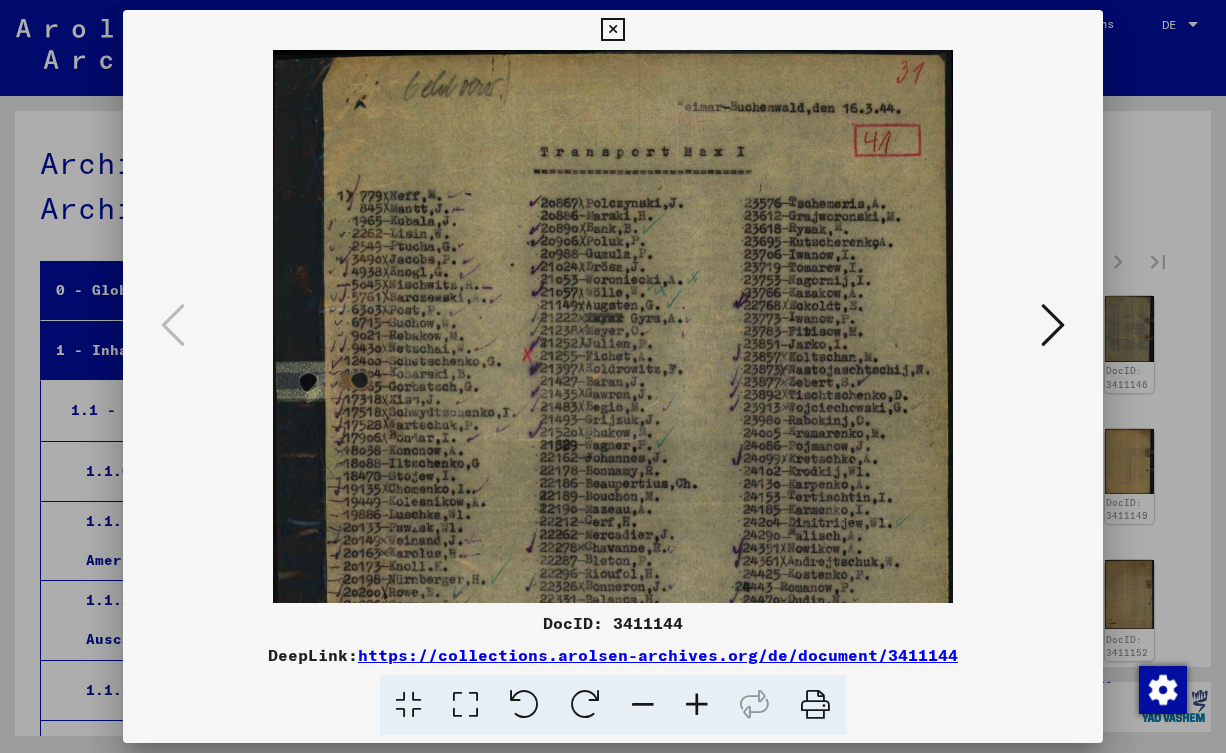 click at bounding box center (697, 705) 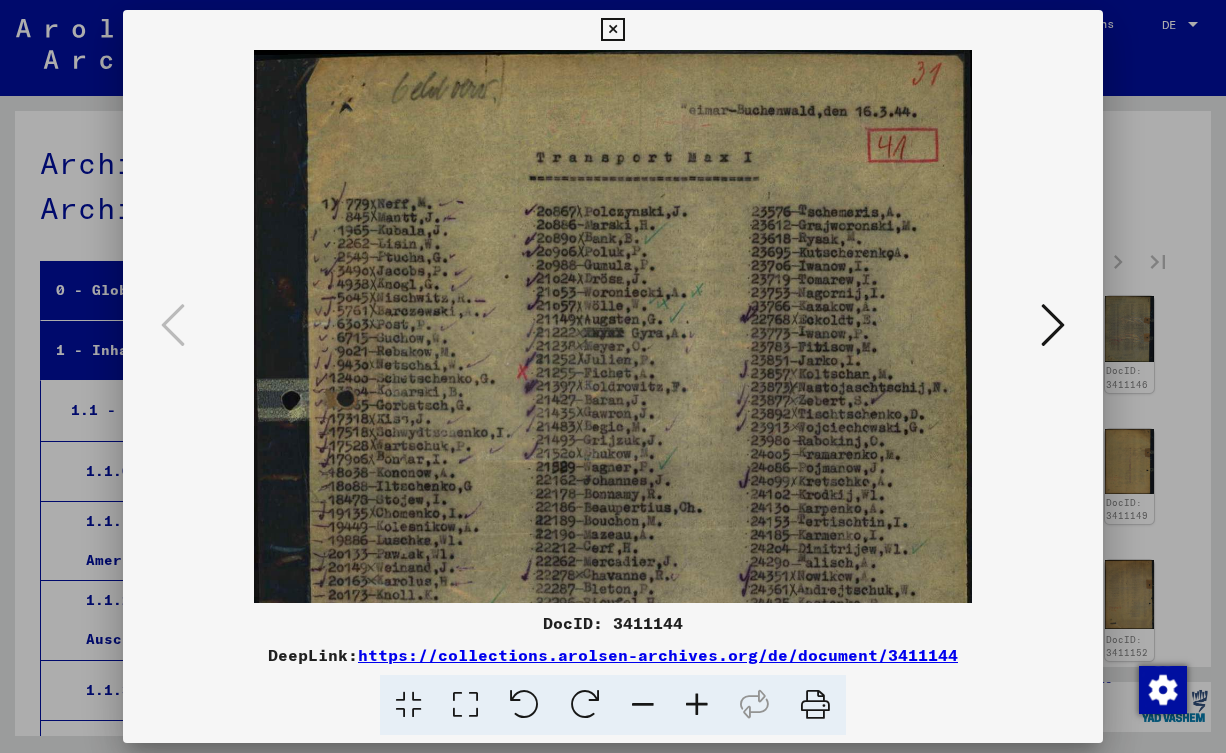 click at bounding box center (697, 705) 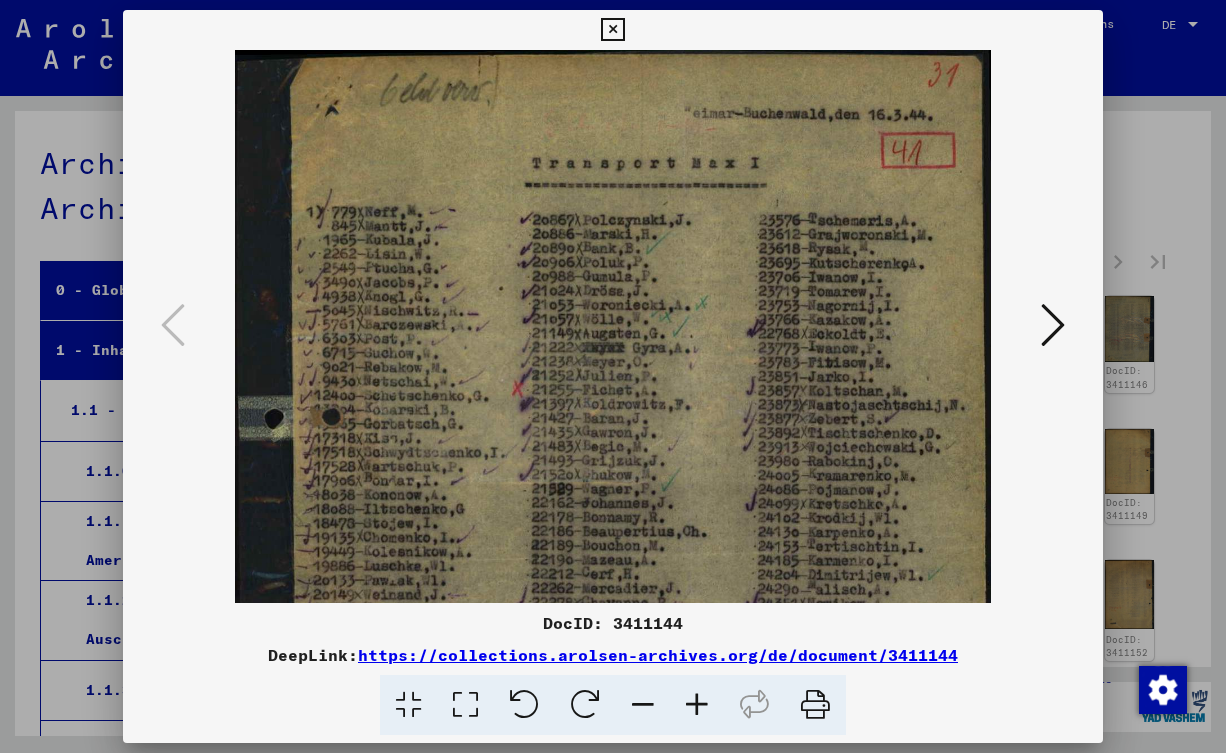 click at bounding box center (697, 705) 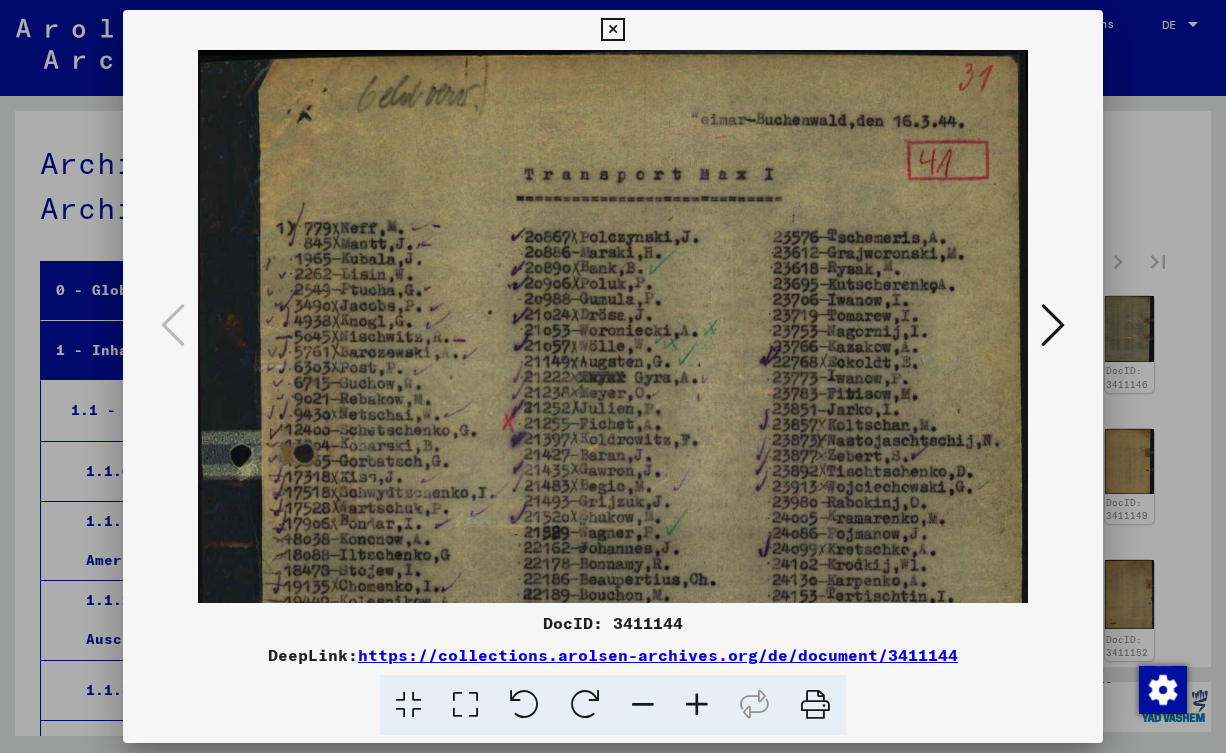 click at bounding box center [697, 705] 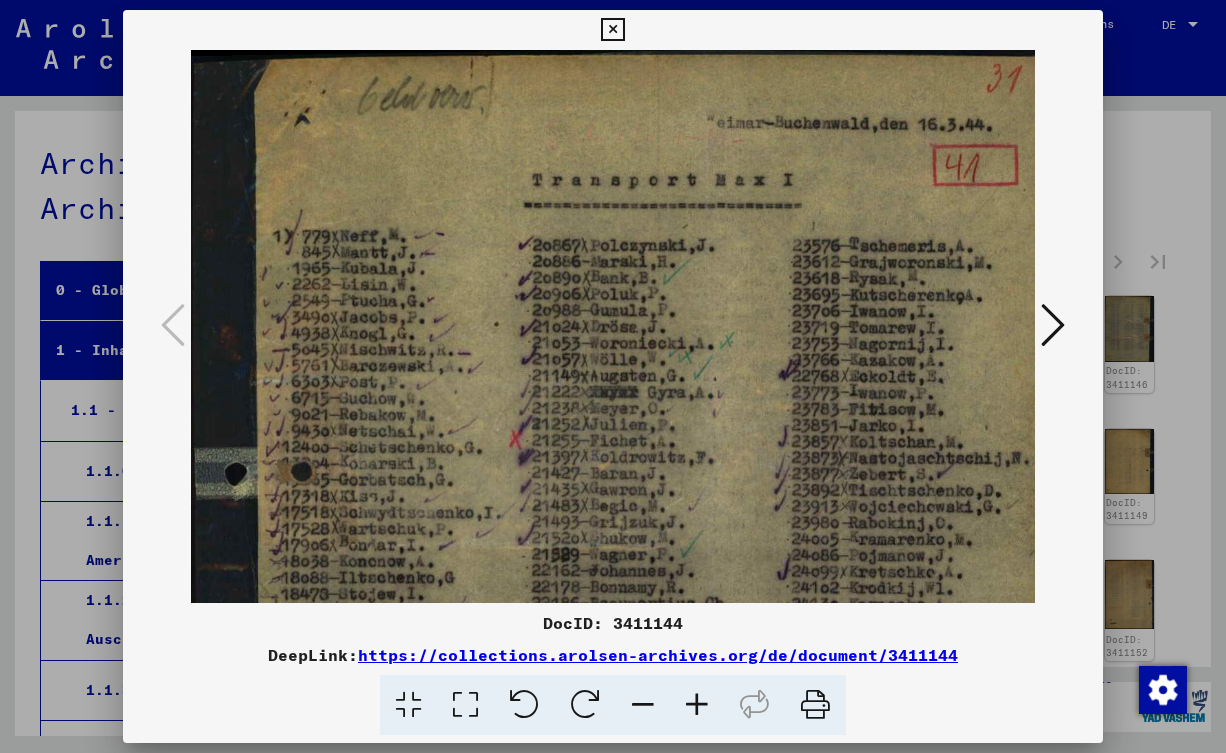 click at bounding box center [697, 705] 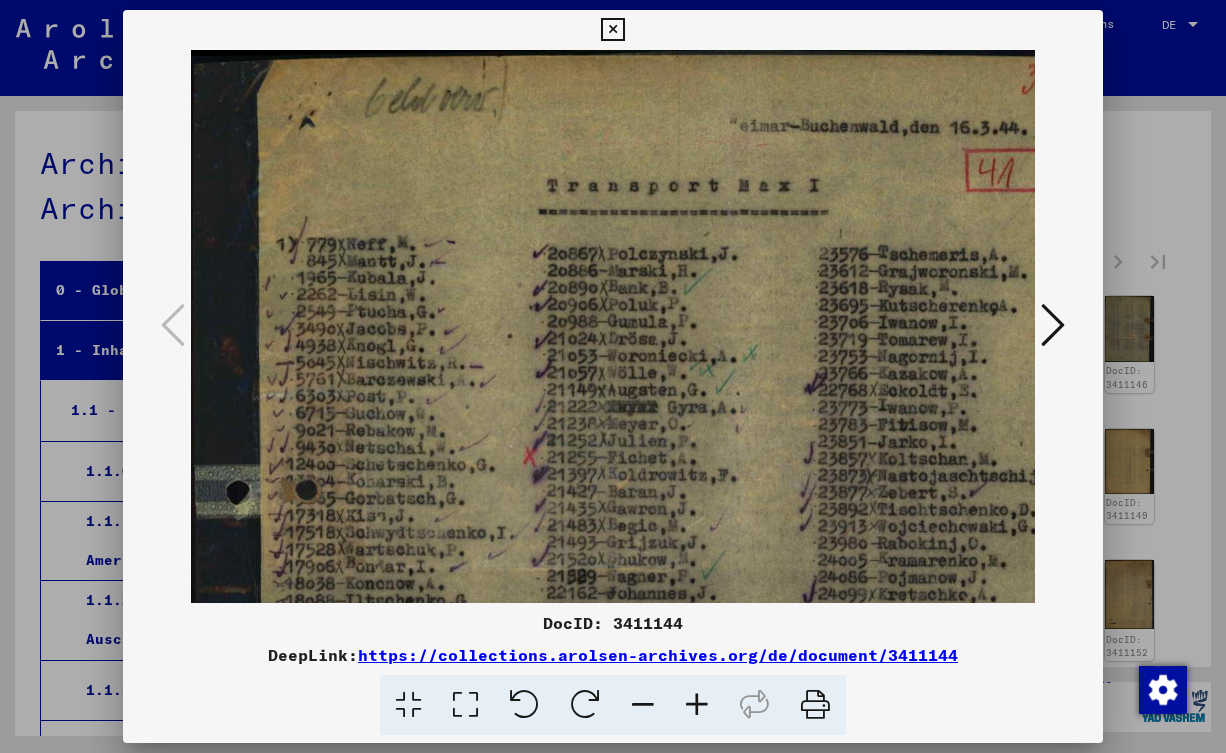 scroll, scrollTop: 18, scrollLeft: 54, axis: both 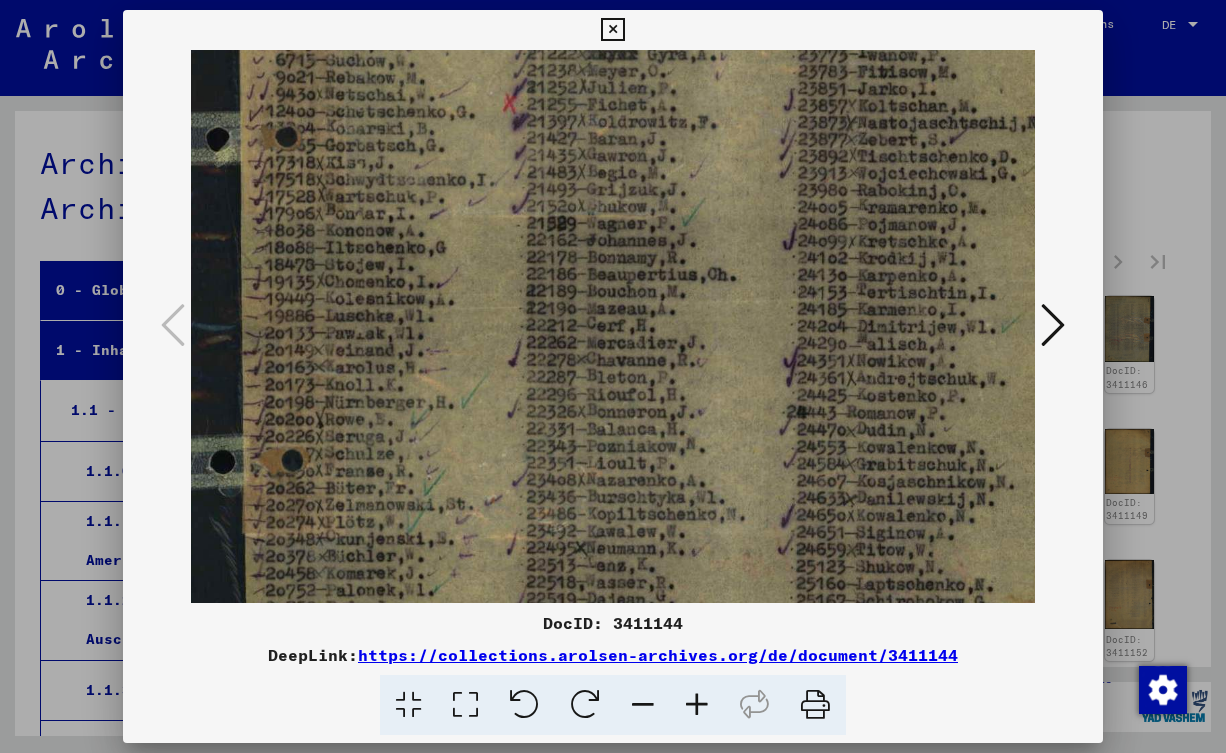 drag, startPoint x: 678, startPoint y: 497, endPoint x: 550, endPoint y: 144, distance: 375.49036 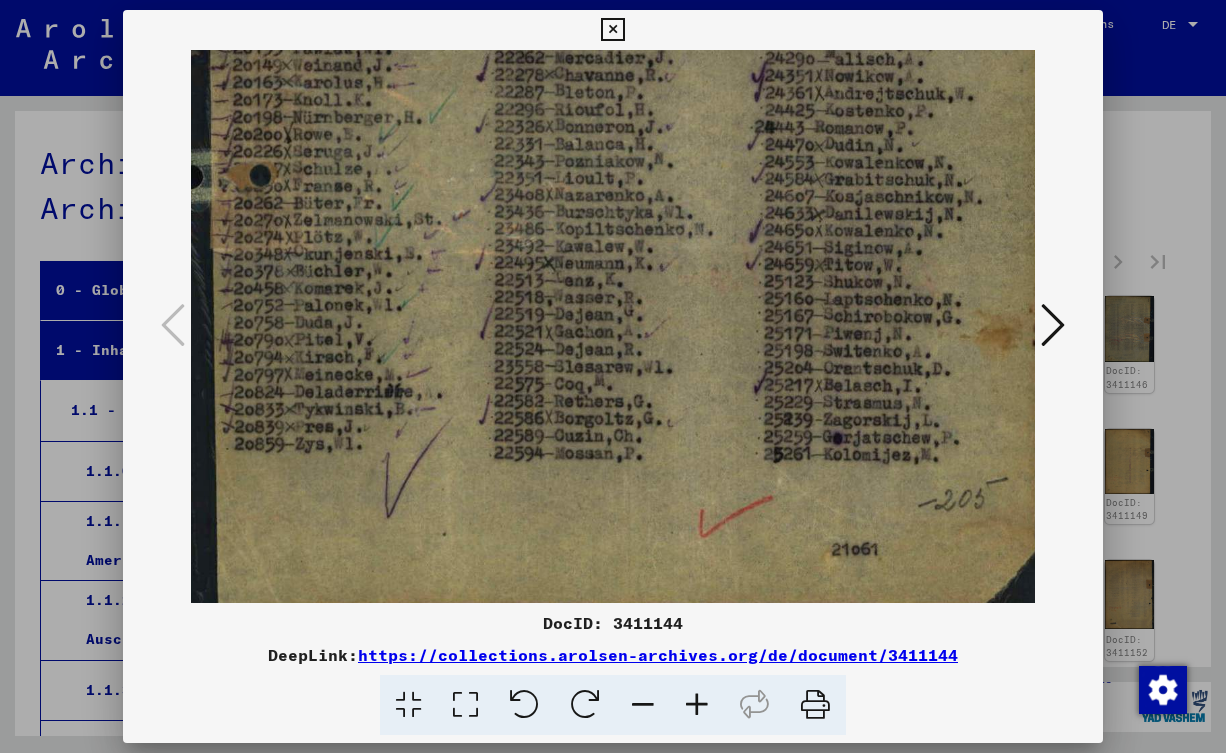 scroll, scrollTop: 623, scrollLeft: 45, axis: both 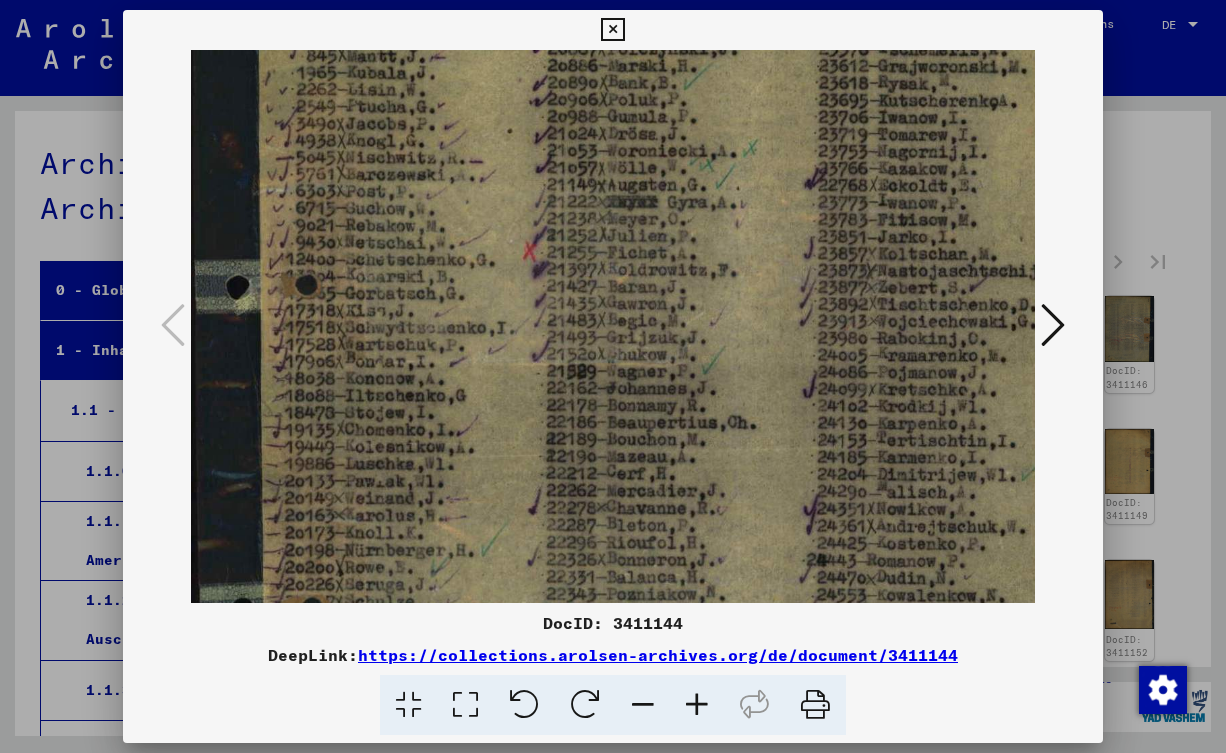 drag, startPoint x: 580, startPoint y: 306, endPoint x: 605, endPoint y: 505, distance: 200.56421 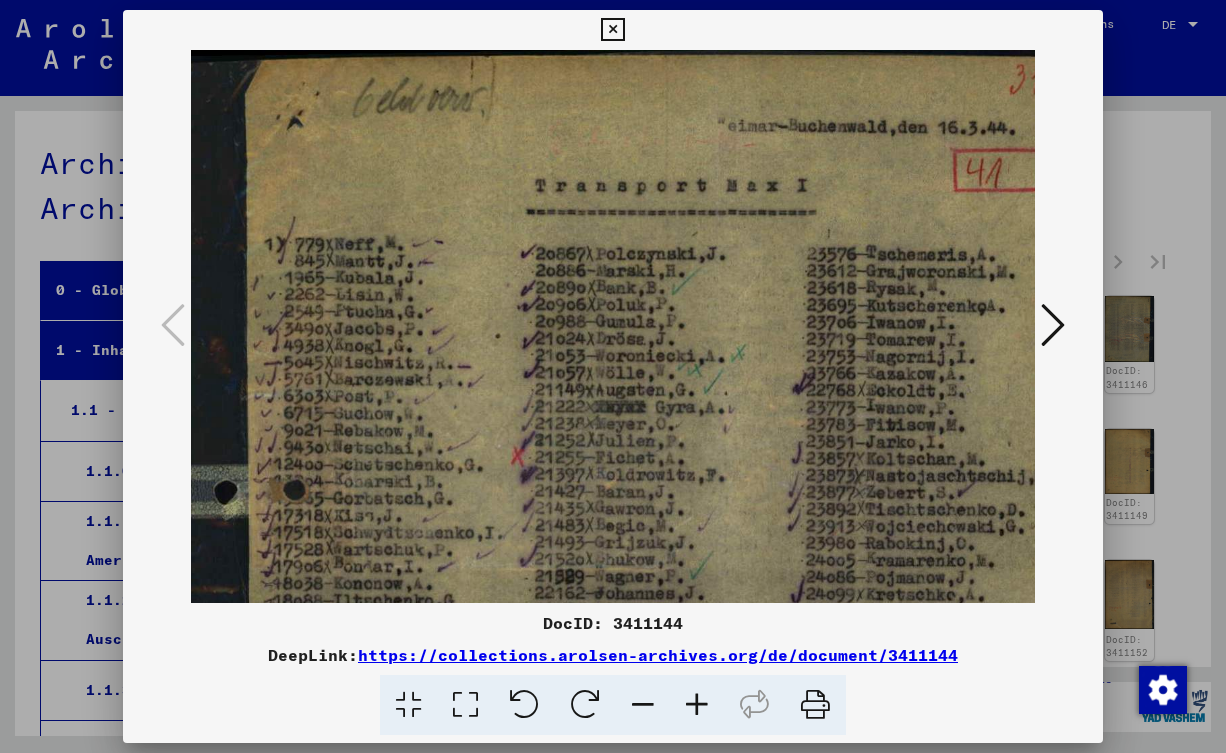 drag, startPoint x: 638, startPoint y: 203, endPoint x: 629, endPoint y: 502, distance: 299.1354 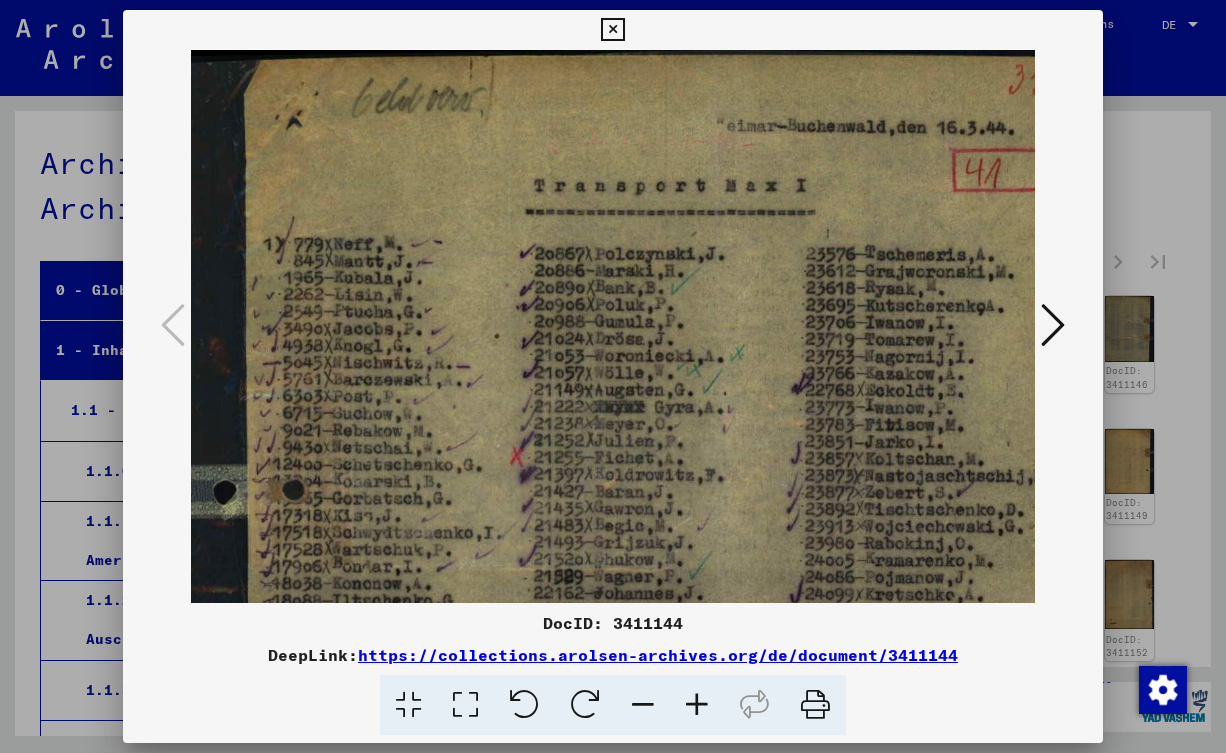 click at bounding box center [1053, 325] 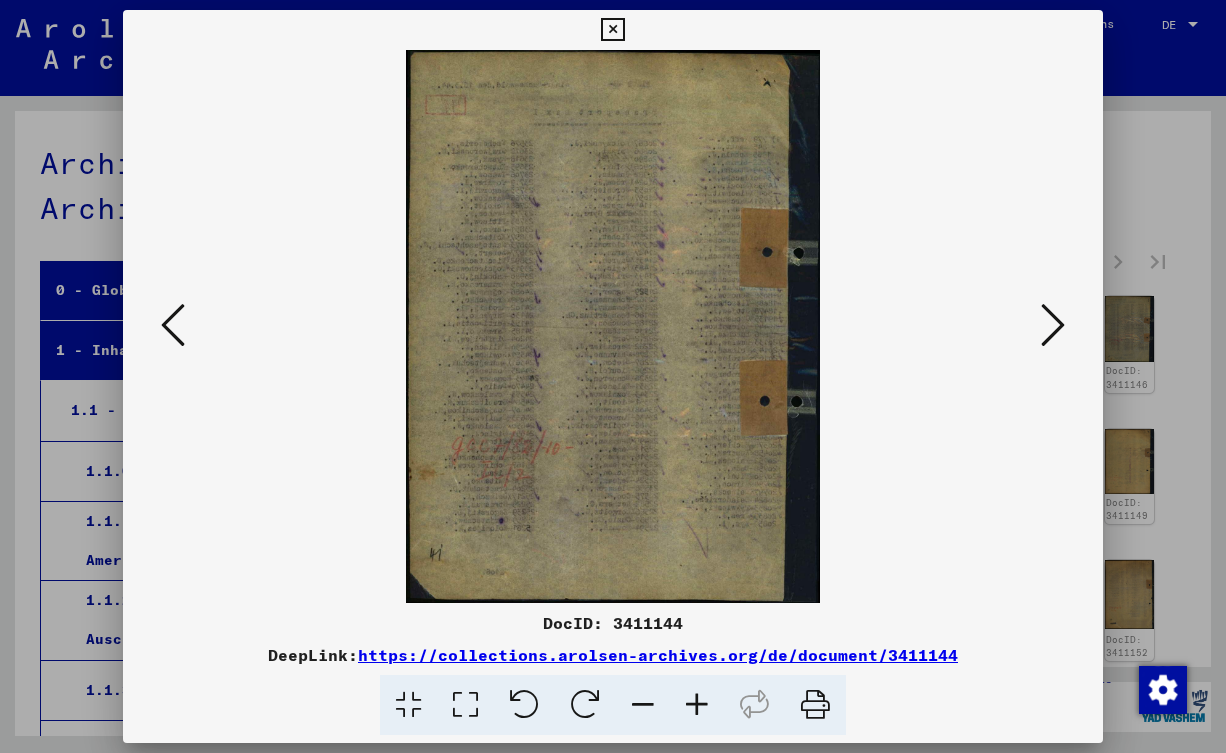 click at bounding box center (1053, 325) 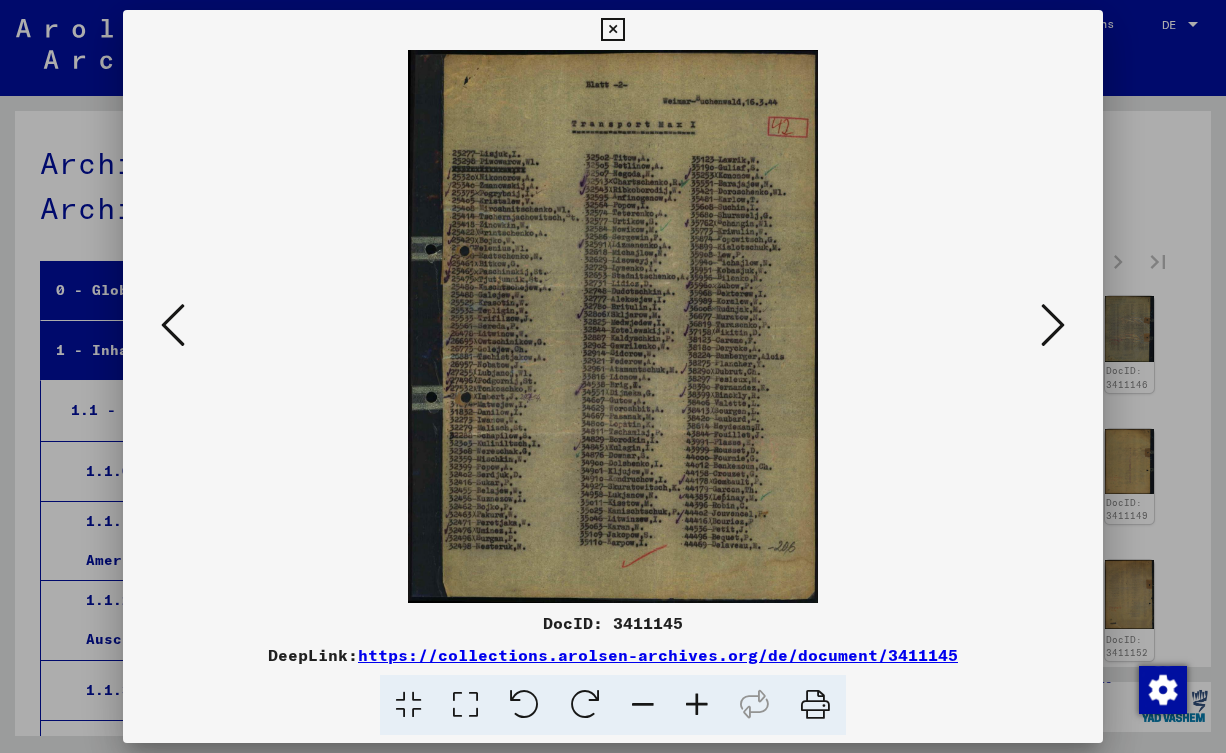 click at bounding box center (697, 705) 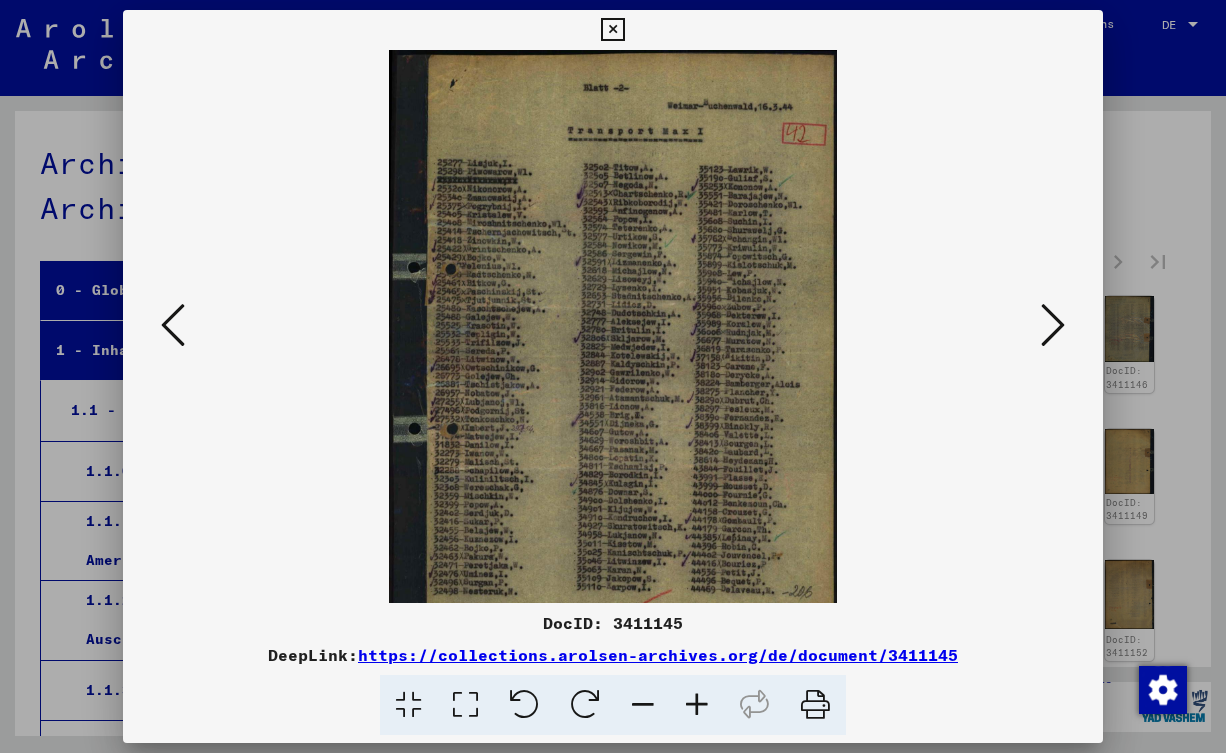 click at bounding box center (697, 705) 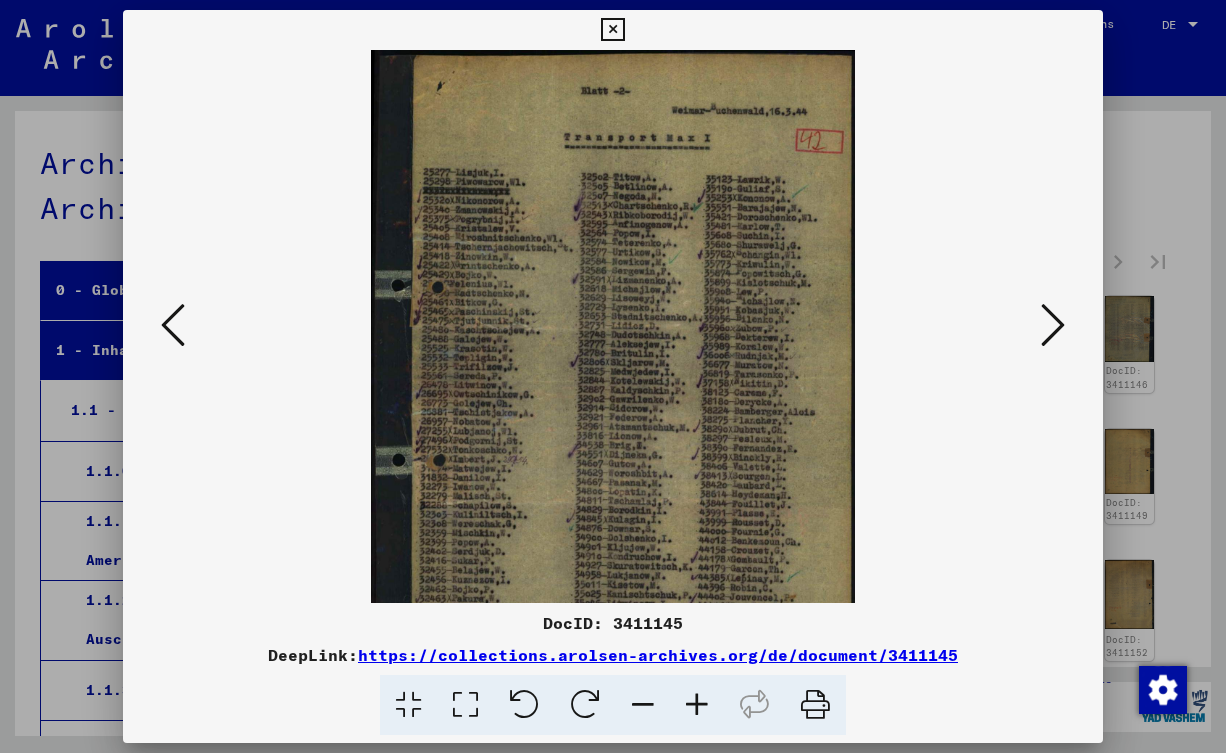 click at bounding box center (697, 705) 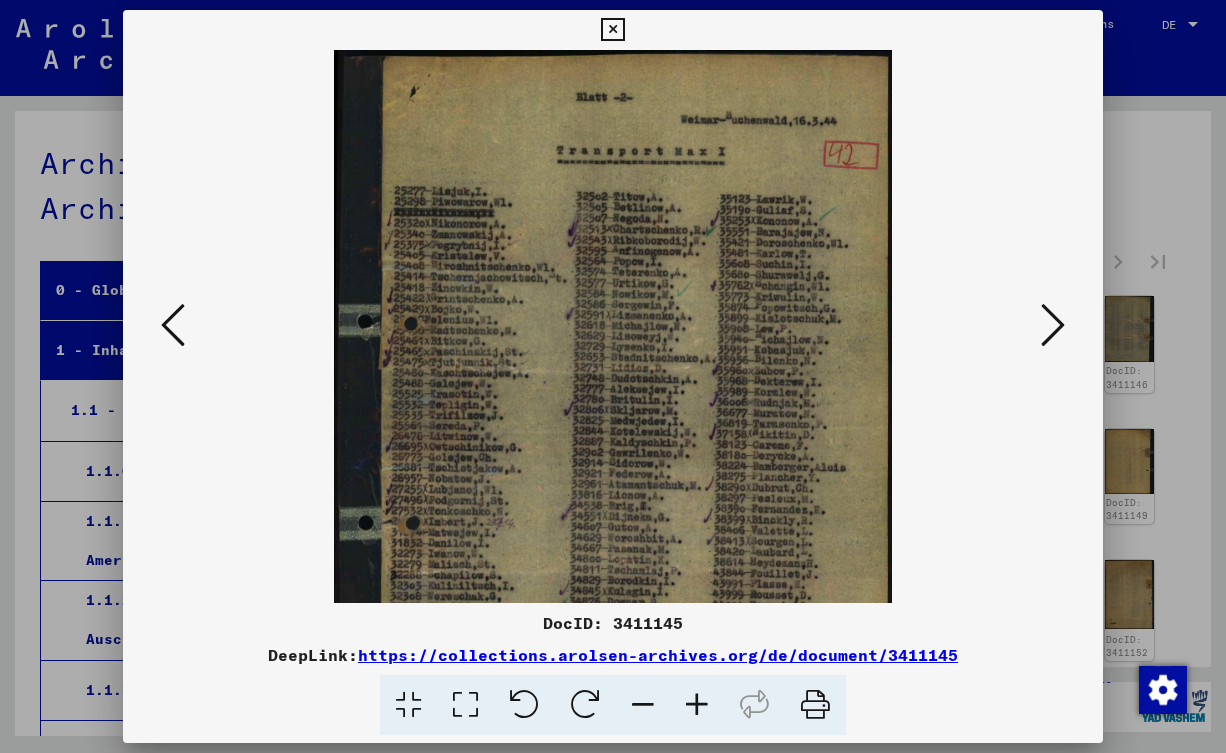 click at bounding box center (697, 705) 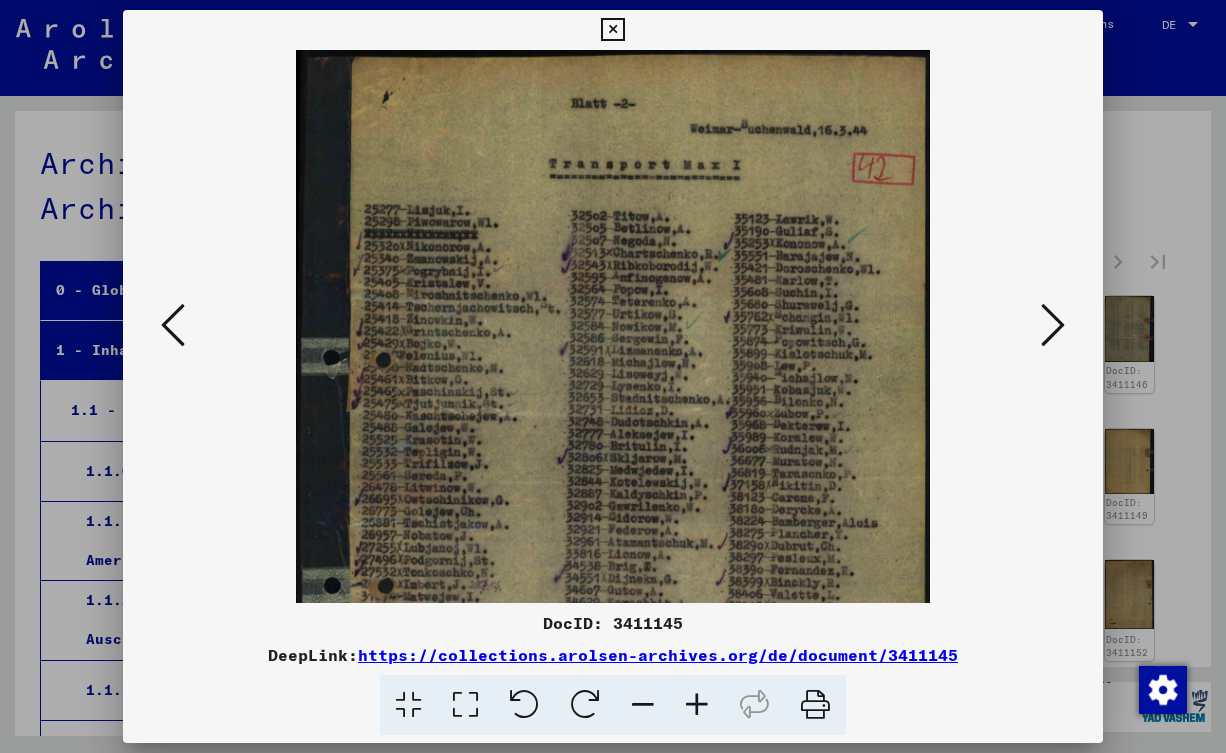 click at bounding box center [697, 705] 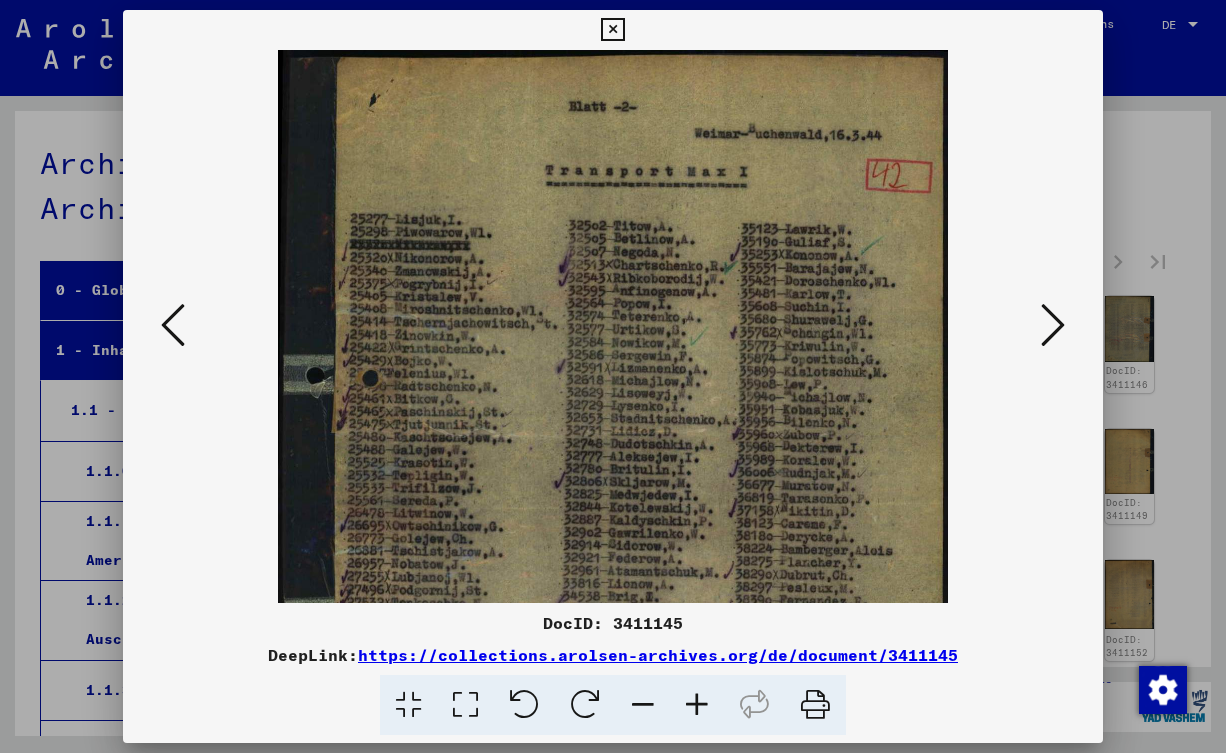 click at bounding box center (697, 705) 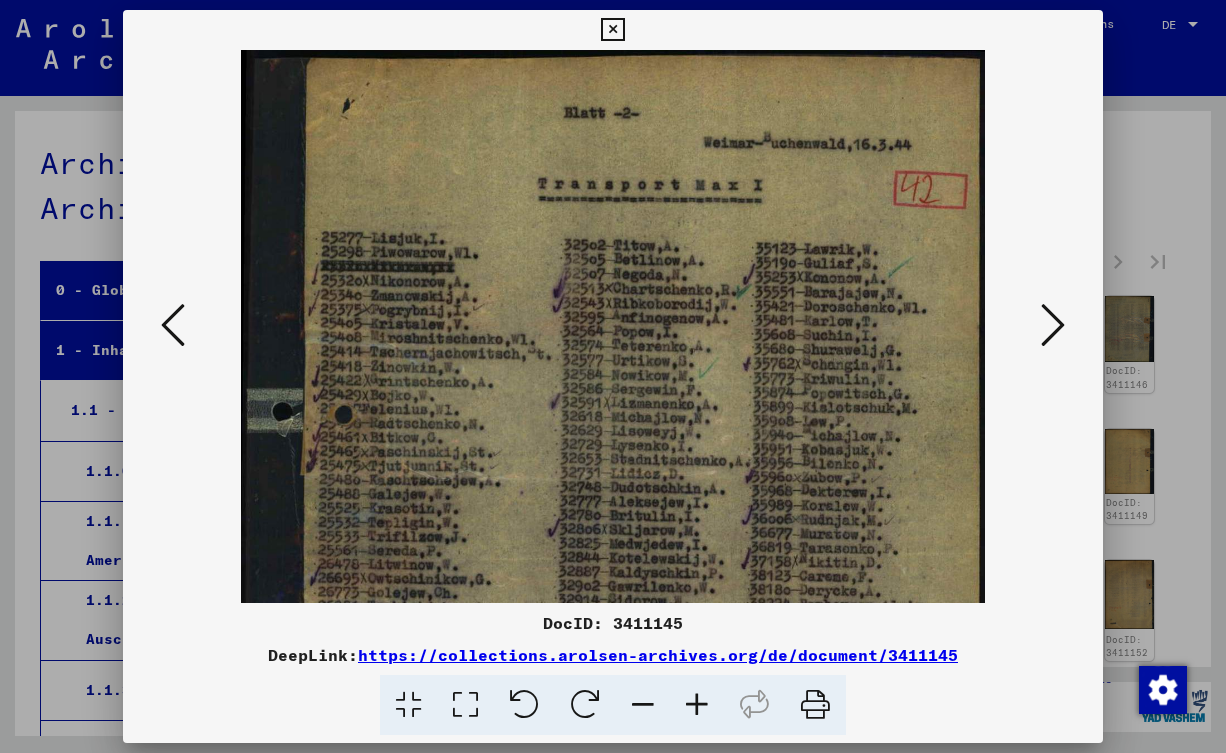 click at bounding box center (697, 705) 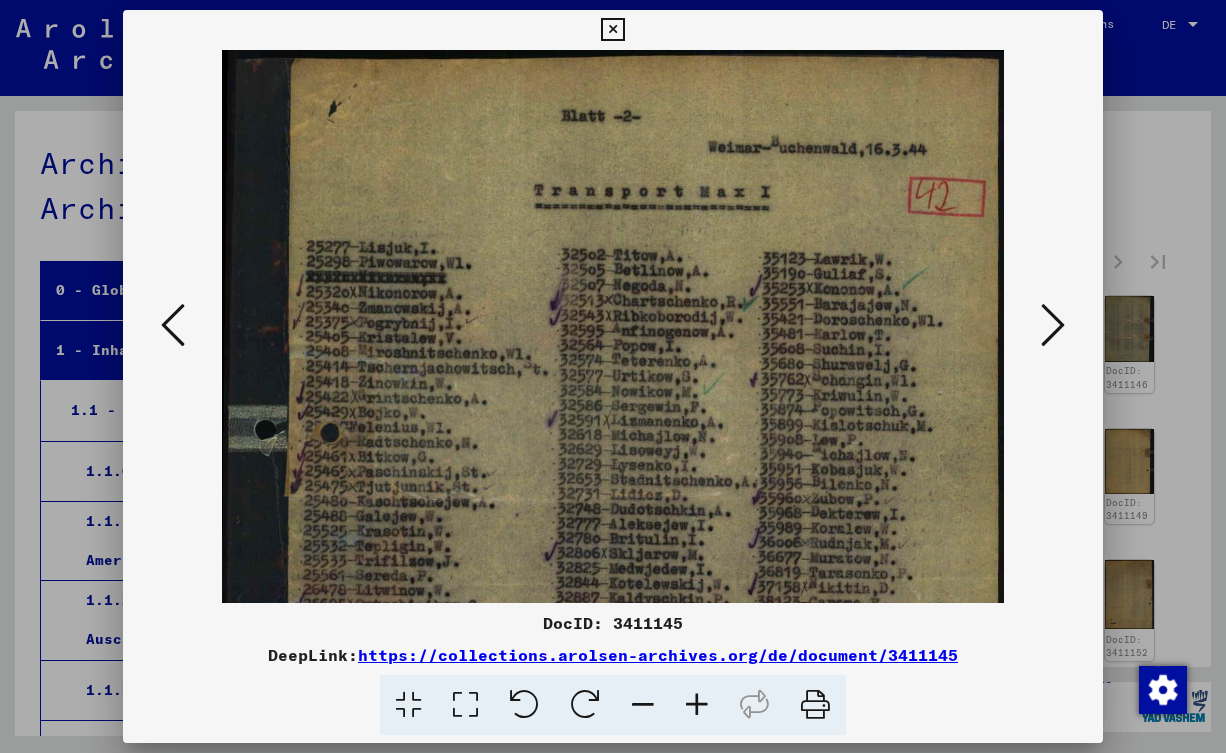 click at bounding box center [697, 705] 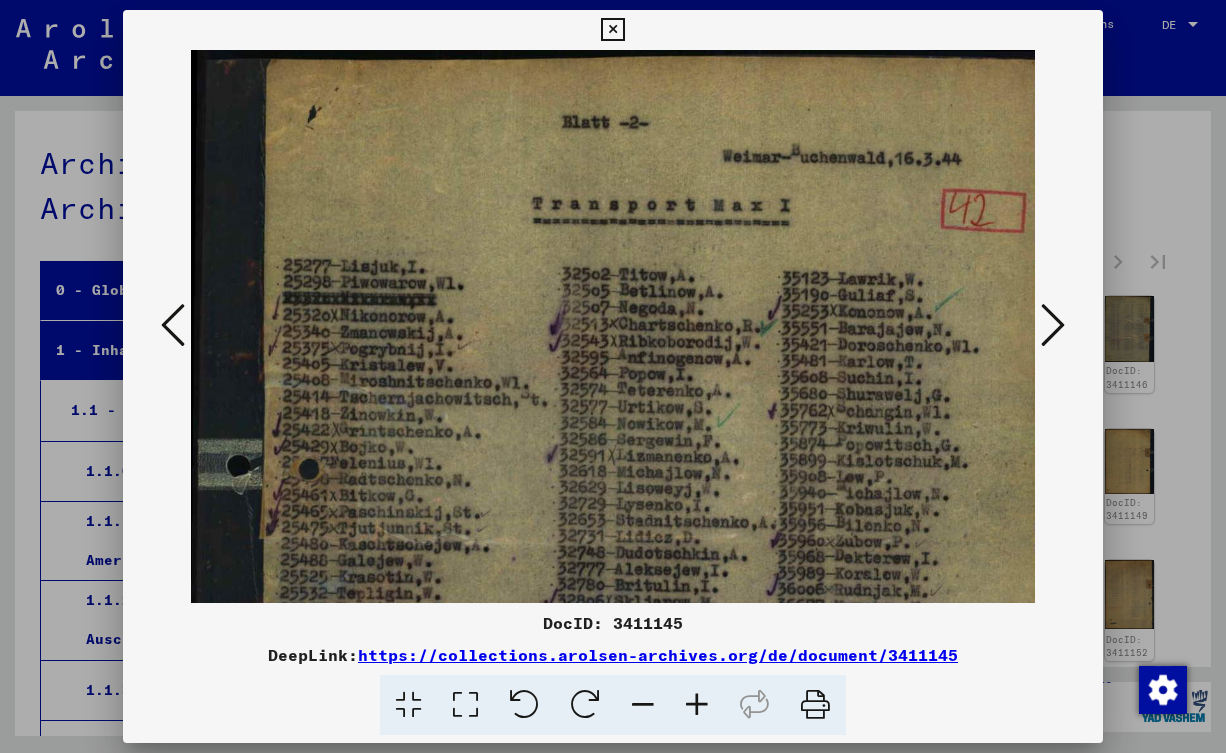 click at bounding box center [697, 705] 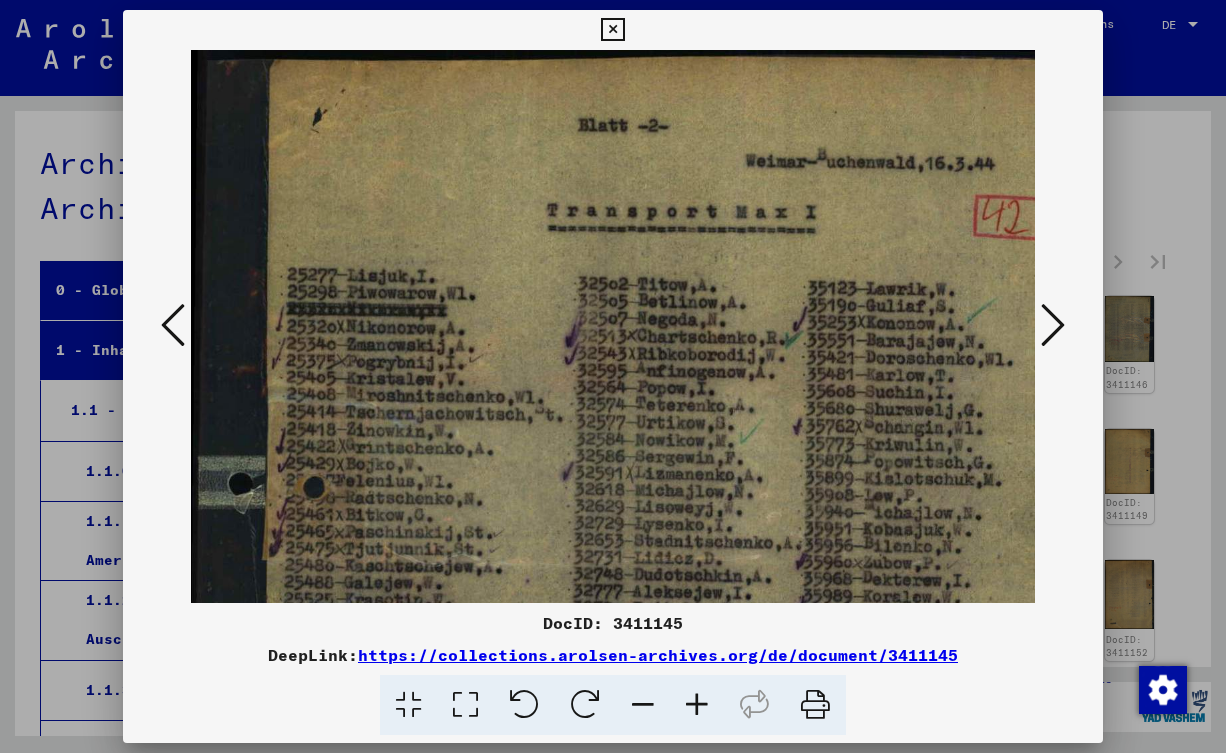 click at bounding box center [697, 705] 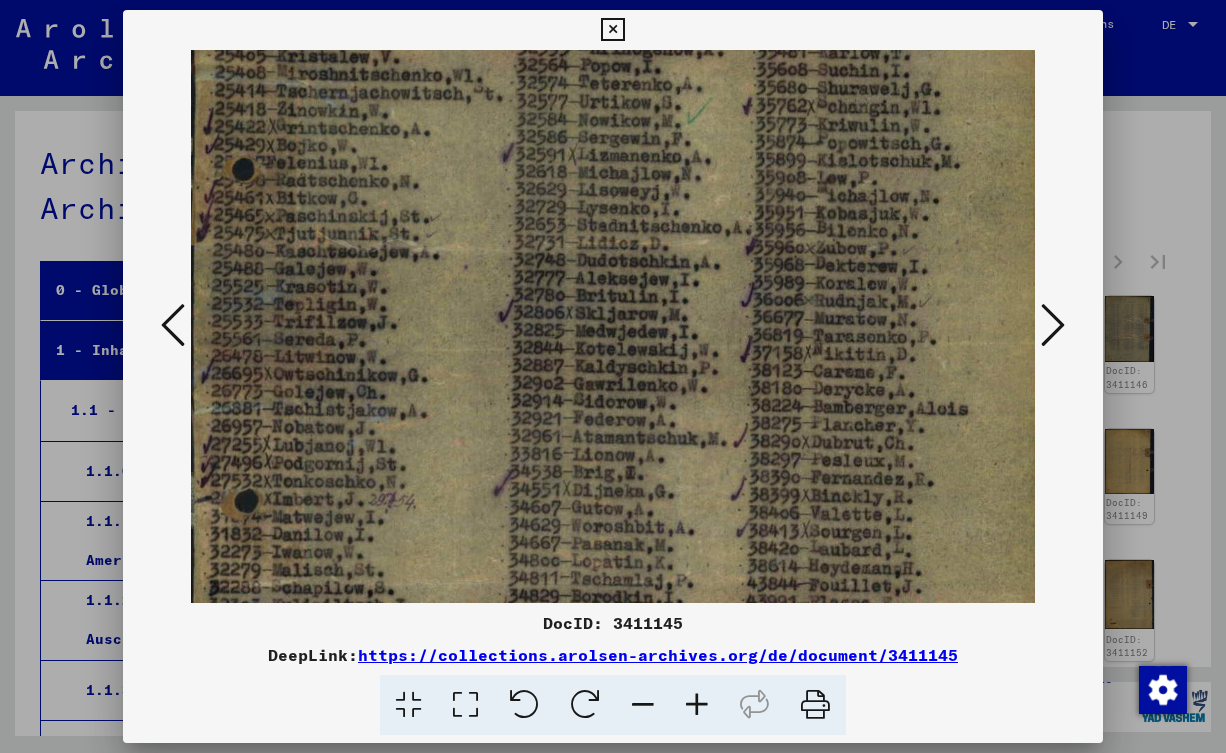 scroll, scrollTop: 339, scrollLeft: 76, axis: both 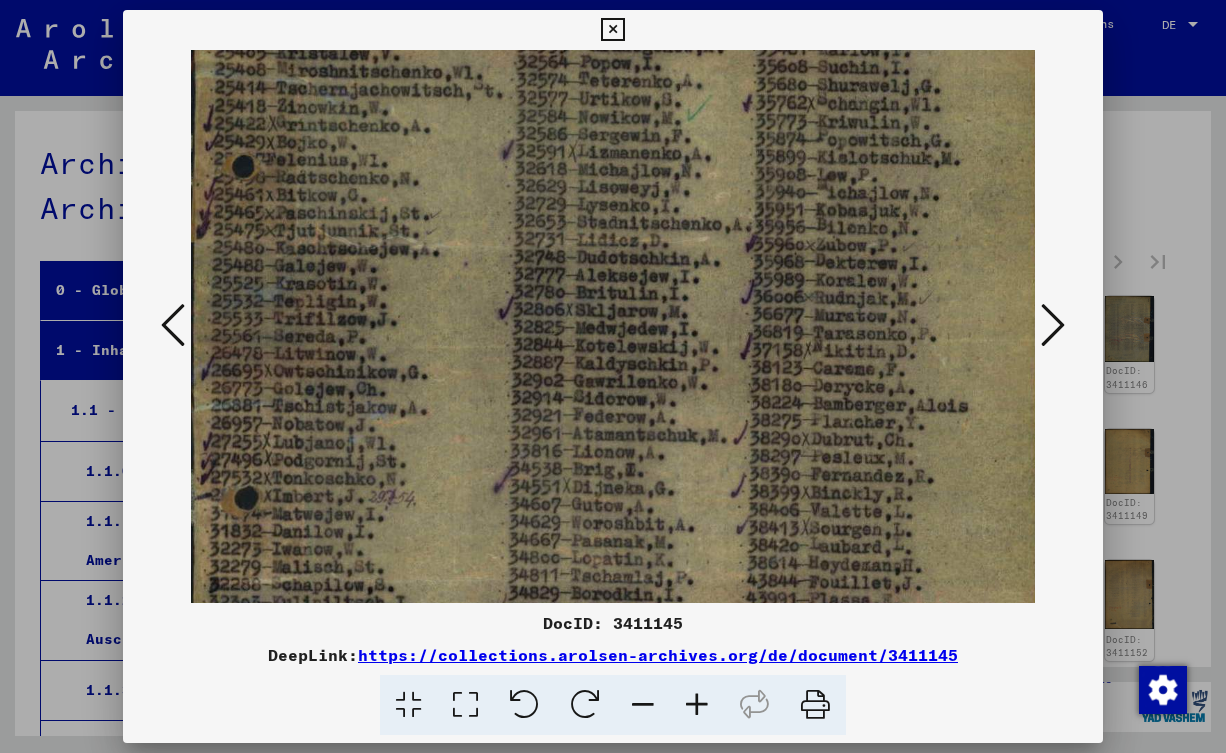 drag, startPoint x: 713, startPoint y: 545, endPoint x: 565, endPoint y: 206, distance: 369.89862 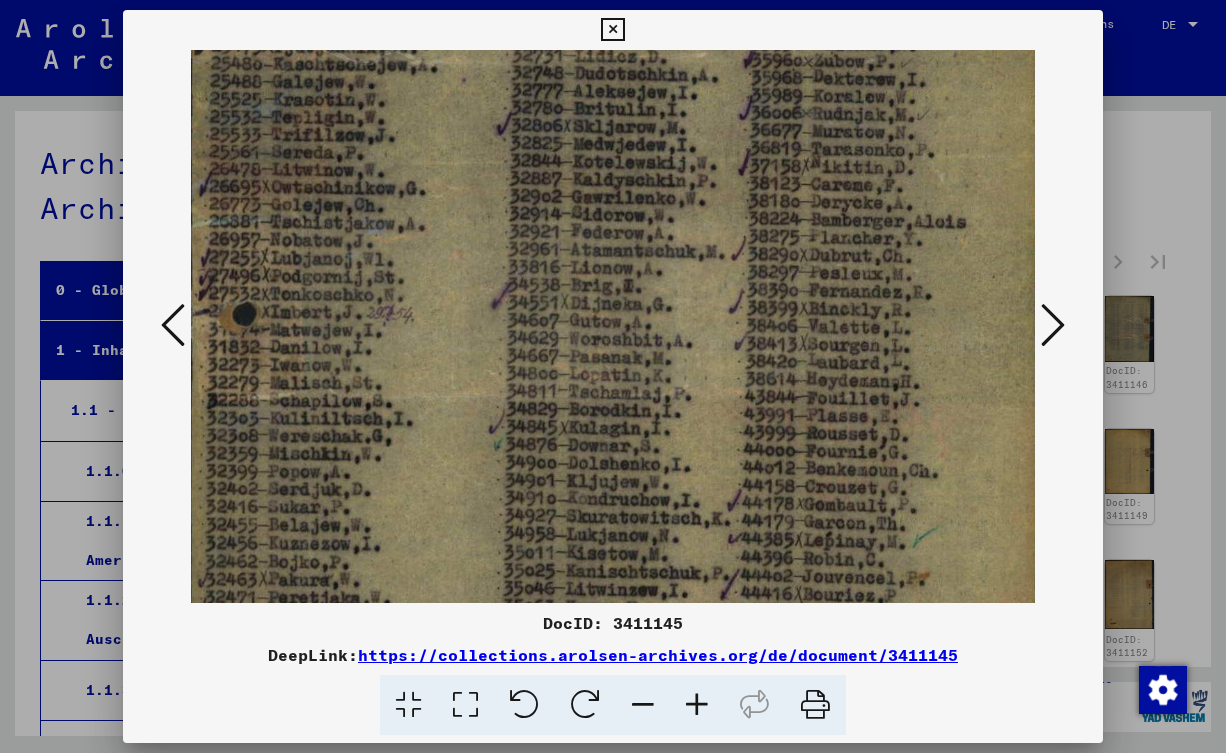 drag, startPoint x: 637, startPoint y: 400, endPoint x: 631, endPoint y: 219, distance: 181.09943 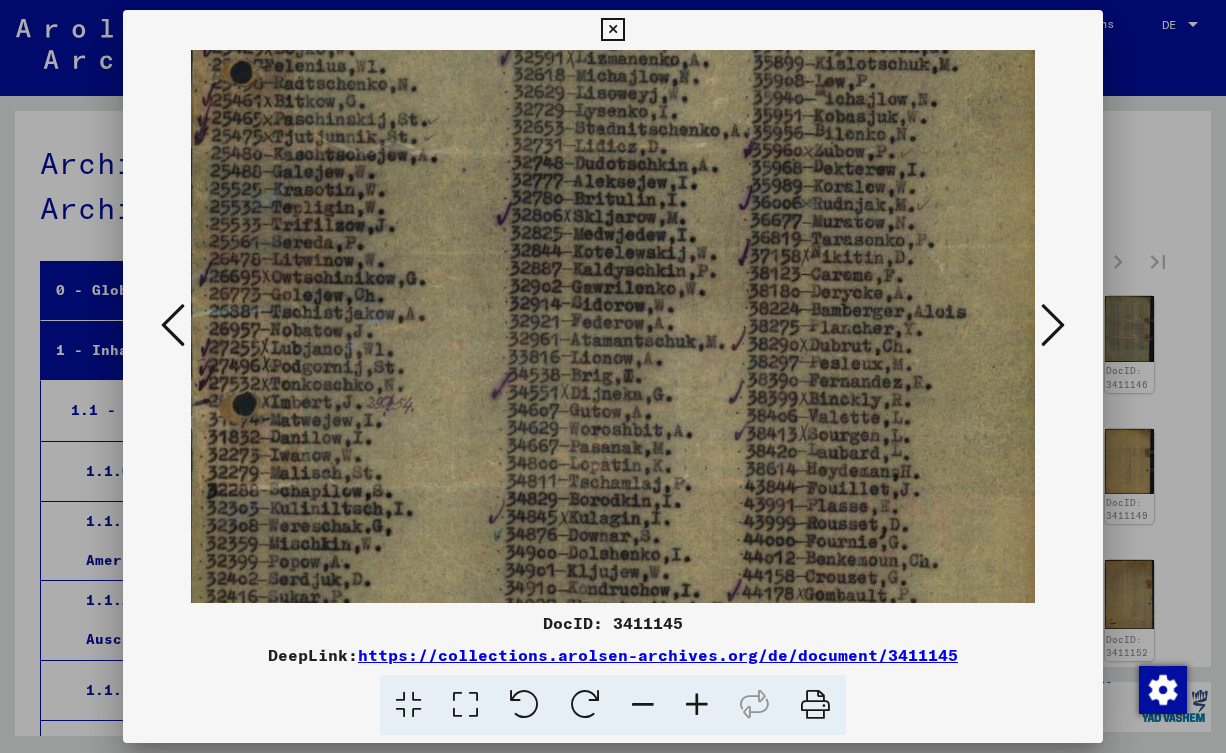 drag, startPoint x: 662, startPoint y: 405, endPoint x: 607, endPoint y: 455, distance: 74.330345 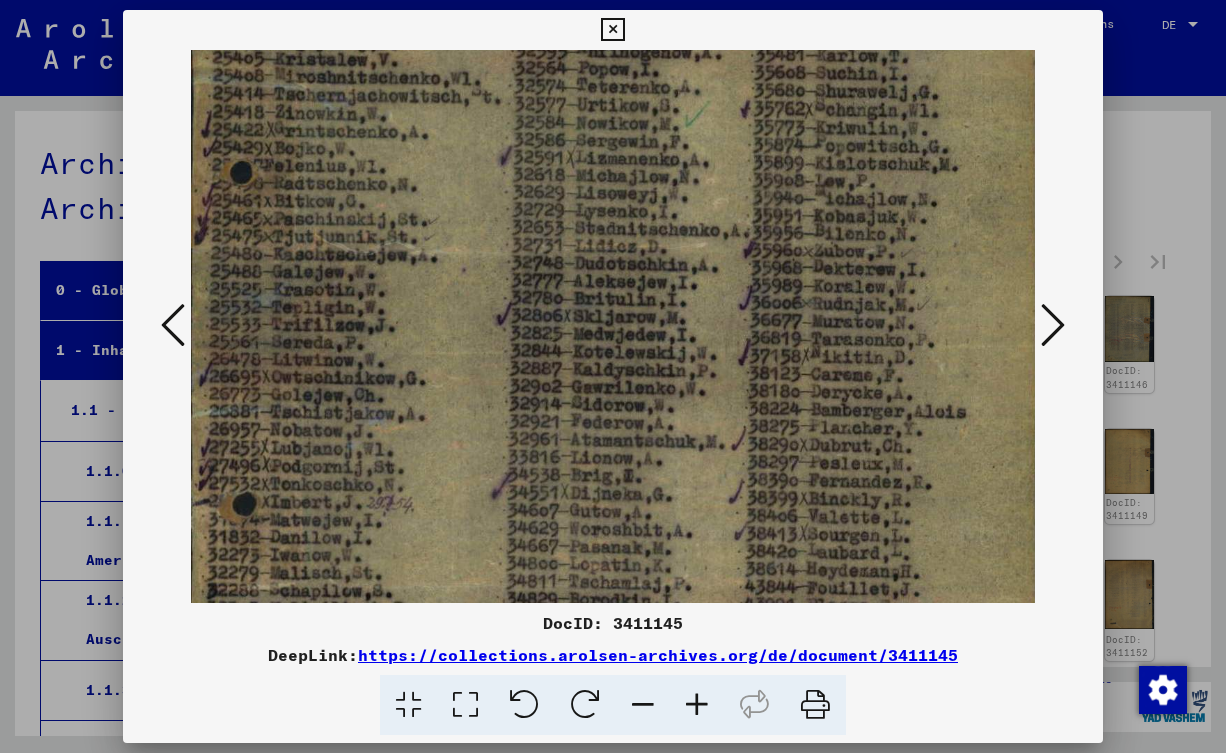 scroll, scrollTop: 214, scrollLeft: 78, axis: both 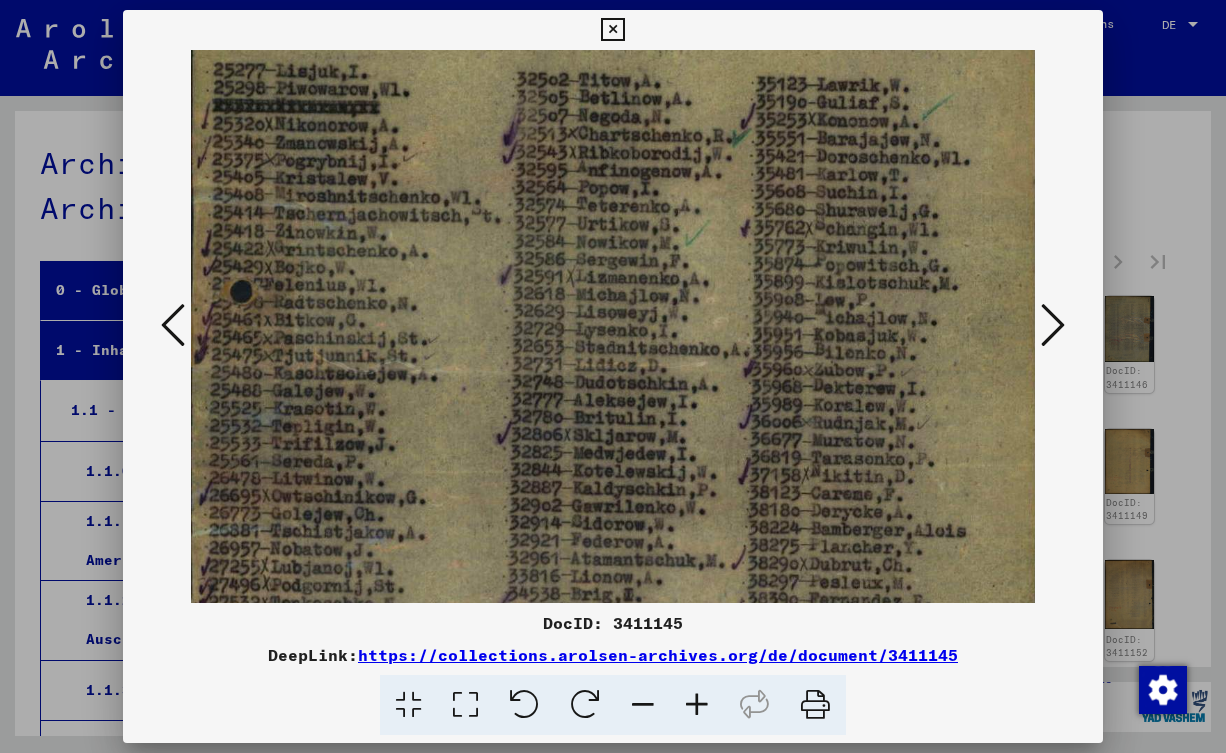 drag, startPoint x: 710, startPoint y: 294, endPoint x: 681, endPoint y: 487, distance: 195.1666 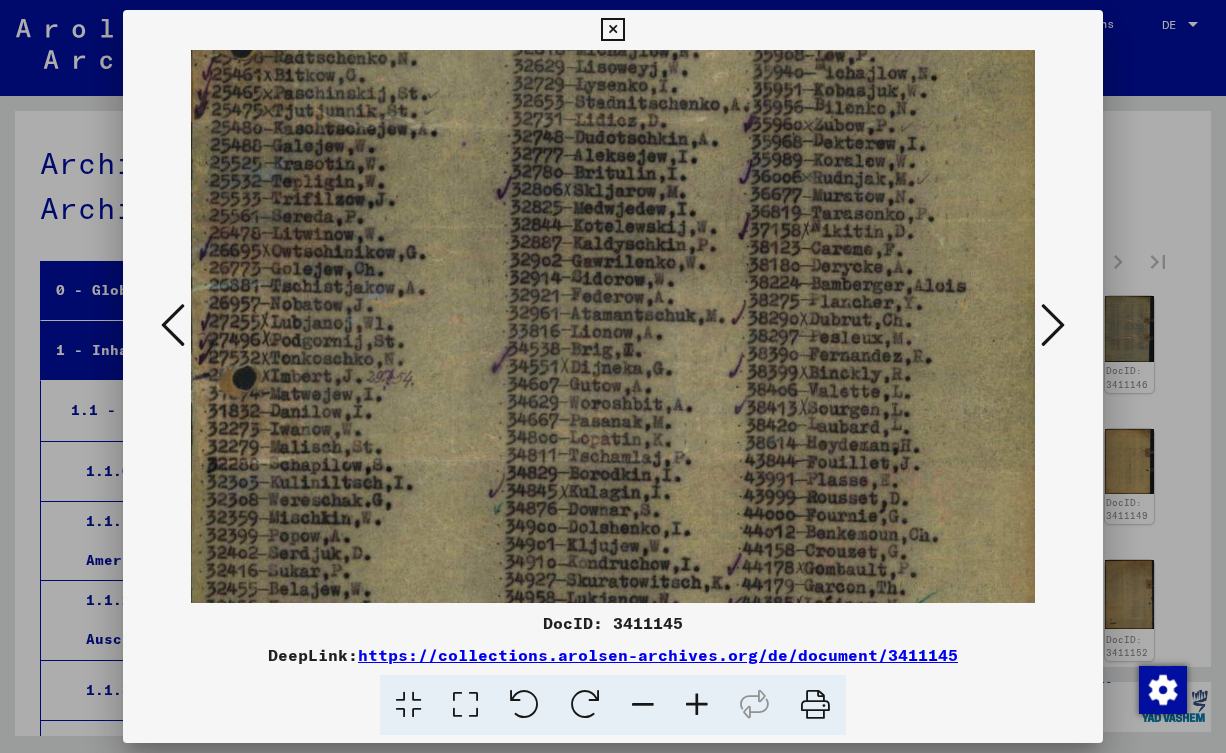 scroll, scrollTop: 460, scrollLeft: 78, axis: both 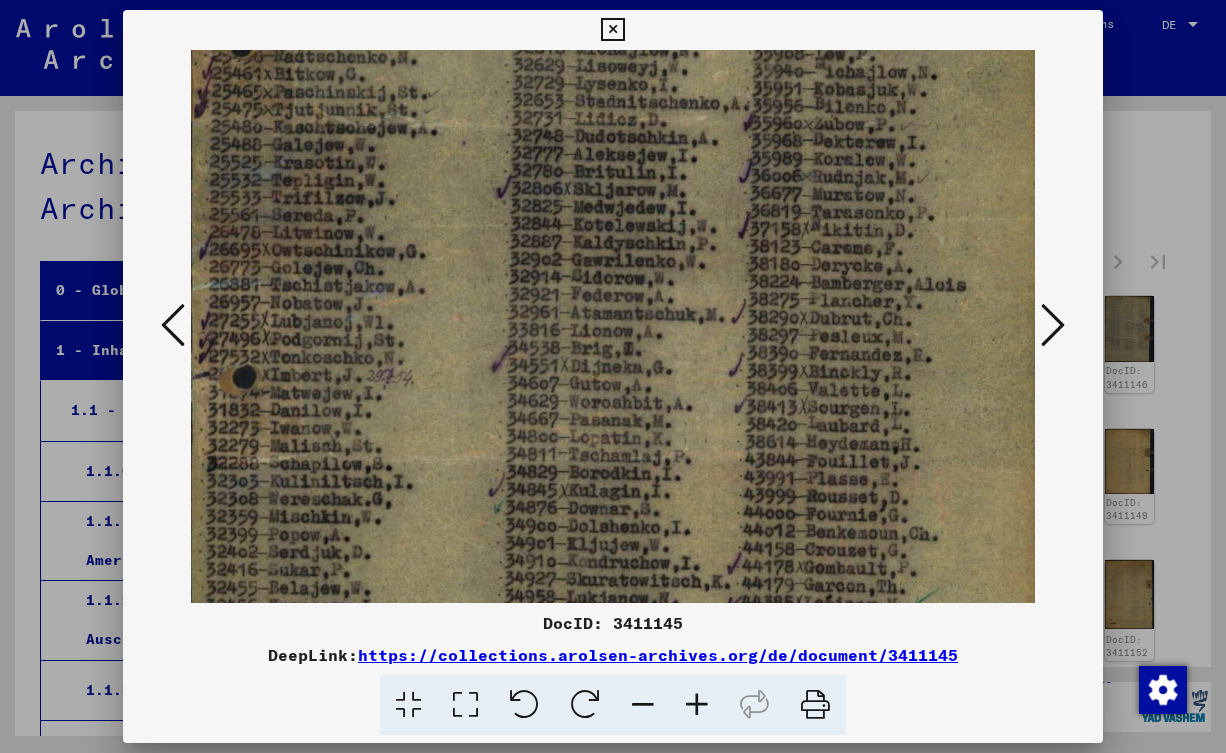 drag, startPoint x: 663, startPoint y: 419, endPoint x: 575, endPoint y: 173, distance: 261.26614 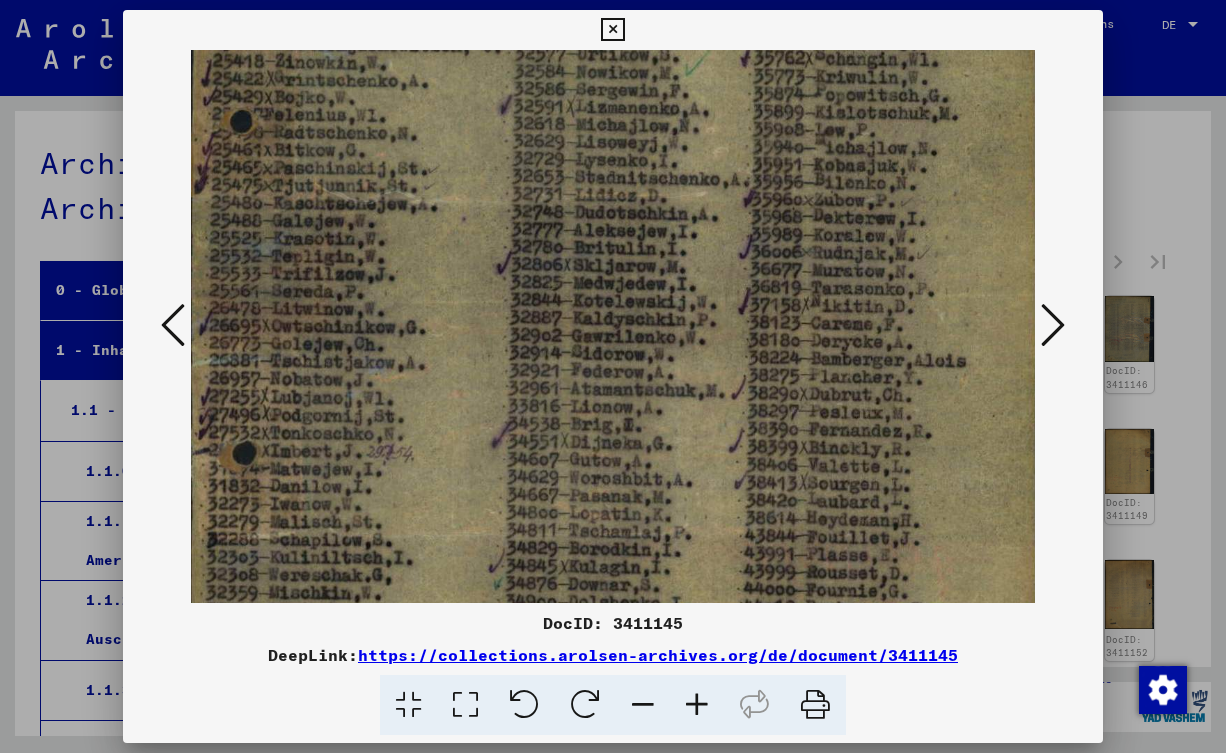 scroll, scrollTop: 387, scrollLeft: 78, axis: both 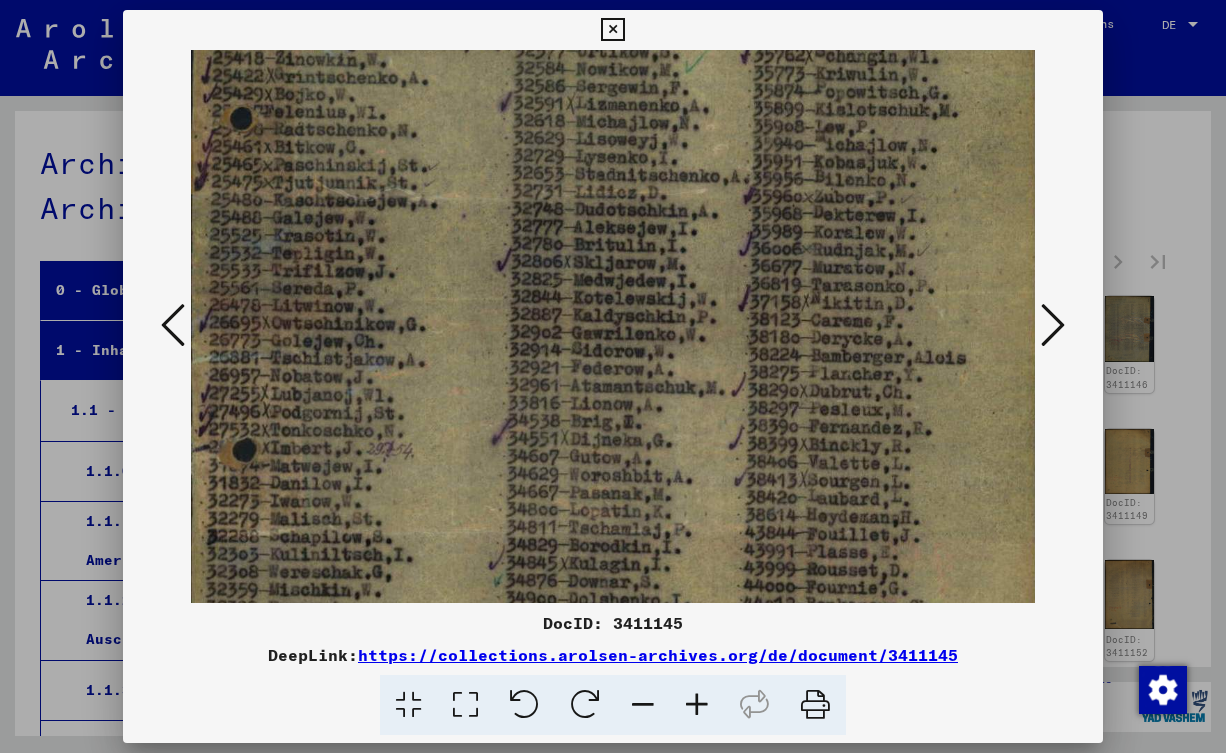 drag, startPoint x: 694, startPoint y: 394, endPoint x: 664, endPoint y: 466, distance: 78 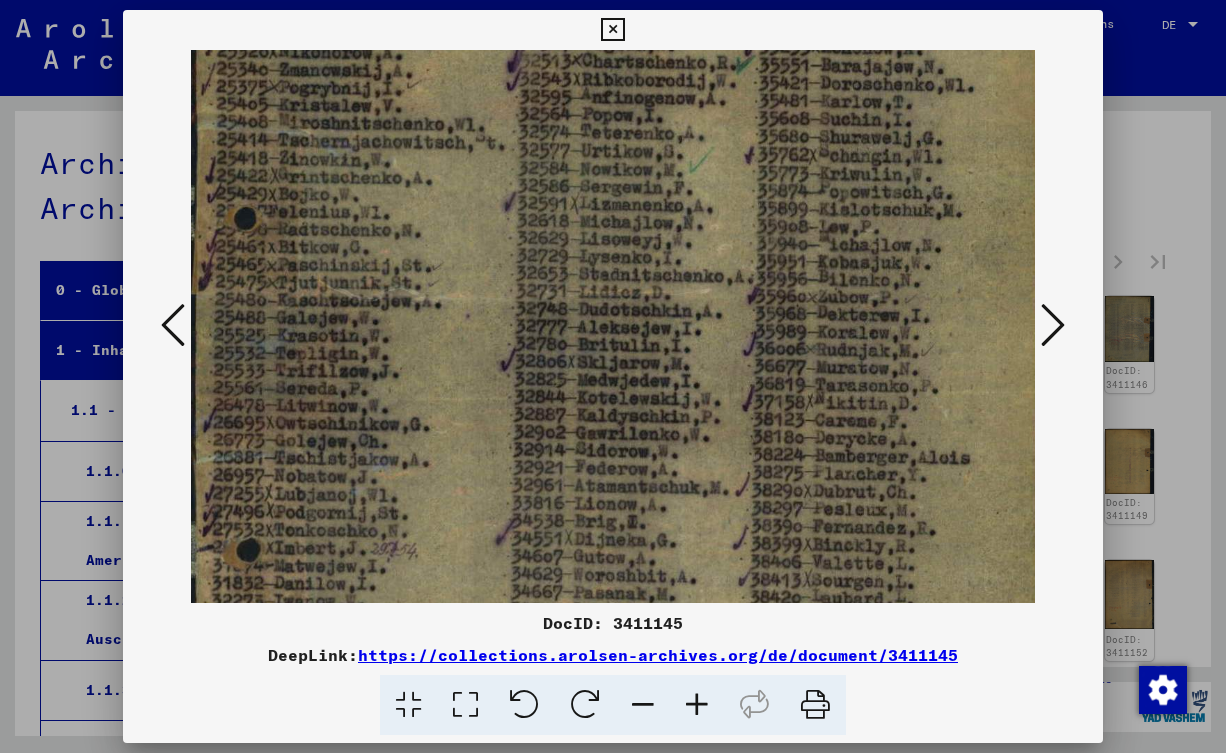 scroll, scrollTop: 284, scrollLeft: 74, axis: both 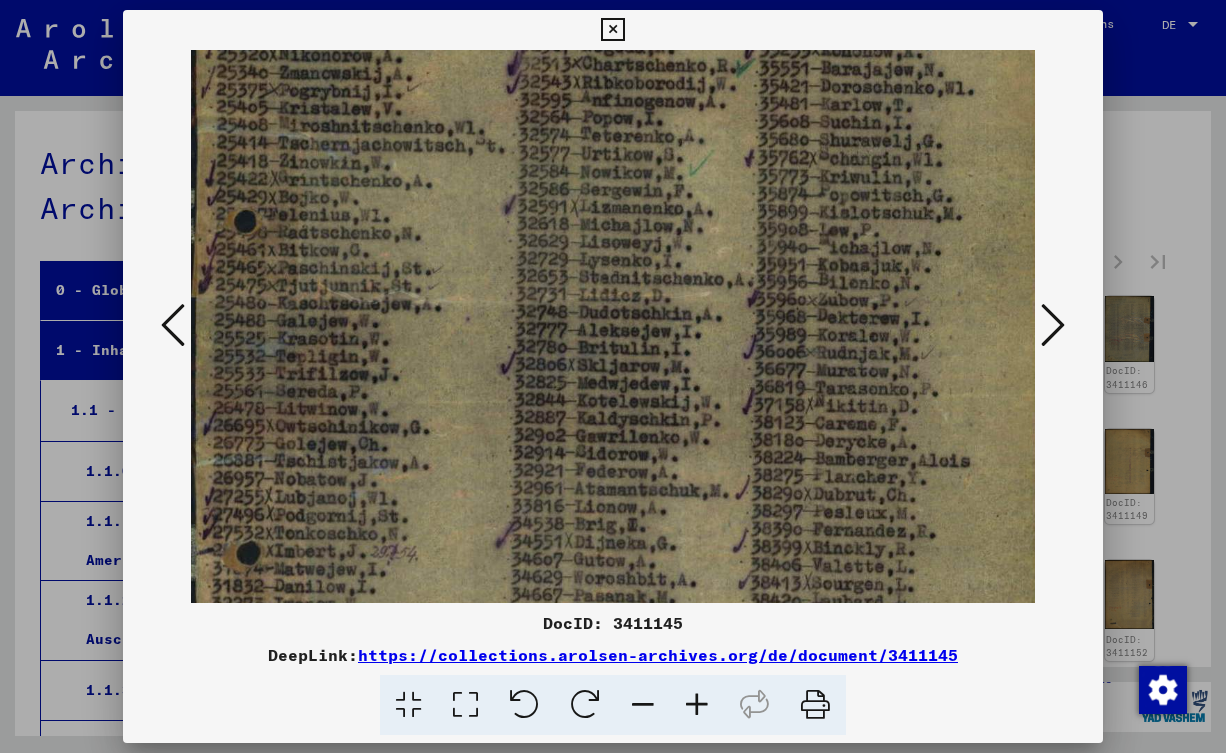 drag, startPoint x: 780, startPoint y: 309, endPoint x: 767, endPoint y: 412, distance: 103.81715 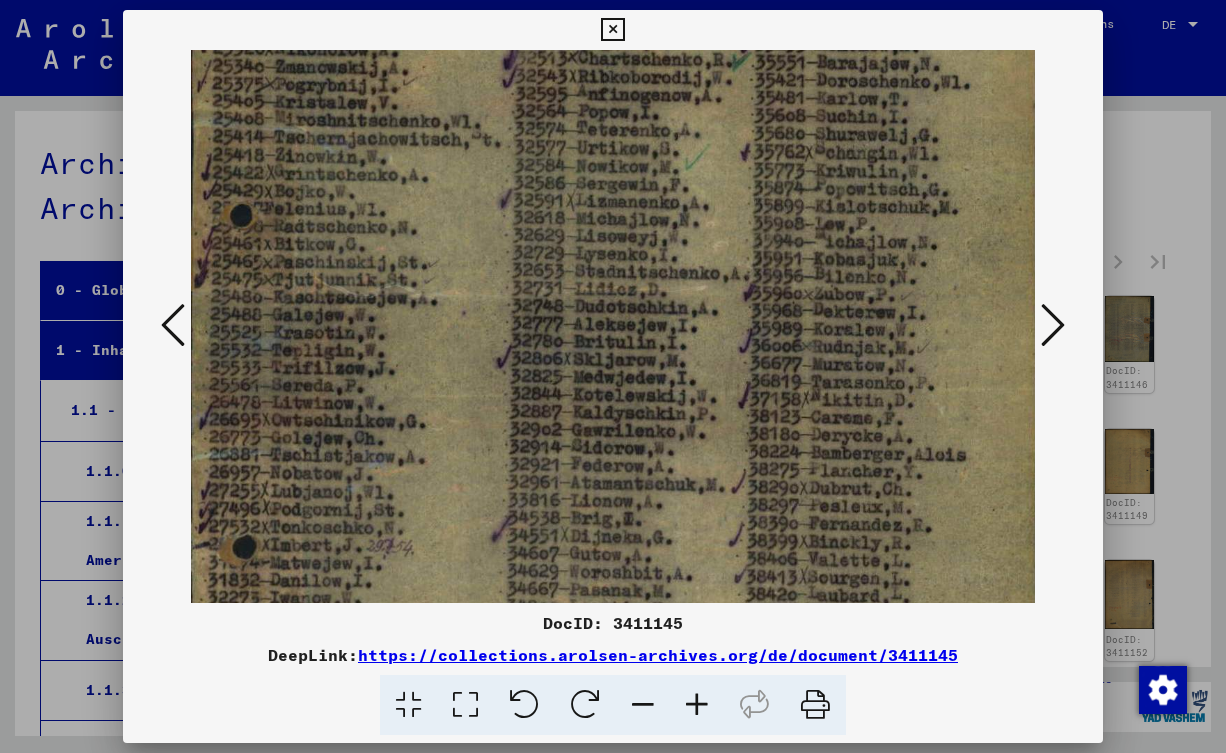 scroll, scrollTop: 291, scrollLeft: 78, axis: both 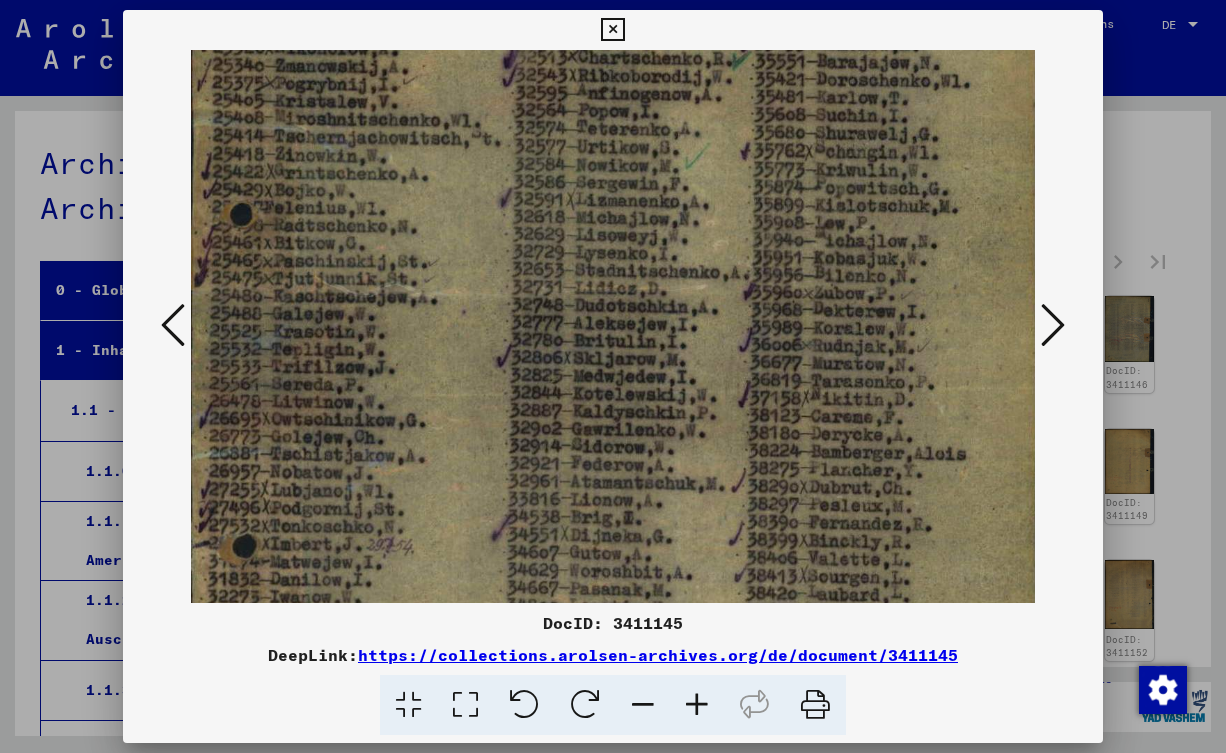 drag, startPoint x: 711, startPoint y: 426, endPoint x: 585, endPoint y: 419, distance: 126.1943 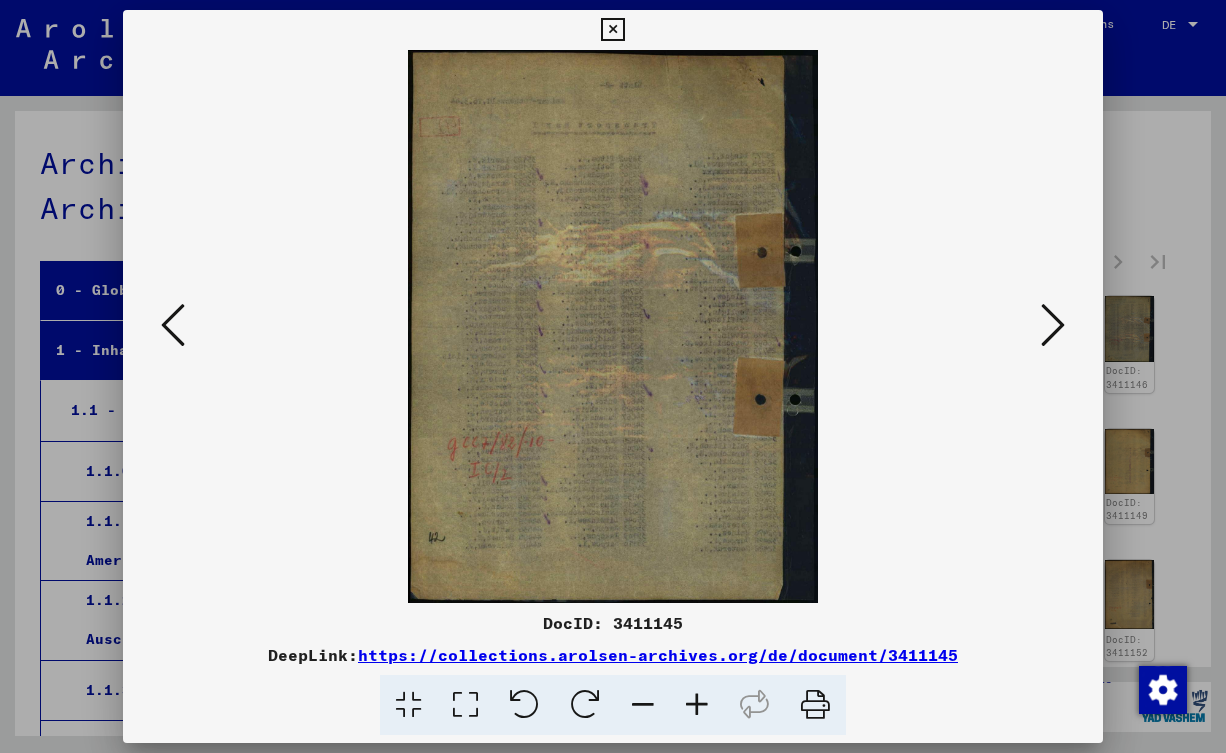 scroll, scrollTop: 0, scrollLeft: 0, axis: both 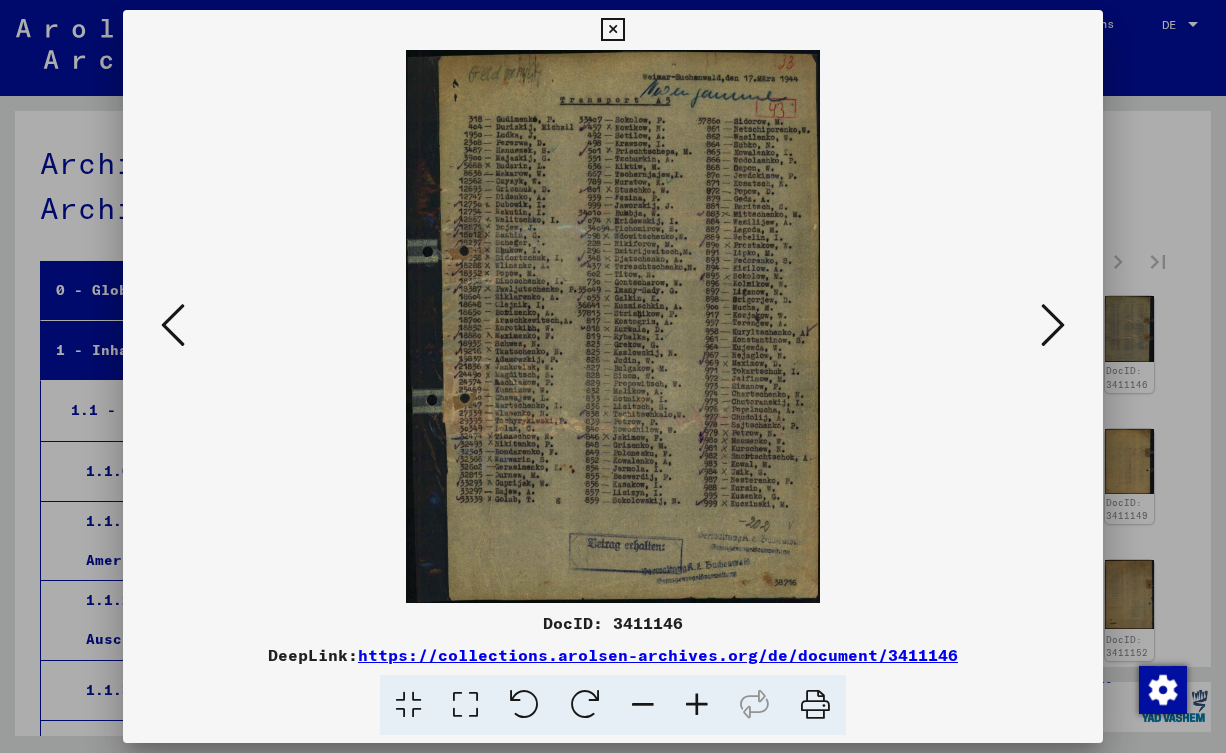 click at bounding box center (697, 705) 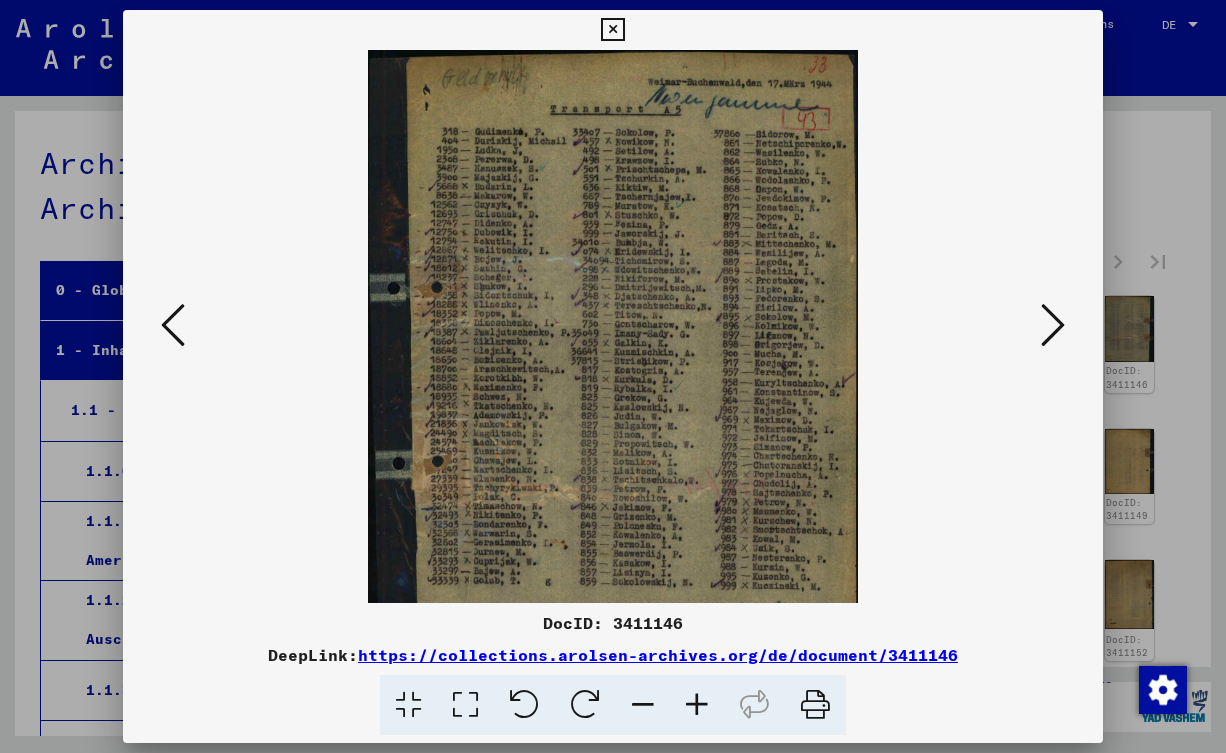click at bounding box center (697, 705) 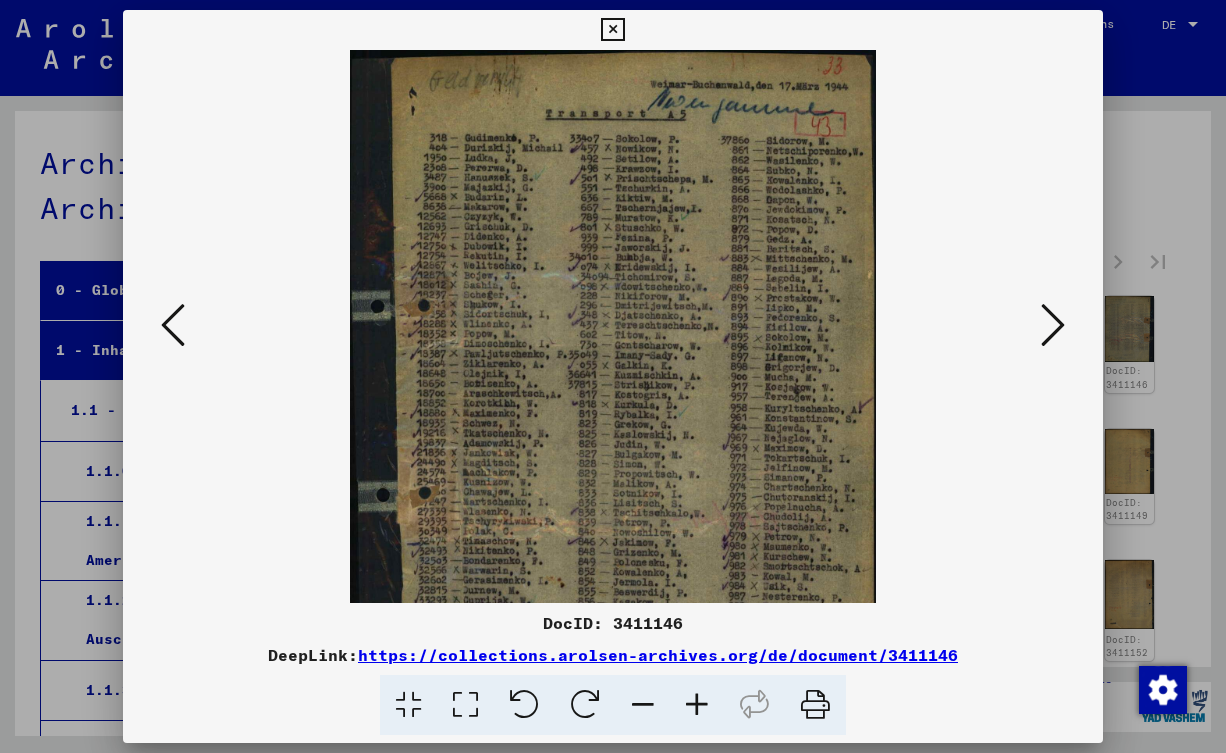 click at bounding box center (697, 705) 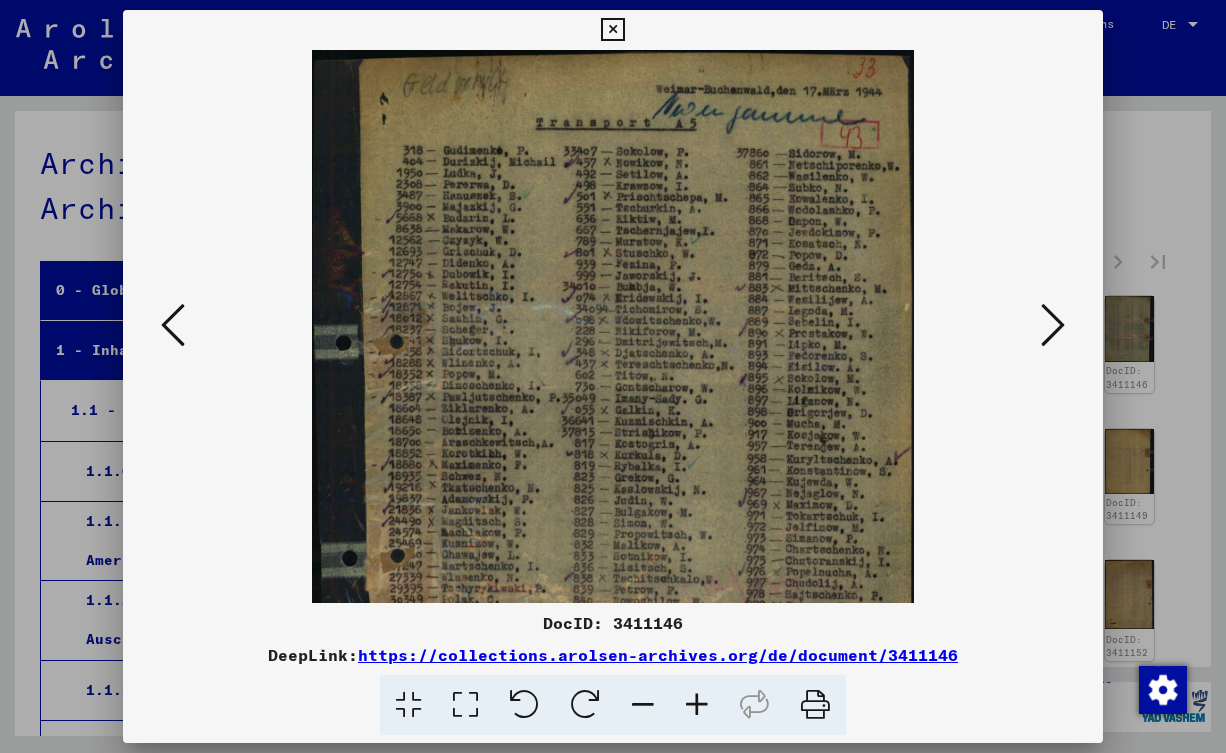 click at bounding box center (697, 705) 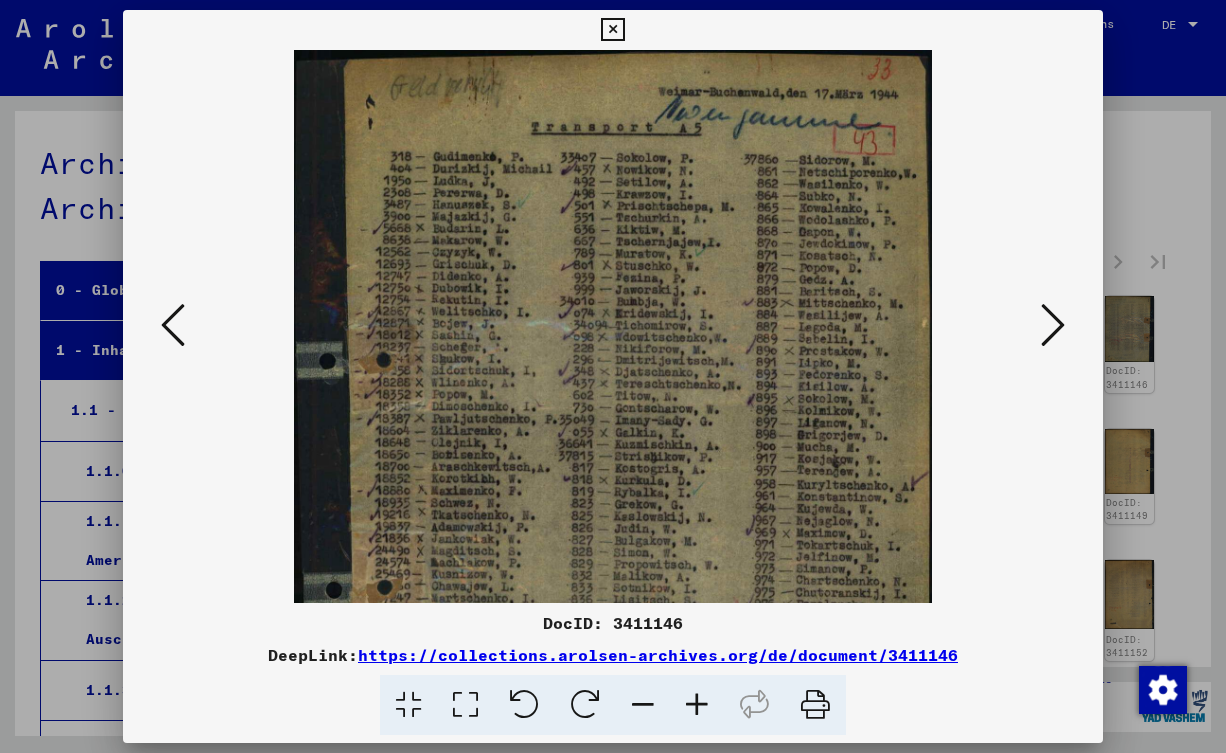 click at bounding box center [697, 705] 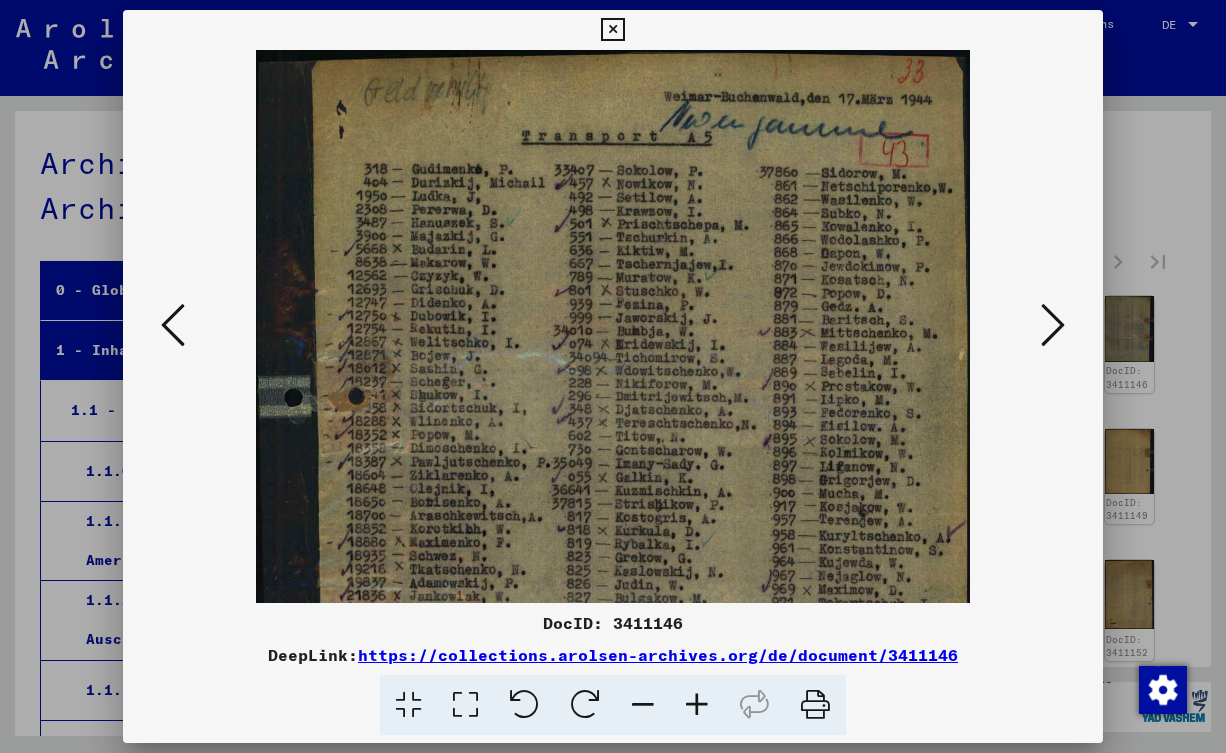 click at bounding box center (697, 705) 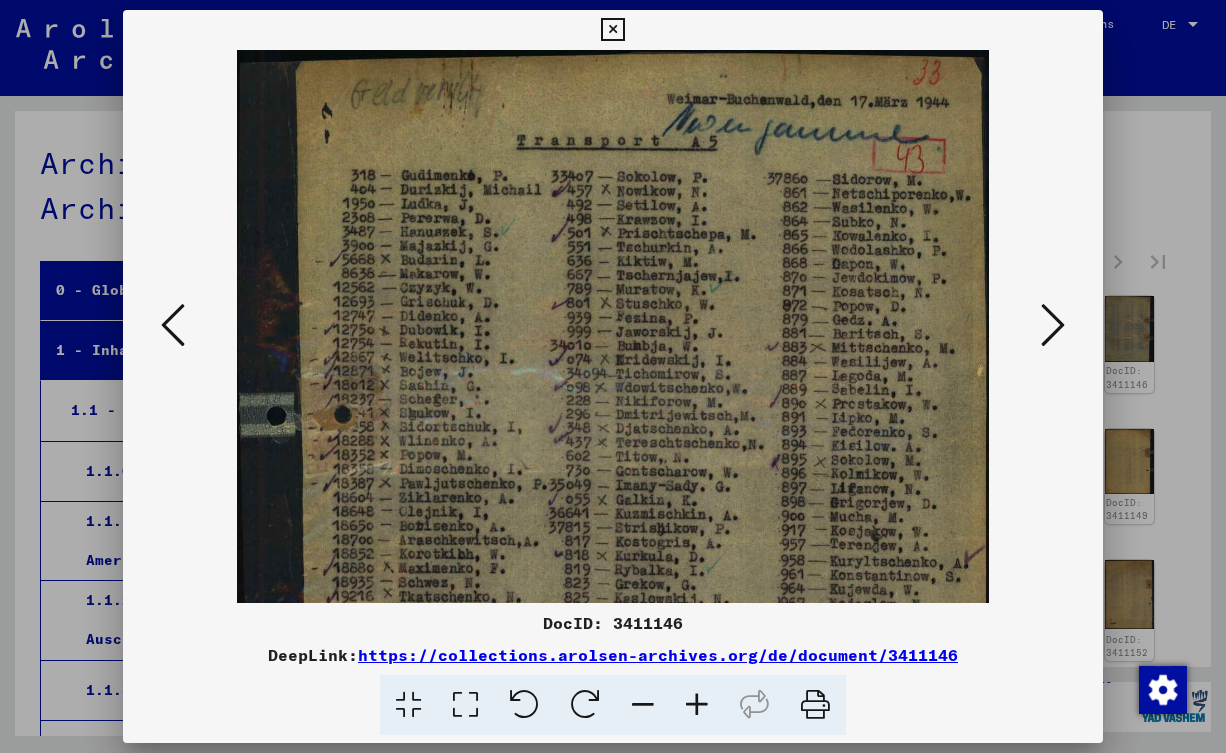 click at bounding box center [697, 705] 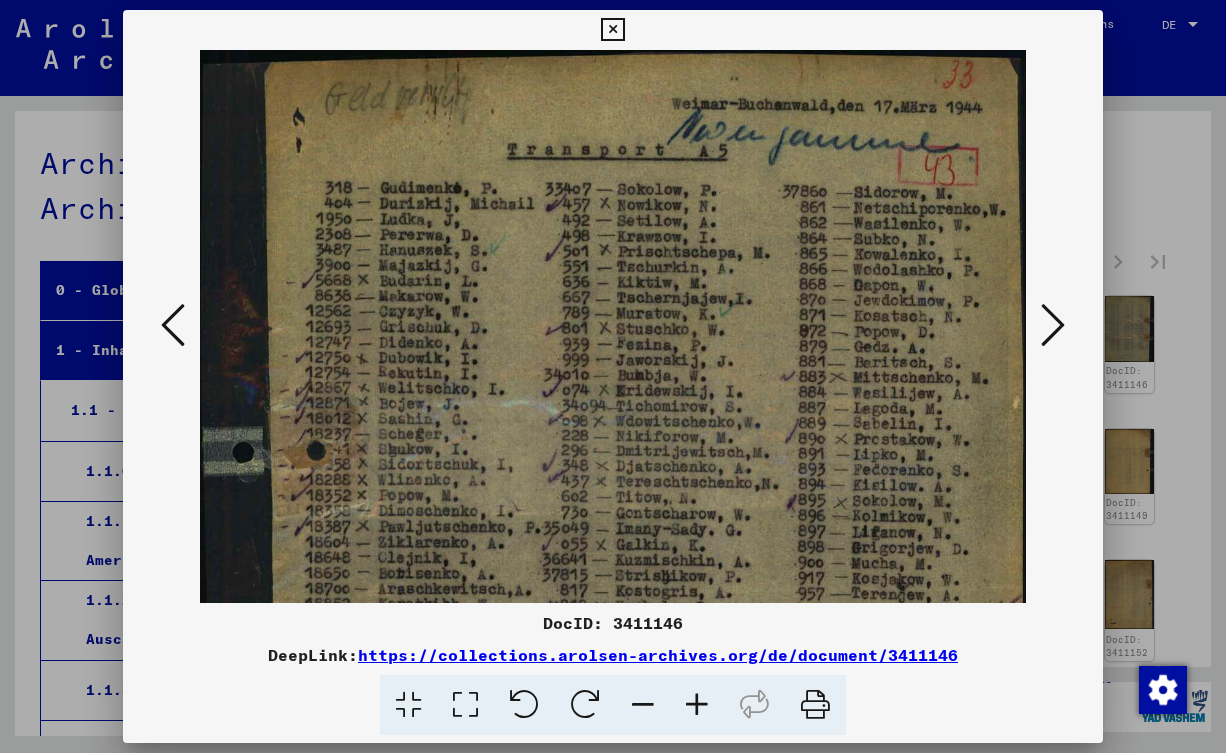 click at bounding box center [697, 705] 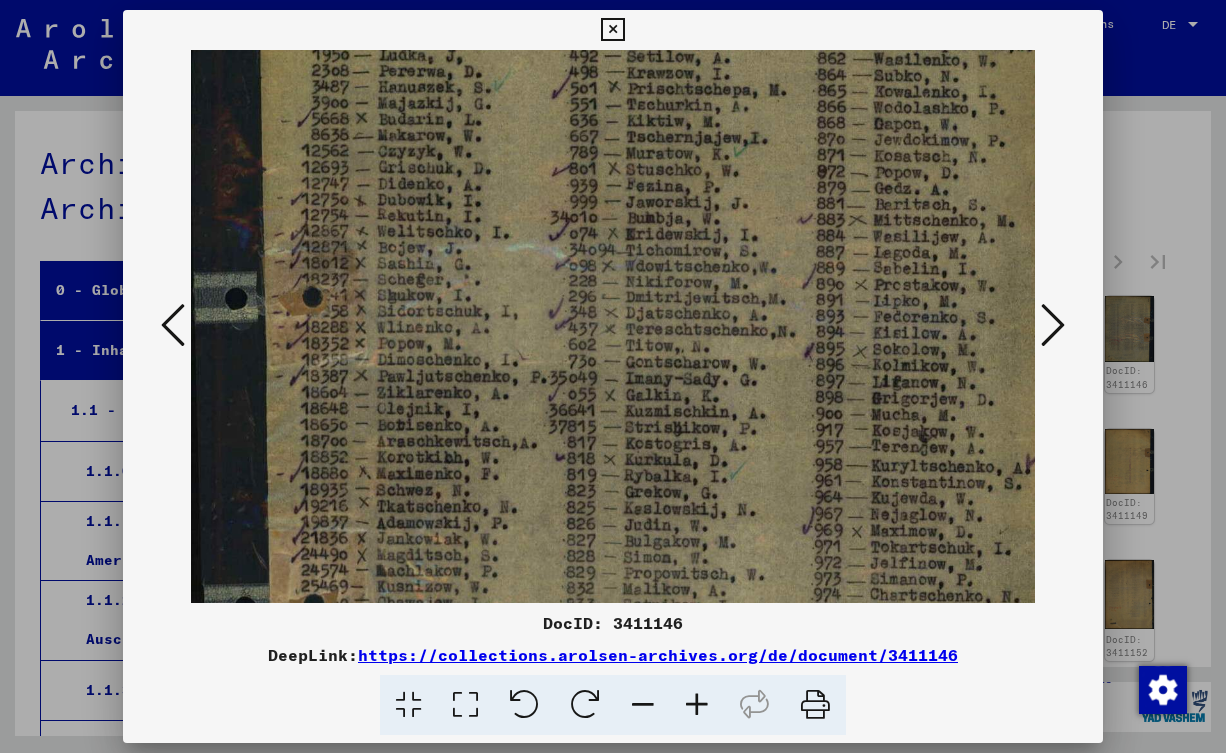 scroll, scrollTop: 204, scrollLeft: 0, axis: vertical 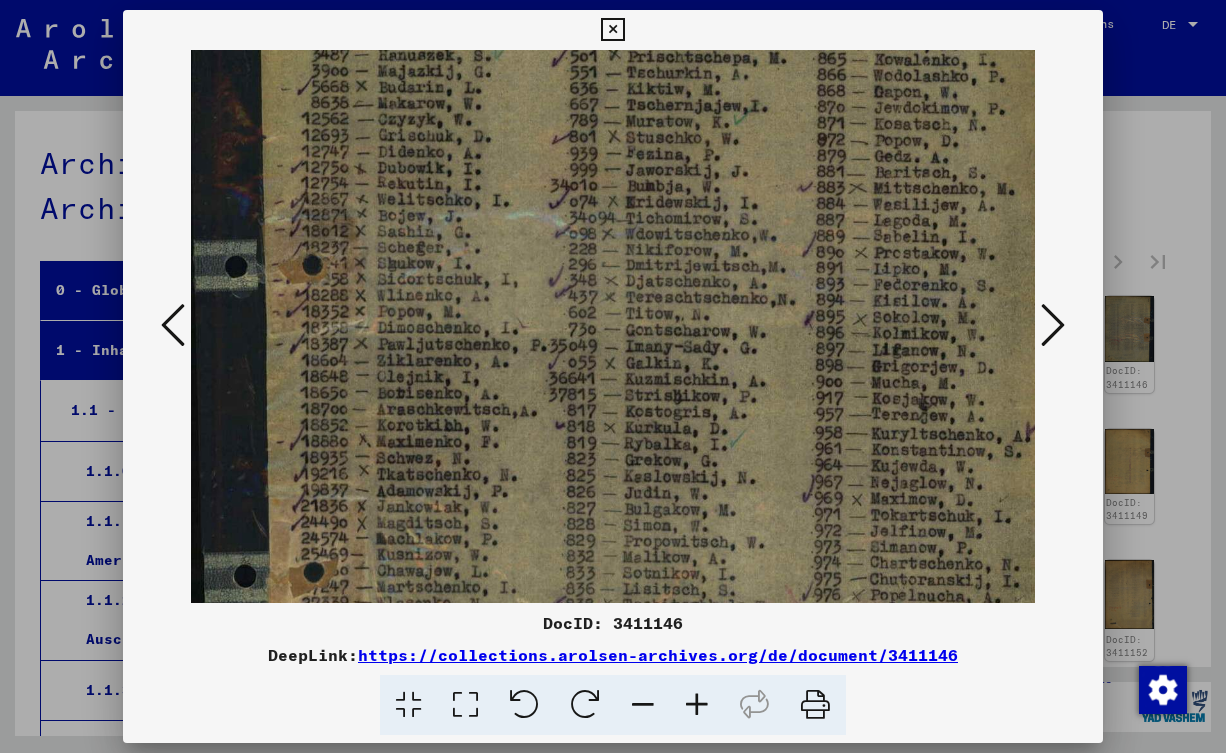 drag, startPoint x: 789, startPoint y: 464, endPoint x: 778, endPoint y: 260, distance: 204.29636 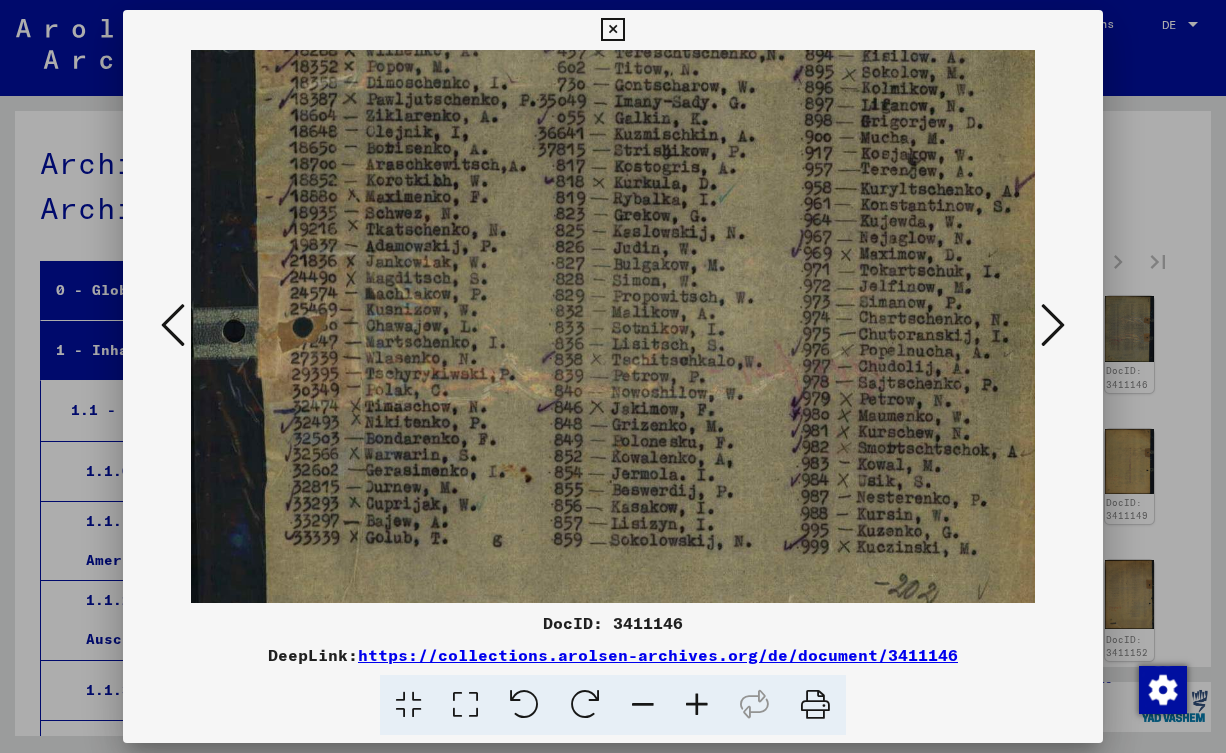 scroll, scrollTop: 451, scrollLeft: 11, axis: both 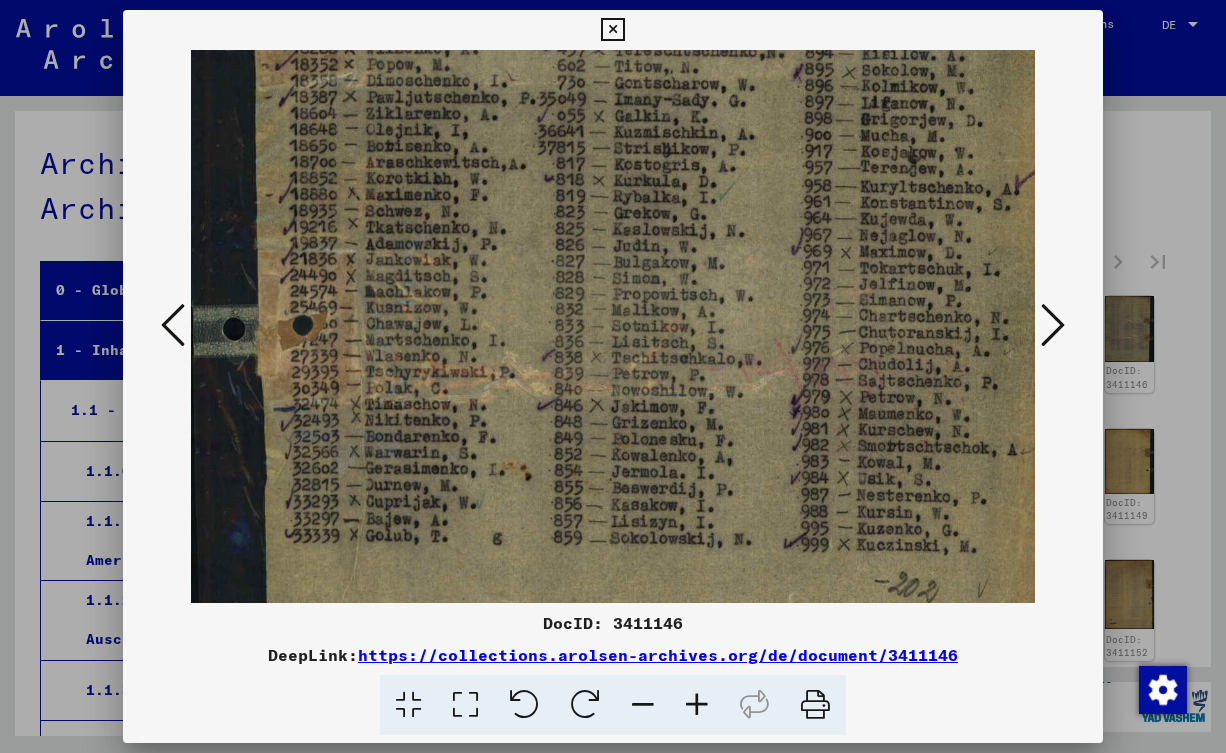 drag, startPoint x: 804, startPoint y: 448, endPoint x: 760, endPoint y: 200, distance: 251.87299 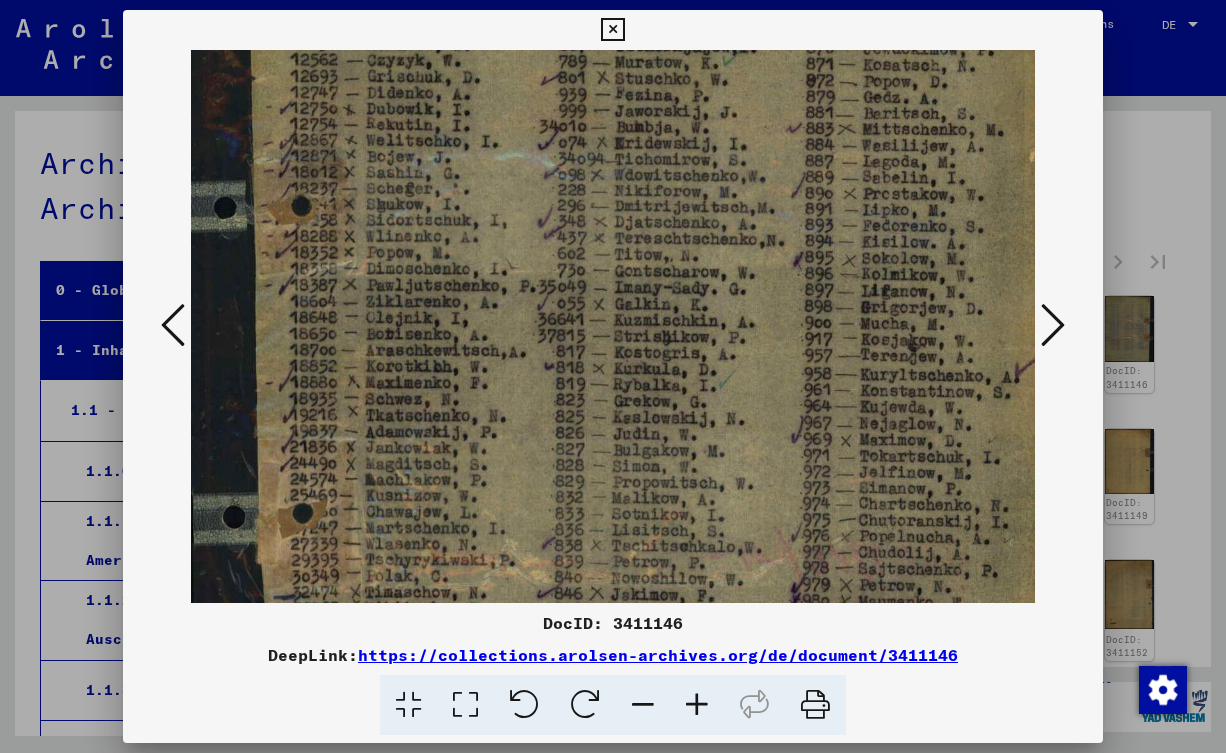 scroll, scrollTop: 262, scrollLeft: 11, axis: both 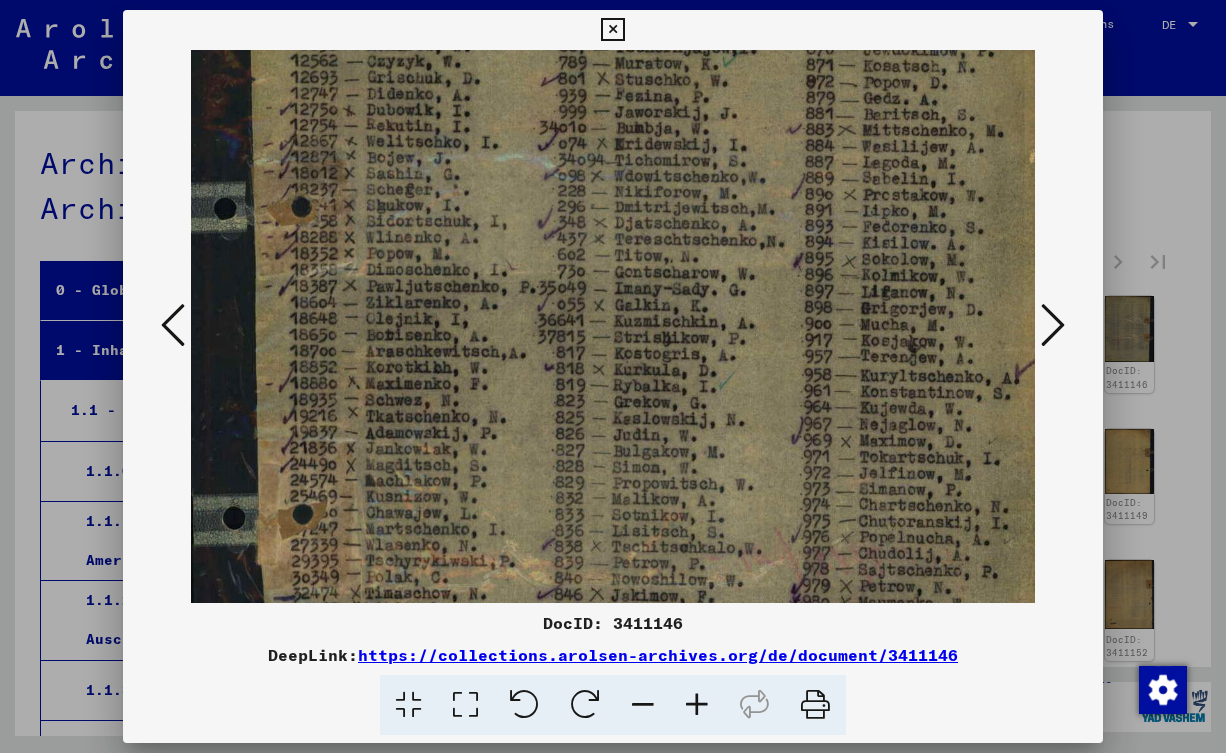drag, startPoint x: 854, startPoint y: 257, endPoint x: 762, endPoint y: 446, distance: 210.20229 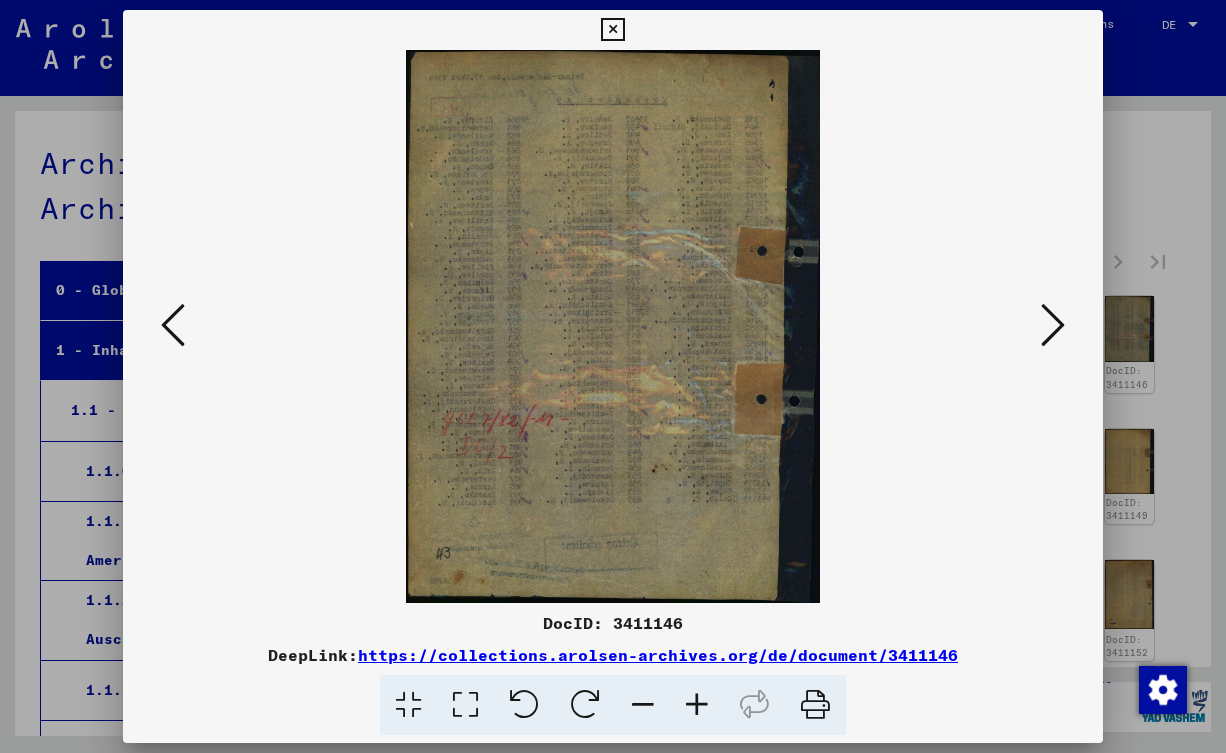 click at bounding box center (1053, 325) 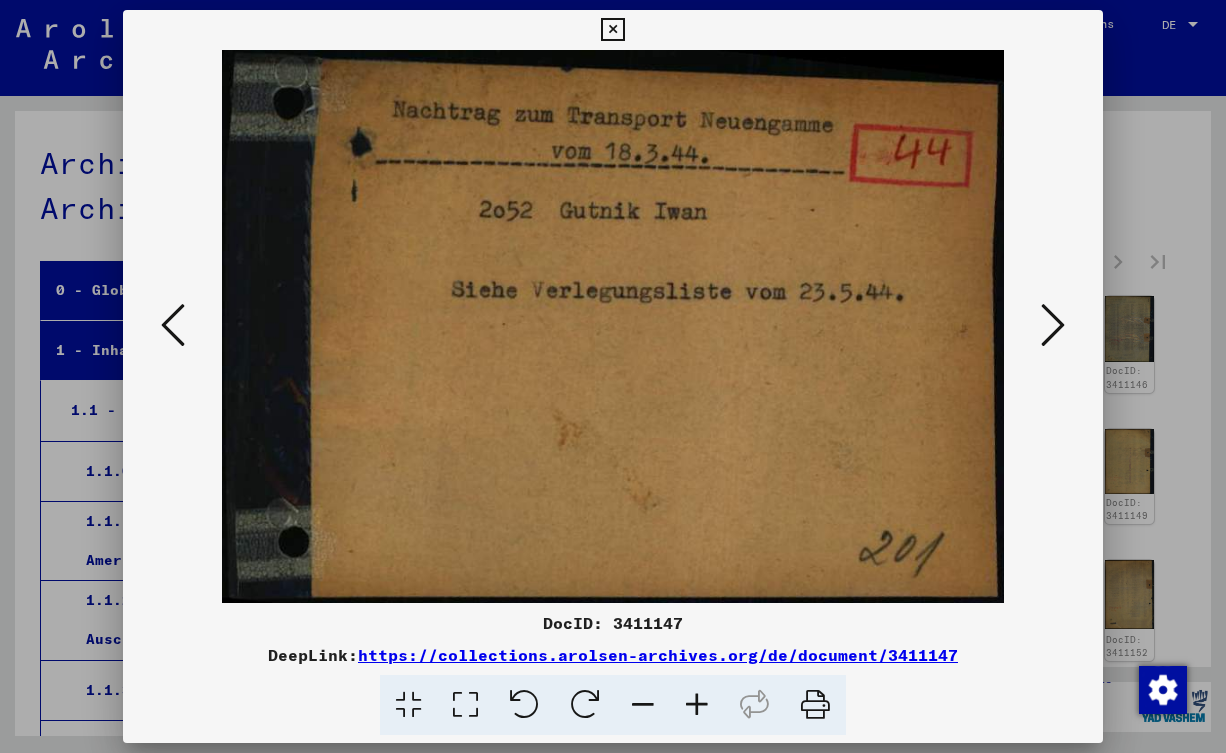 click at bounding box center (1053, 325) 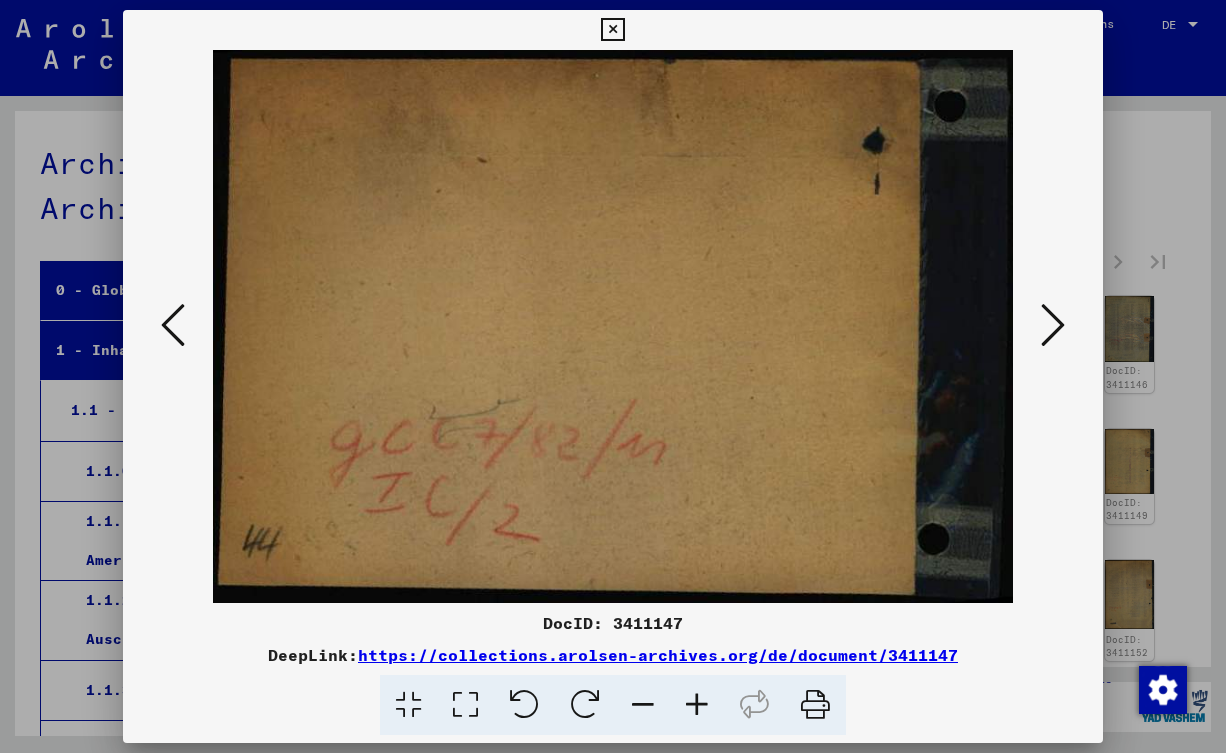 click at bounding box center (1053, 325) 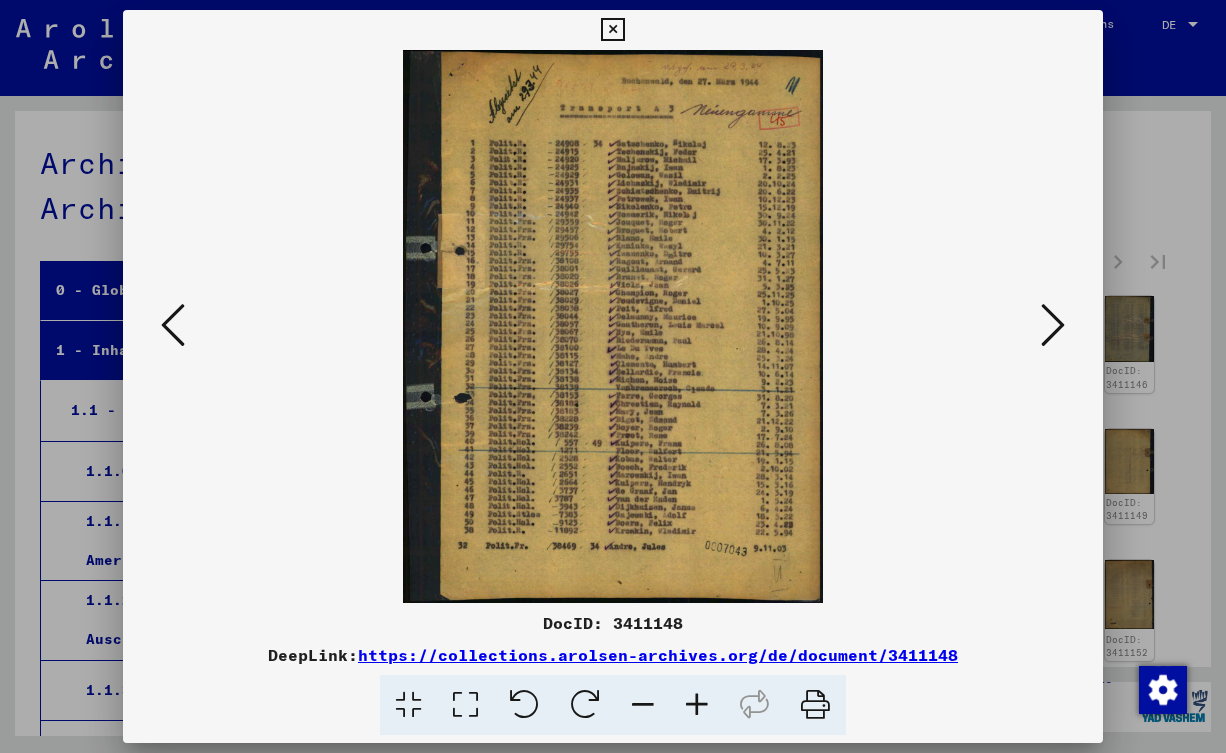 click at bounding box center (697, 705) 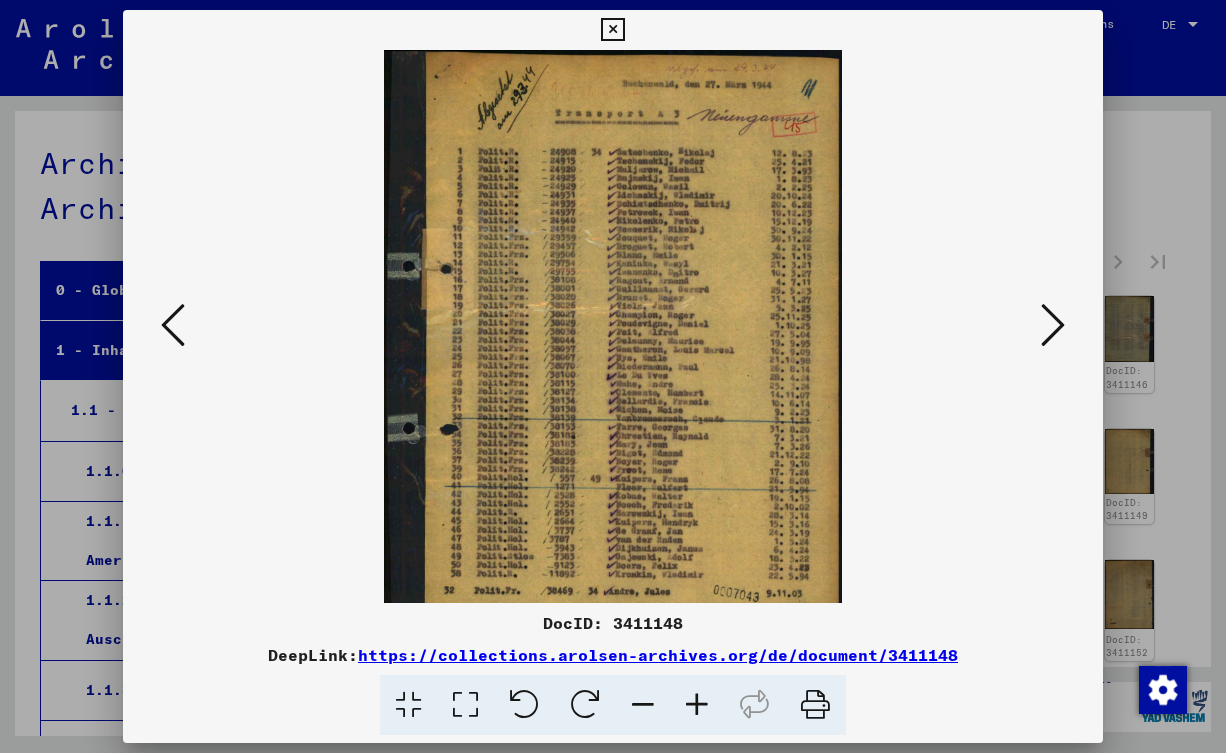 click at bounding box center [697, 705] 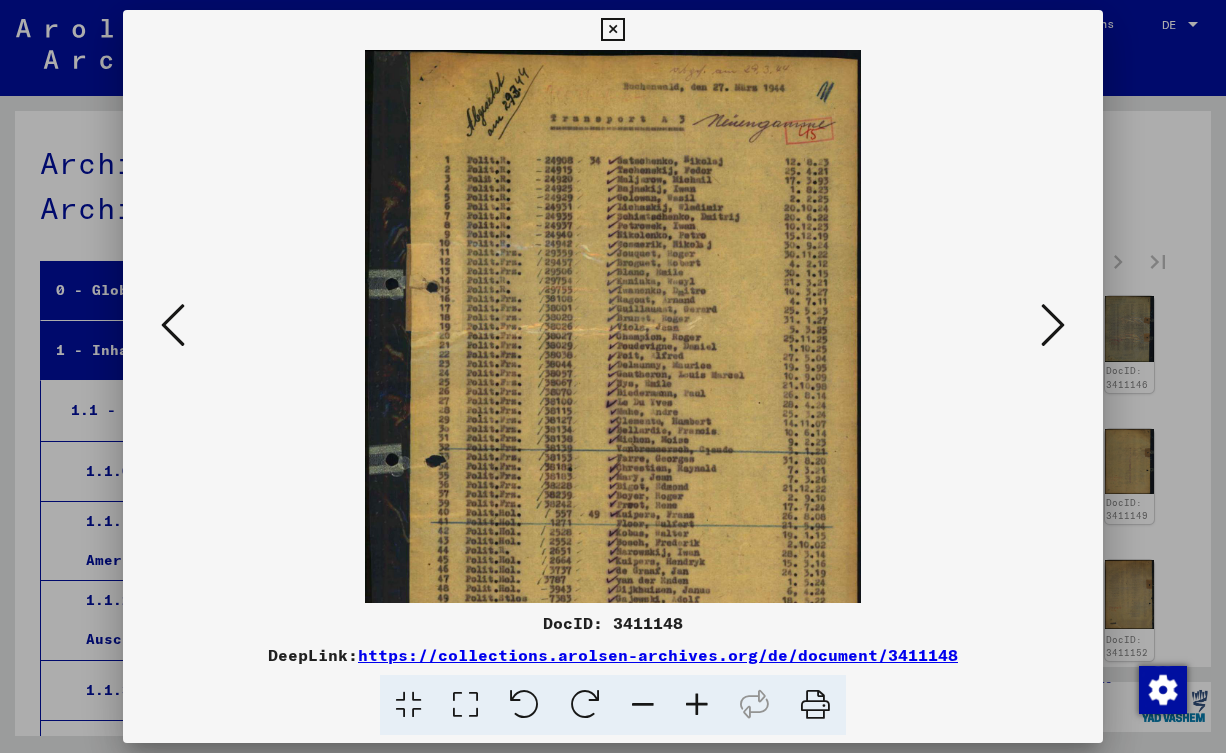click at bounding box center (697, 705) 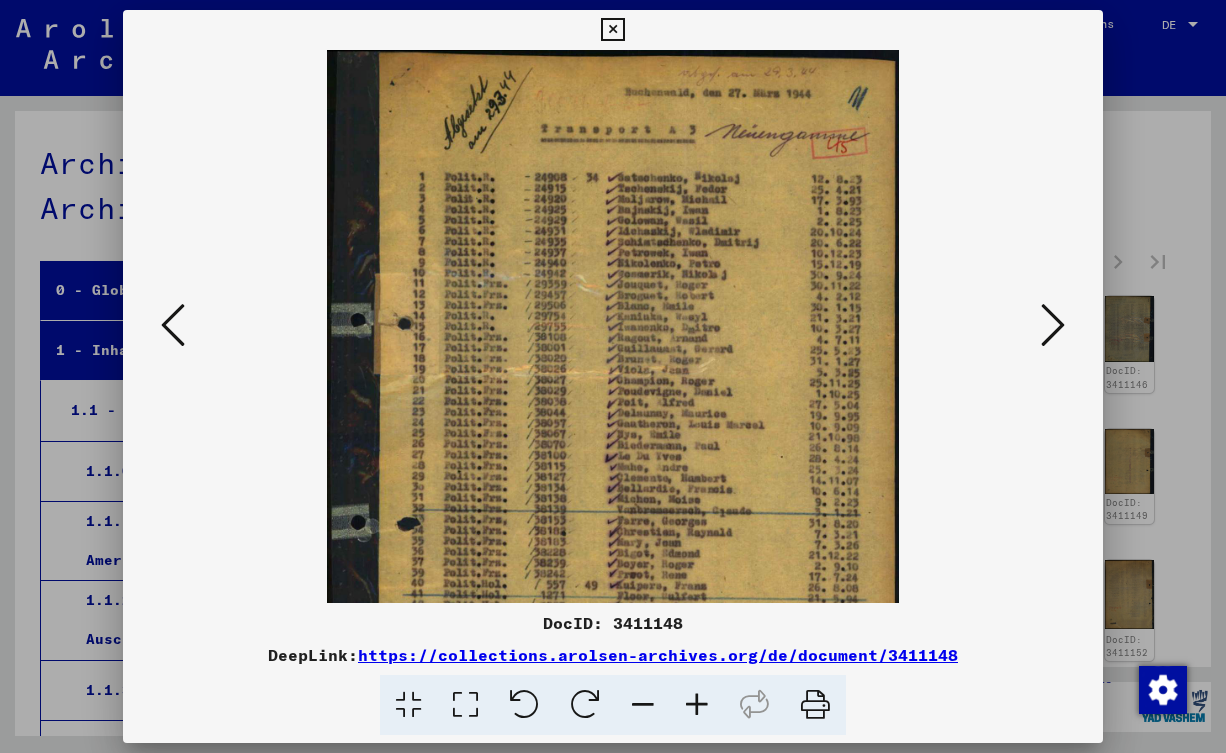 click at bounding box center (697, 705) 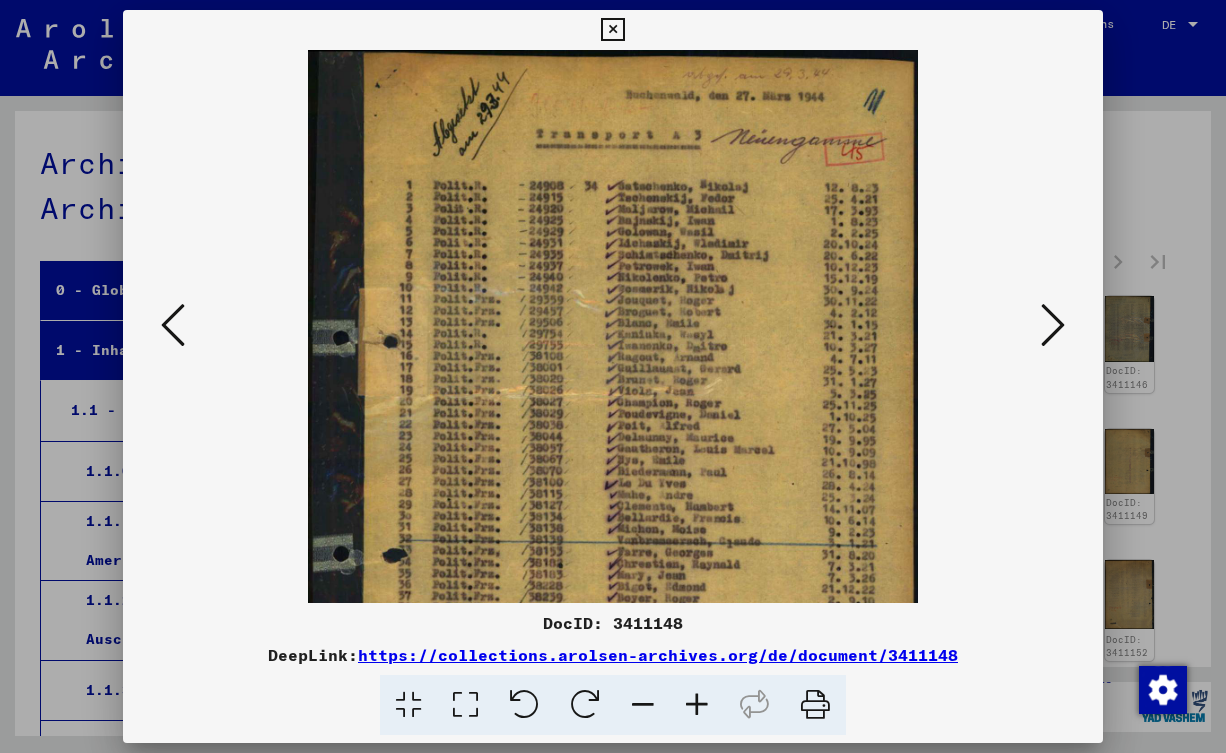 click at bounding box center [697, 705] 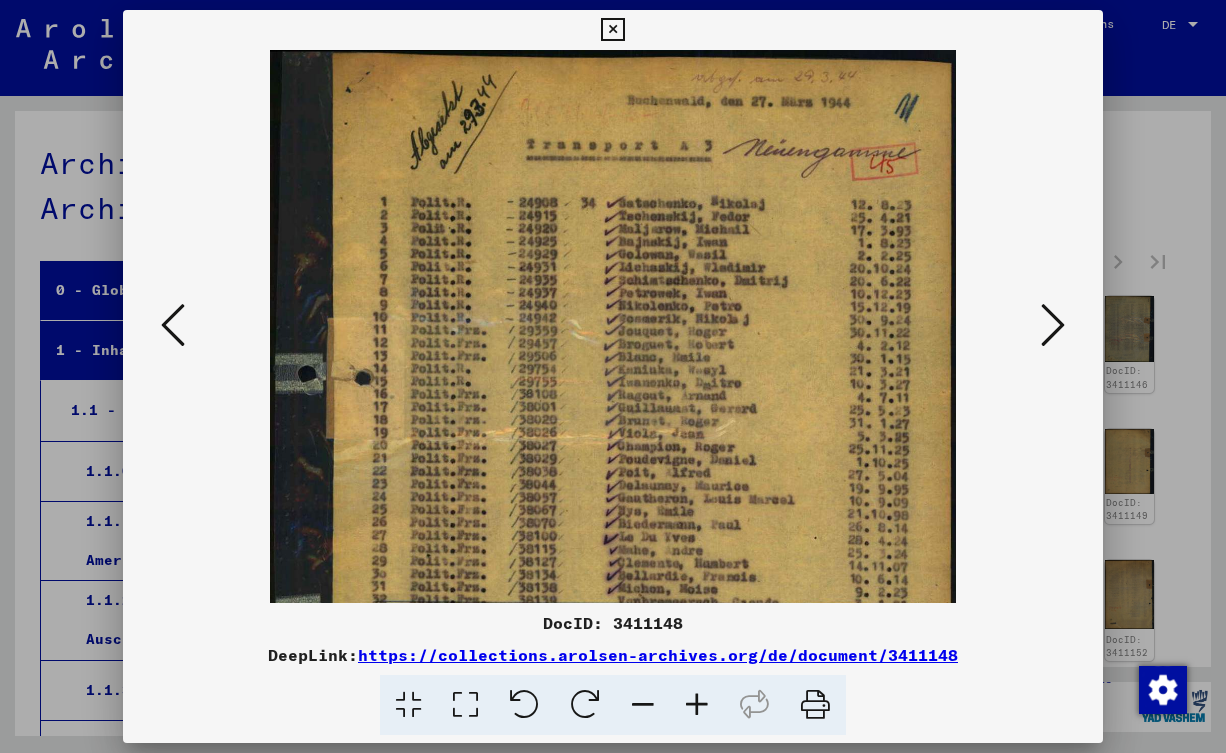 click at bounding box center [697, 705] 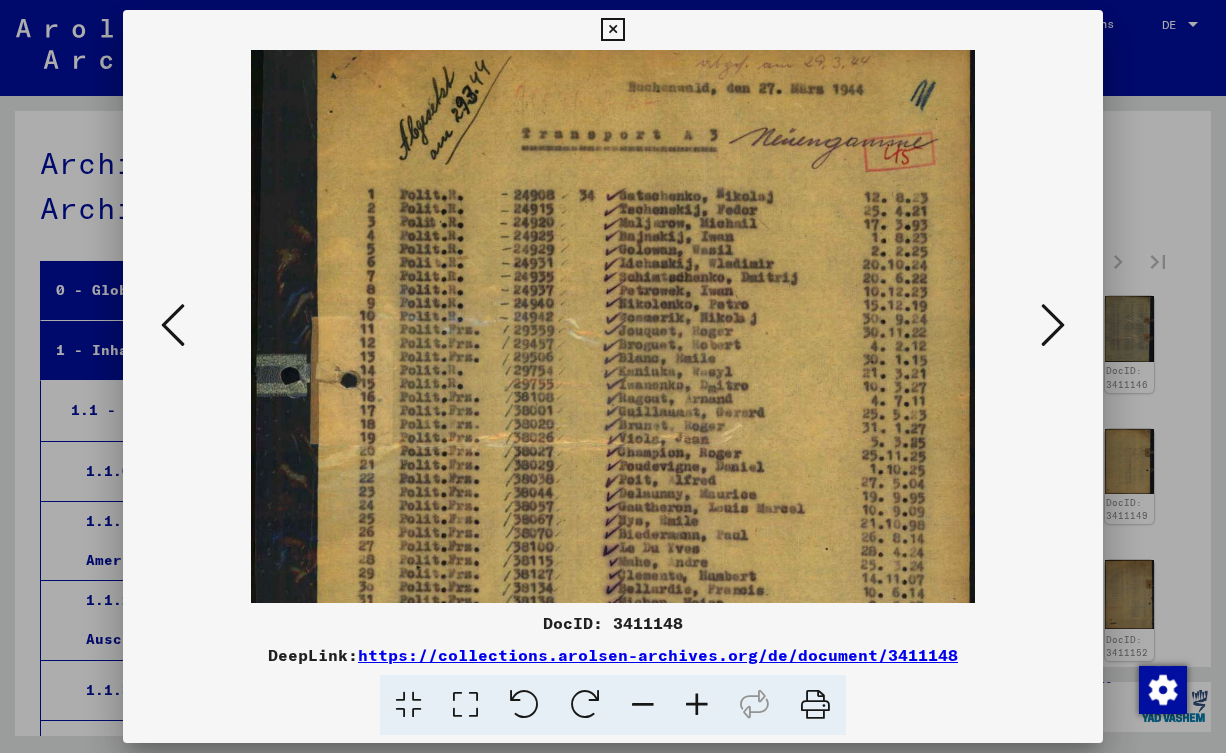 scroll, scrollTop: 19, scrollLeft: 0, axis: vertical 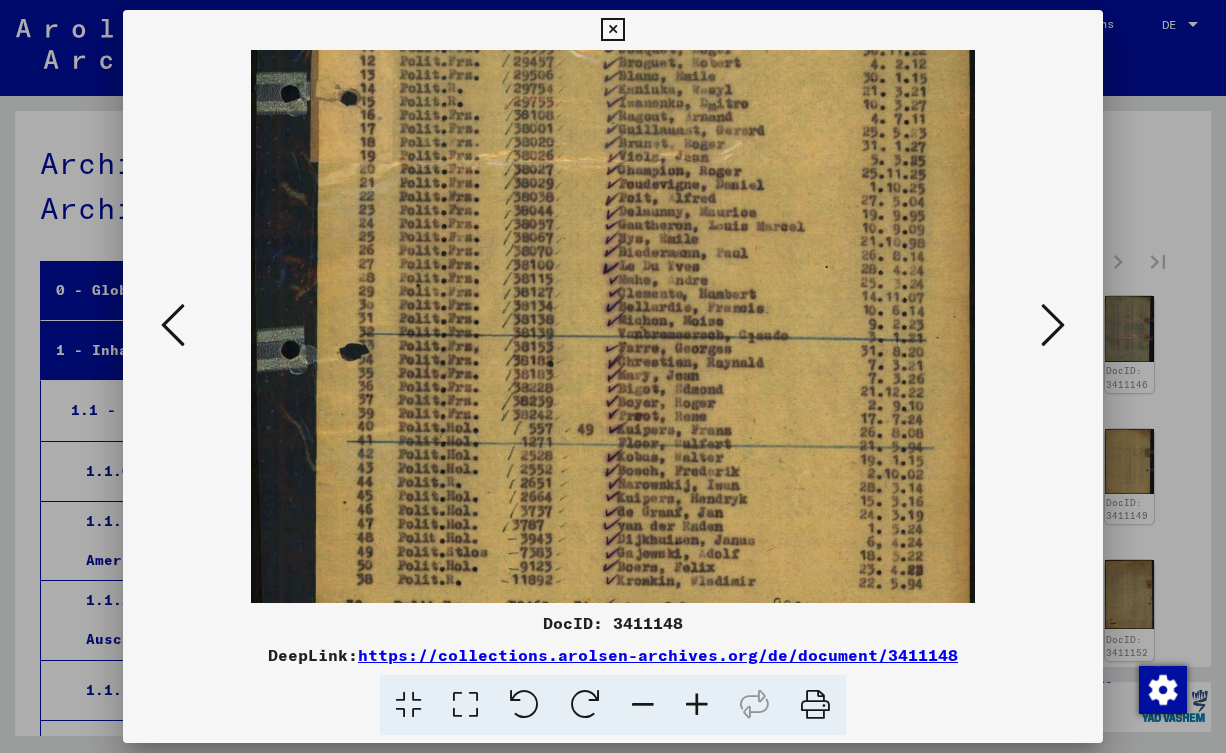 drag, startPoint x: 766, startPoint y: 447, endPoint x: 806, endPoint y: 149, distance: 300.67258 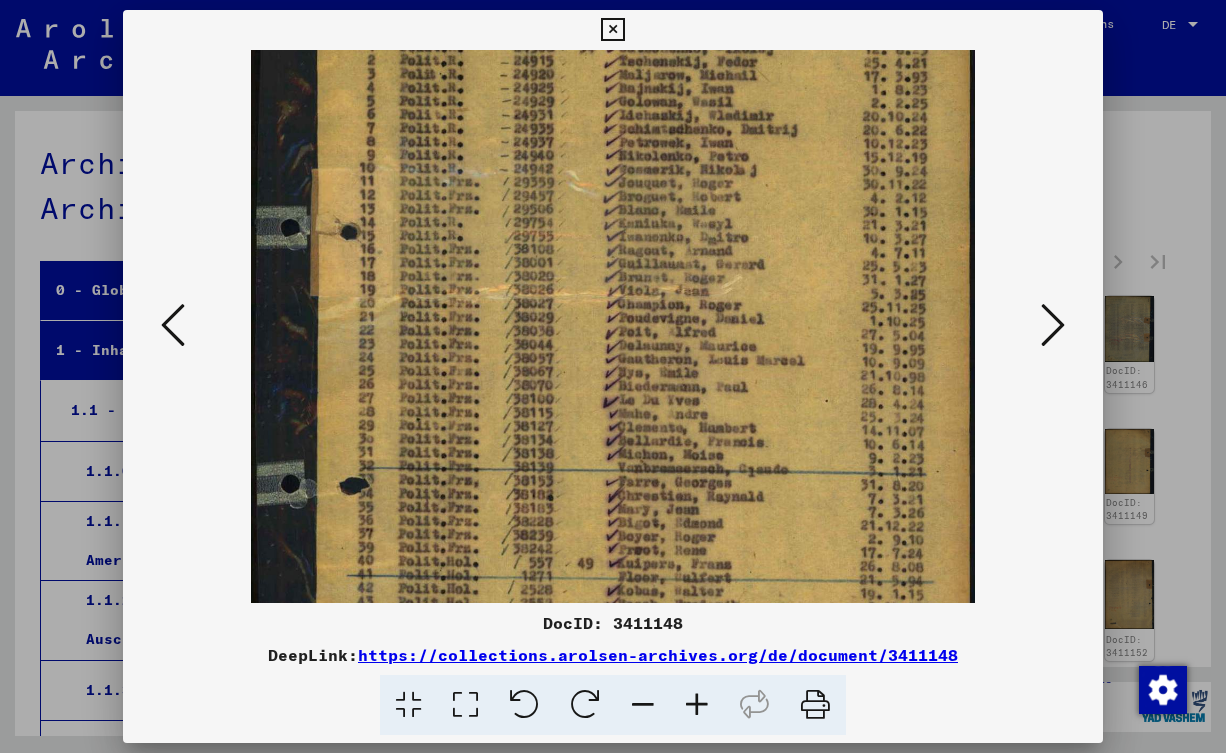 drag, startPoint x: 811, startPoint y: 390, endPoint x: 789, endPoint y: 485, distance: 97.5141 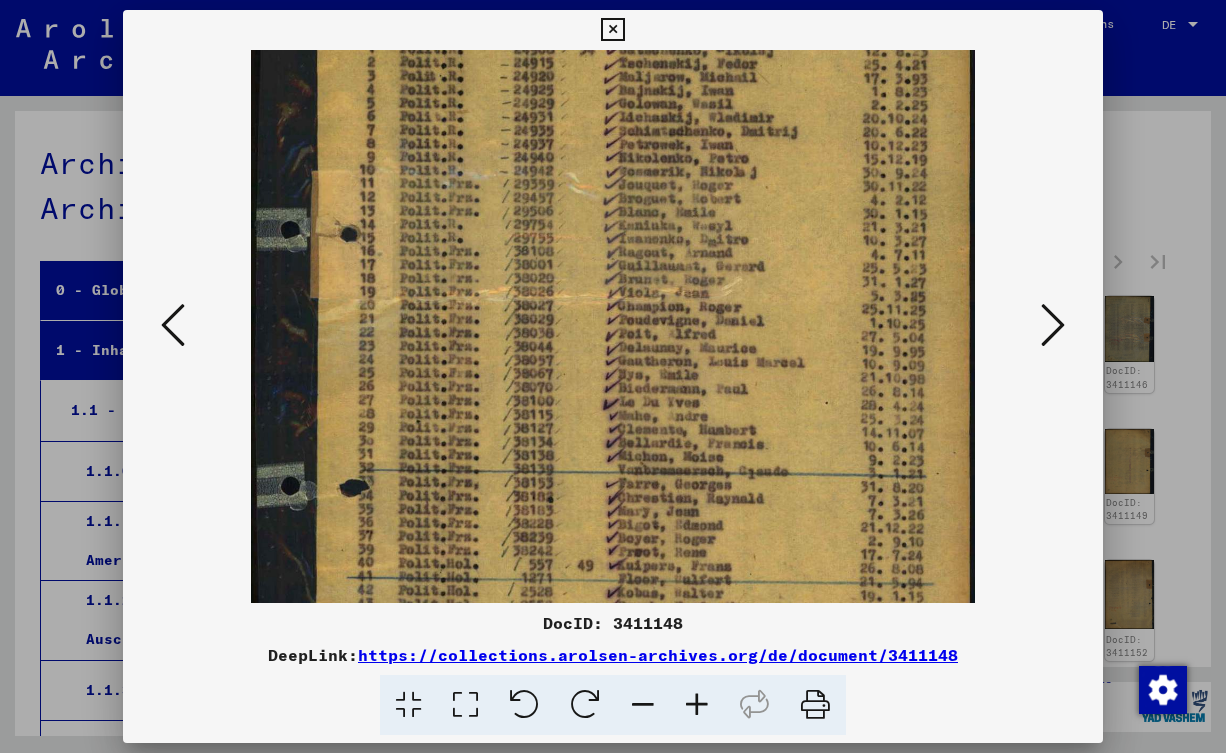 scroll, scrollTop: 18, scrollLeft: 0, axis: vertical 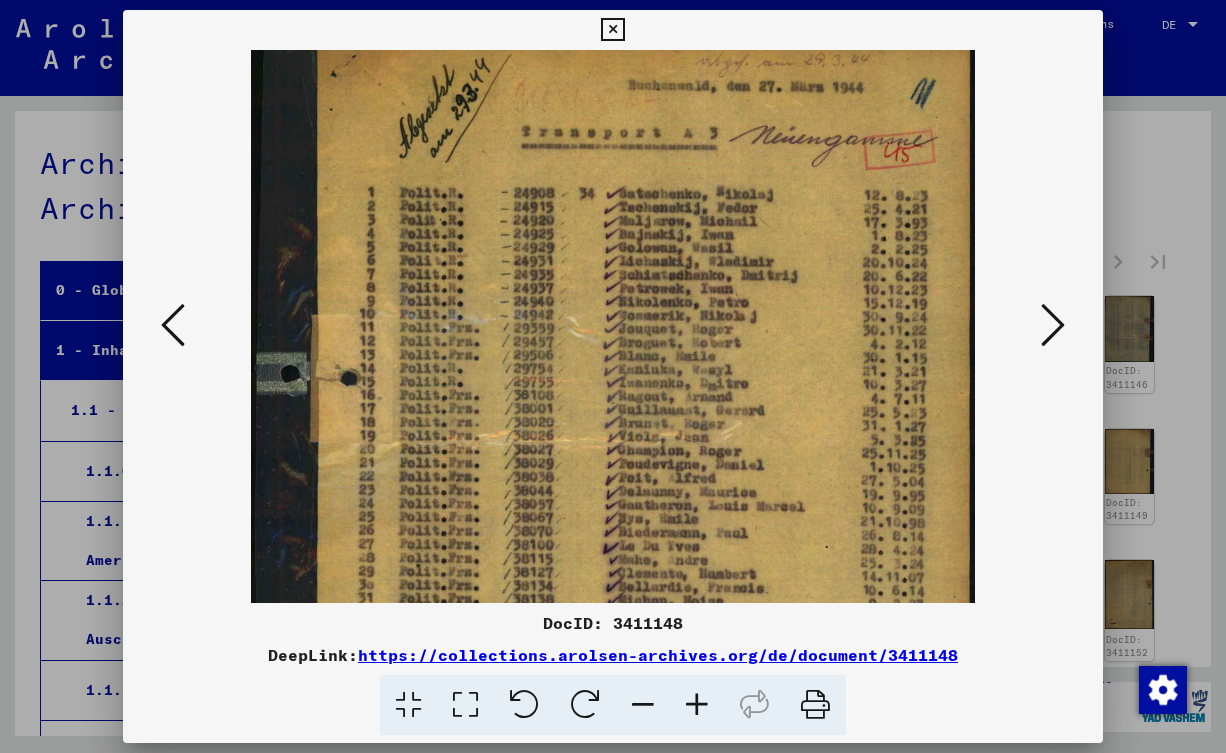 drag, startPoint x: 784, startPoint y: 396, endPoint x: 777, endPoint y: 437, distance: 41.59327 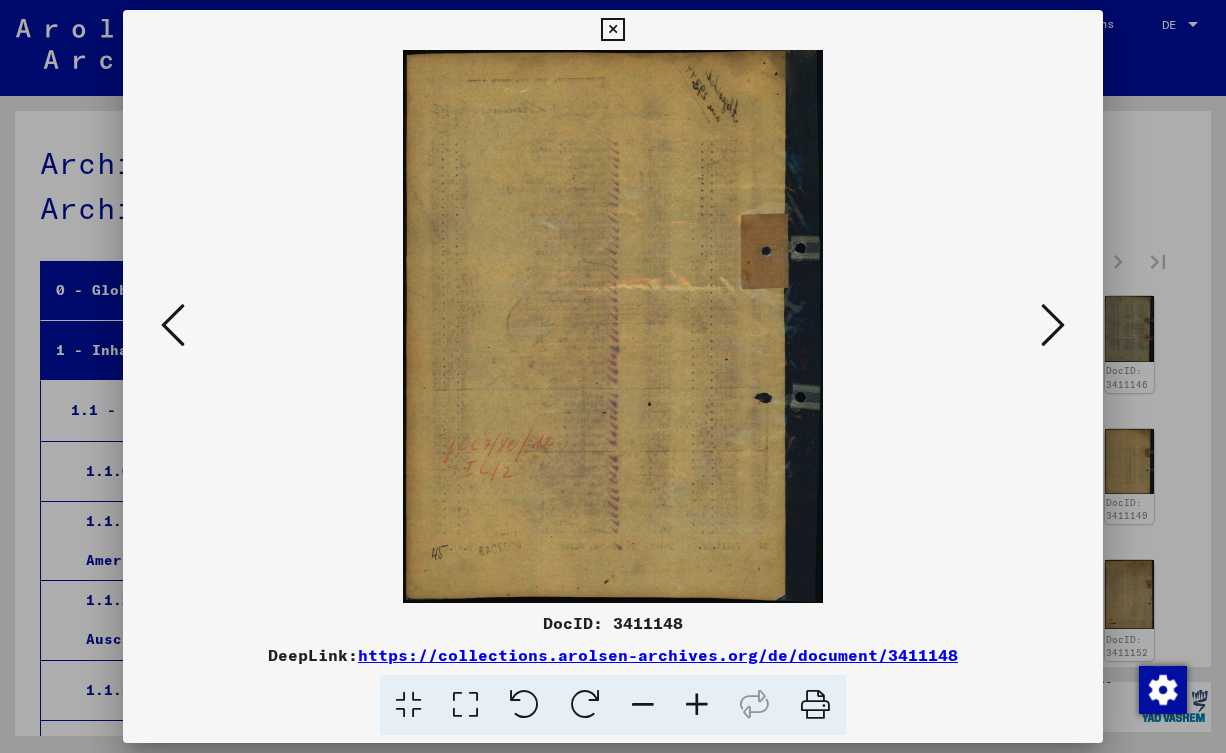 click at bounding box center (1053, 325) 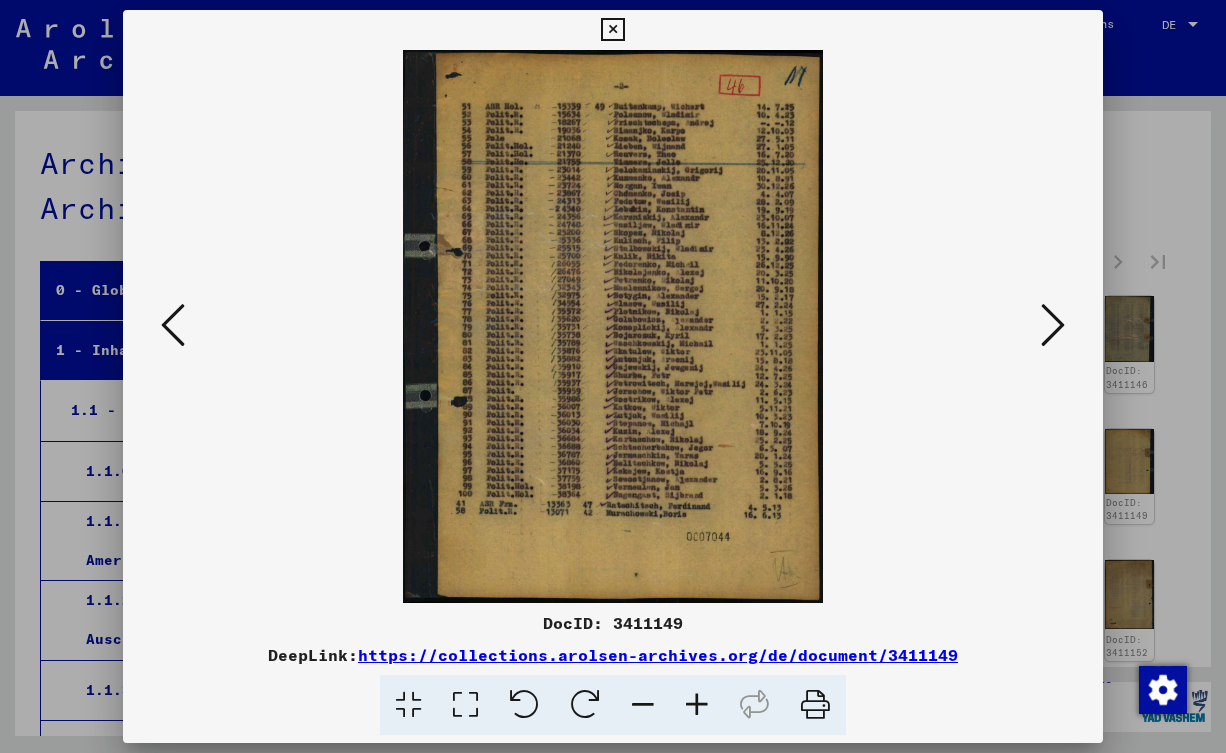 click at bounding box center (697, 705) 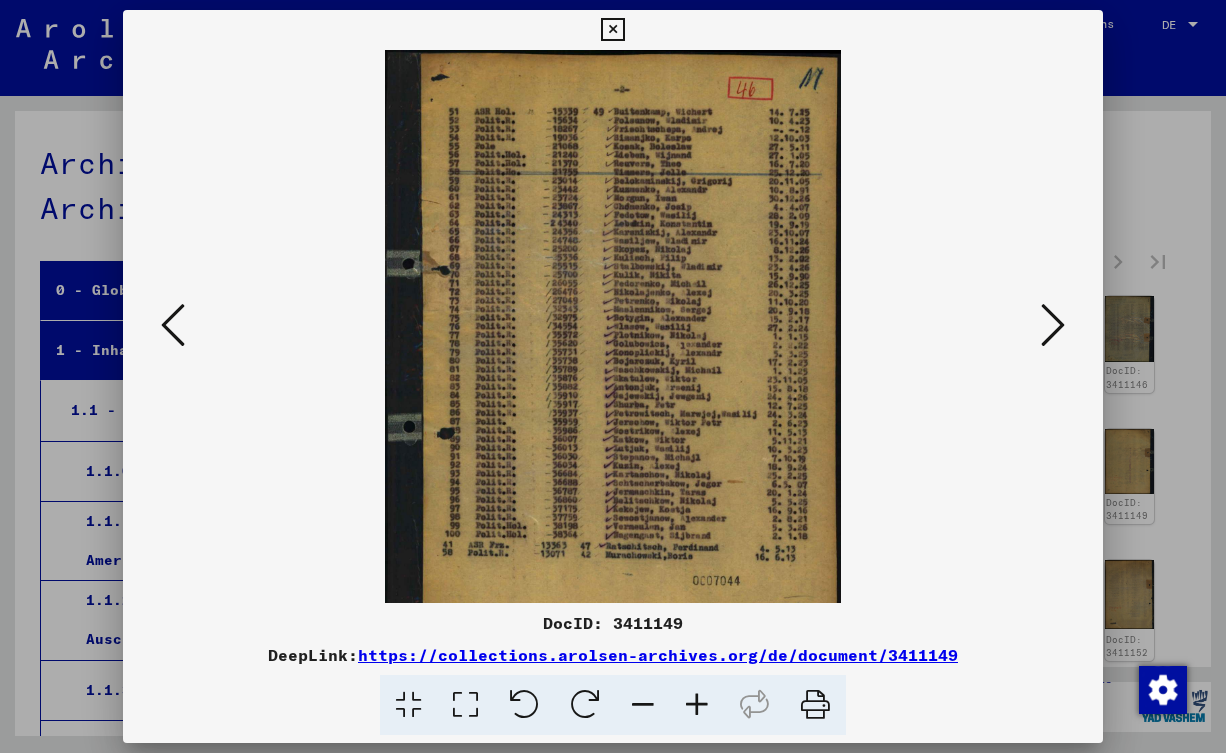 click at bounding box center (697, 705) 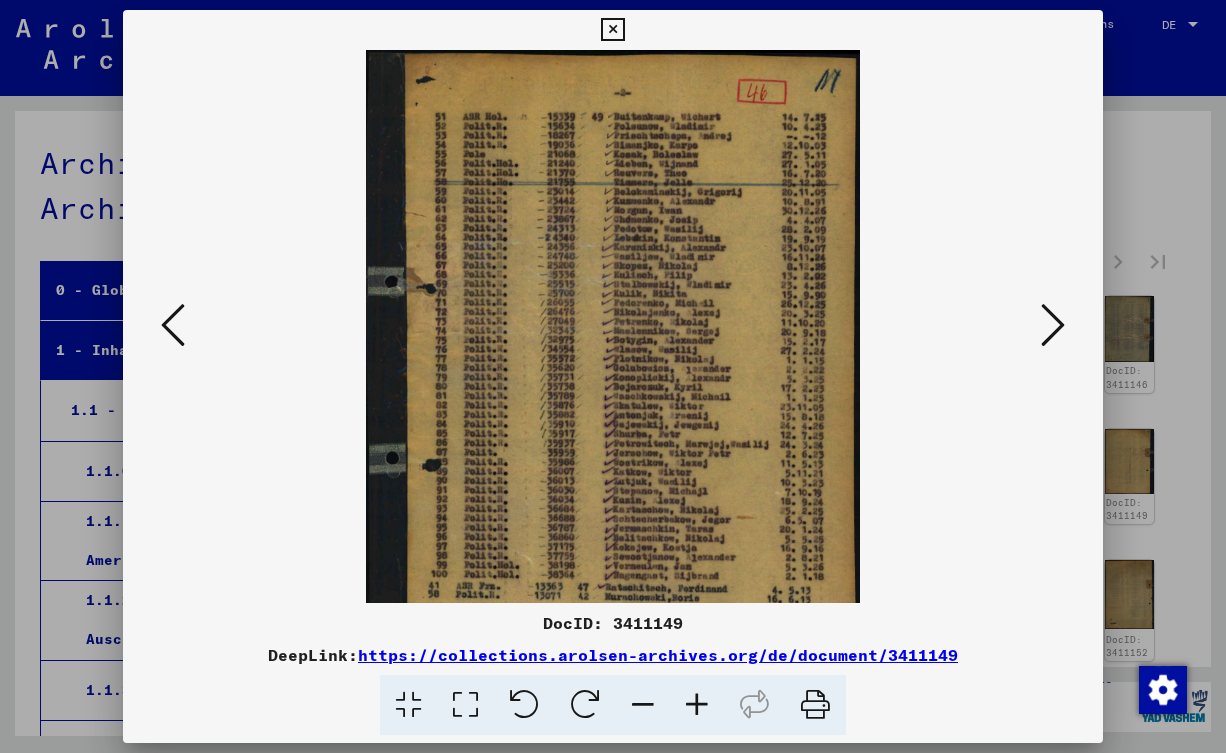 click at bounding box center [697, 705] 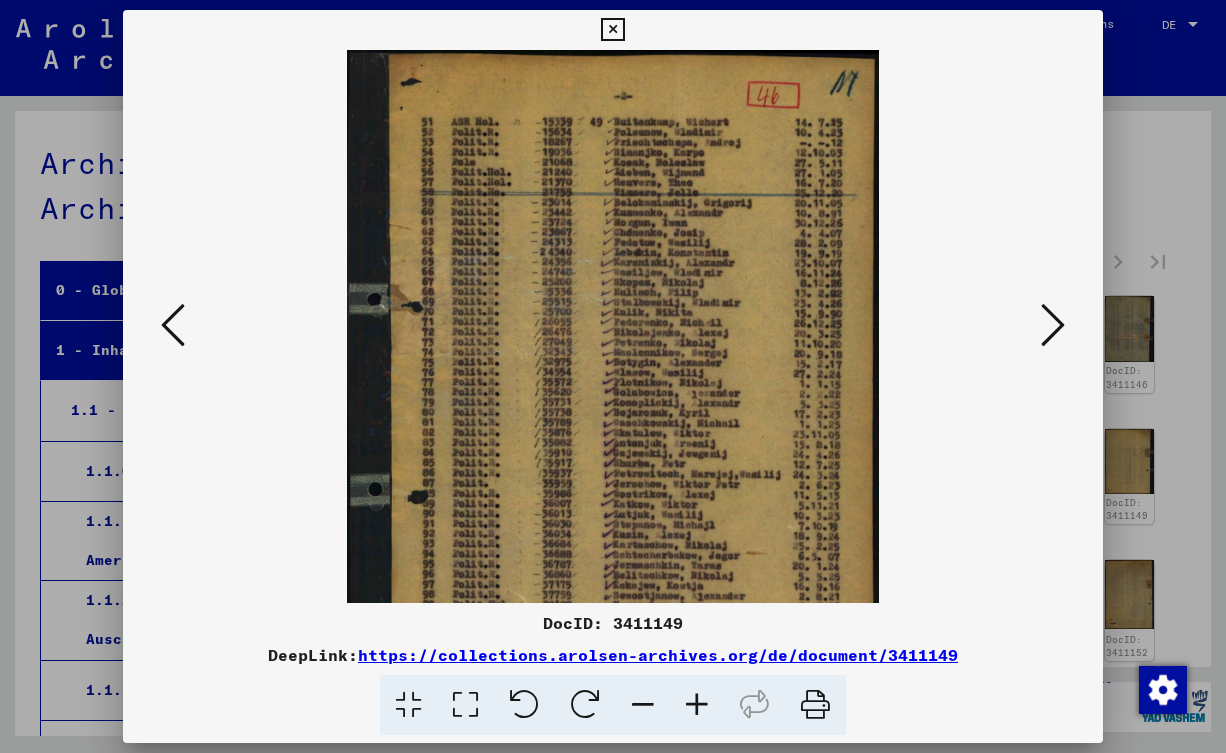 click at bounding box center [697, 705] 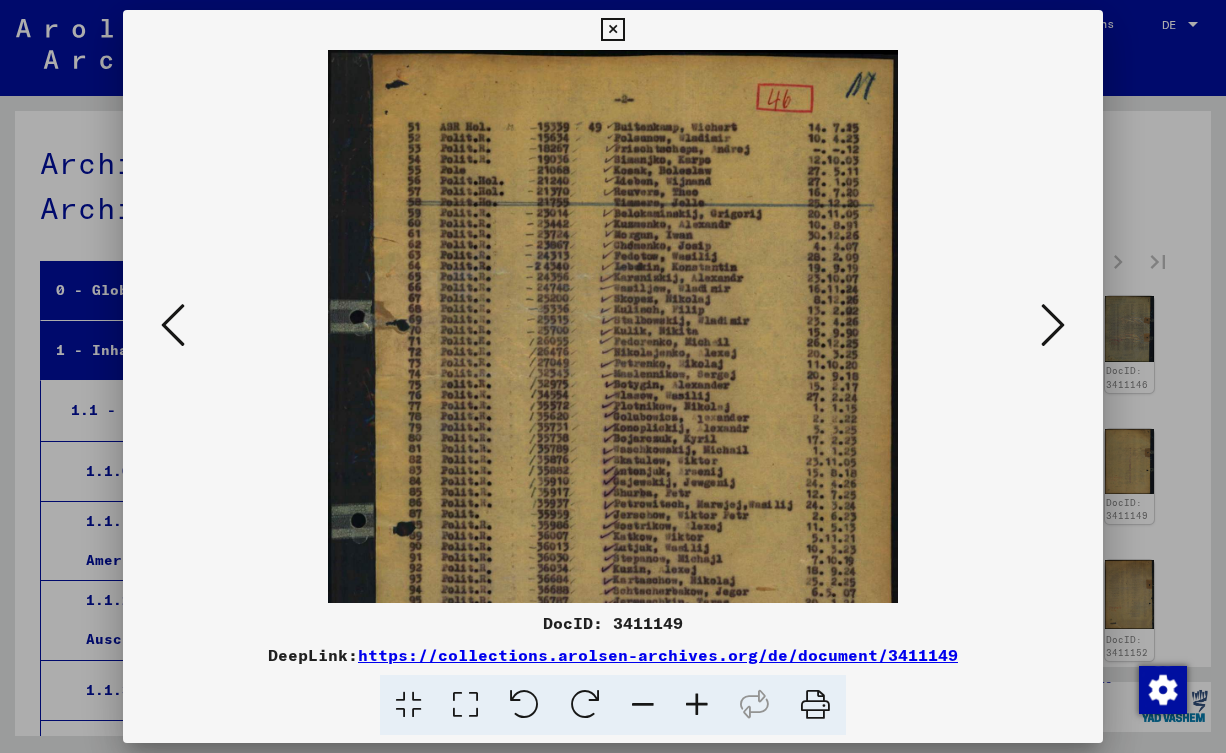 click at bounding box center (697, 705) 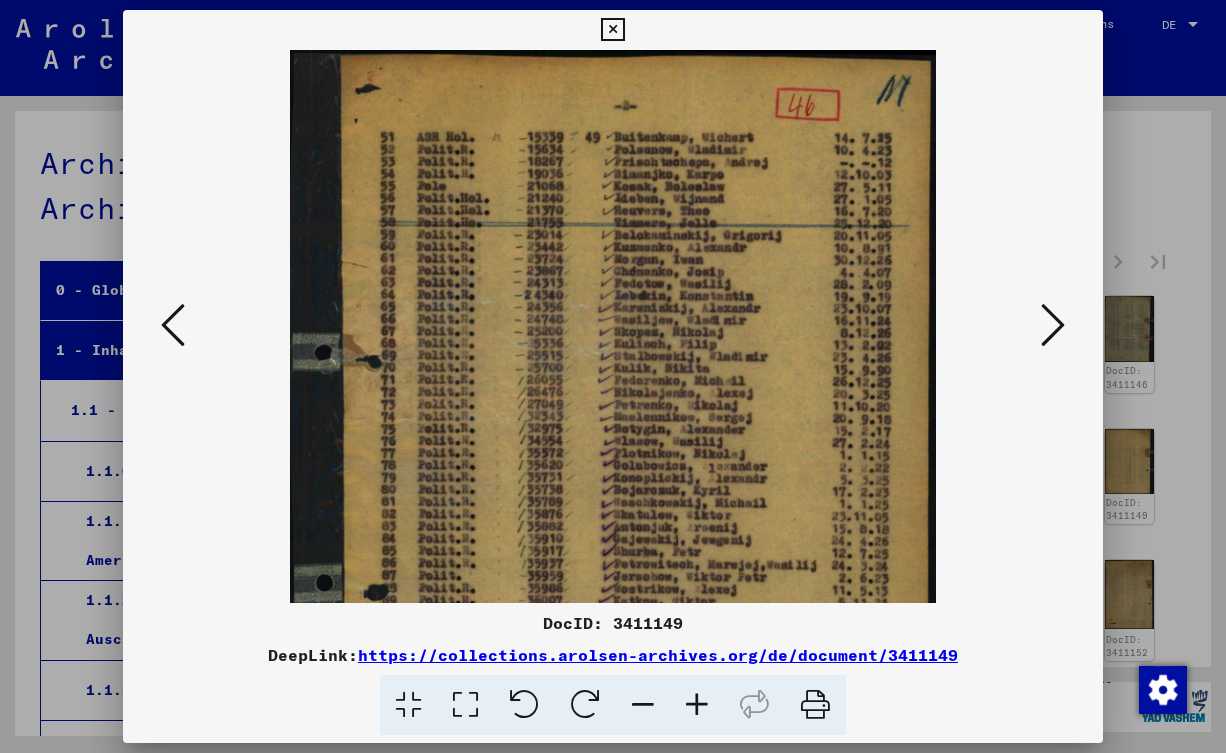 click at bounding box center (697, 705) 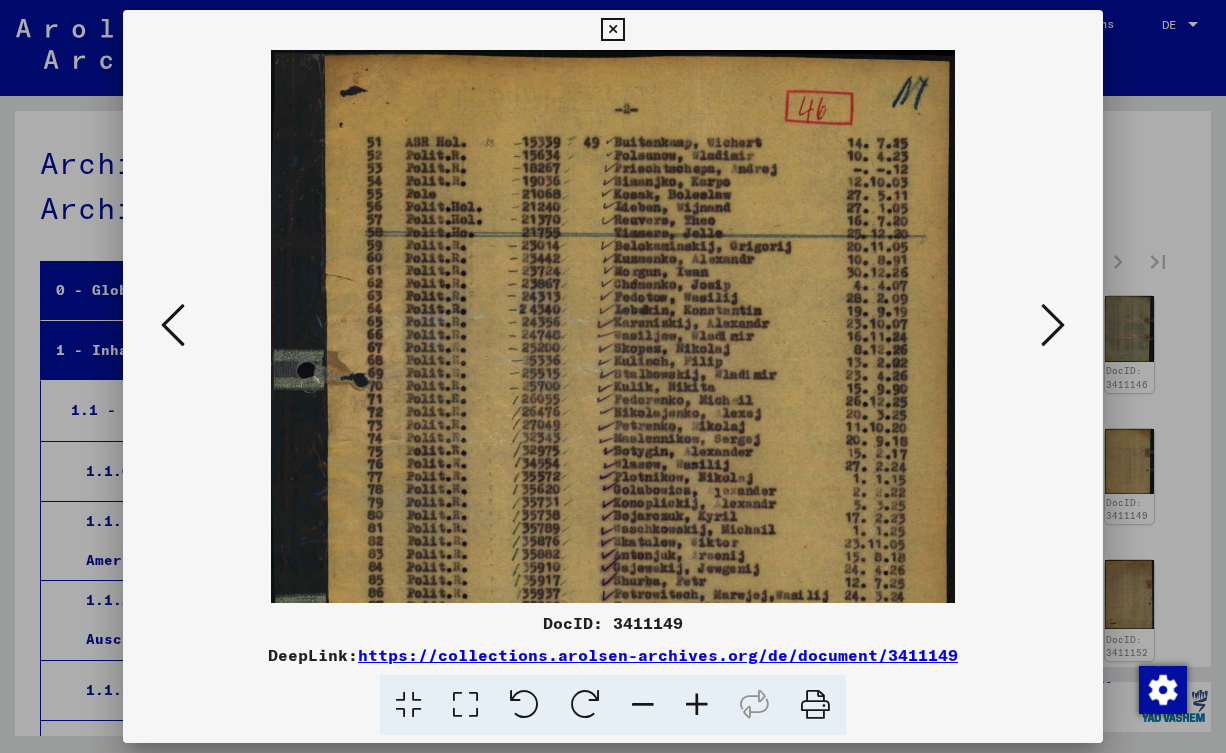 click at bounding box center (697, 705) 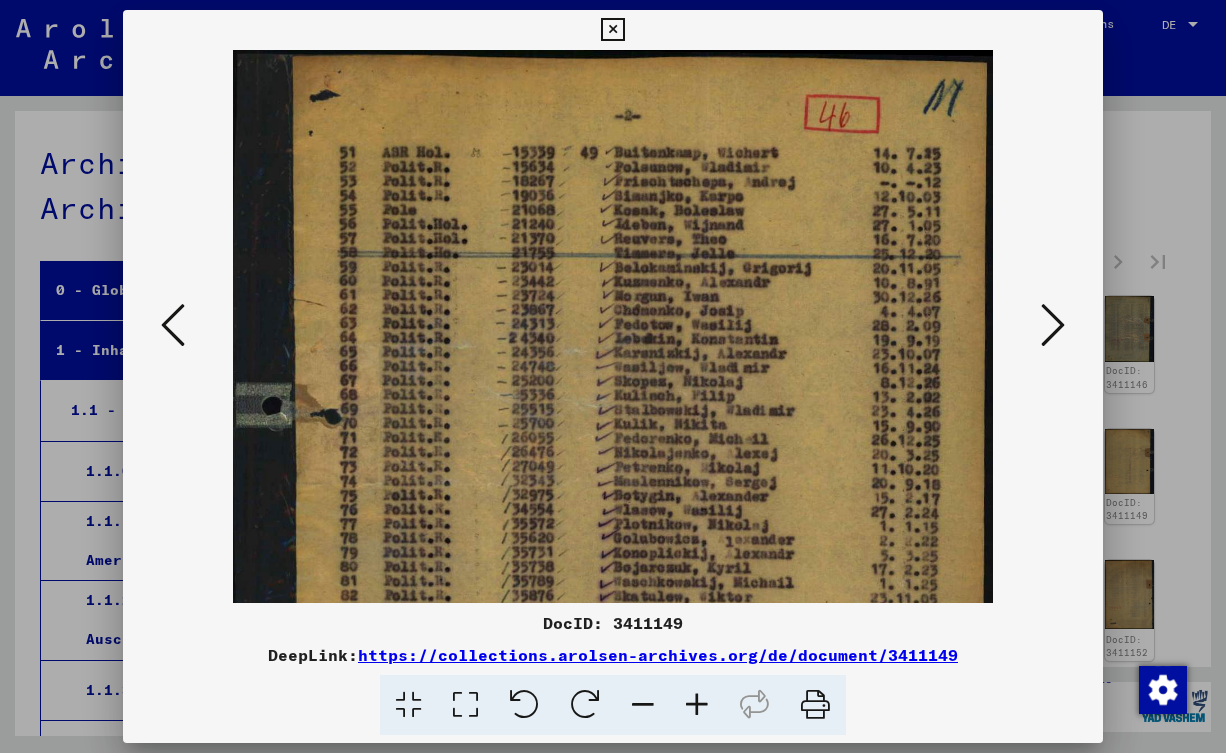 click at bounding box center [697, 705] 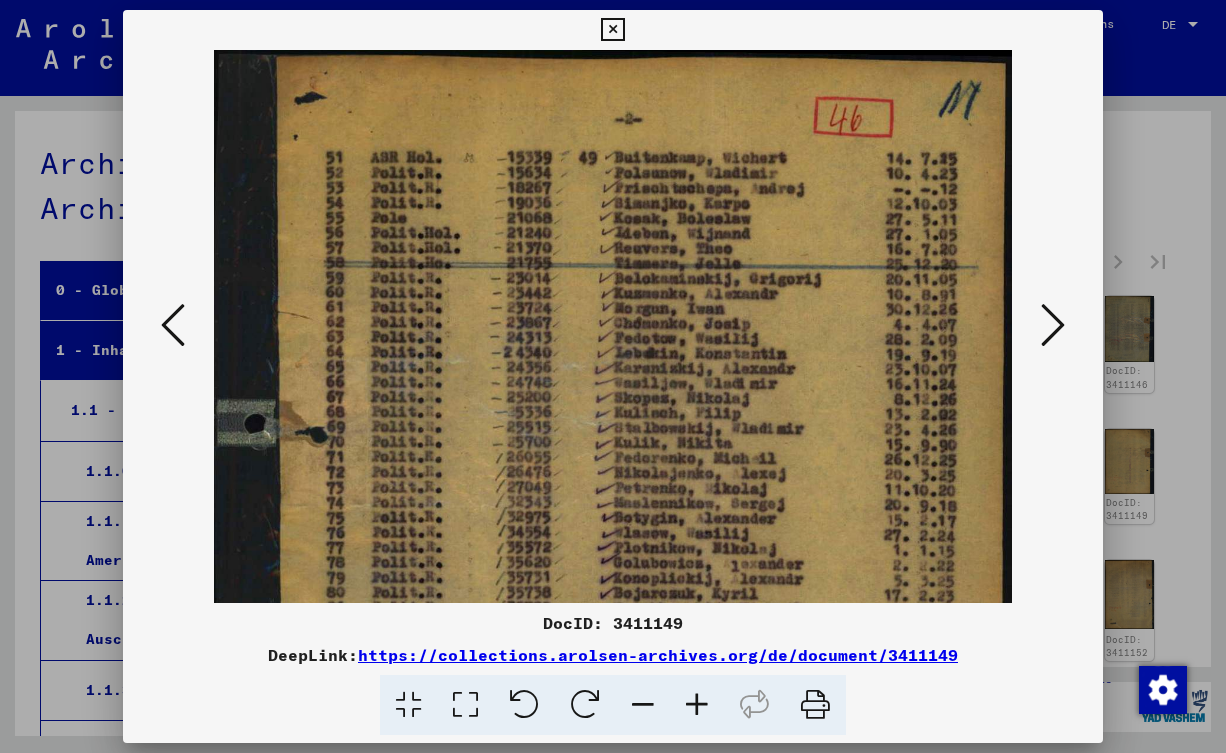 click at bounding box center [697, 705] 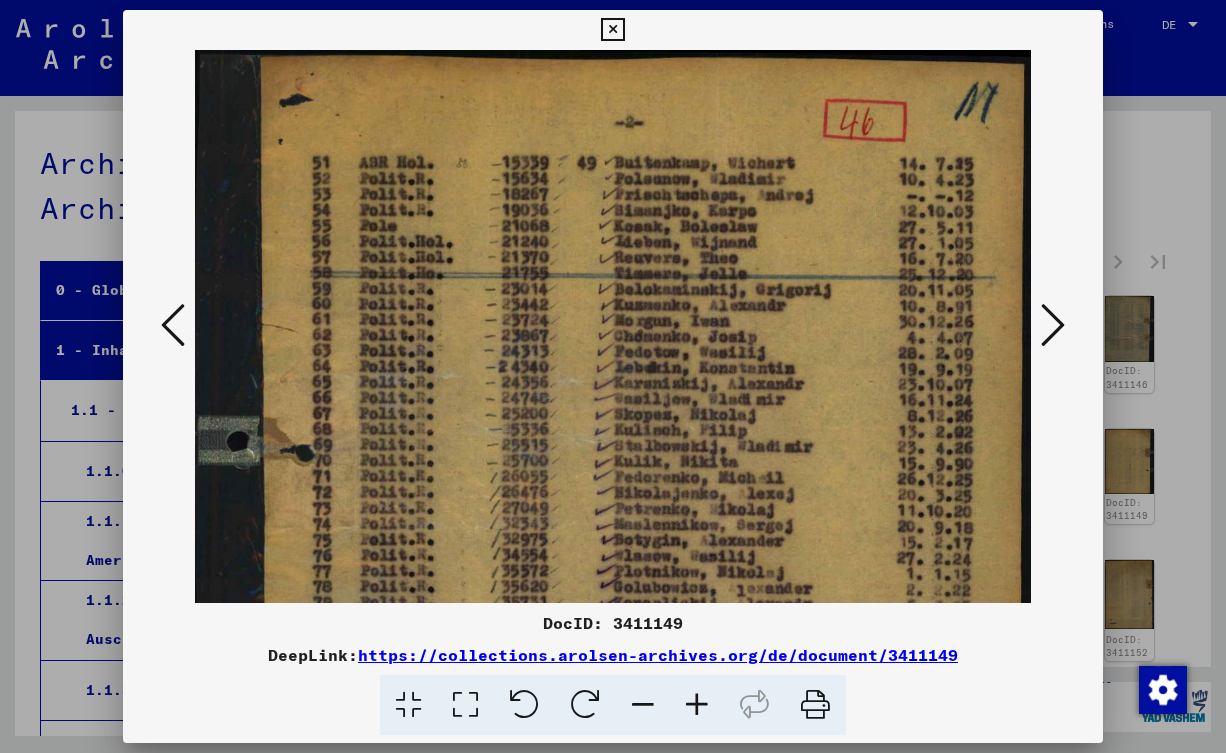 click at bounding box center [173, 325] 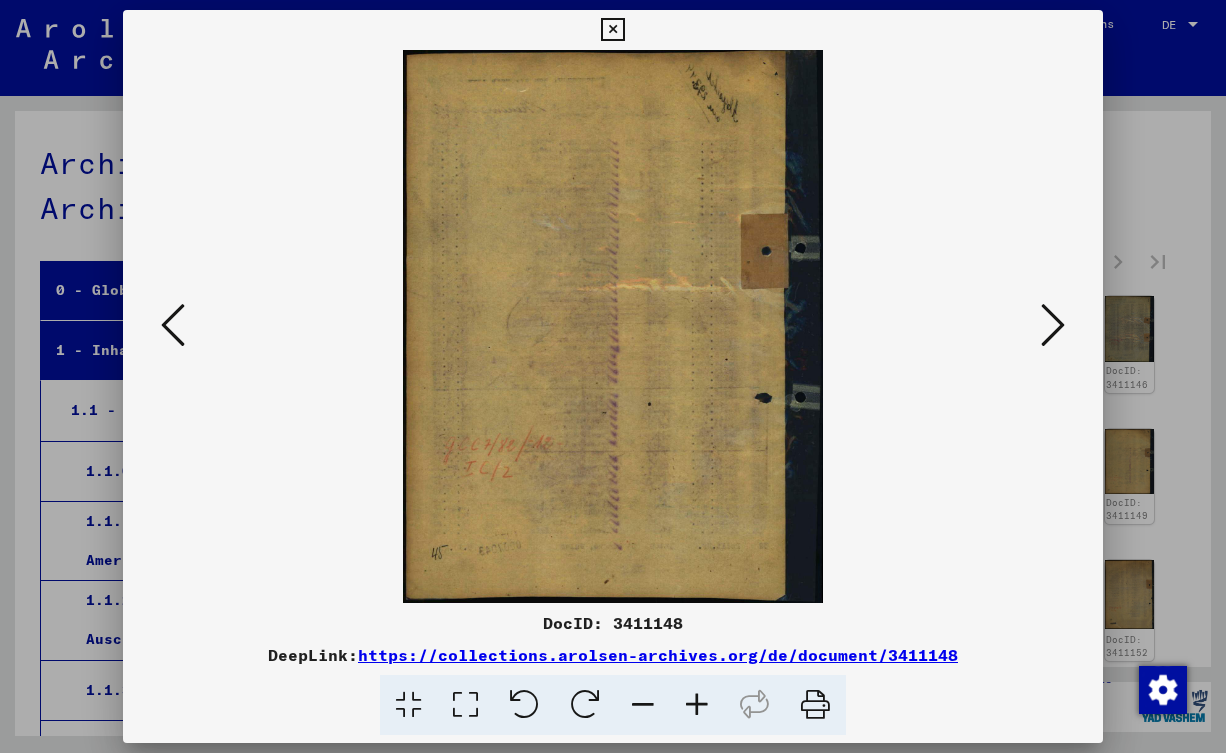 click at bounding box center [173, 325] 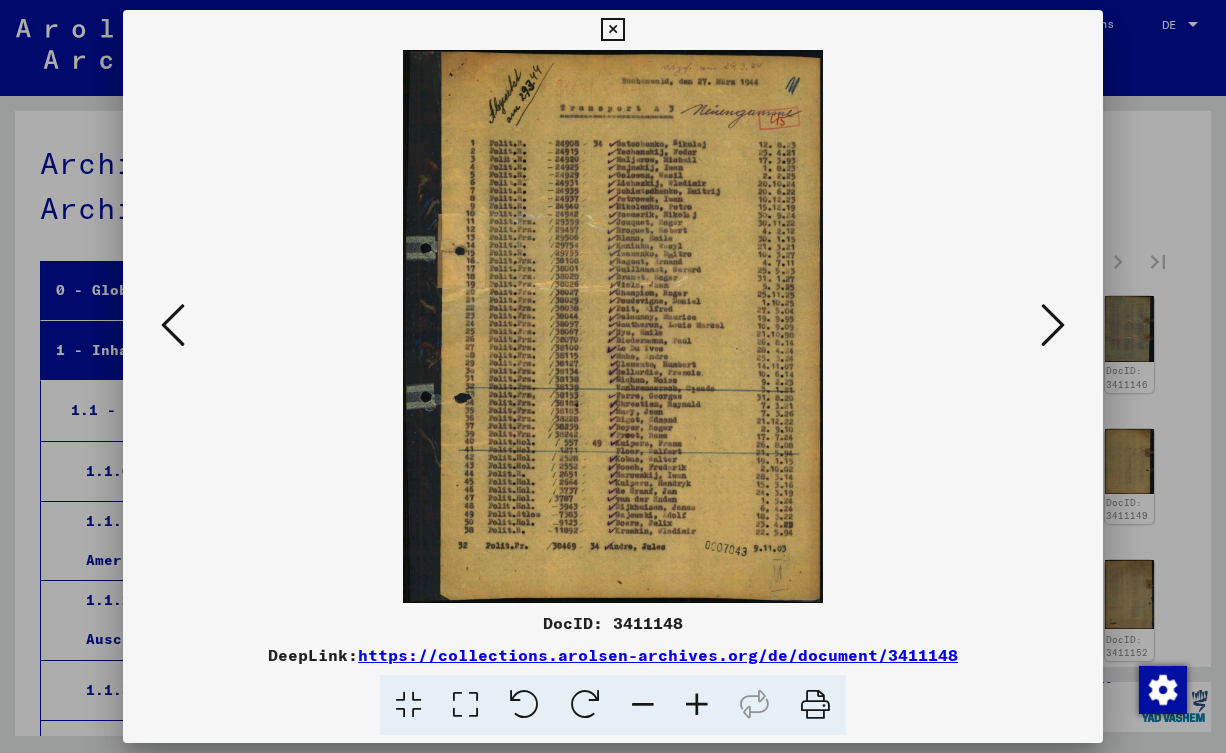 click at bounding box center (1053, 325) 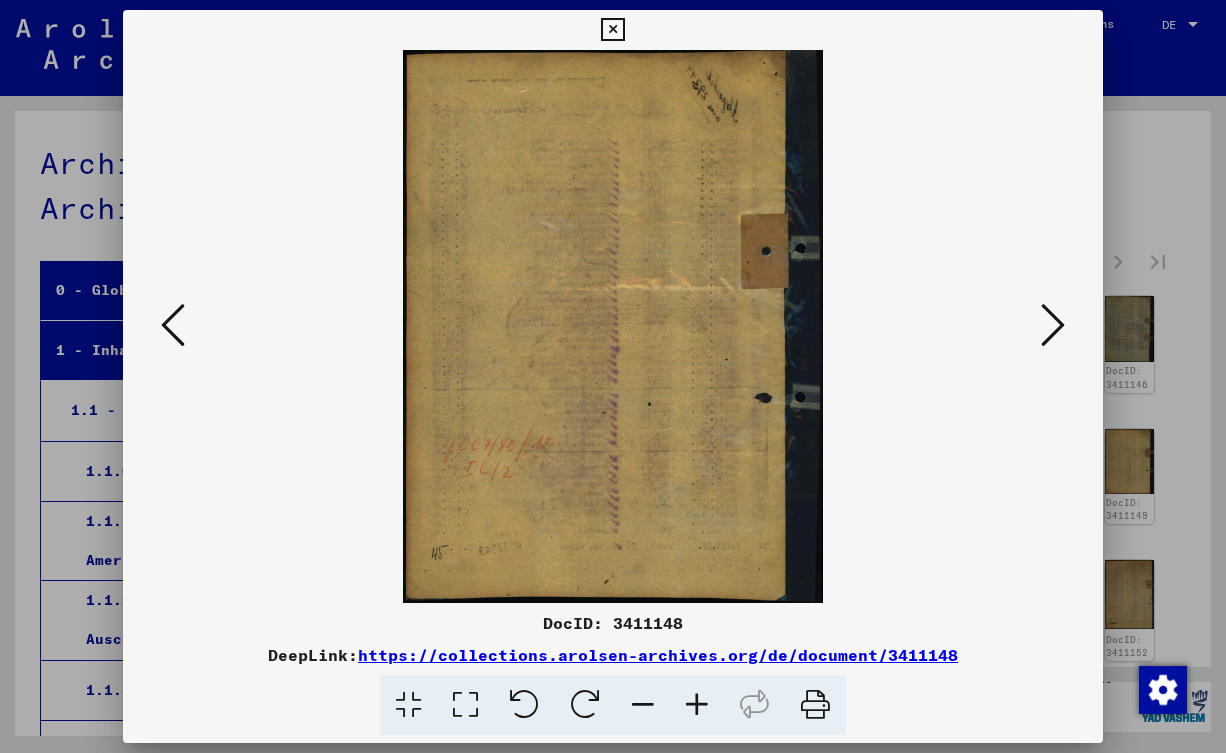 click at bounding box center (1053, 325) 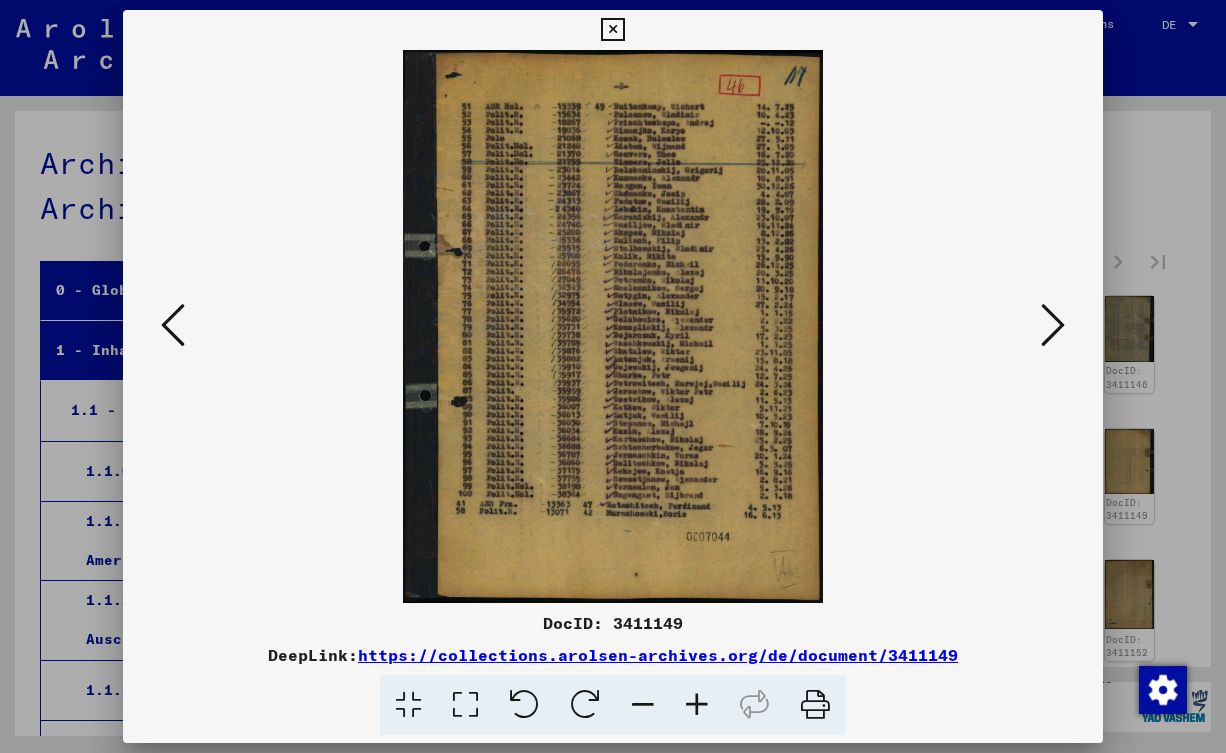 click at bounding box center (1053, 325) 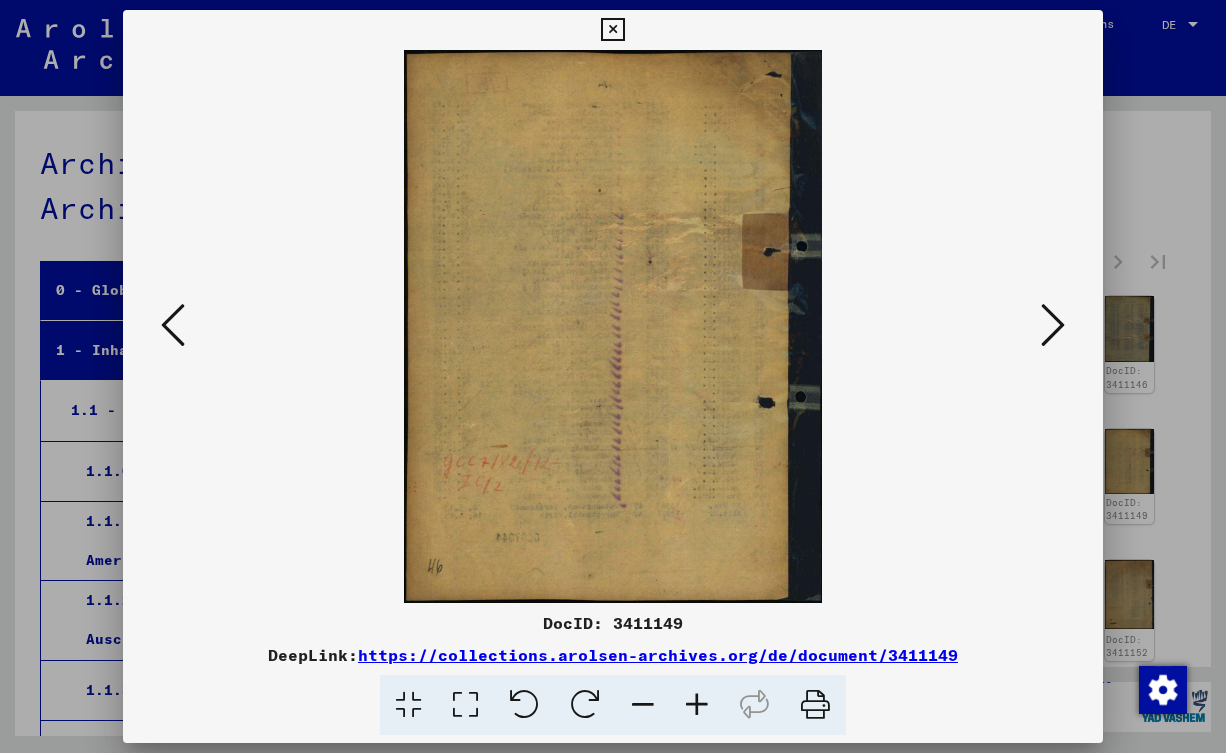 click at bounding box center [1053, 325] 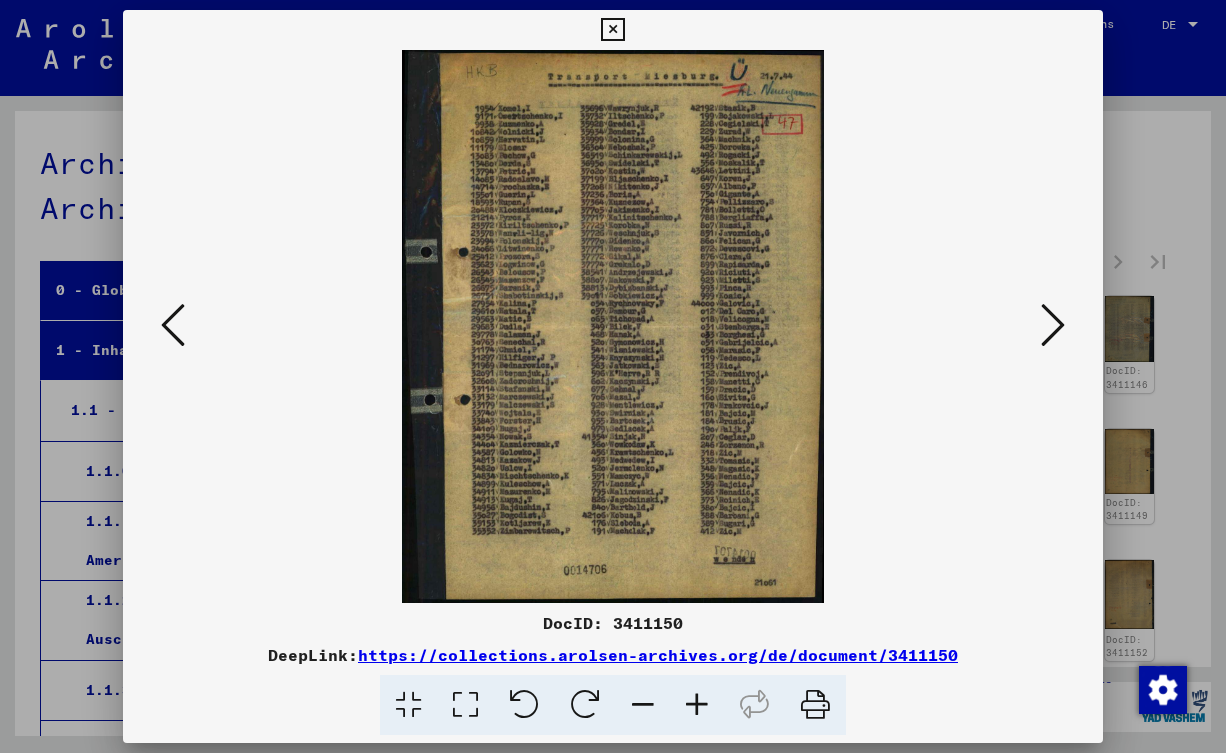 click at bounding box center [697, 705] 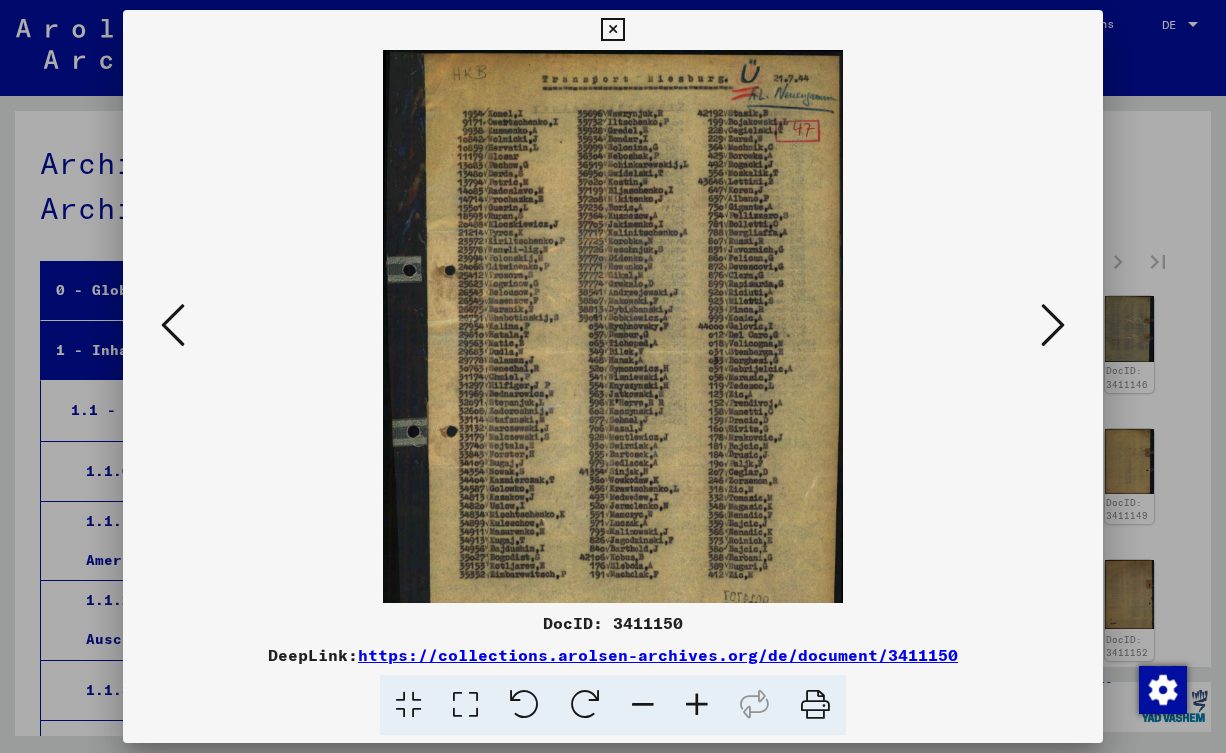 click at bounding box center [697, 705] 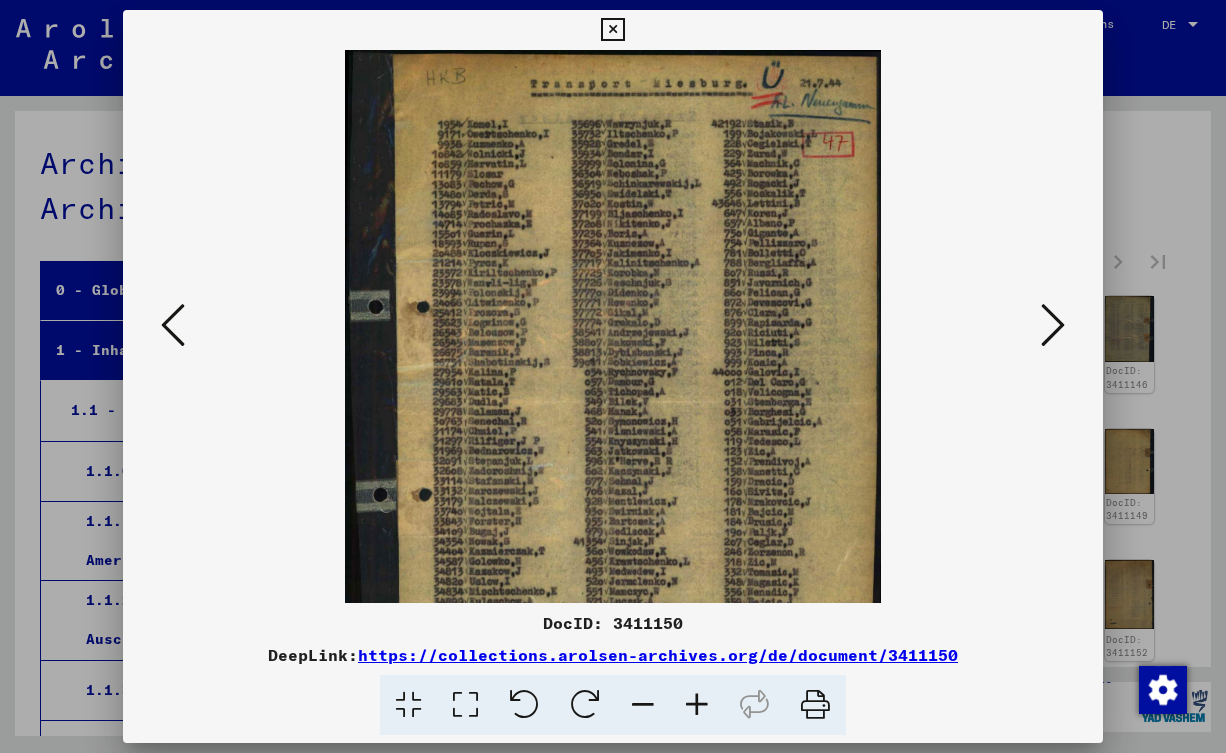 click at bounding box center (697, 705) 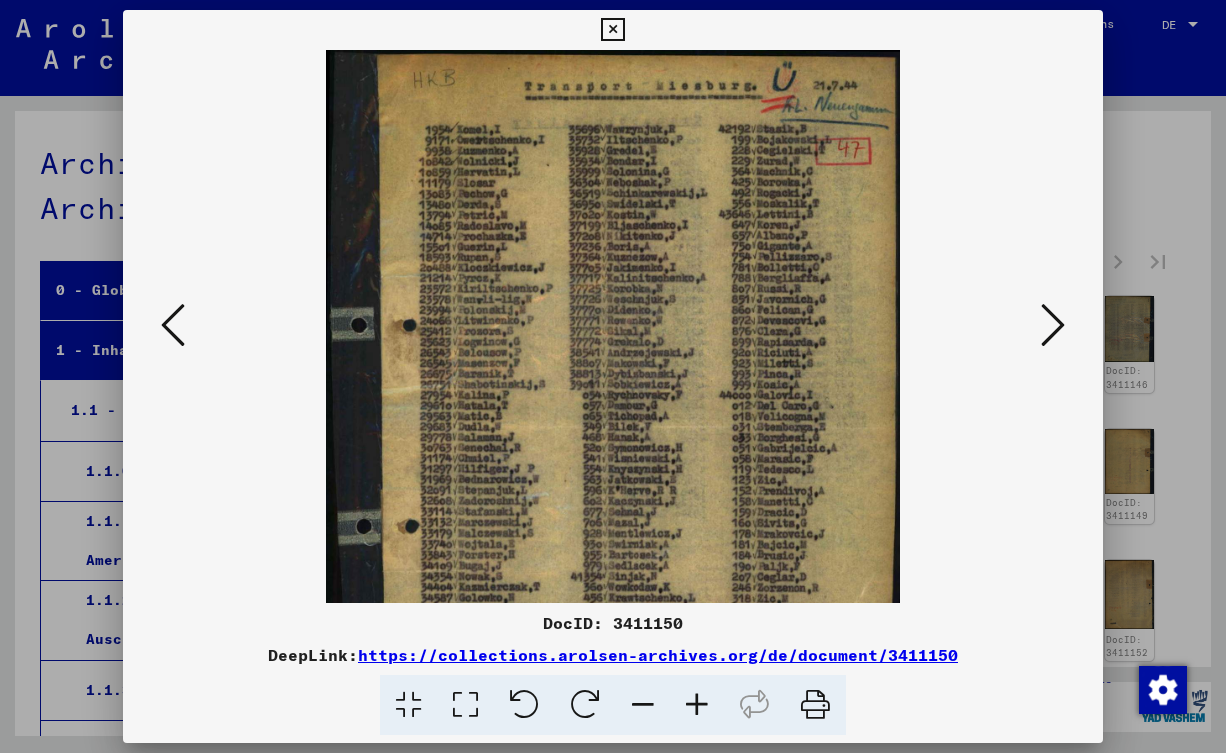 click at bounding box center [697, 705] 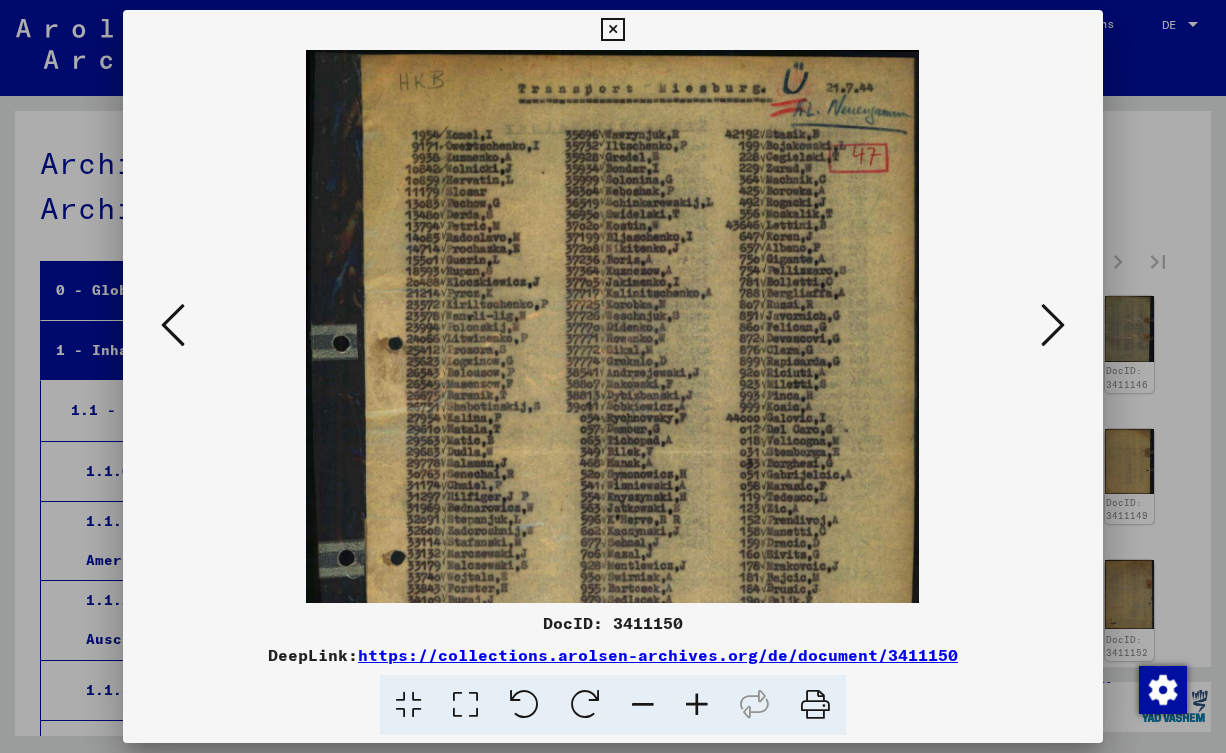 click at bounding box center (697, 705) 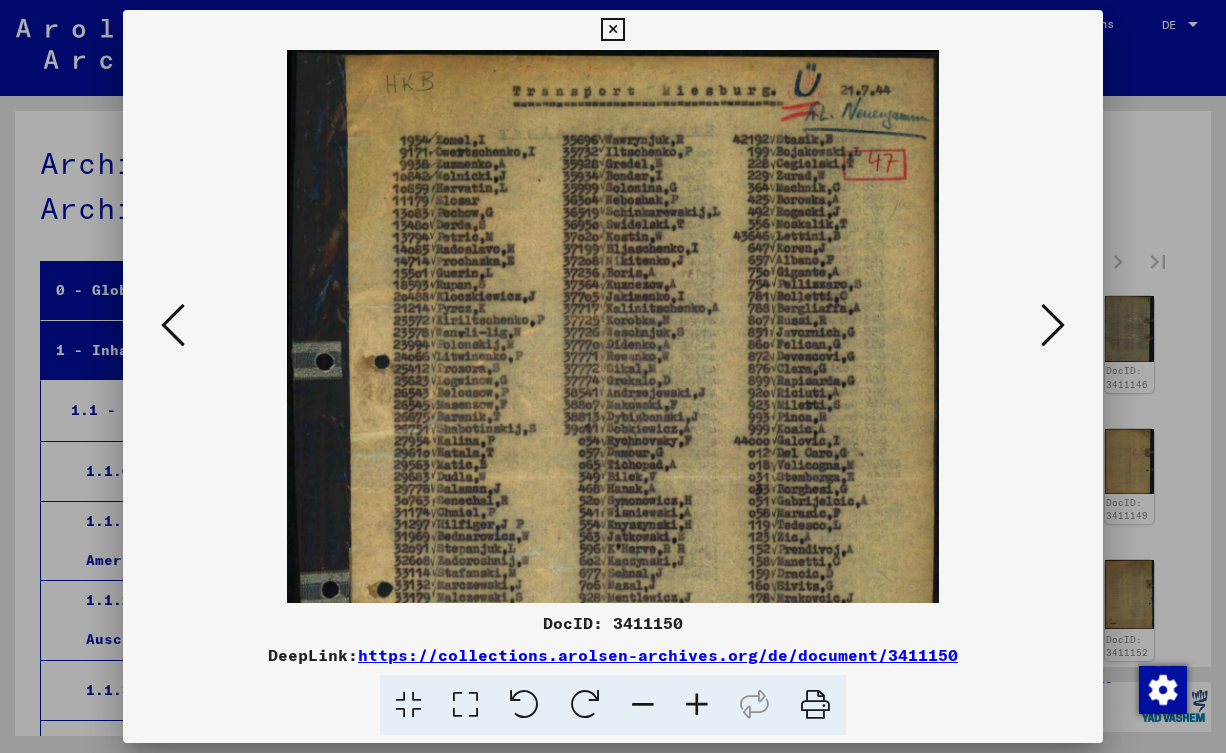 click at bounding box center (697, 705) 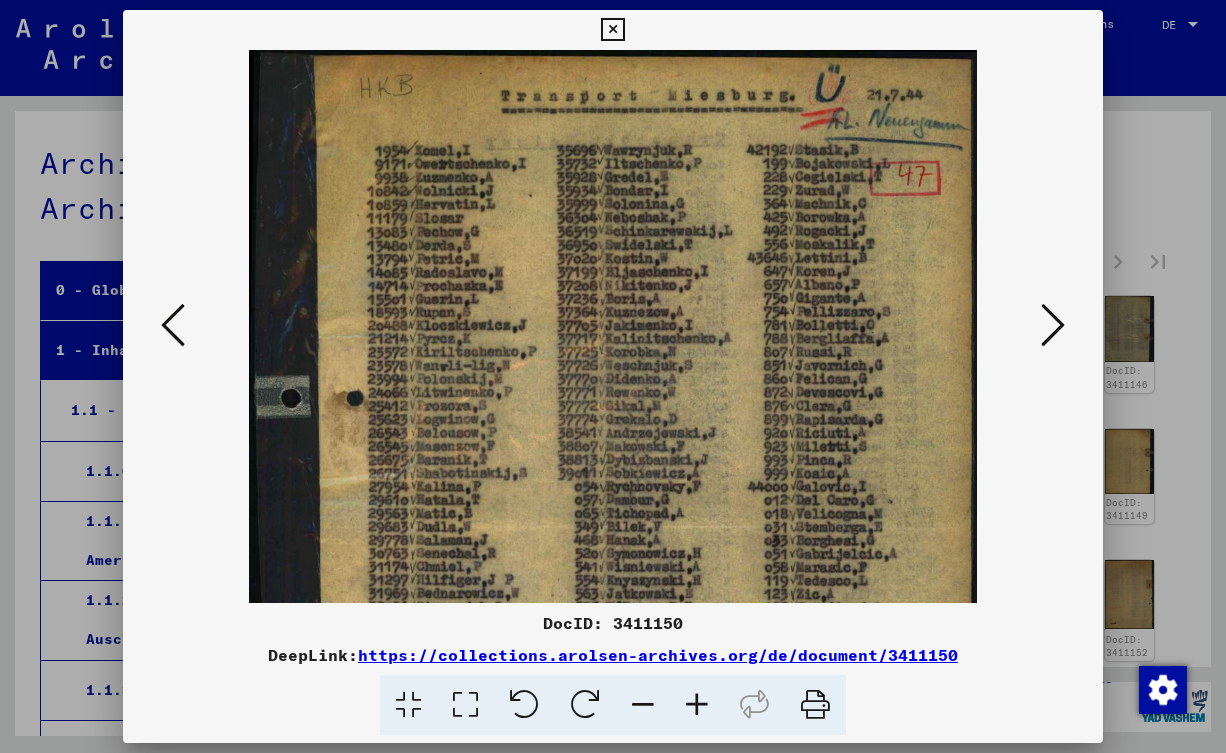 click at bounding box center (697, 705) 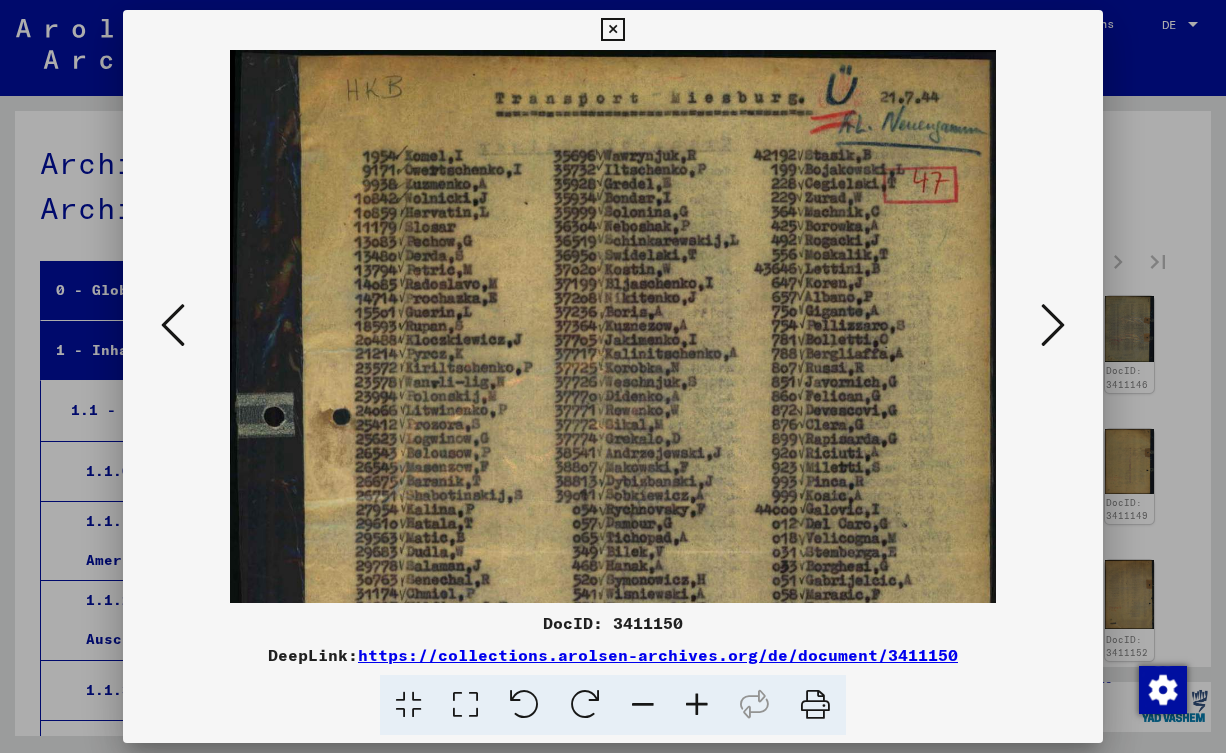 click at bounding box center (697, 705) 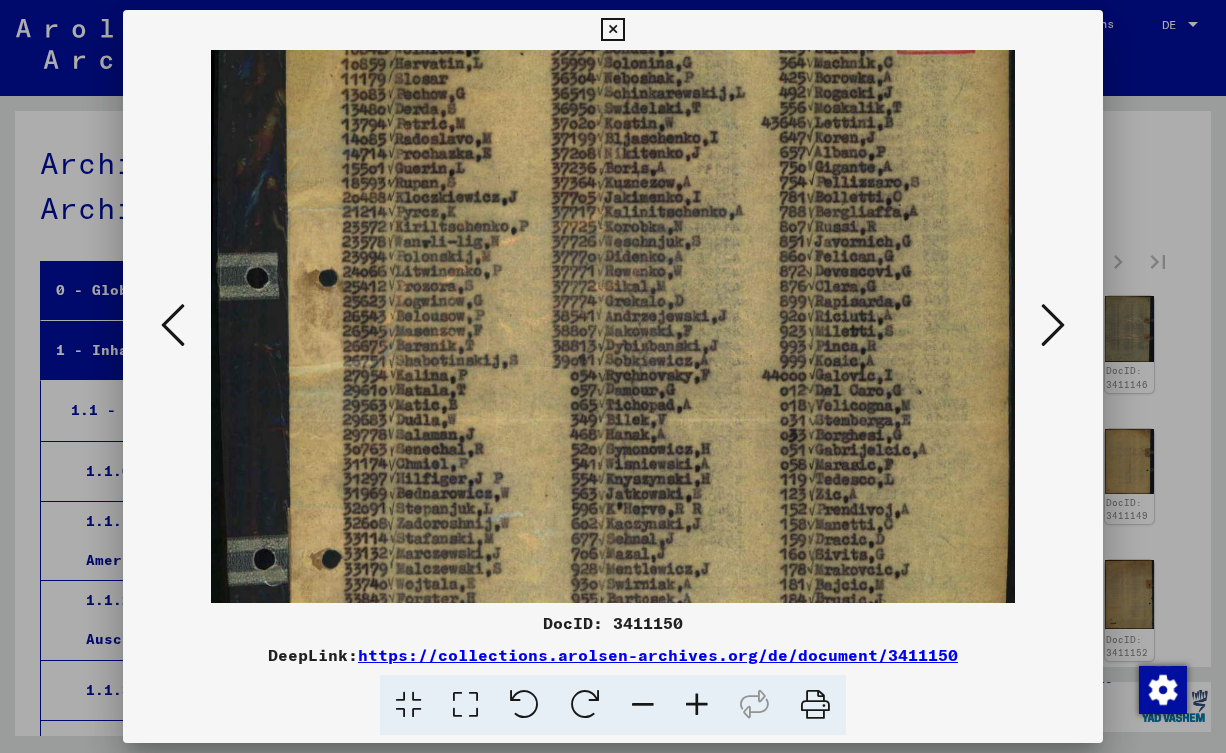 scroll, scrollTop: 168, scrollLeft: 0, axis: vertical 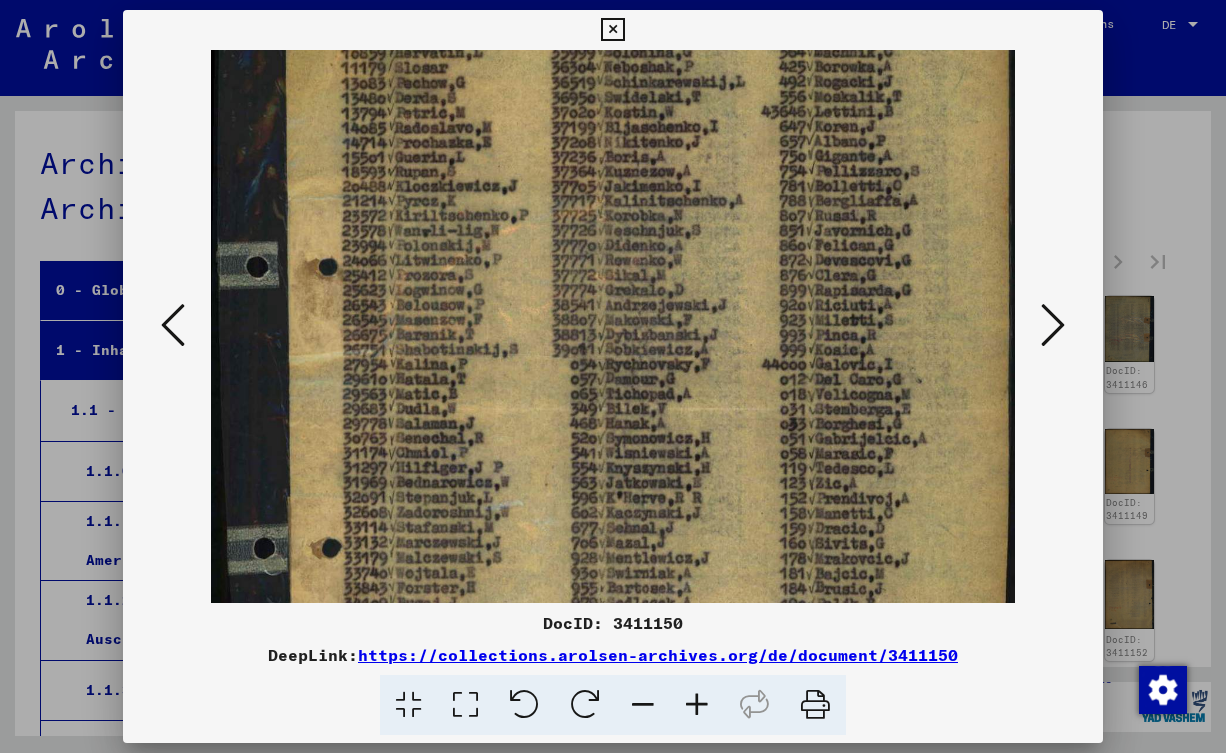 drag, startPoint x: 745, startPoint y: 483, endPoint x: 692, endPoint y: 315, distance: 176.16185 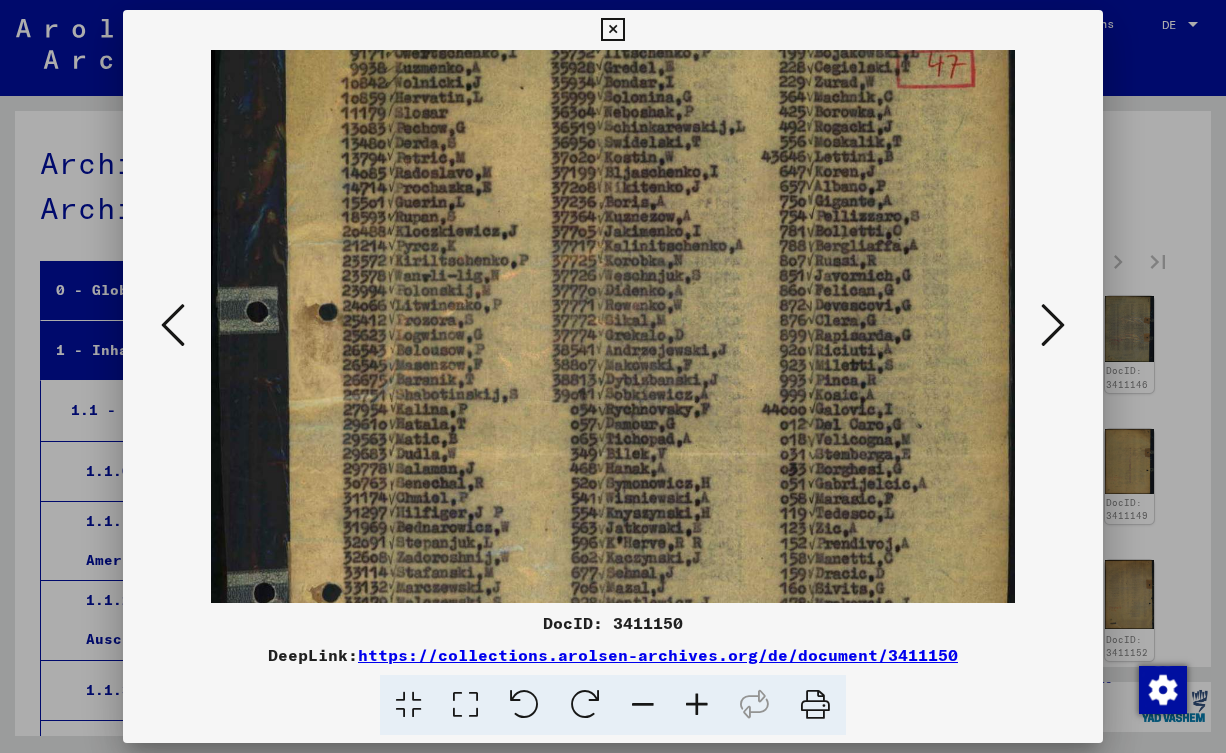 scroll, scrollTop: 83, scrollLeft: 0, axis: vertical 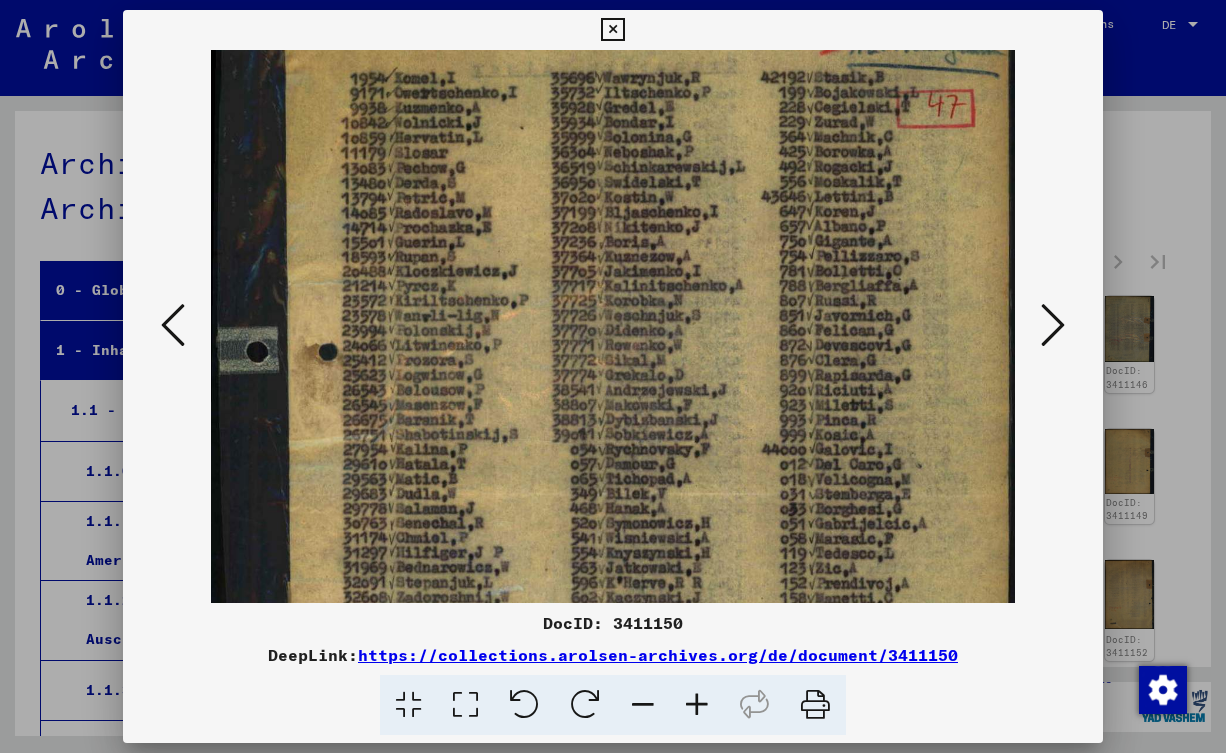 drag, startPoint x: 692, startPoint y: 403, endPoint x: 659, endPoint y: 488, distance: 91.18114 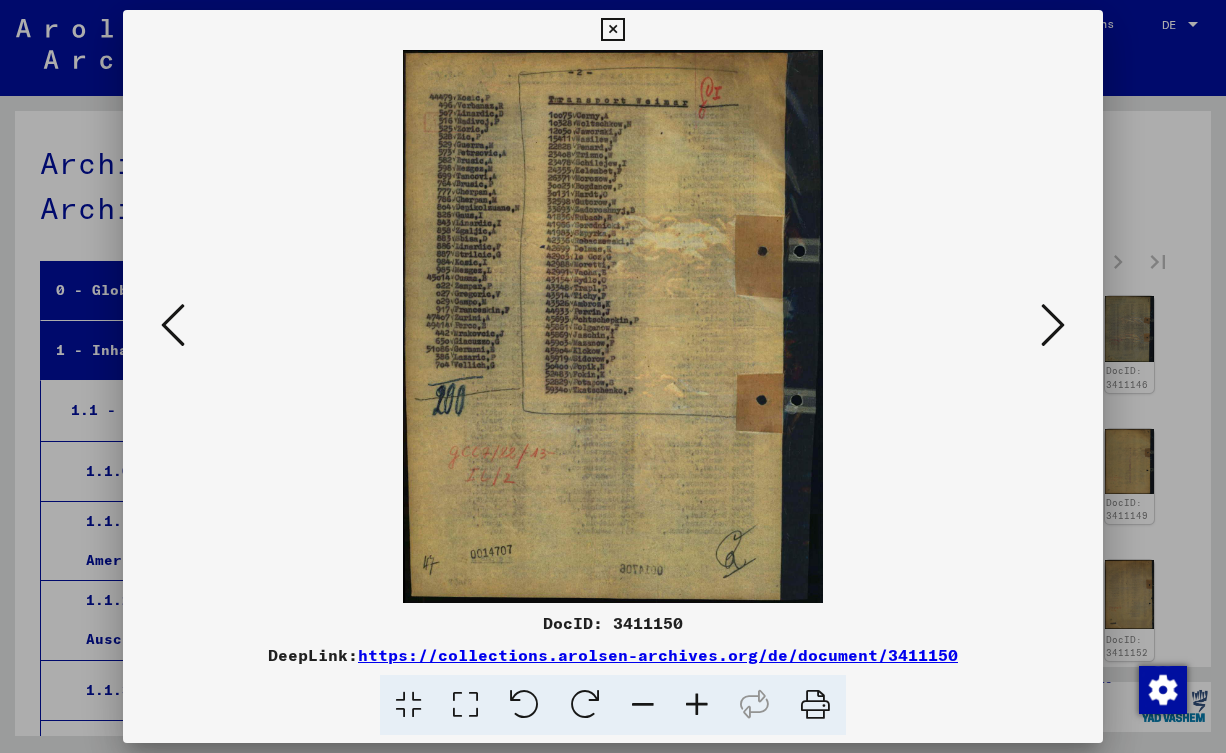 scroll, scrollTop: 0, scrollLeft: 0, axis: both 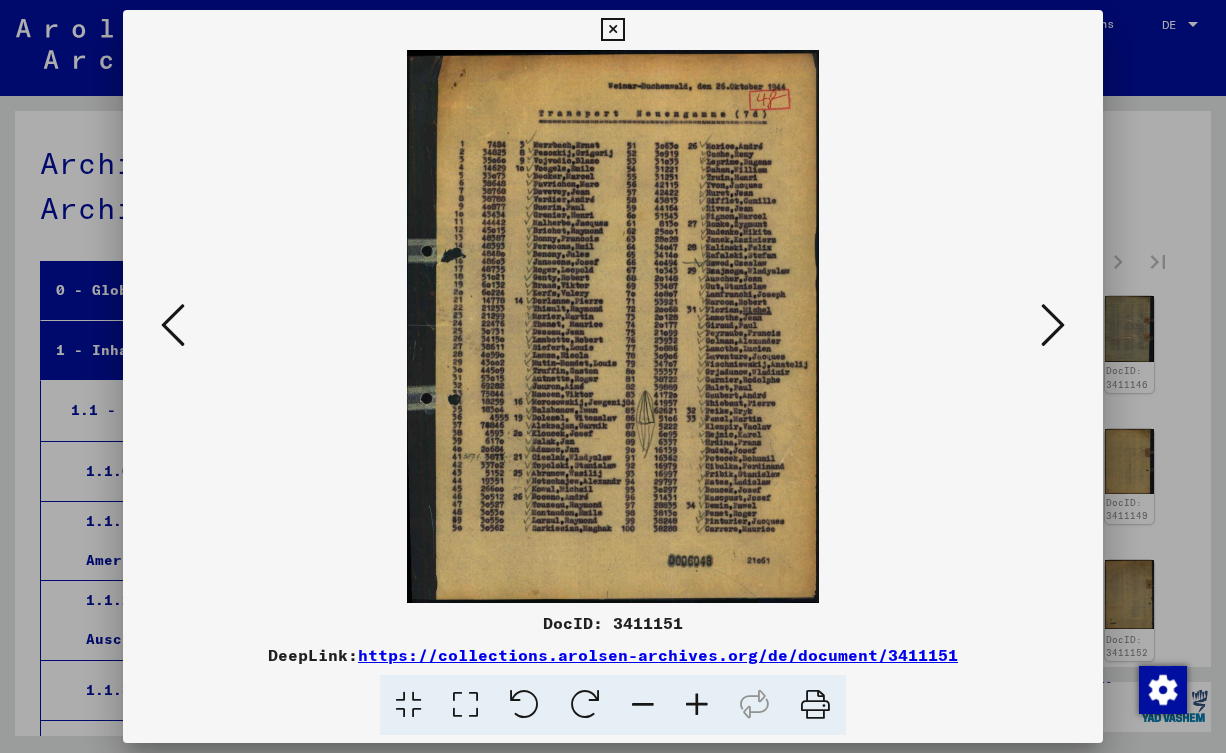 click at bounding box center [754, 705] 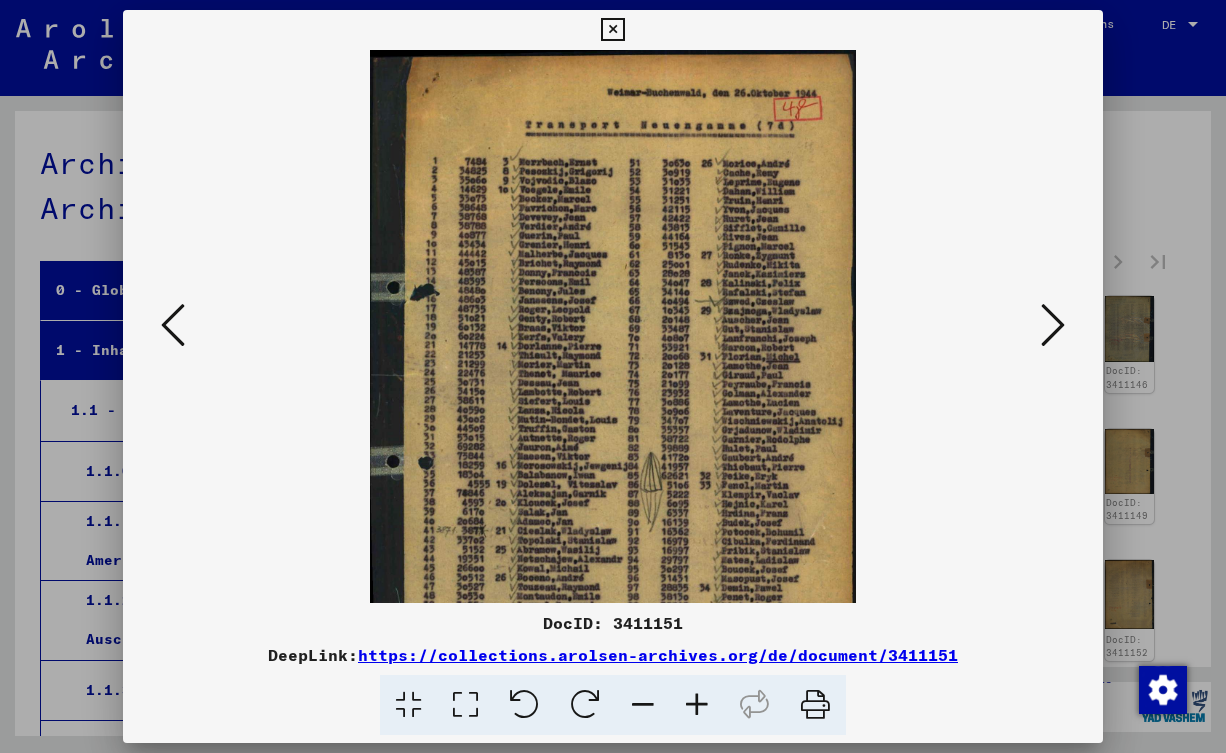 click at bounding box center [697, 705] 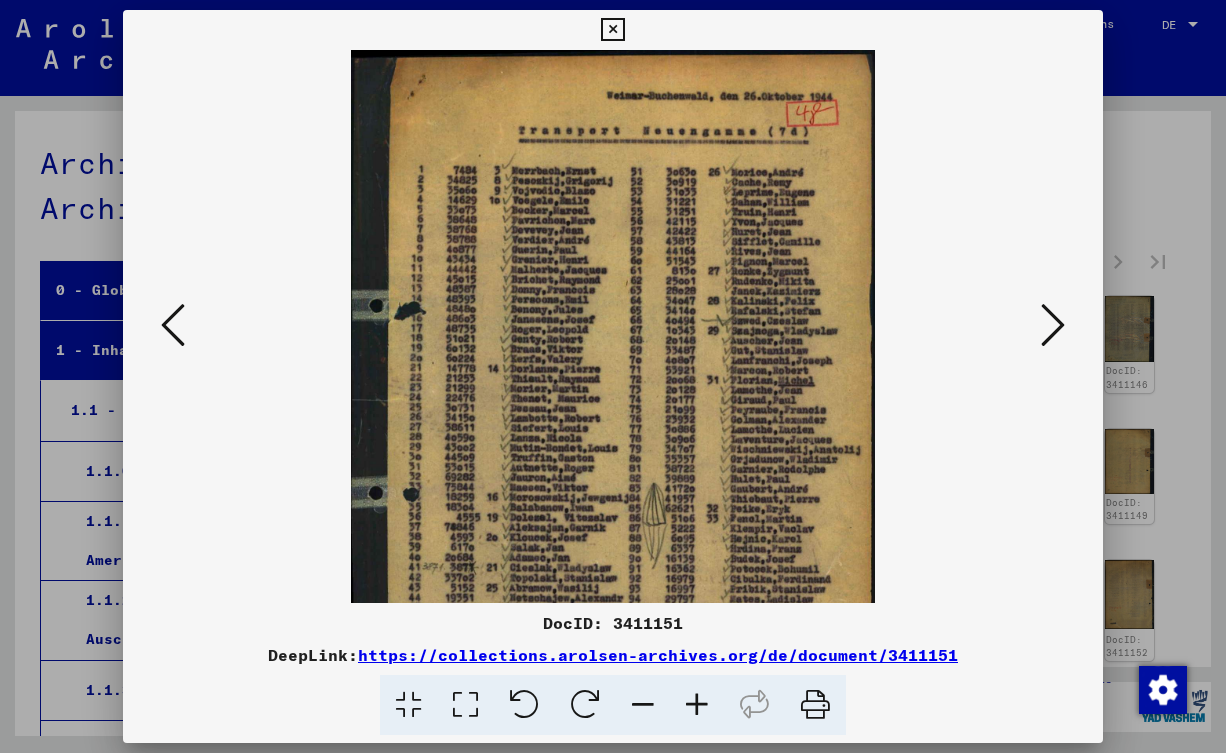 click at bounding box center (697, 705) 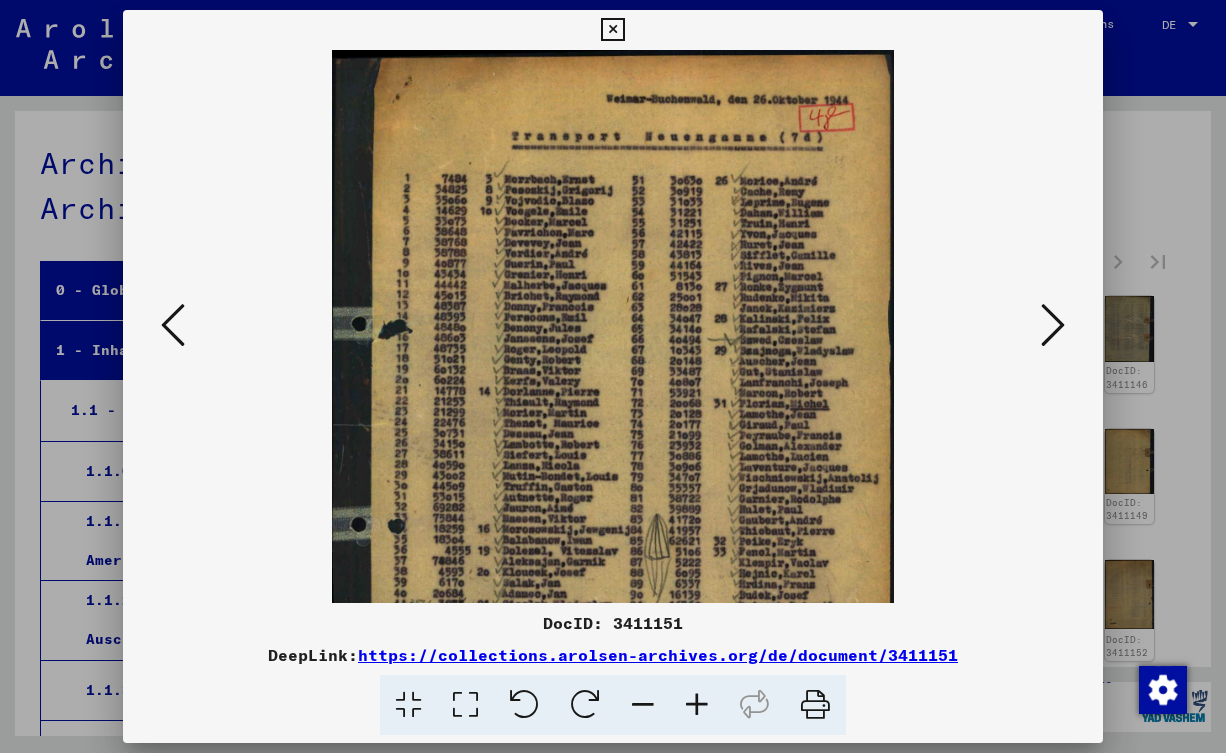 click at bounding box center [697, 705] 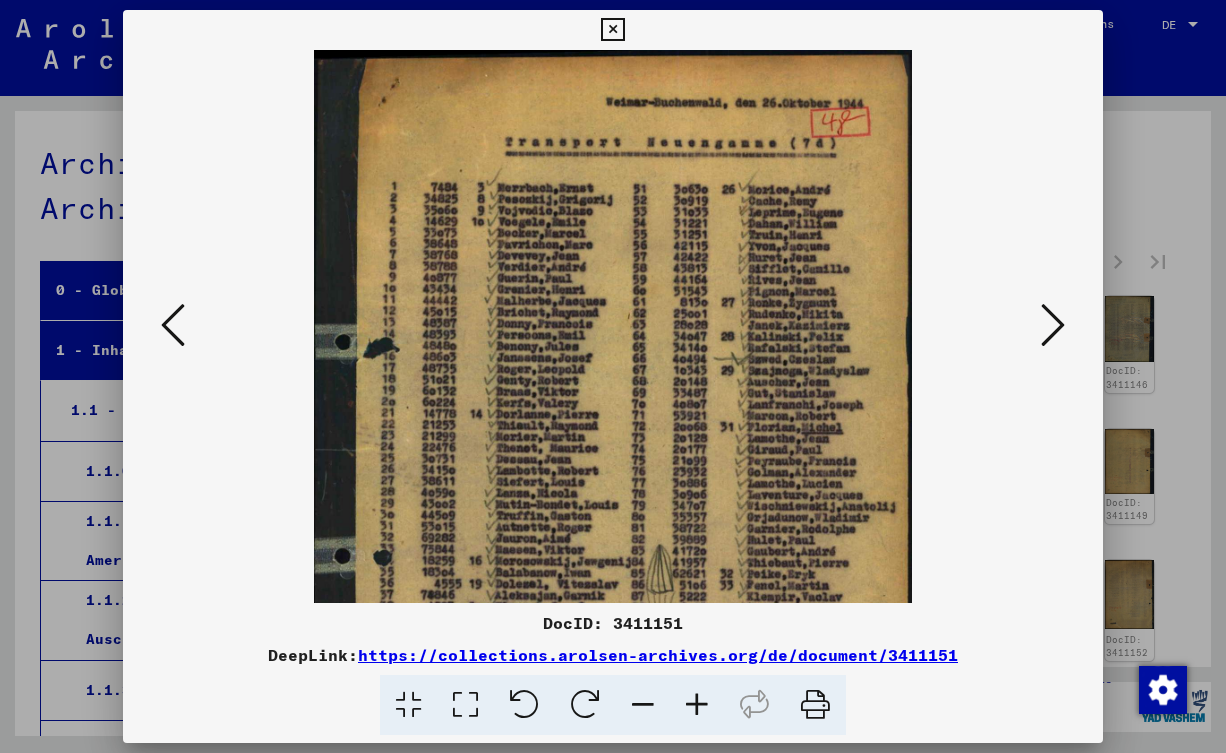 click at bounding box center [697, 705] 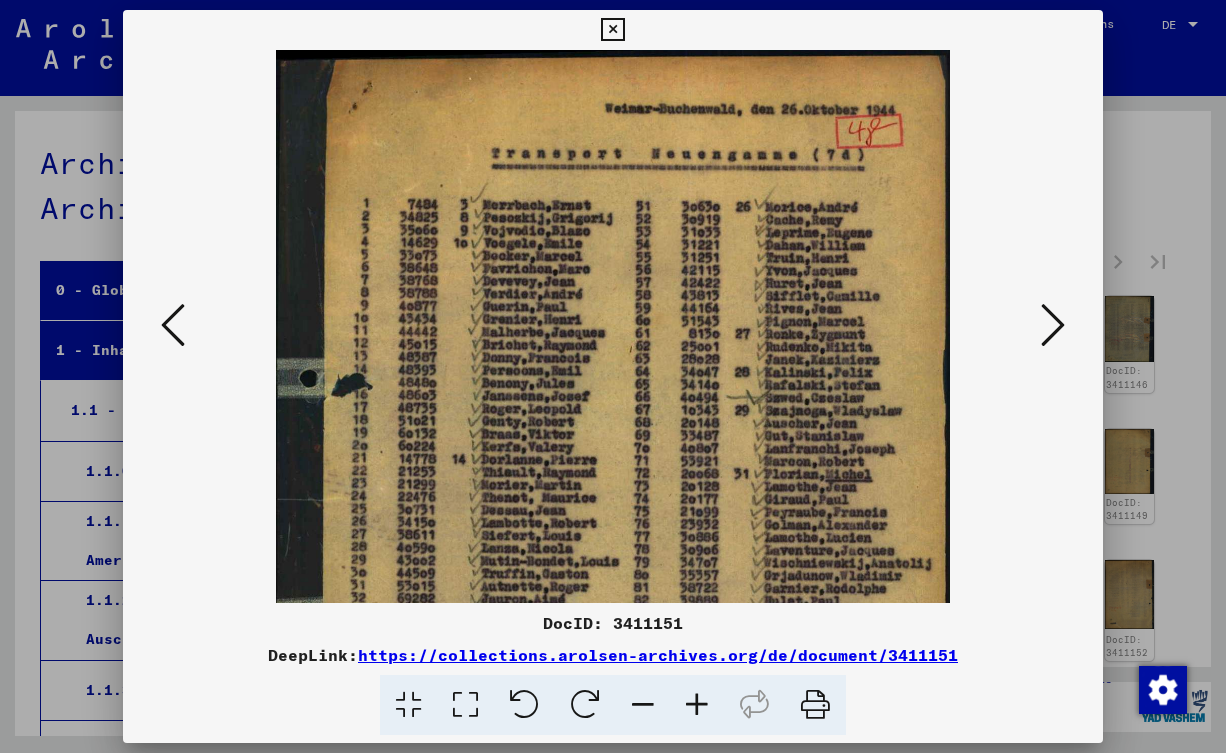 click at bounding box center [697, 705] 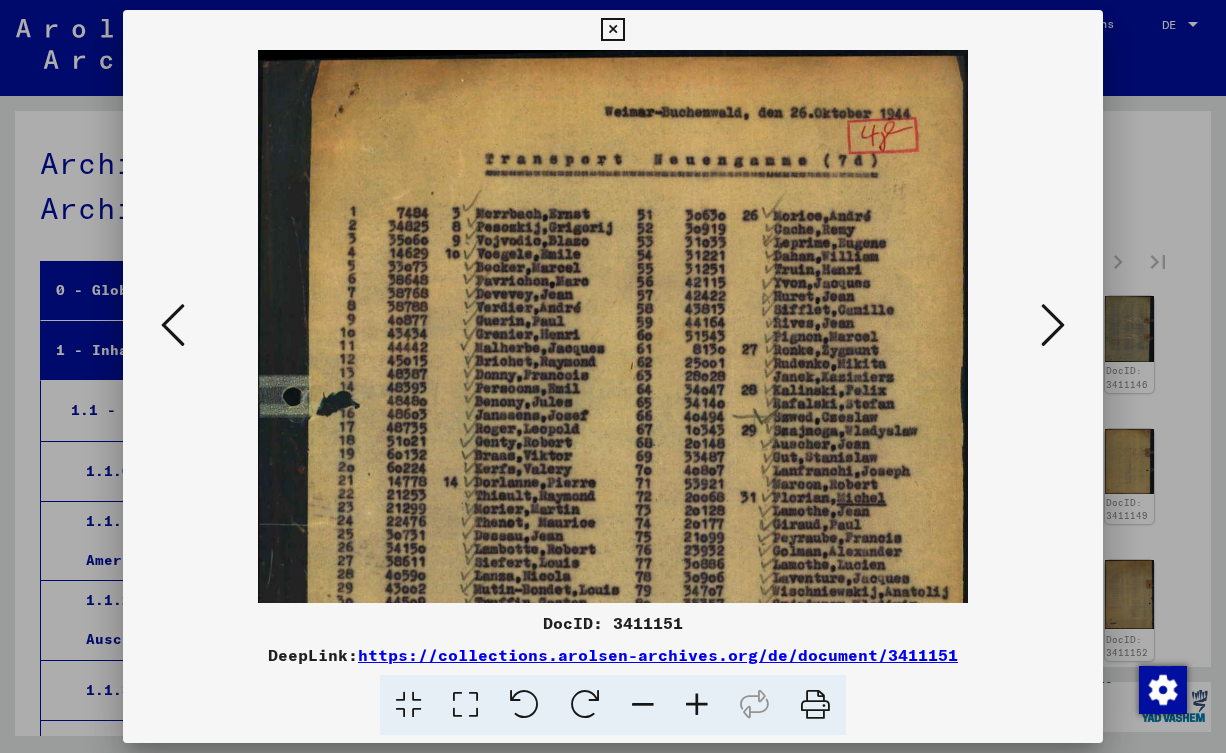 click at bounding box center (1053, 325) 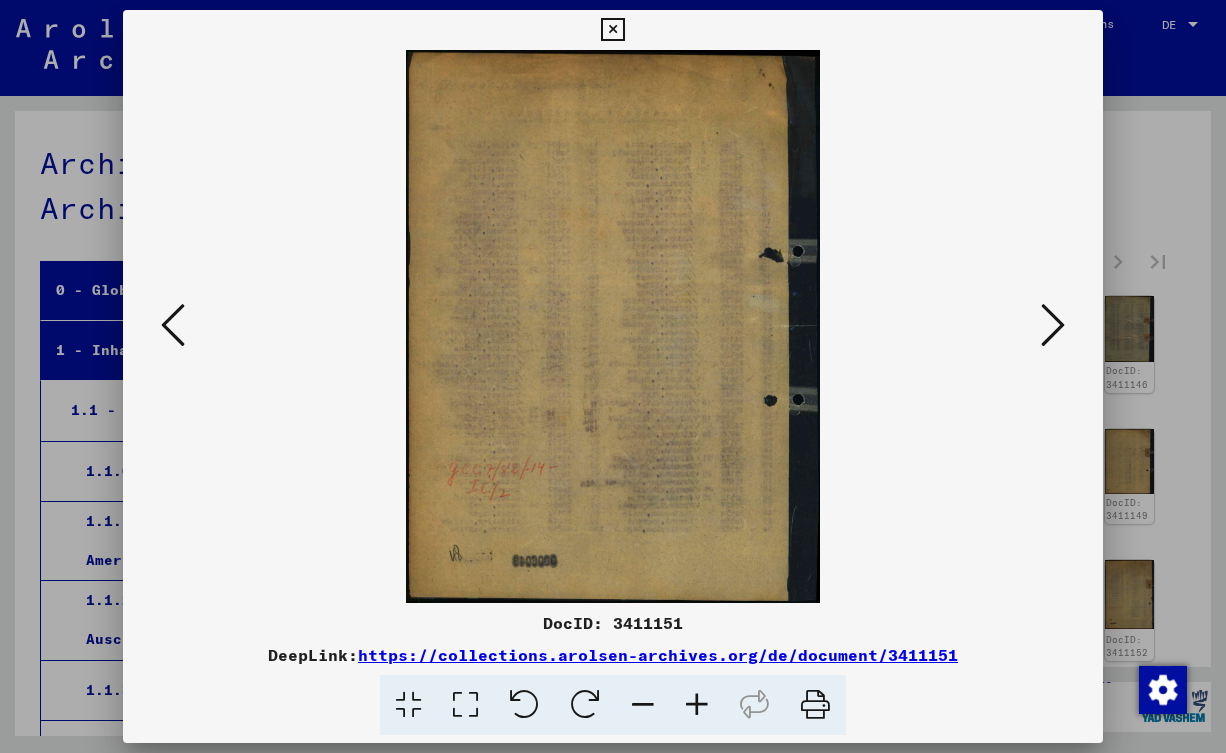 click at bounding box center [1053, 325] 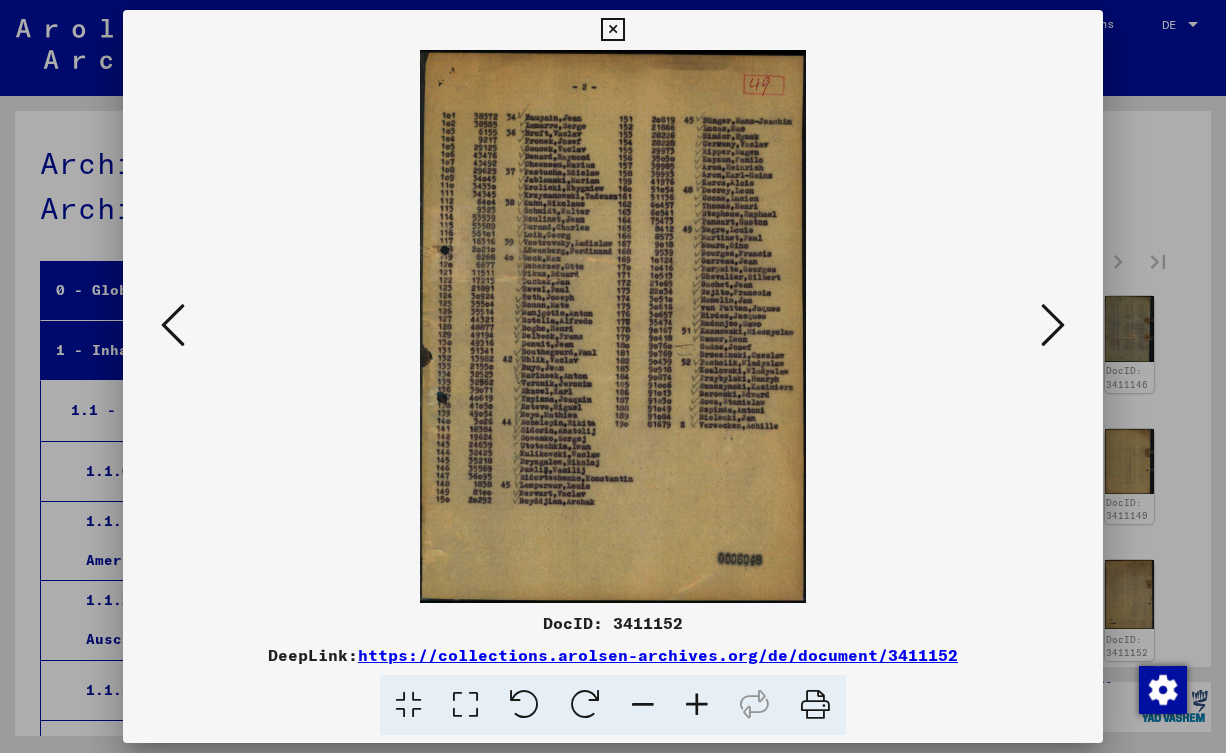 click at bounding box center [1053, 325] 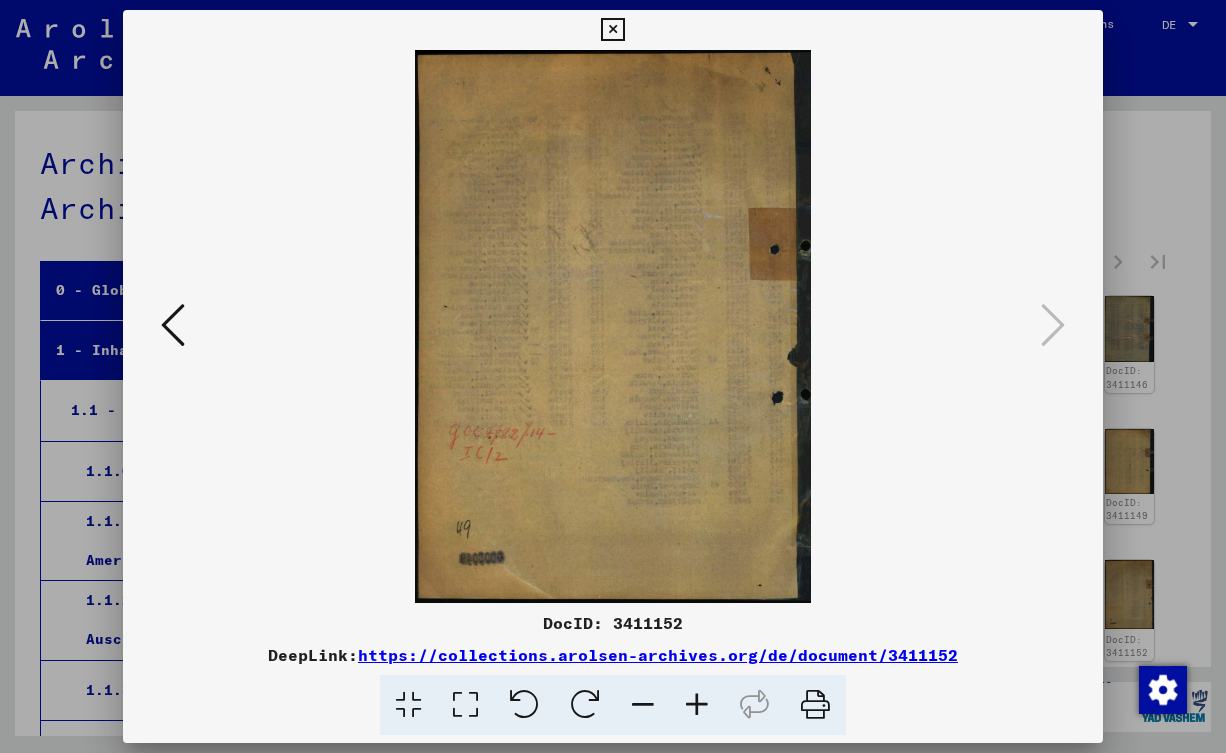 click at bounding box center (613, 376) 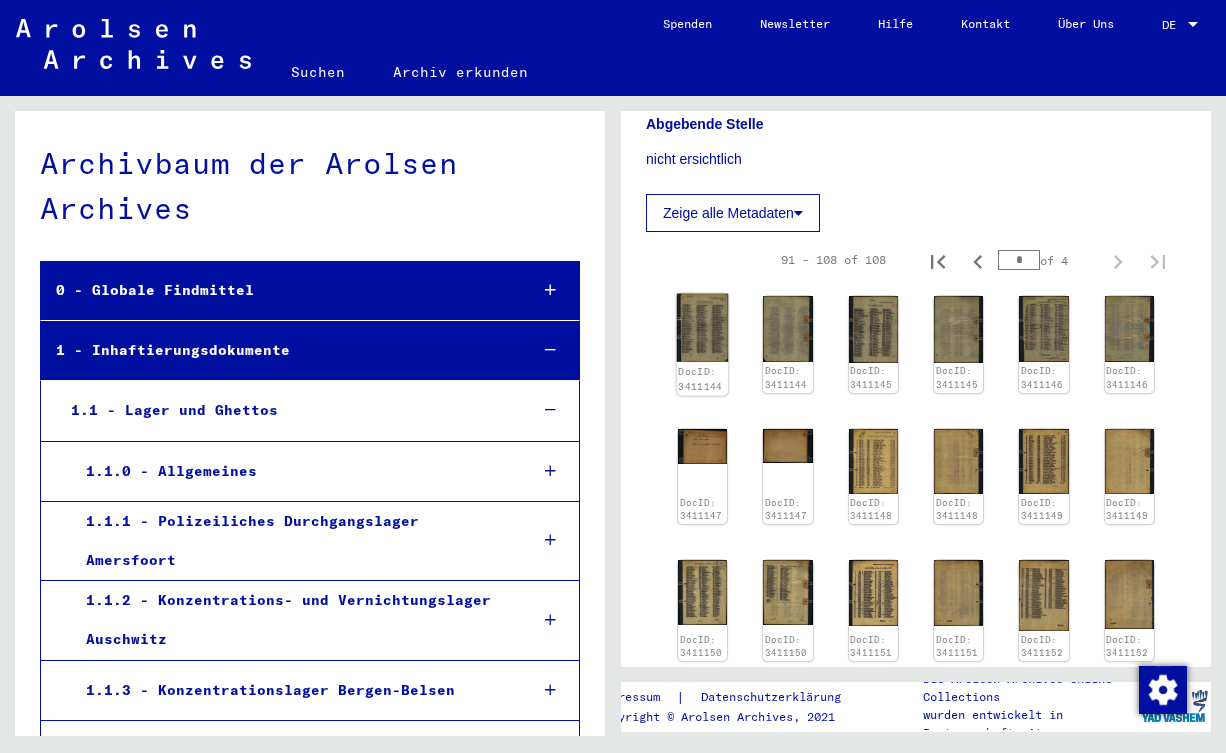 click 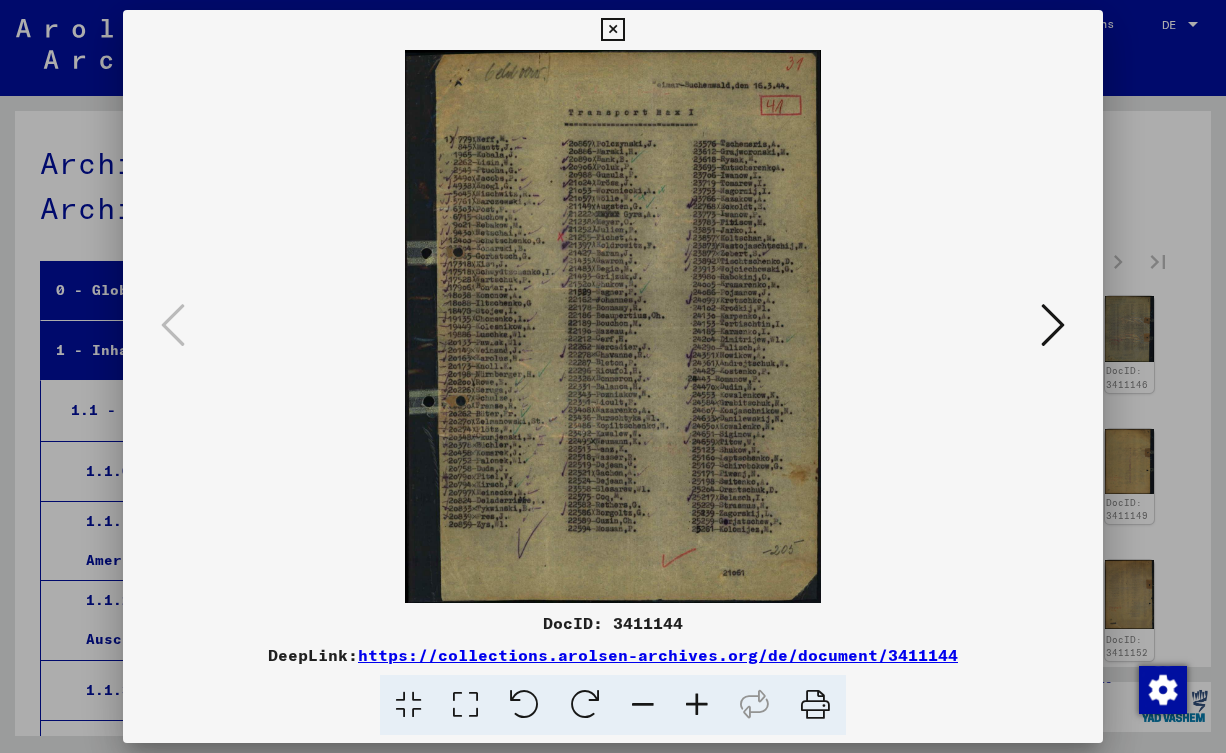 click at bounding box center [697, 705] 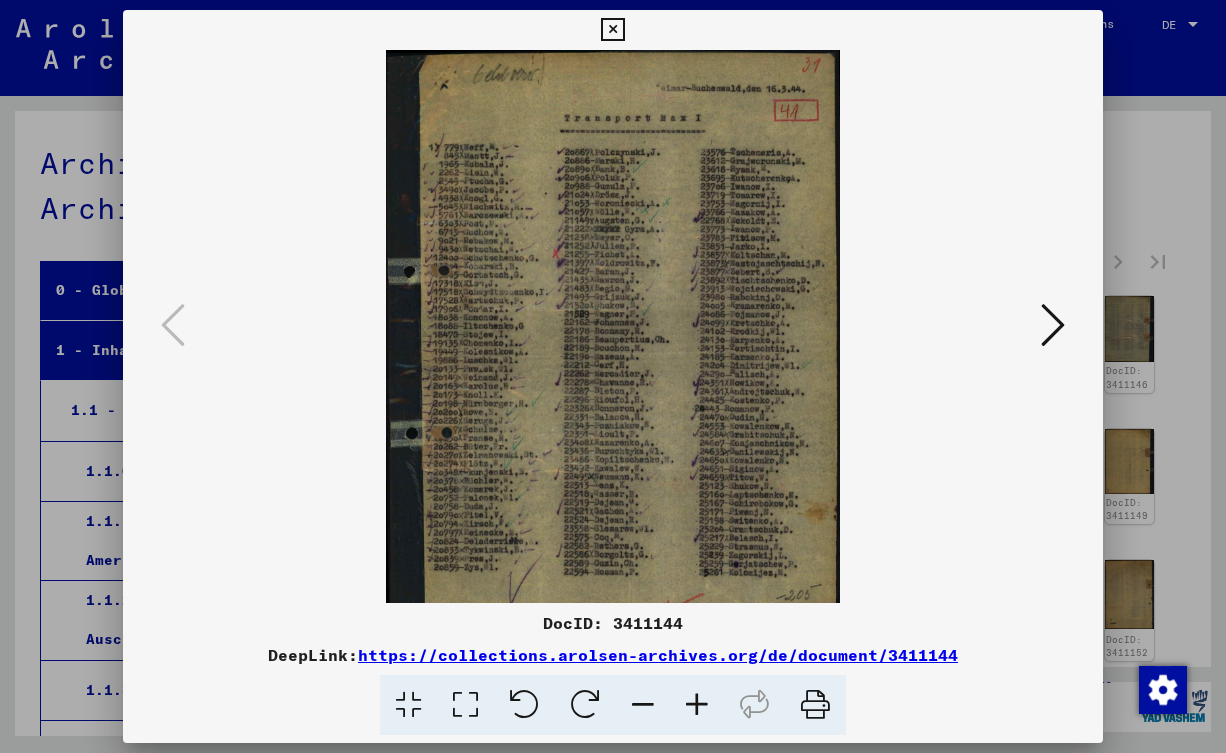 click at bounding box center [697, 705] 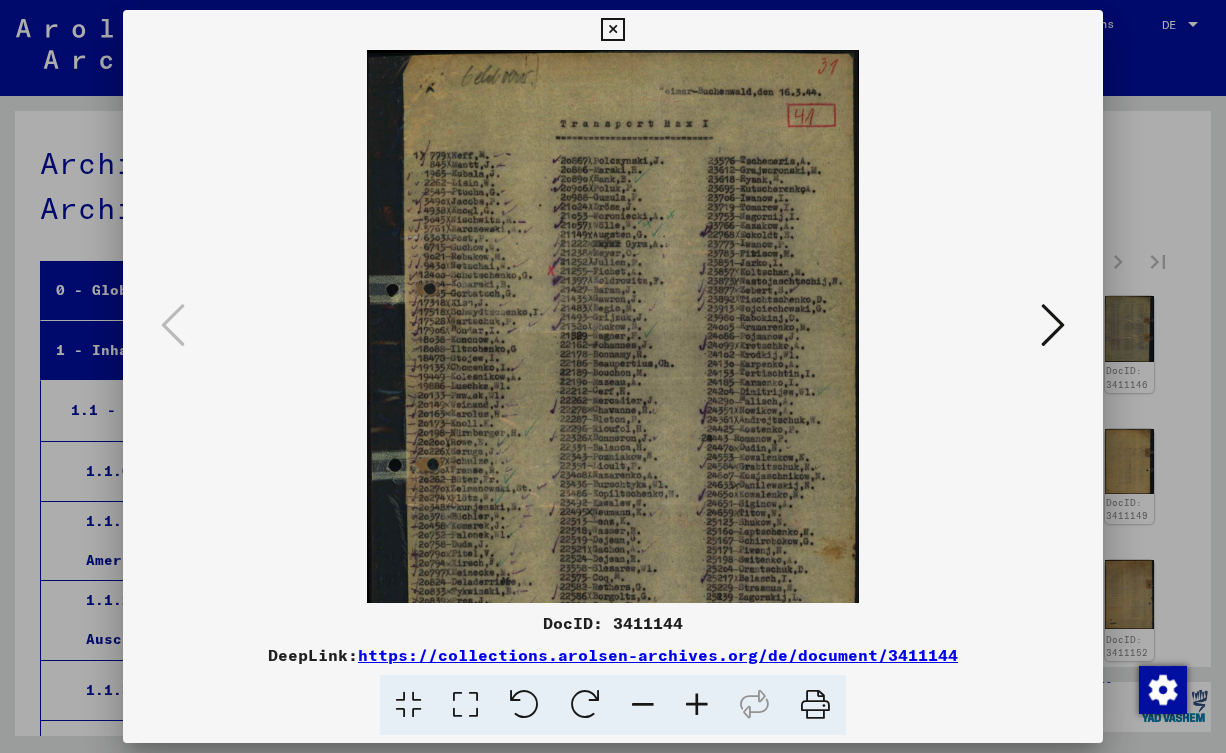 click at bounding box center (697, 705) 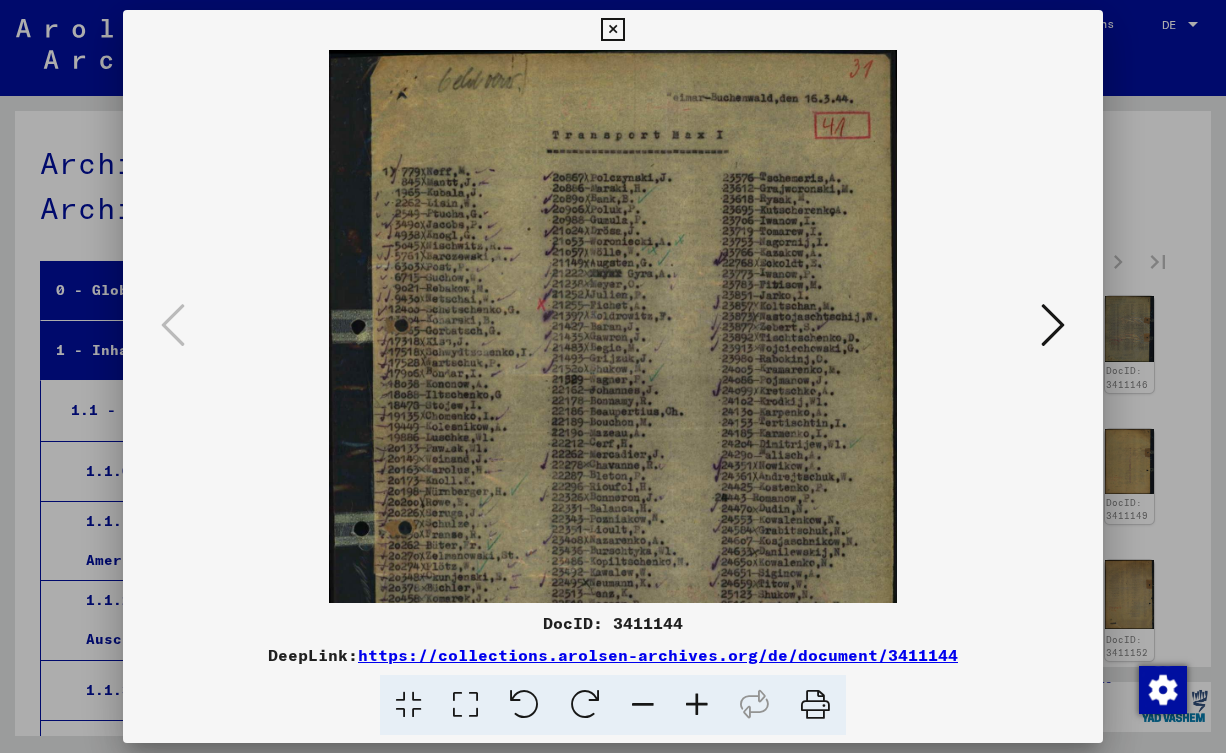 click at bounding box center [697, 705] 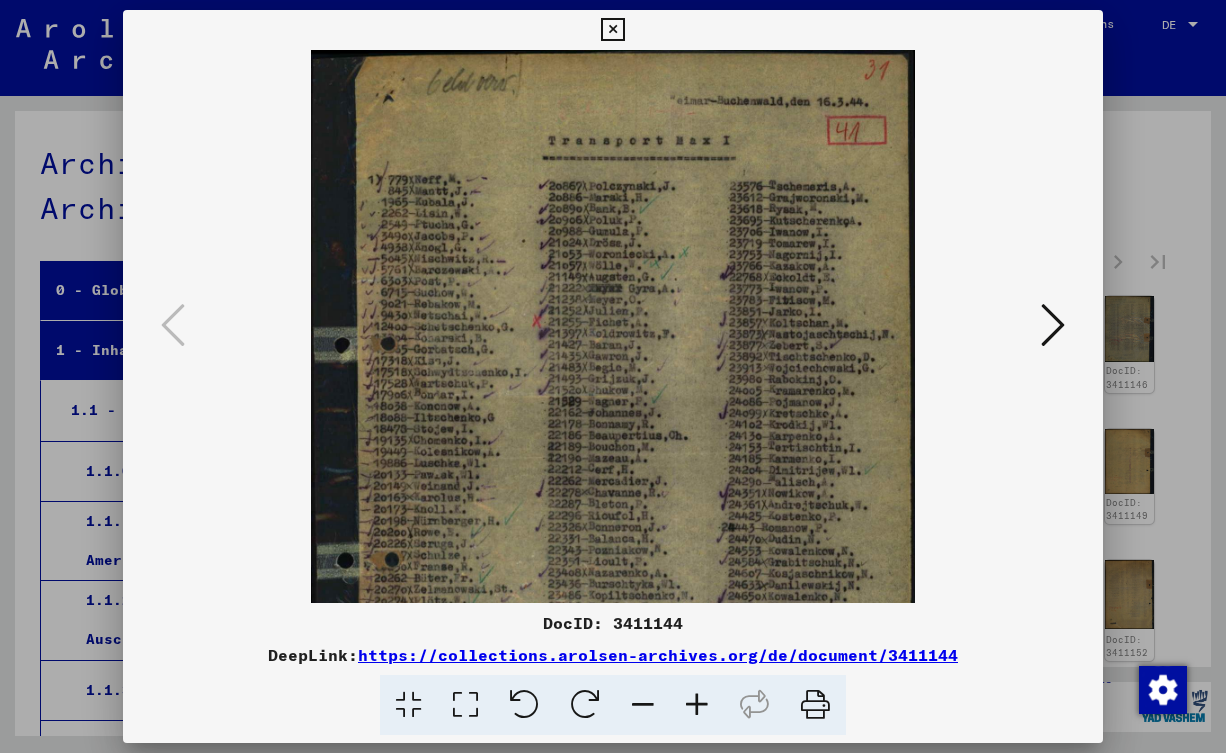 click at bounding box center [697, 705] 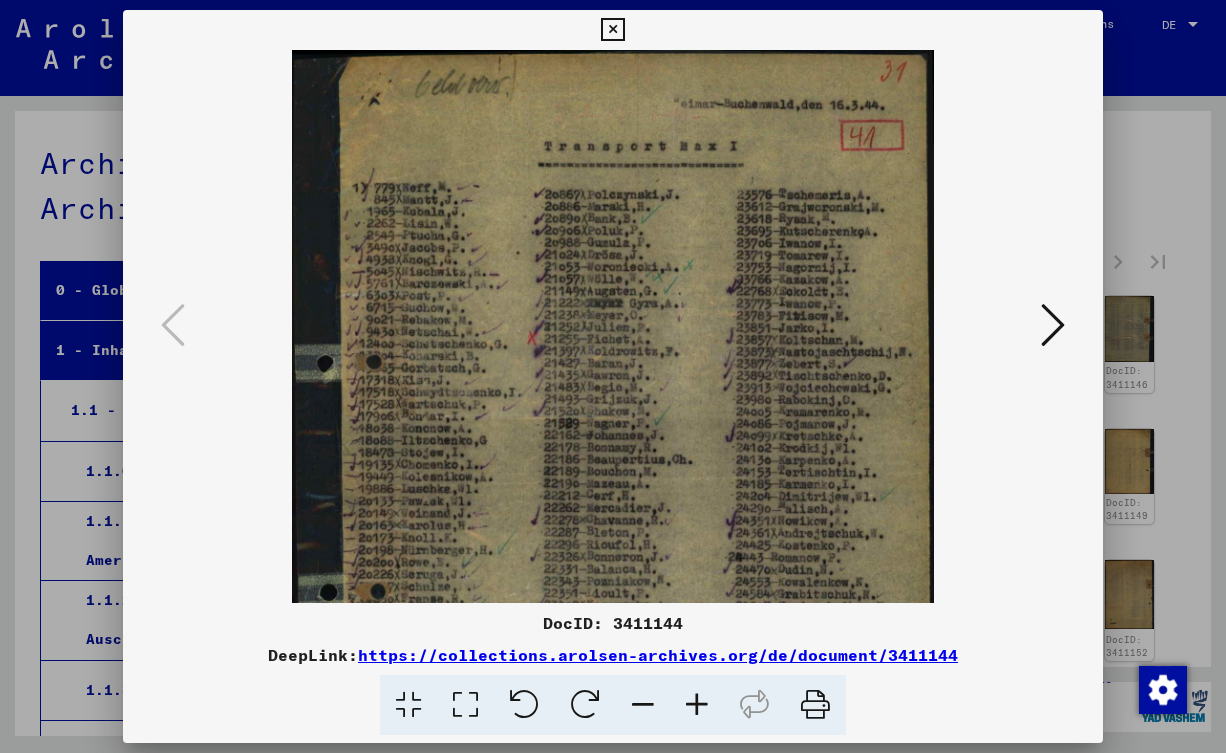 click at bounding box center [697, 705] 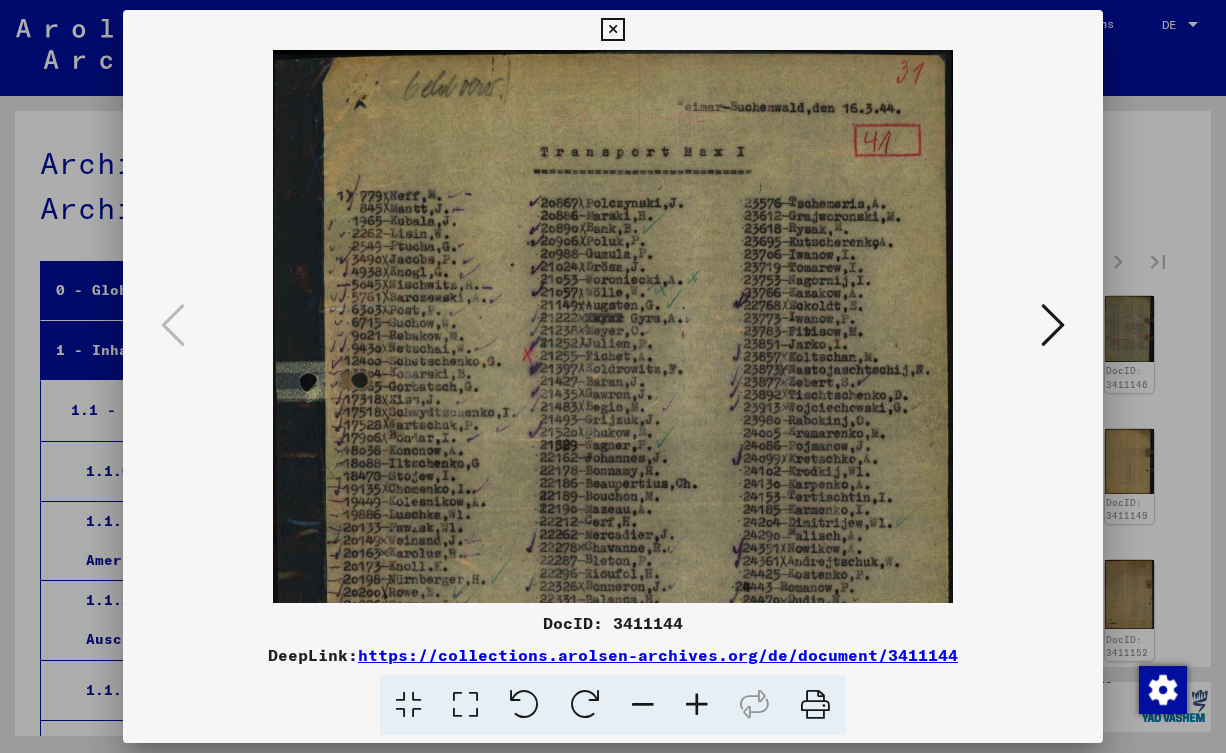 click at bounding box center [697, 705] 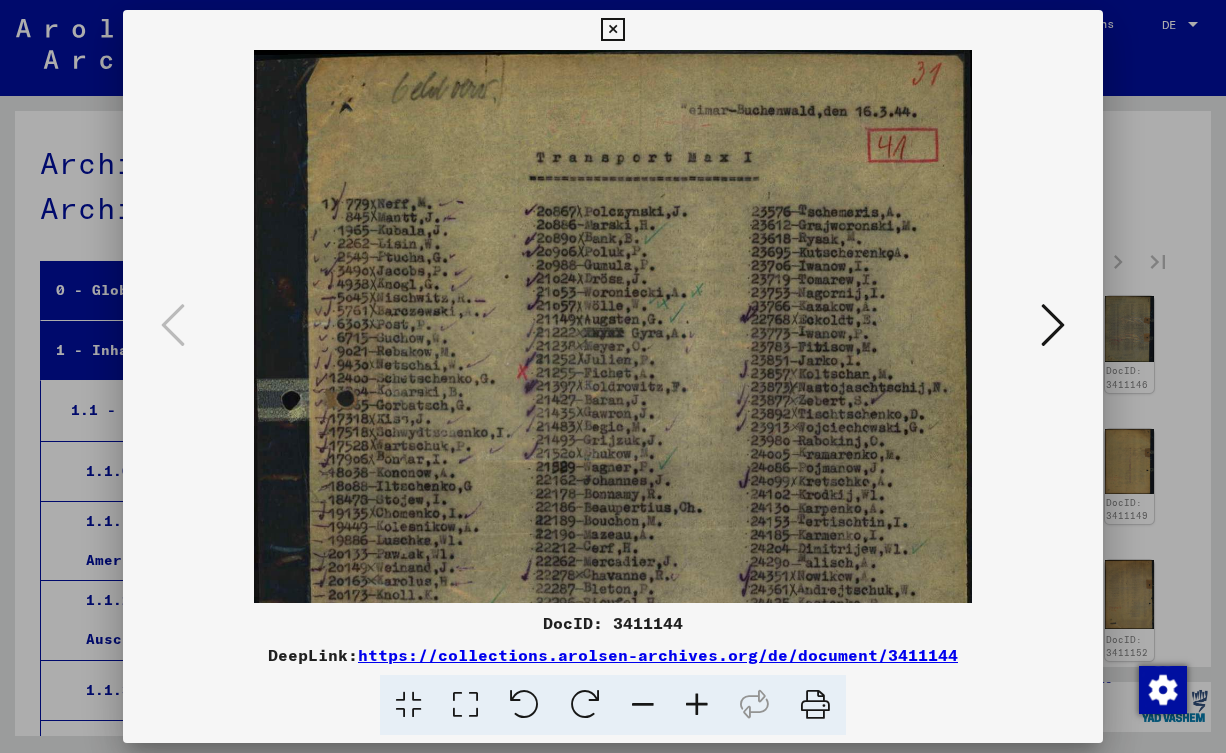 click at bounding box center (697, 705) 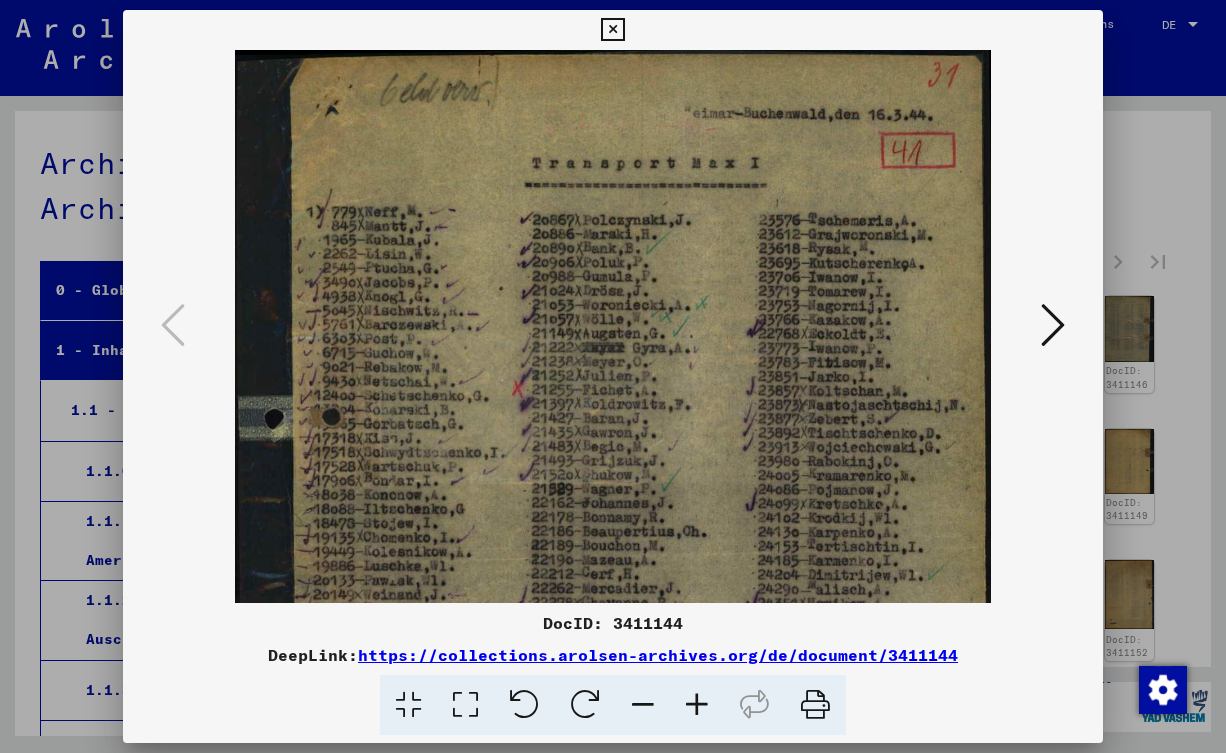 click at bounding box center [697, 705] 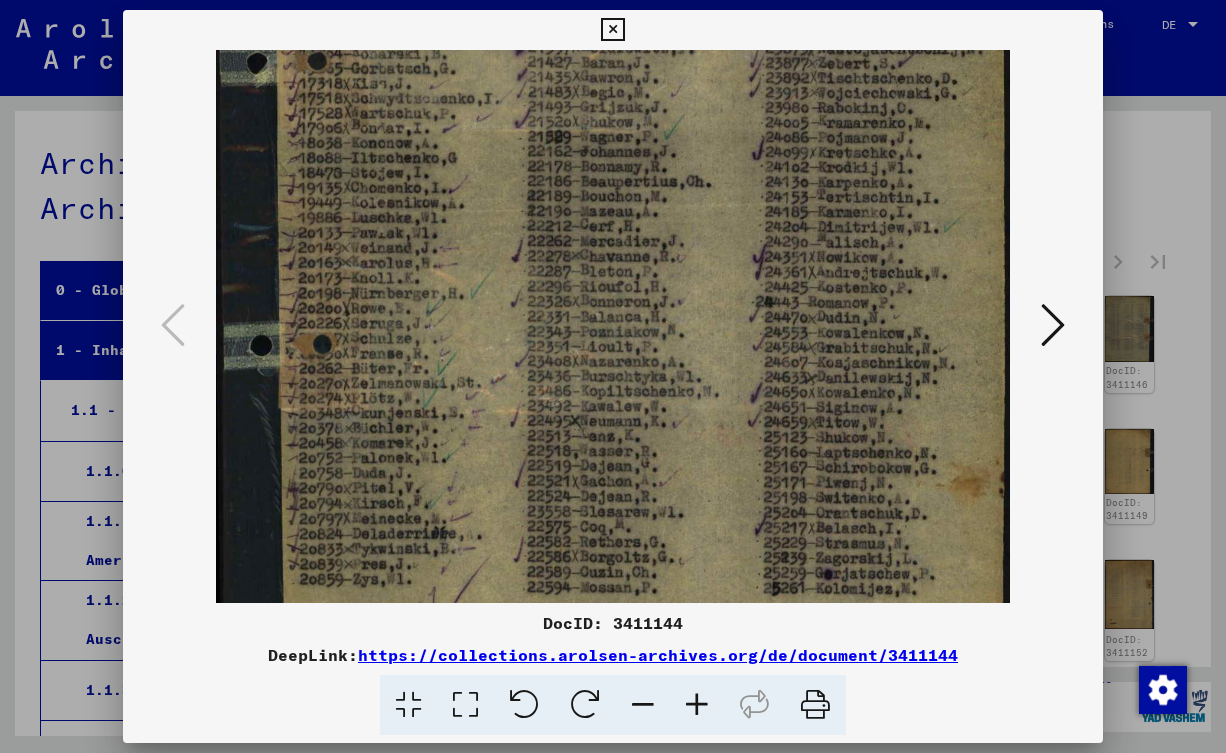 scroll, scrollTop: 378, scrollLeft: 0, axis: vertical 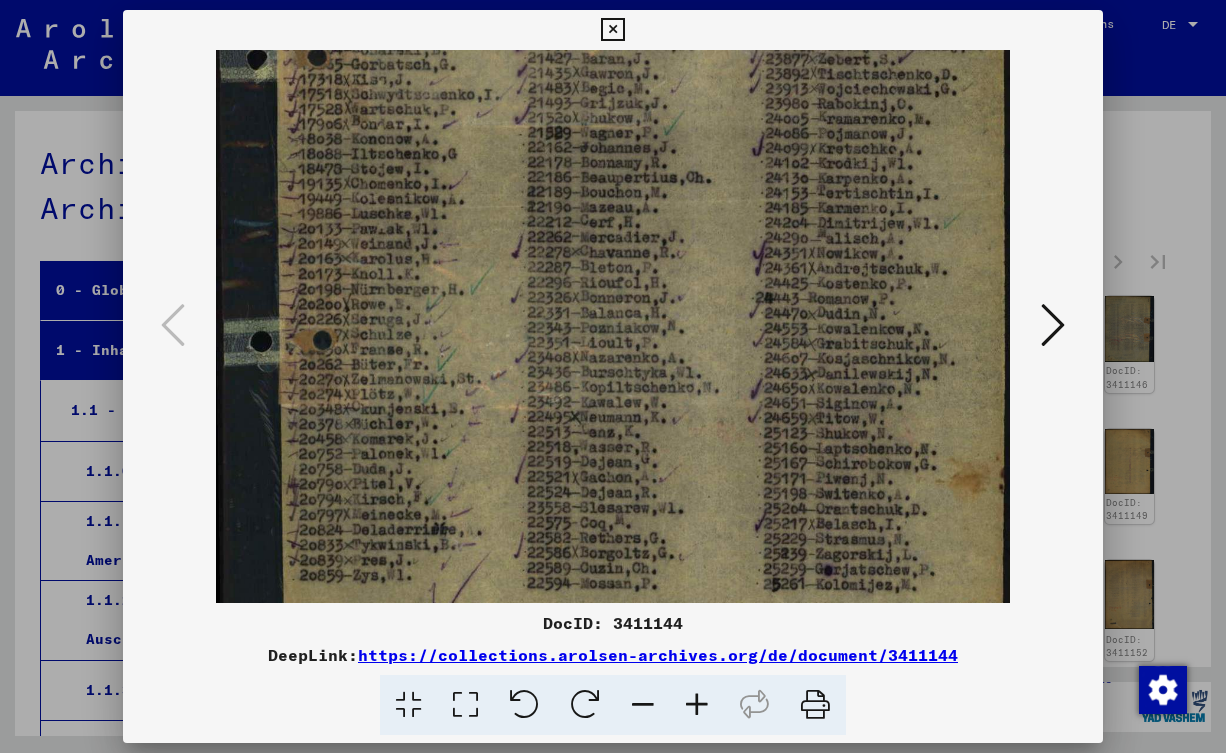 drag, startPoint x: 837, startPoint y: 554, endPoint x: 866, endPoint y: 176, distance: 379.1108 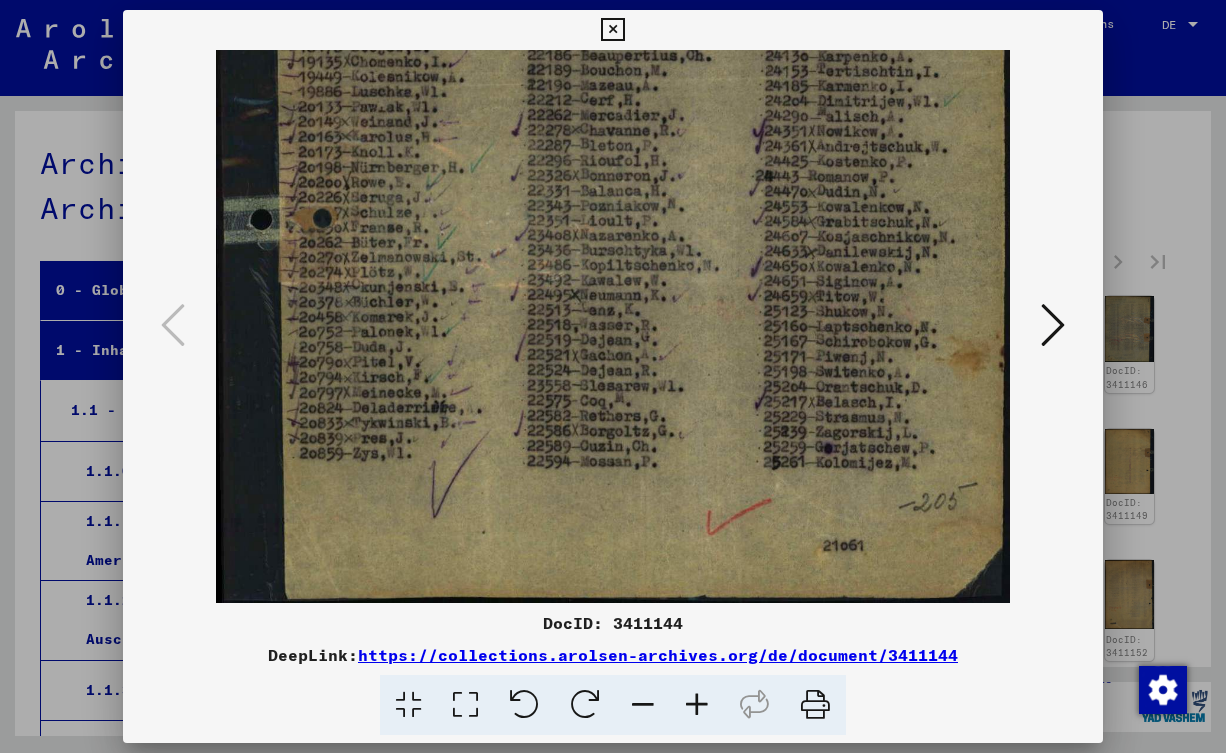 drag, startPoint x: 754, startPoint y: 419, endPoint x: 758, endPoint y: 261, distance: 158.05063 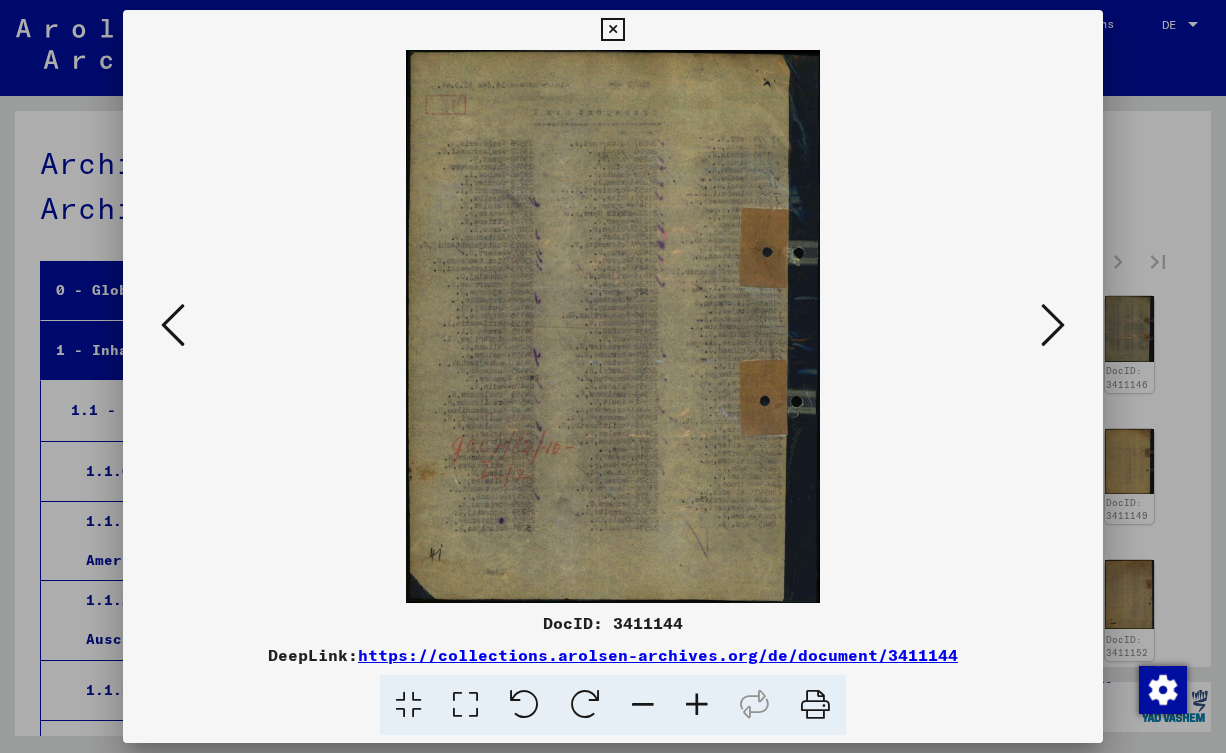 scroll, scrollTop: 0, scrollLeft: 0, axis: both 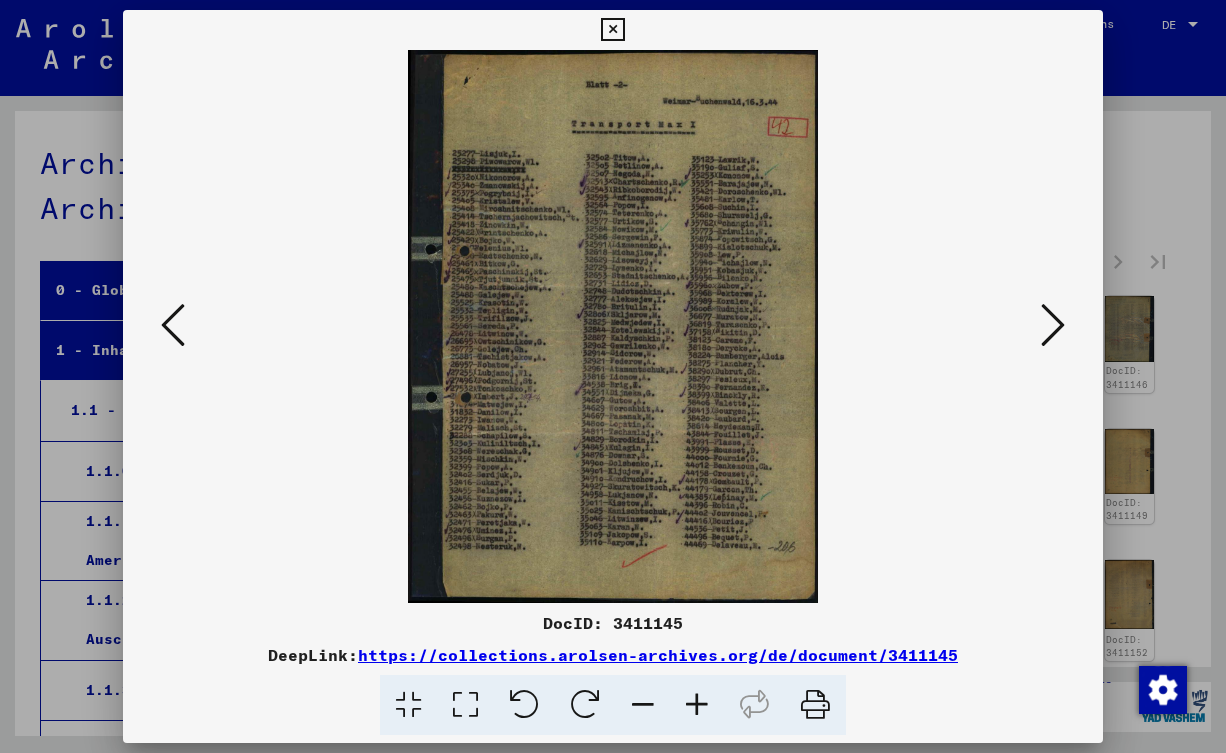 click at bounding box center [697, 705] 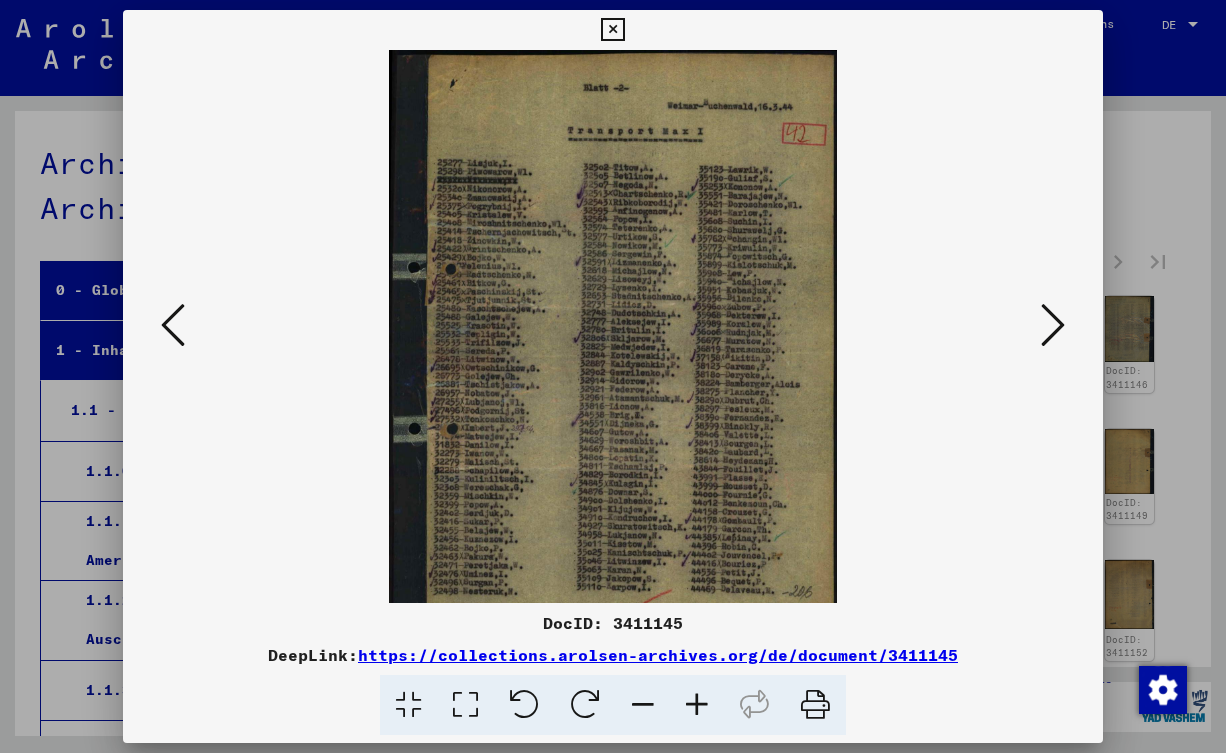 click at bounding box center [697, 705] 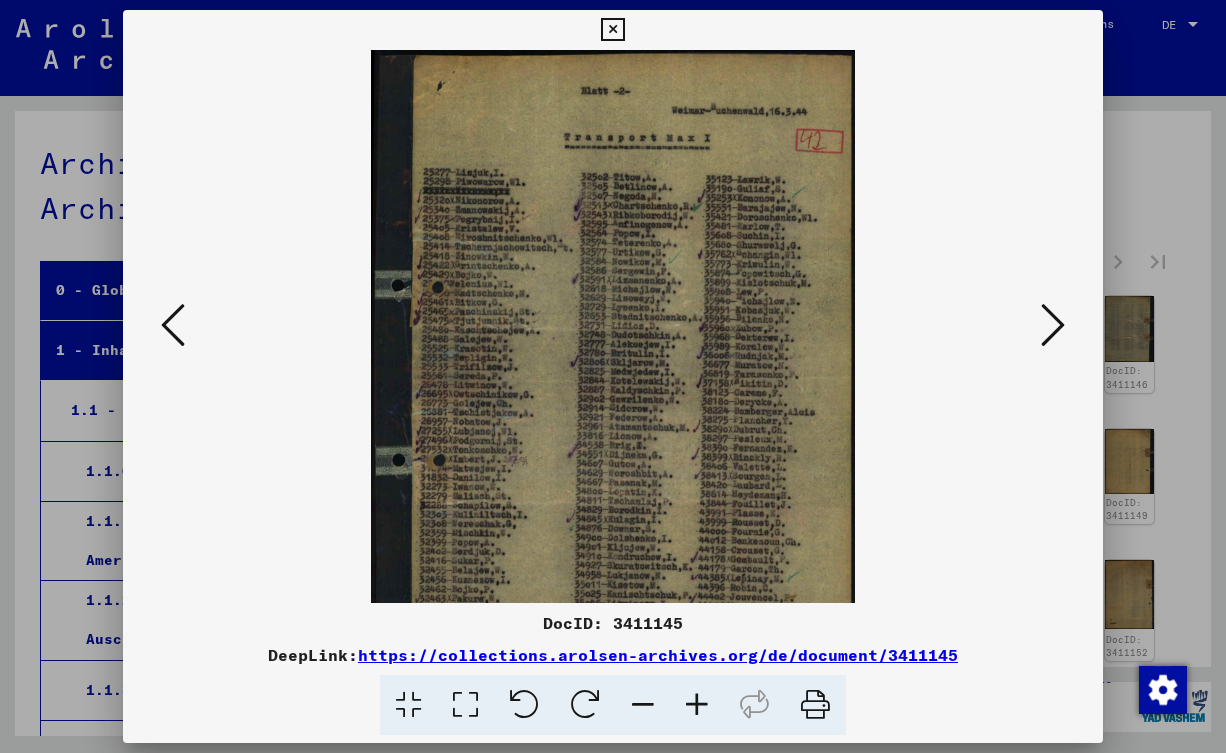 click at bounding box center [697, 705] 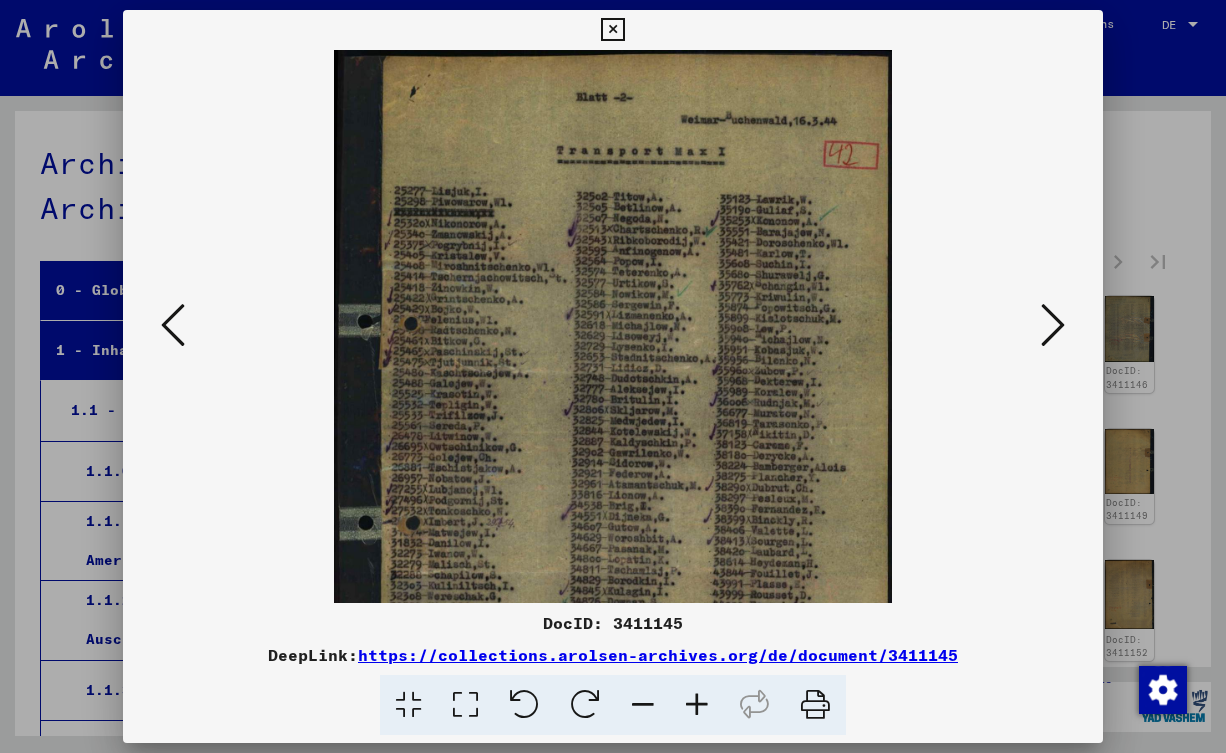 click at bounding box center [697, 705] 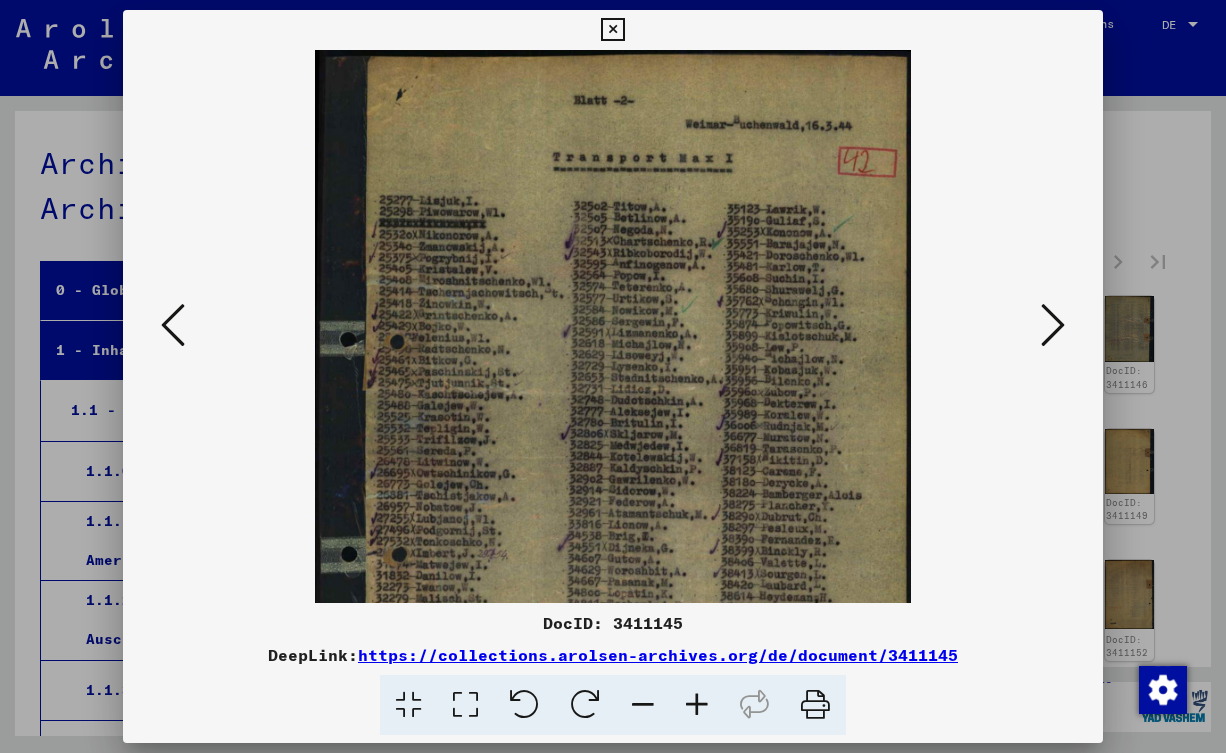 click at bounding box center [697, 705] 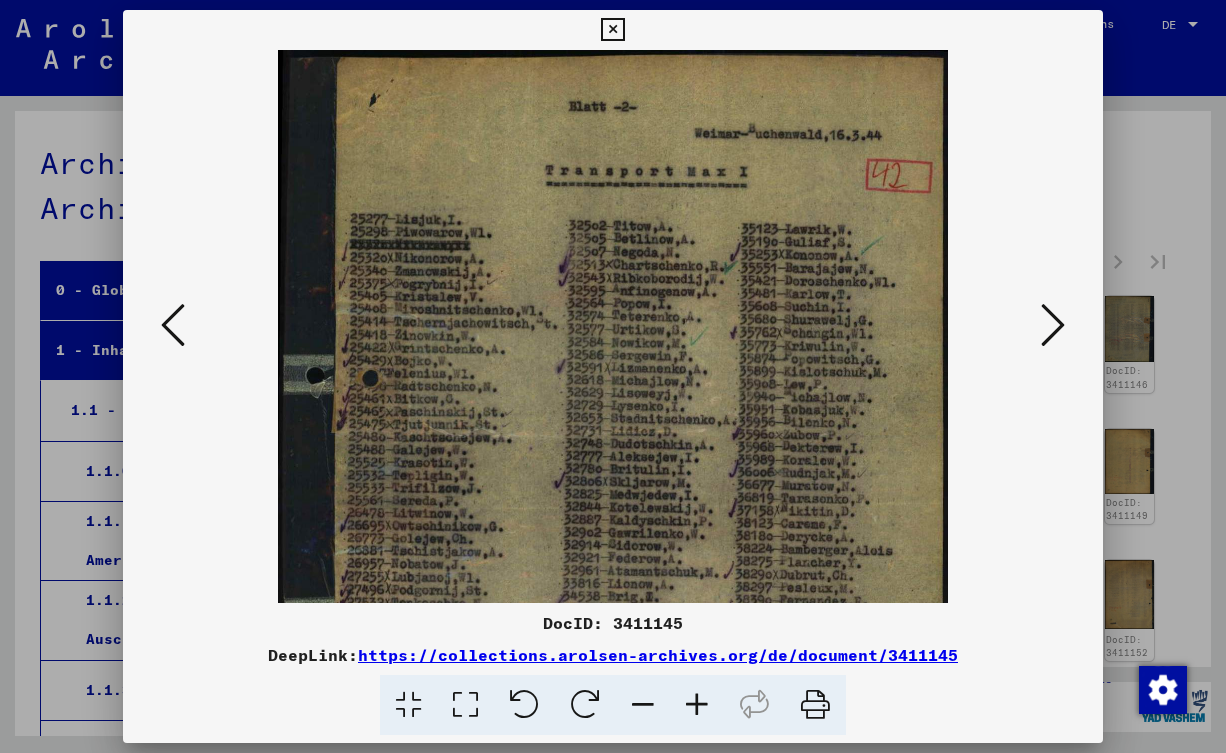click at bounding box center [697, 705] 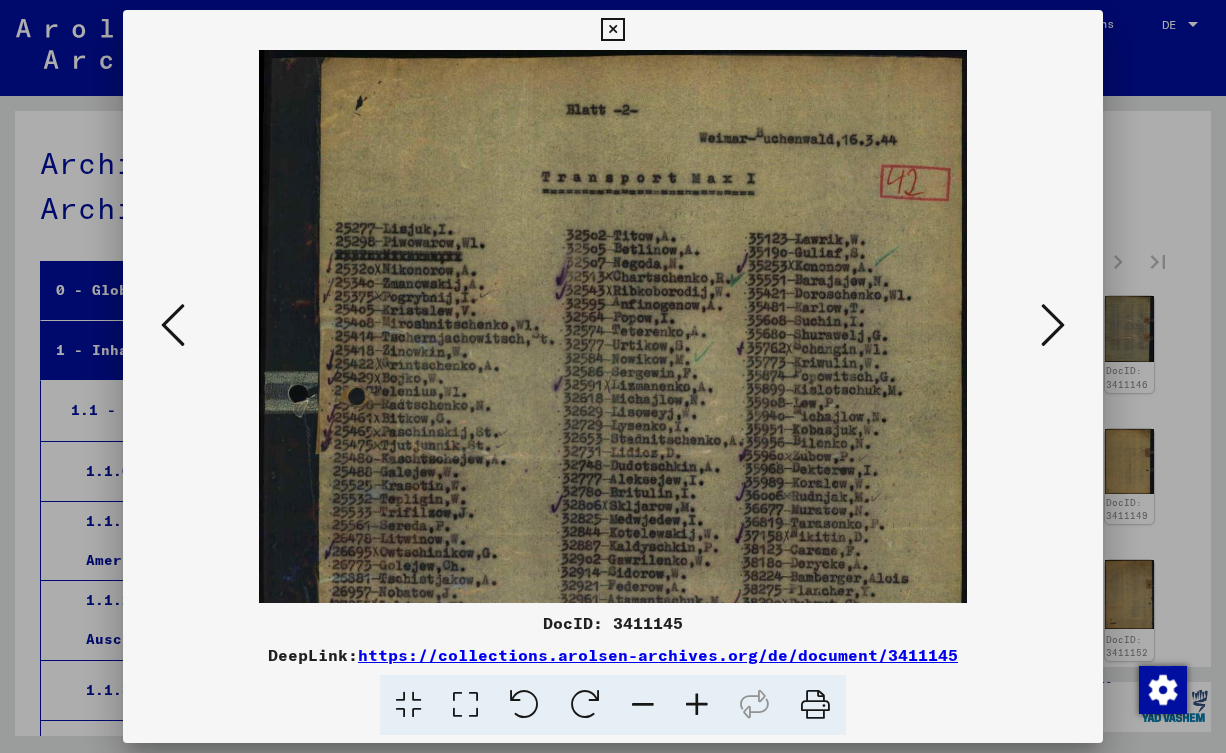 click at bounding box center (697, 705) 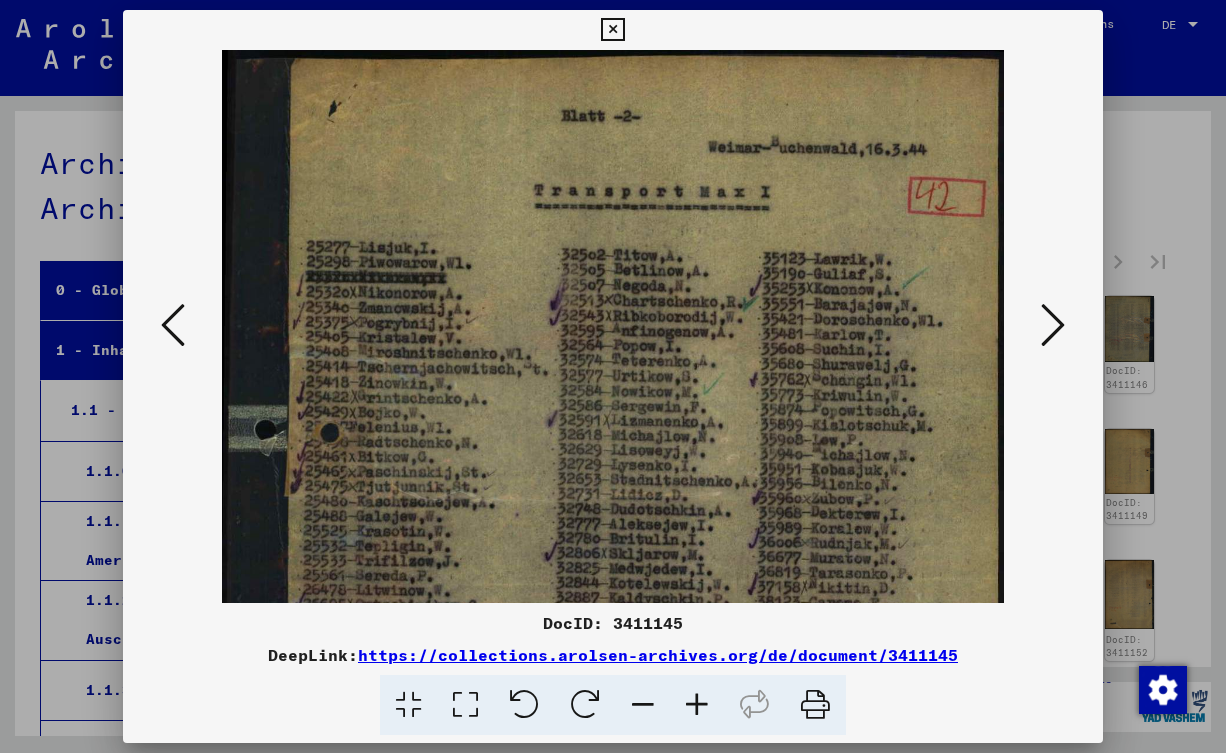 click at bounding box center (697, 705) 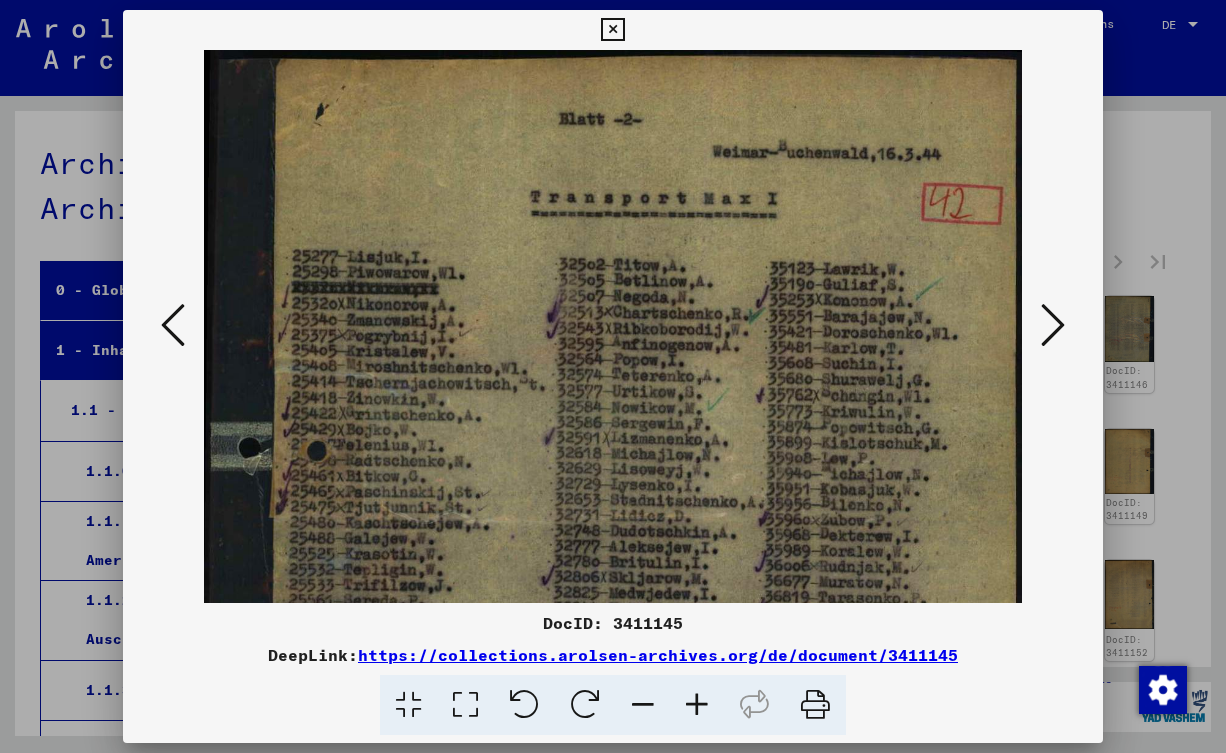 click at bounding box center [697, 705] 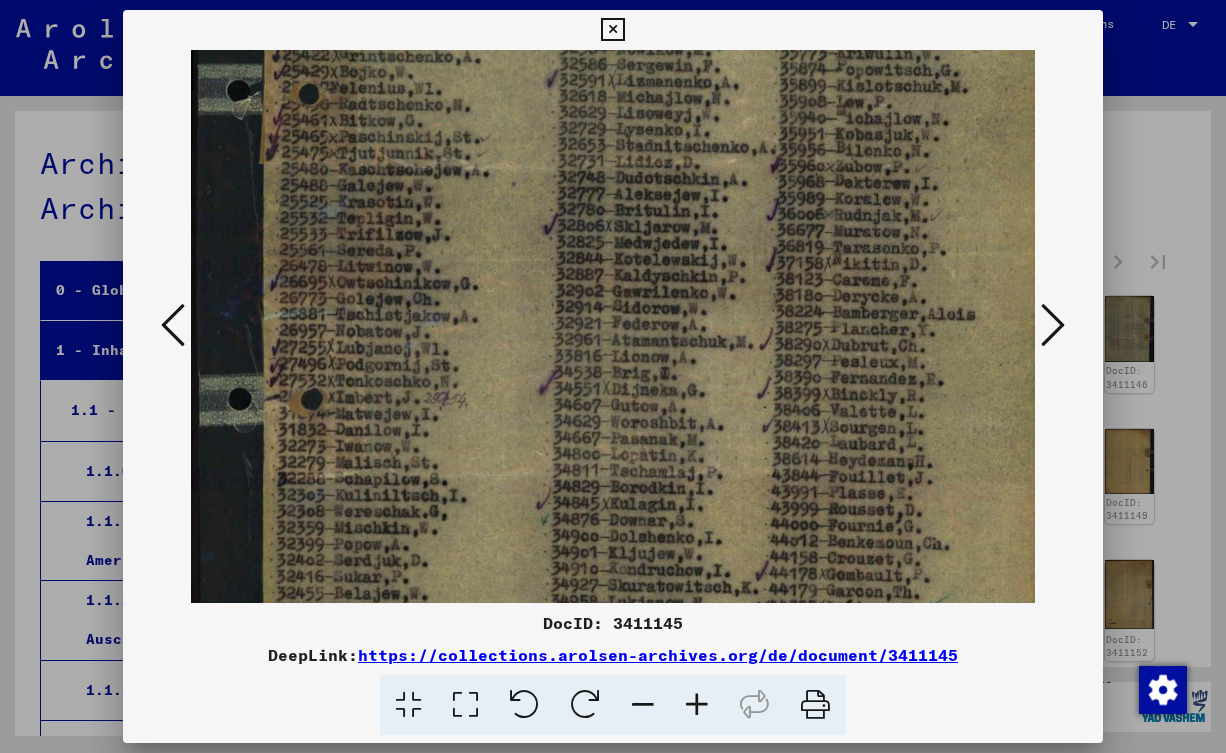 drag, startPoint x: 703, startPoint y: 532, endPoint x: 749, endPoint y: 146, distance: 388.73126 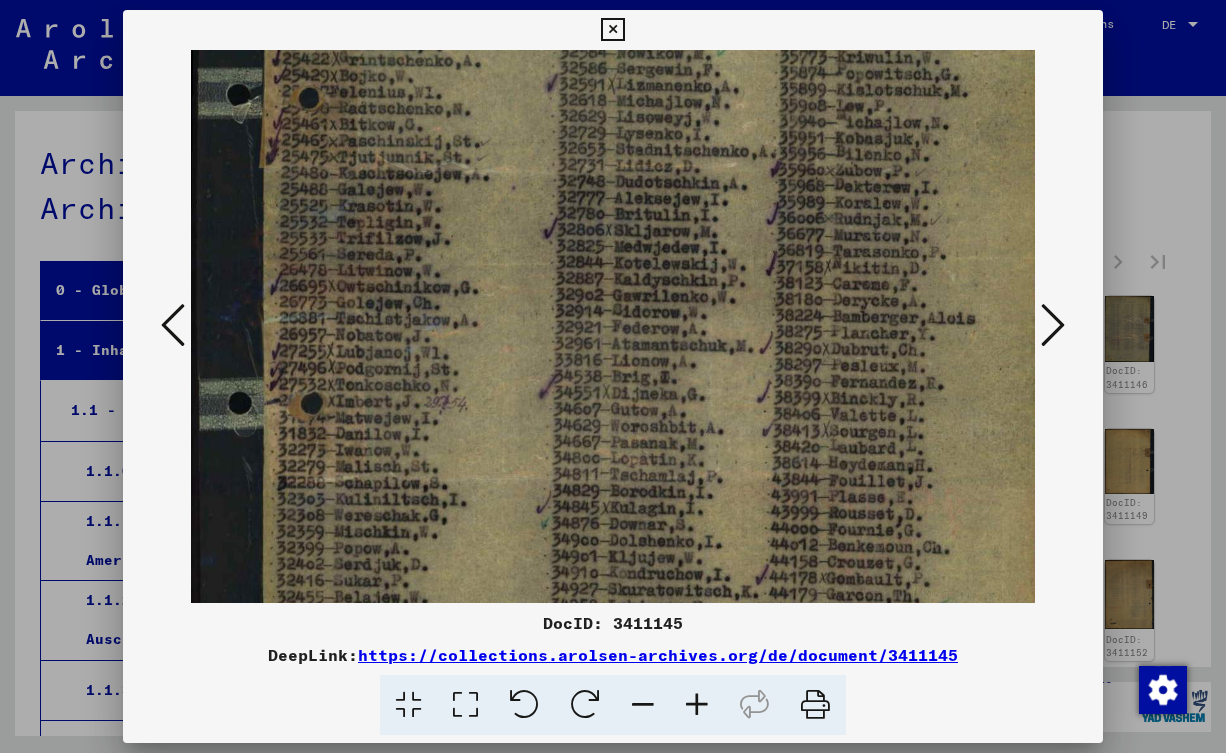 scroll, scrollTop: 357, scrollLeft: 0, axis: vertical 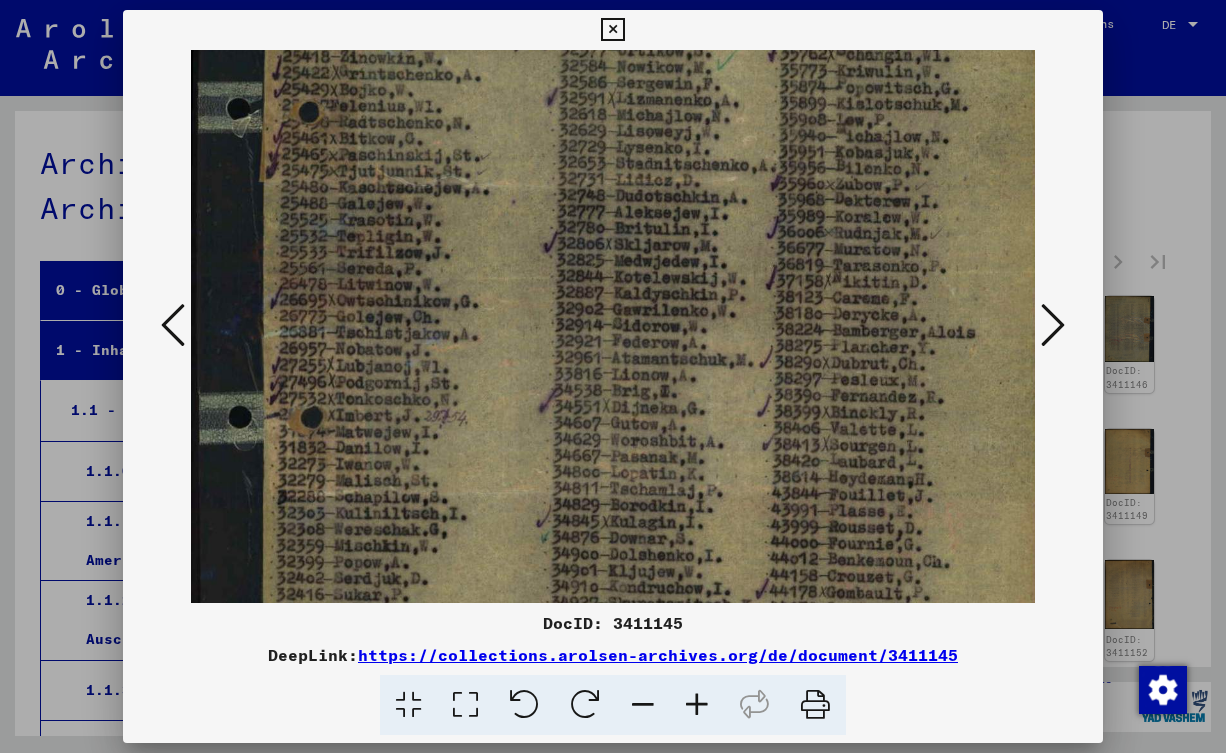 drag, startPoint x: 744, startPoint y: 365, endPoint x: 768, endPoint y: 394, distance: 37.64306 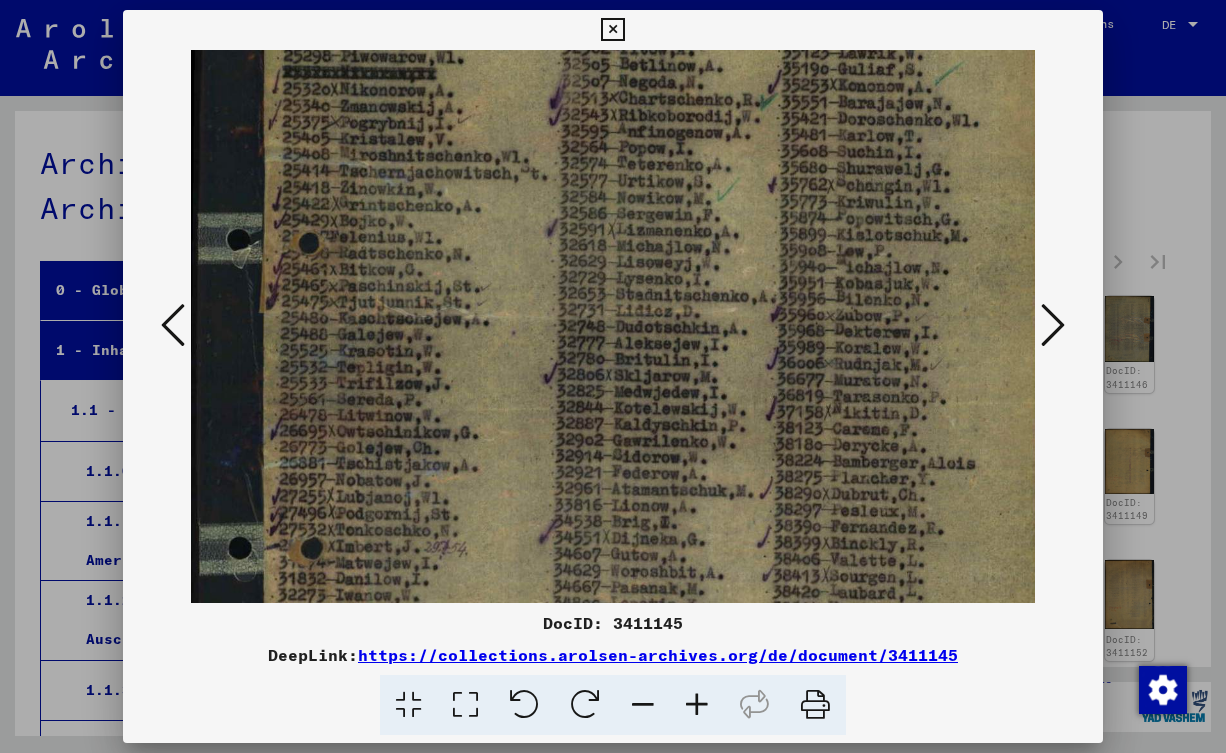 scroll, scrollTop: 217, scrollLeft: 0, axis: vertical 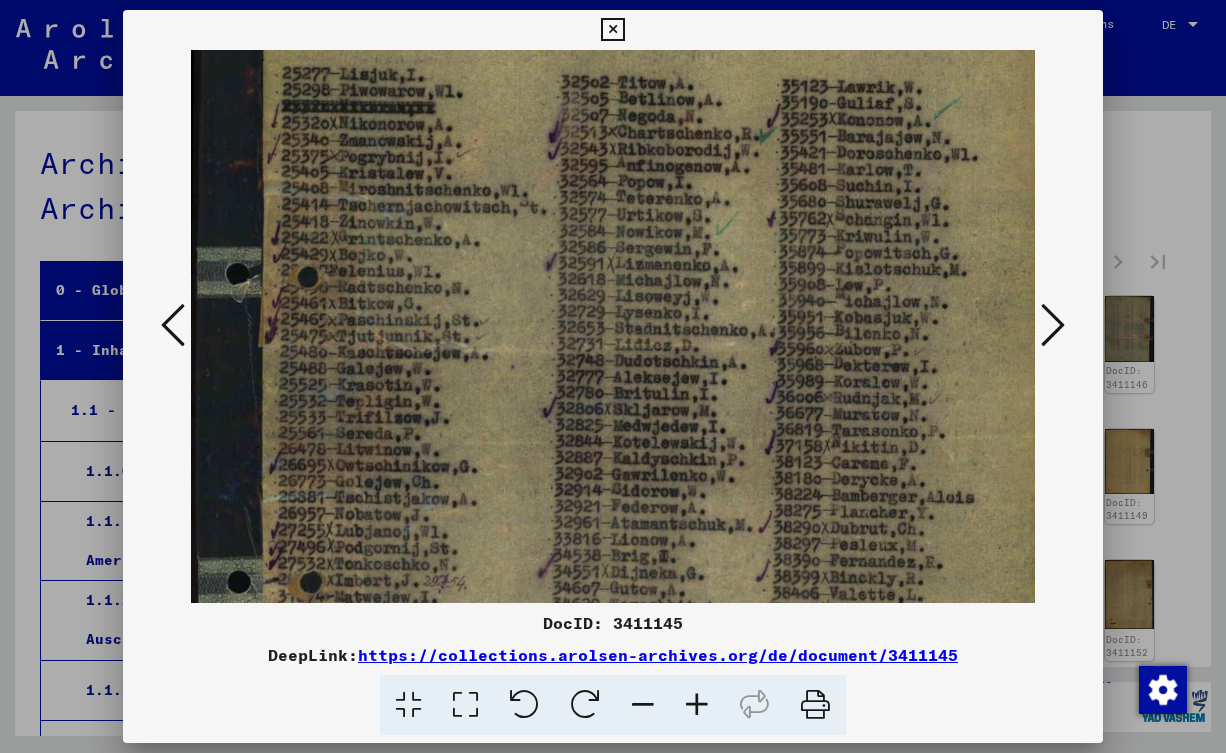 drag, startPoint x: 570, startPoint y: 354, endPoint x: 580, endPoint y: 491, distance: 137.36447 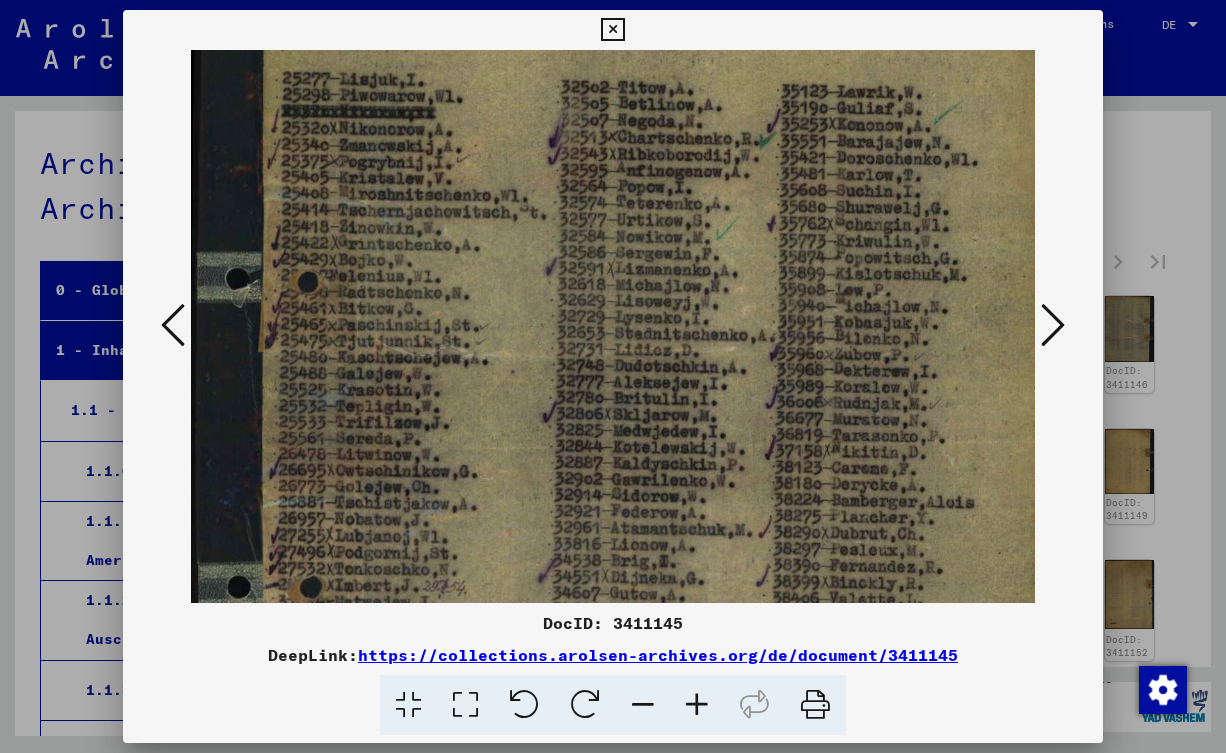 scroll, scrollTop: 0, scrollLeft: 3, axis: horizontal 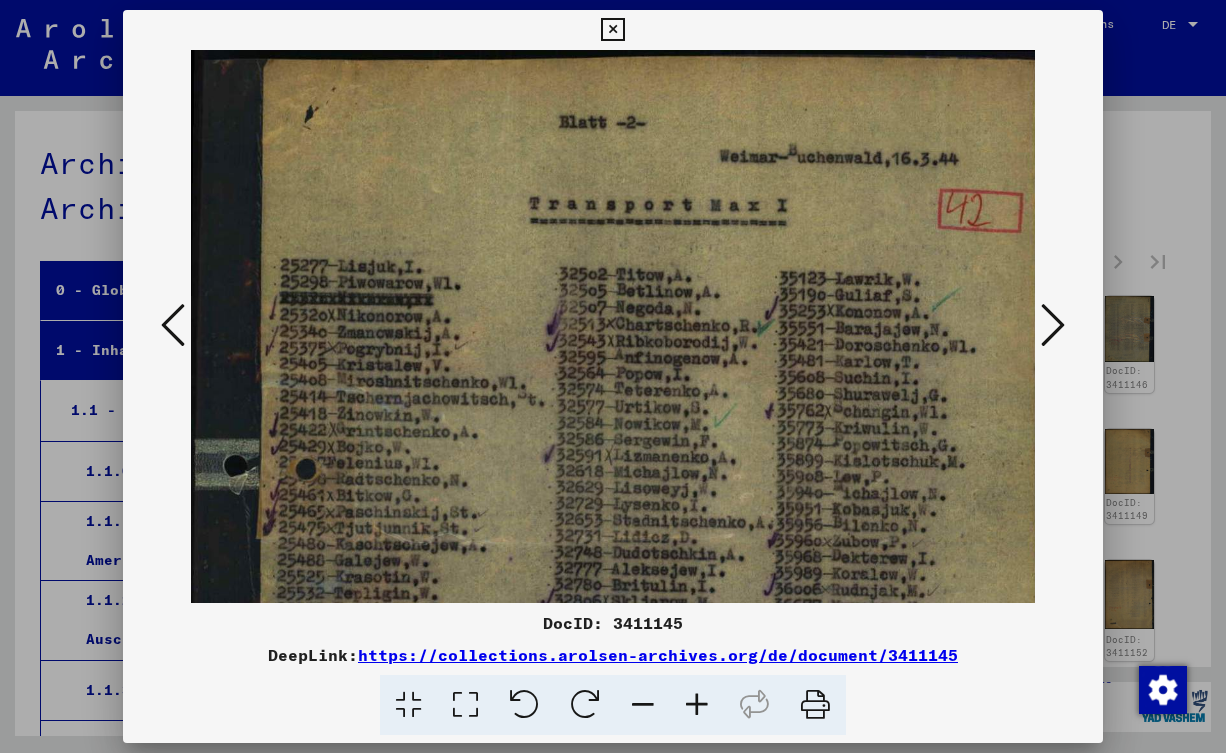 drag, startPoint x: 669, startPoint y: 249, endPoint x: 683, endPoint y: 394, distance: 145.6743 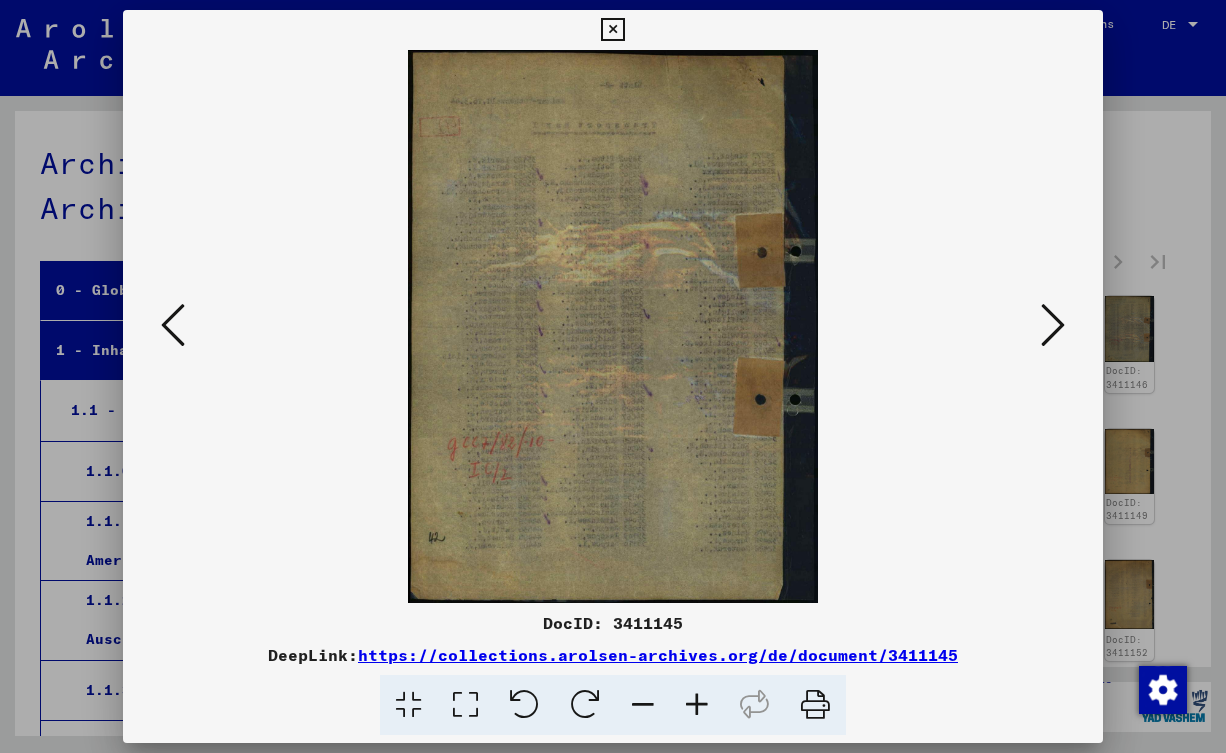 click at bounding box center (1053, 325) 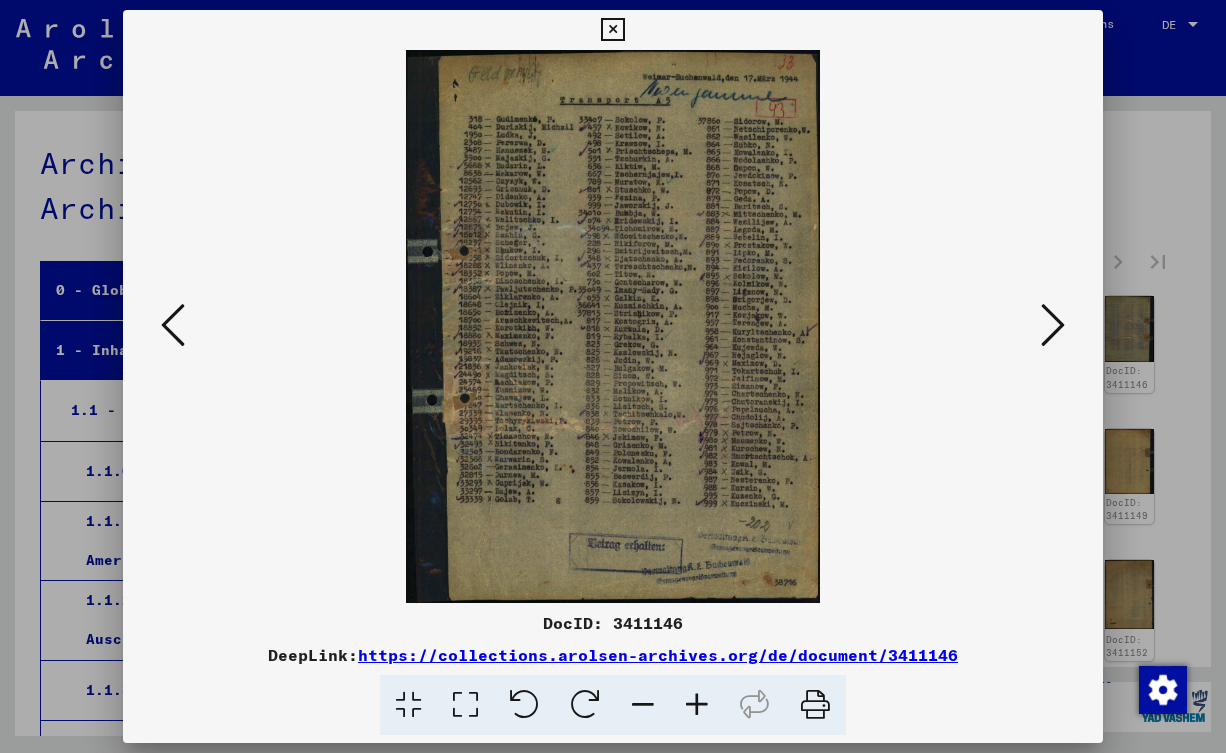 click at bounding box center (697, 705) 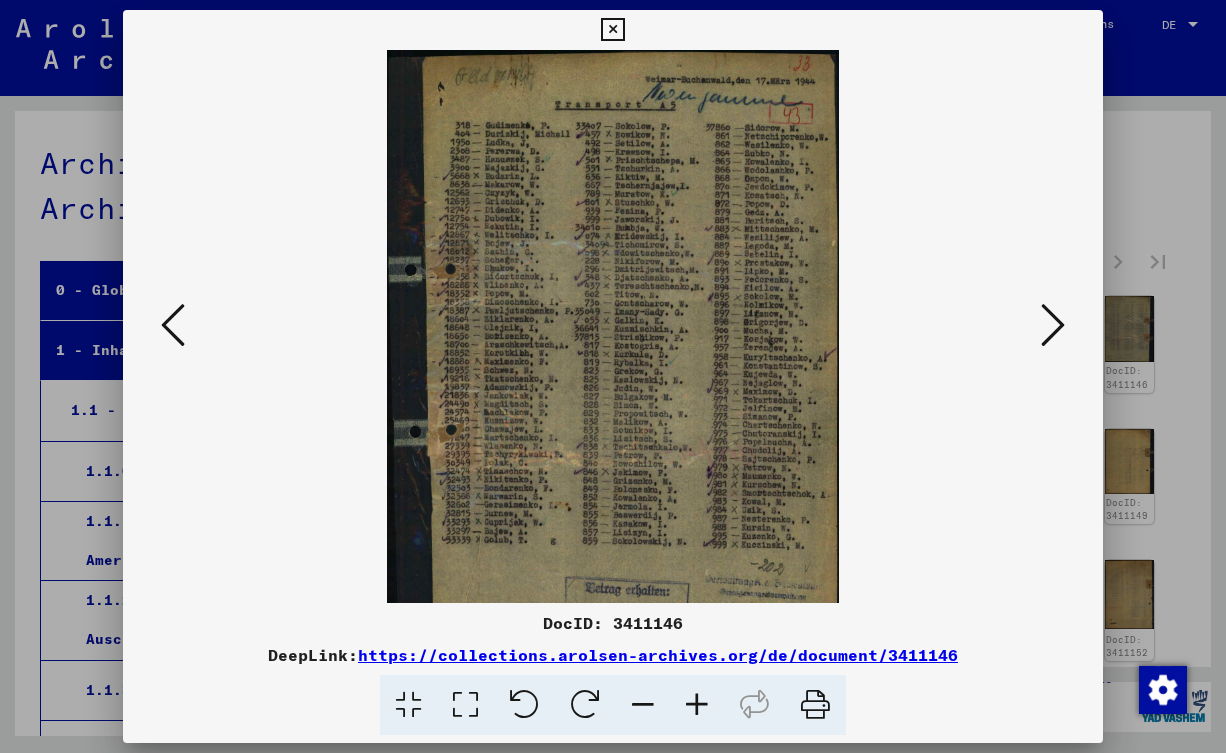 click at bounding box center [697, 705] 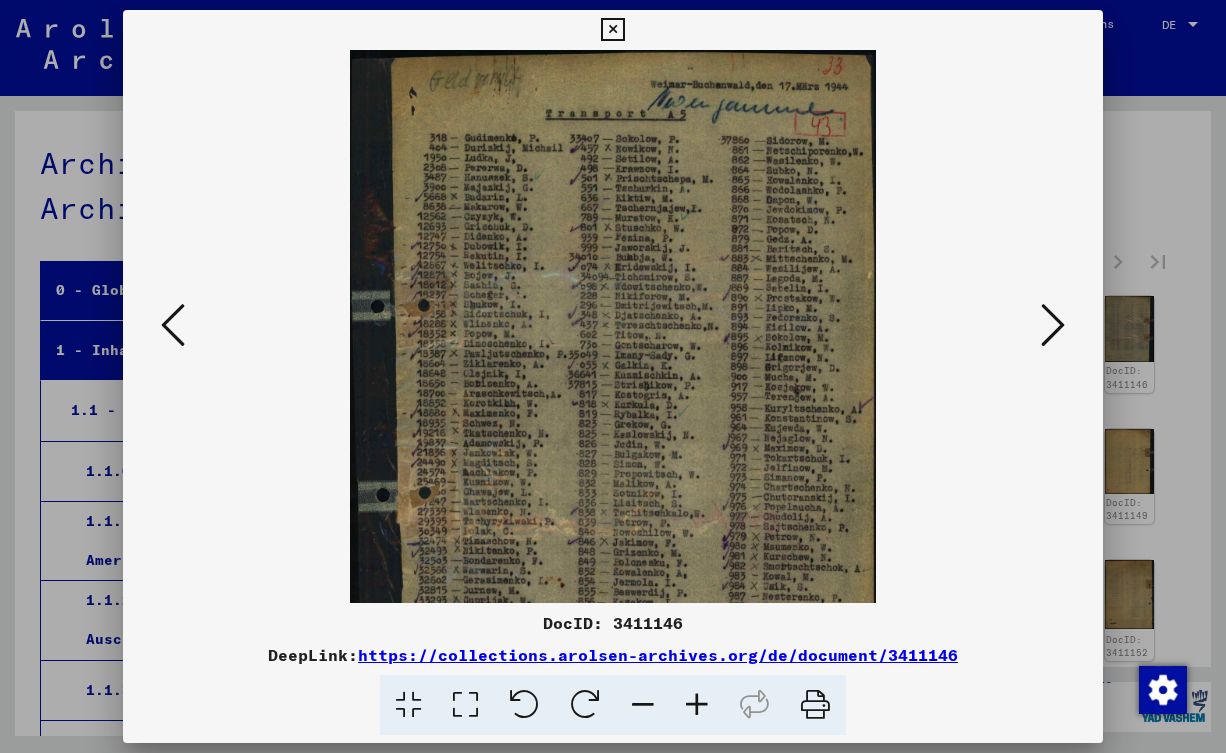 click at bounding box center (697, 705) 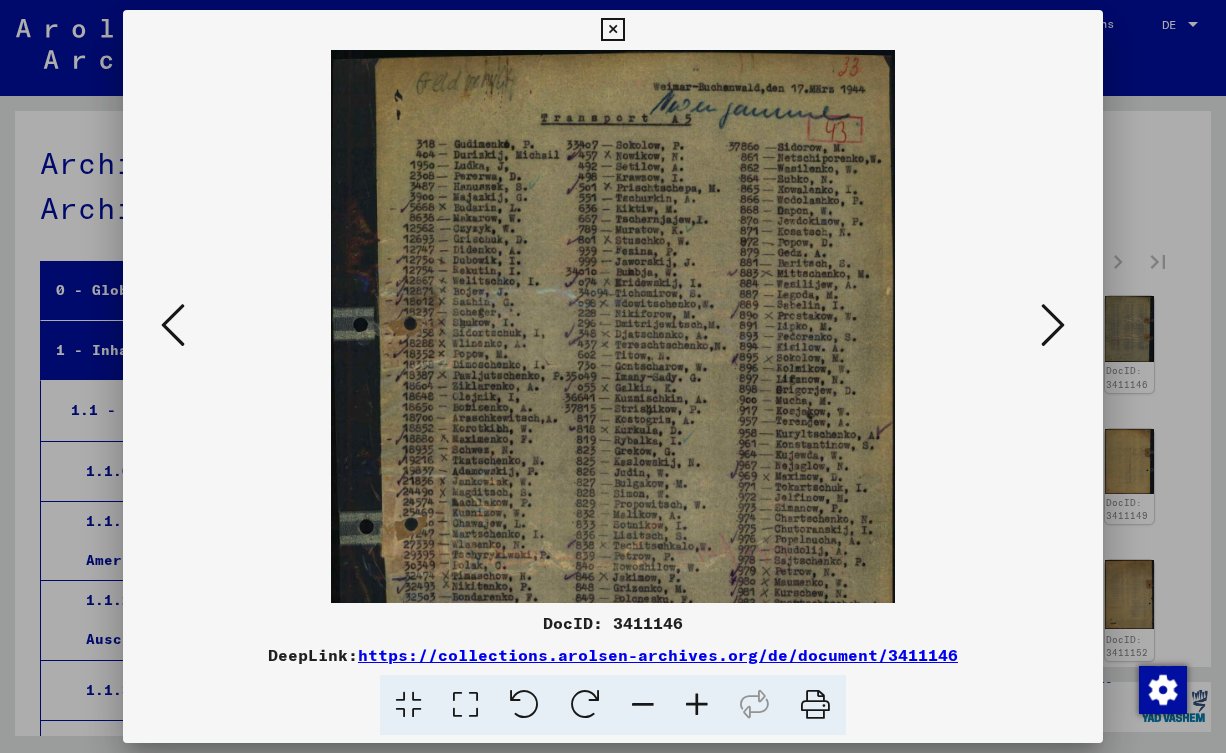 click at bounding box center (697, 705) 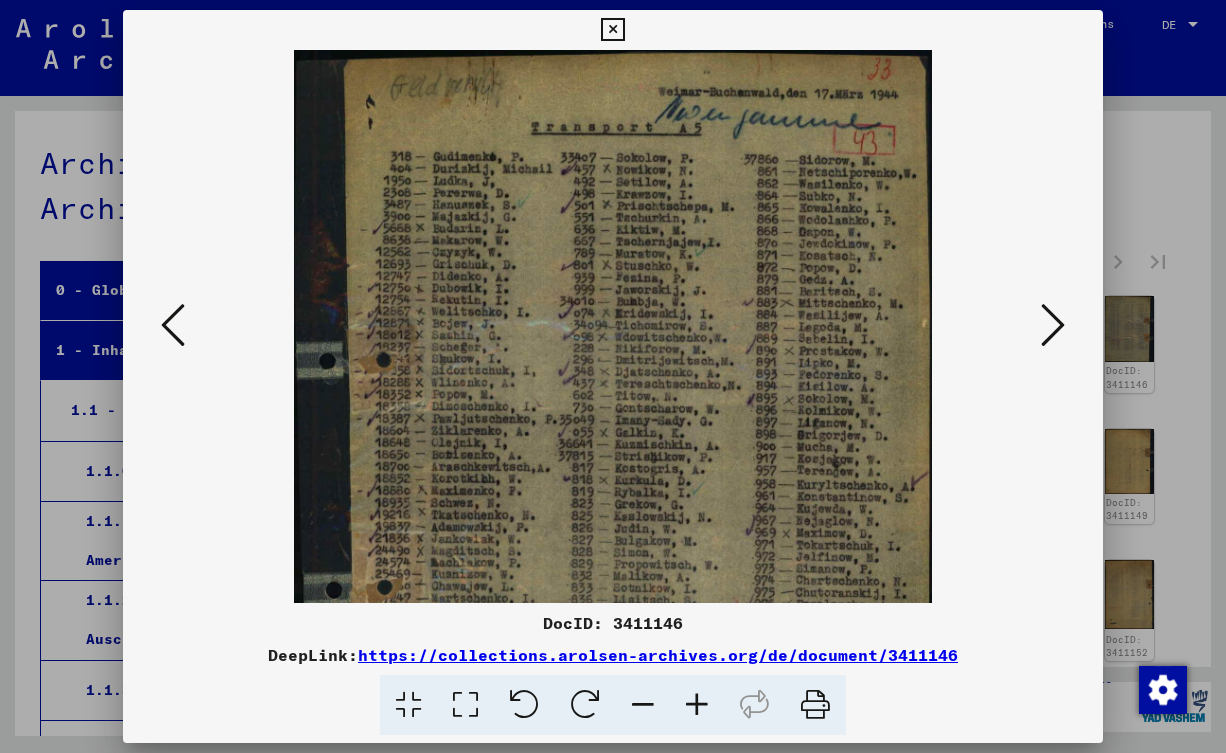 click at bounding box center [697, 705] 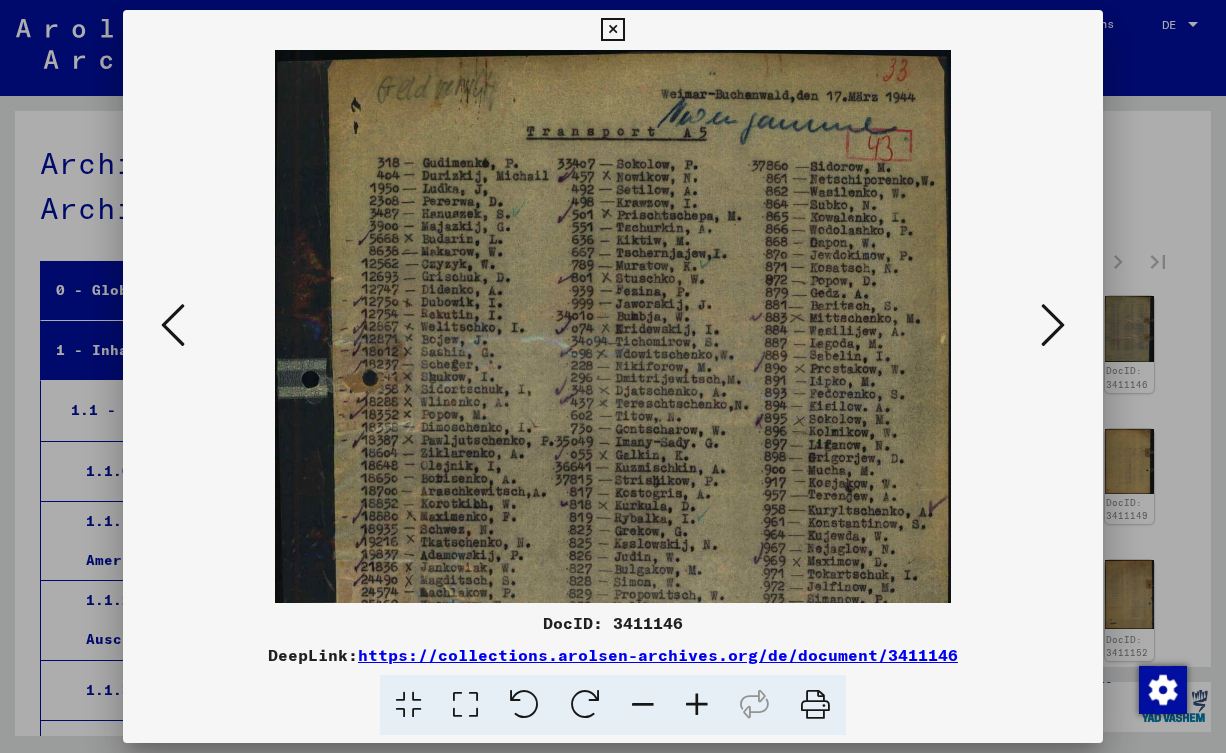 click at bounding box center (697, 705) 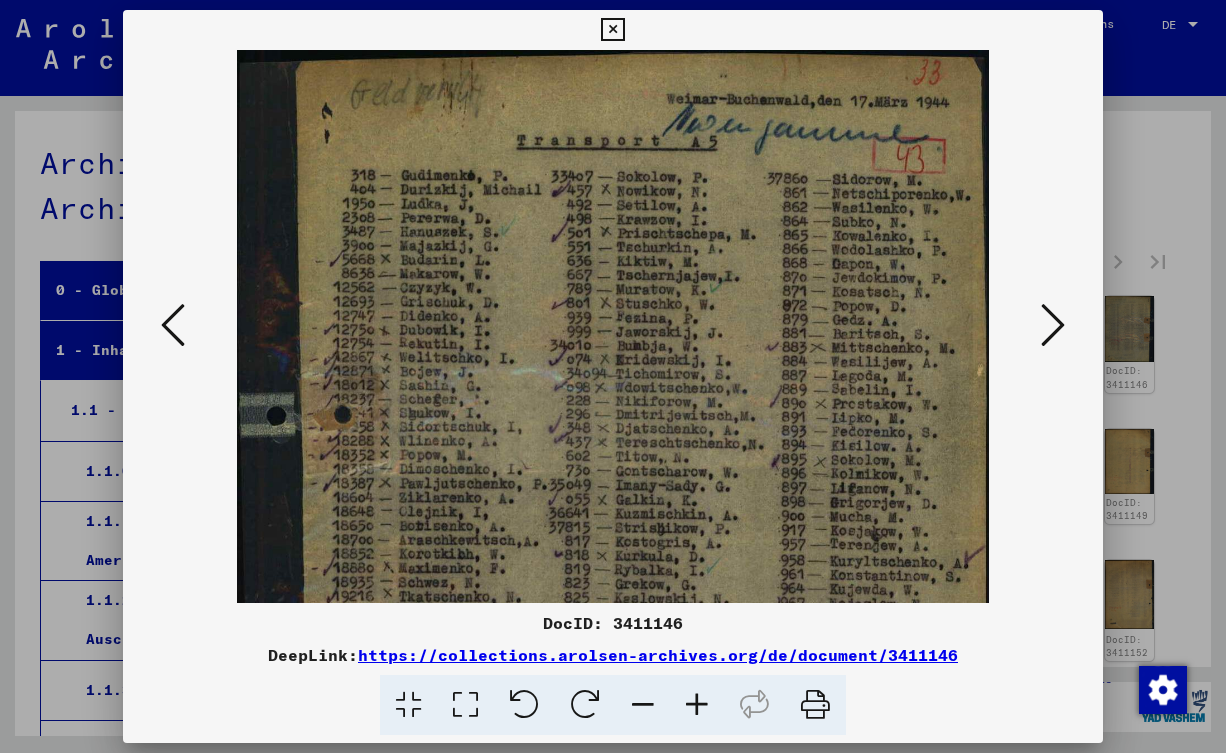 click at bounding box center (697, 705) 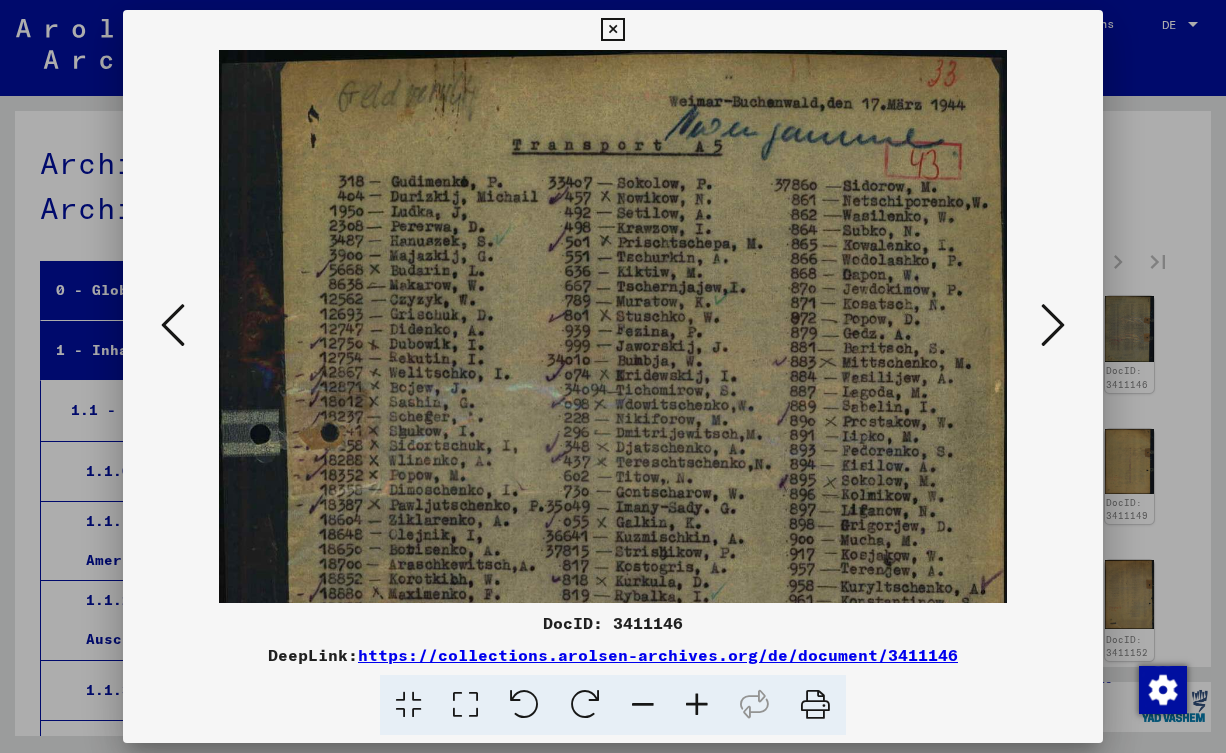 click at bounding box center [697, 705] 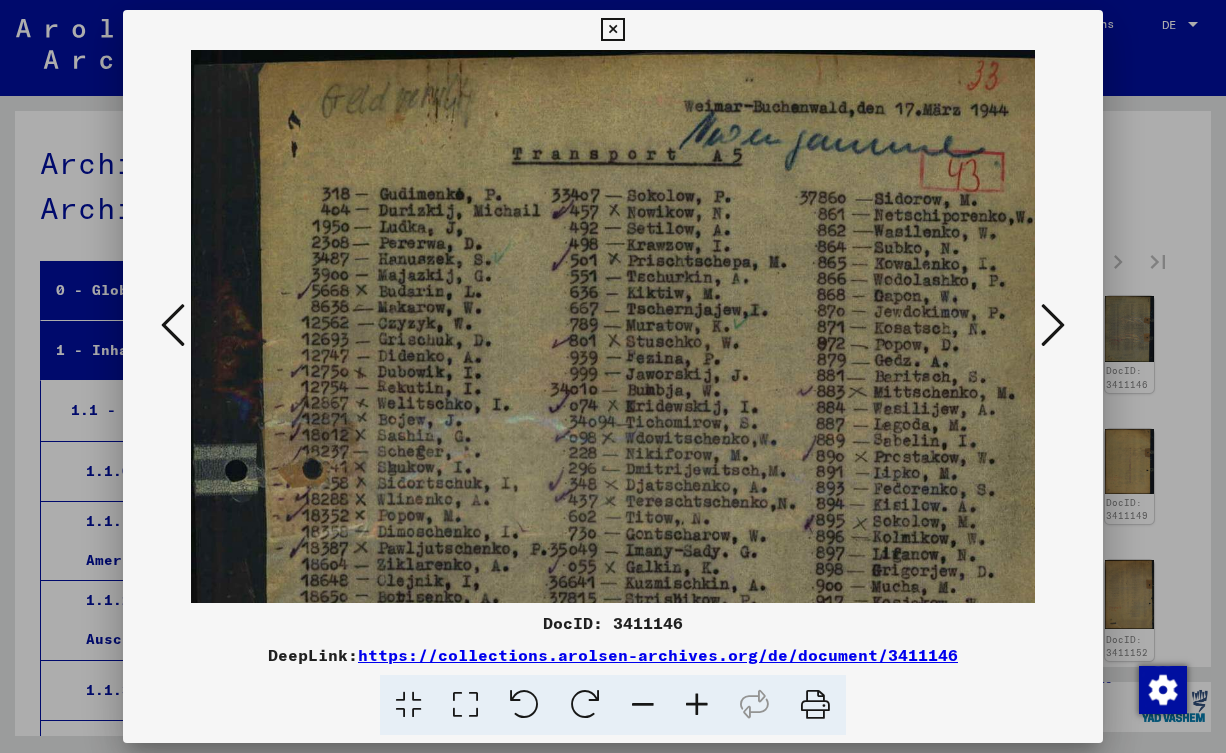 click at bounding box center (697, 705) 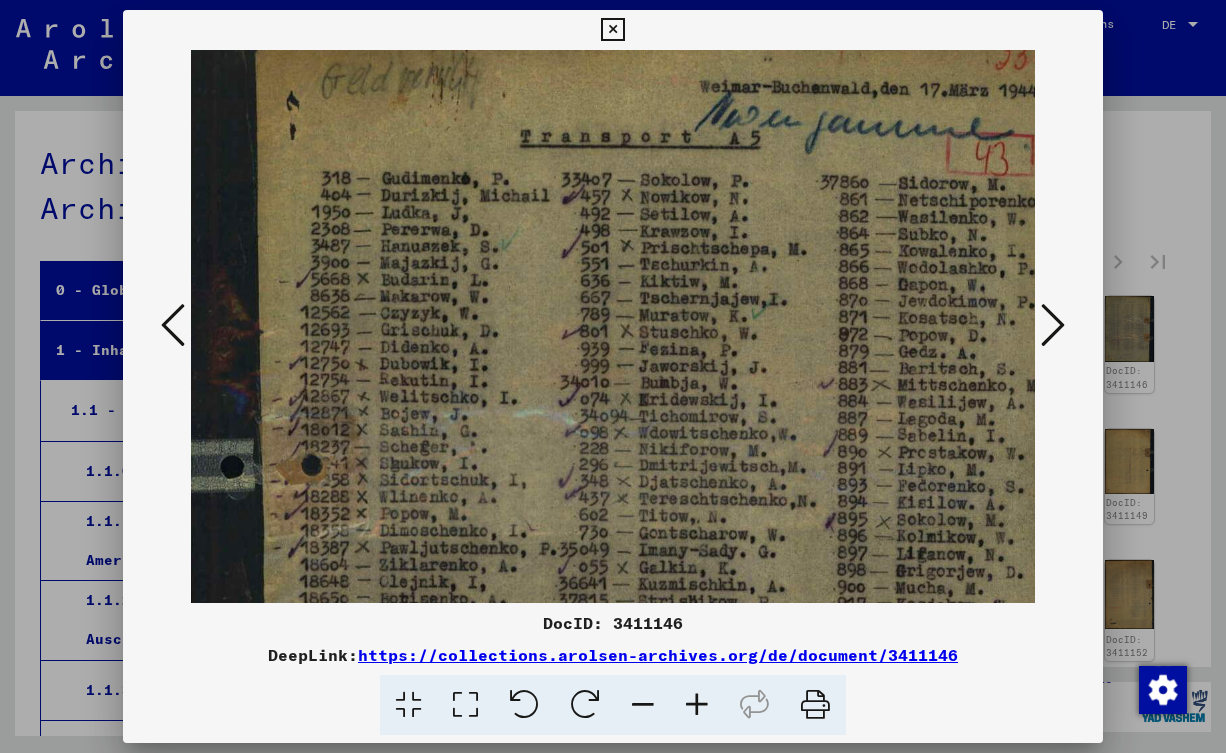 scroll, scrollTop: 42, scrollLeft: 6, axis: both 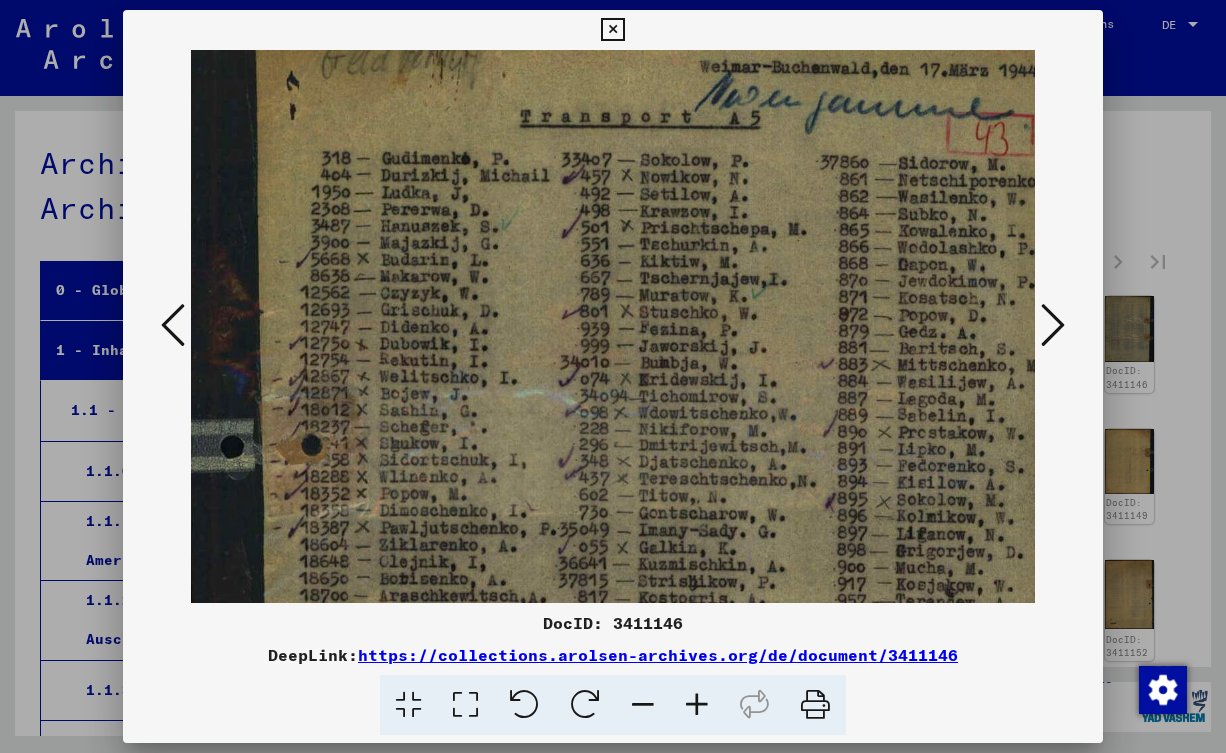 drag, startPoint x: 688, startPoint y: 508, endPoint x: 682, endPoint y: 466, distance: 42.426407 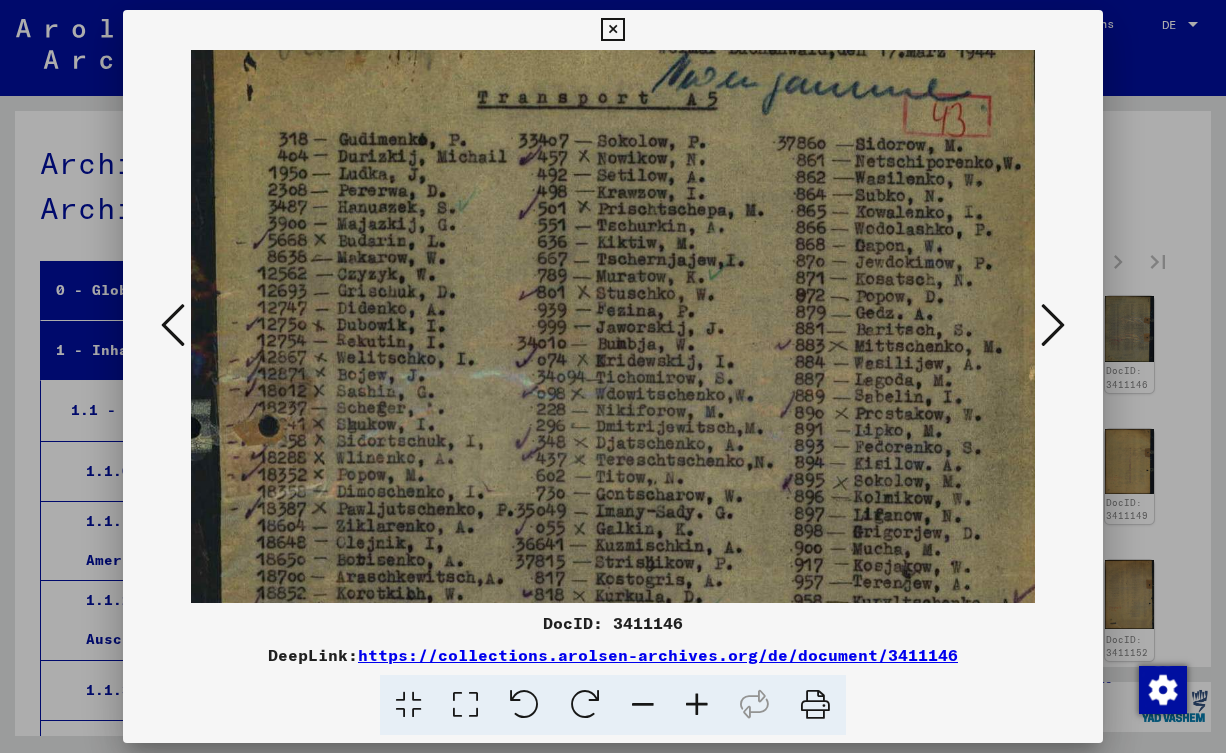 scroll, scrollTop: 46, scrollLeft: 49, axis: both 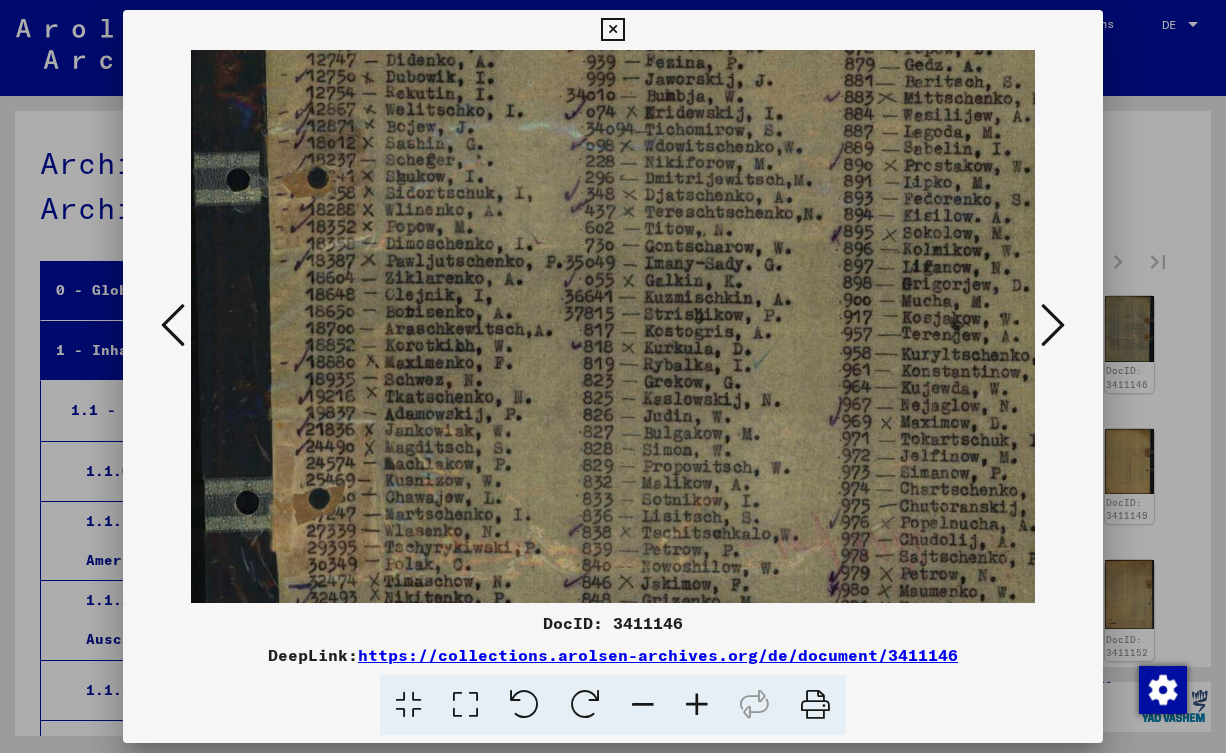 drag, startPoint x: 686, startPoint y: 494, endPoint x: 577, endPoint y: 202, distance: 311.68094 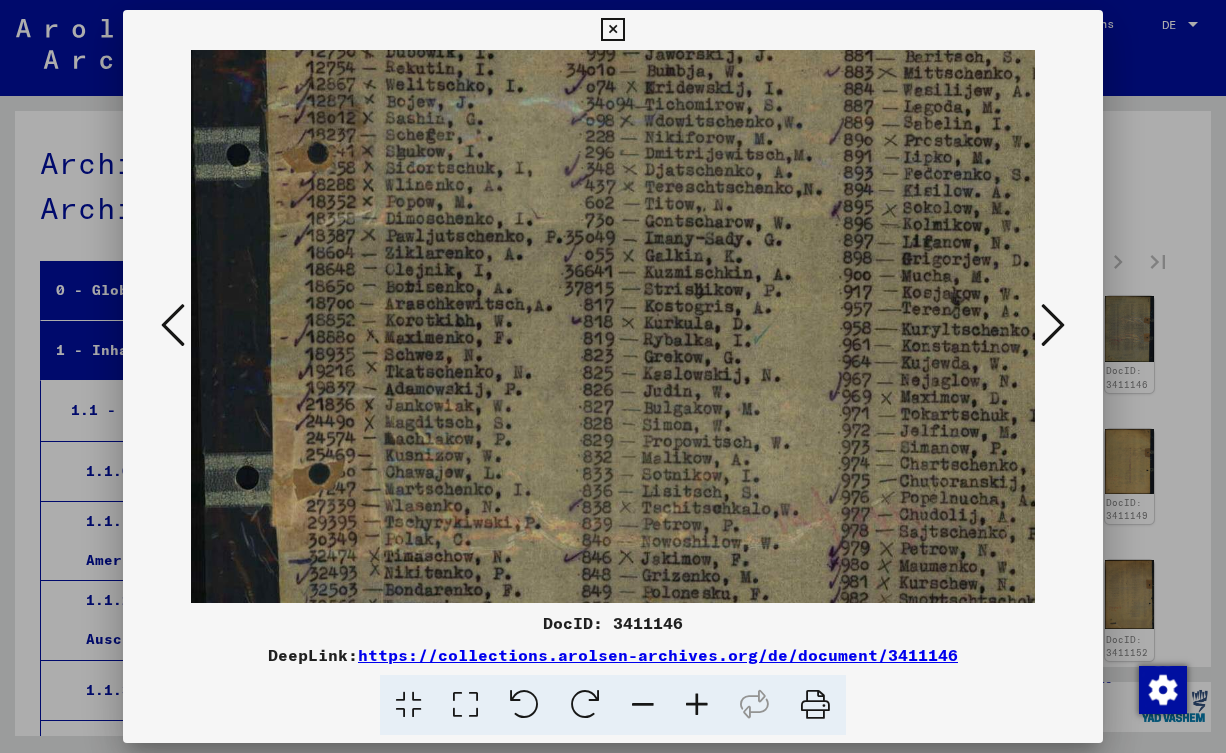 drag, startPoint x: 638, startPoint y: 278, endPoint x: 661, endPoint y: 453, distance: 176.50496 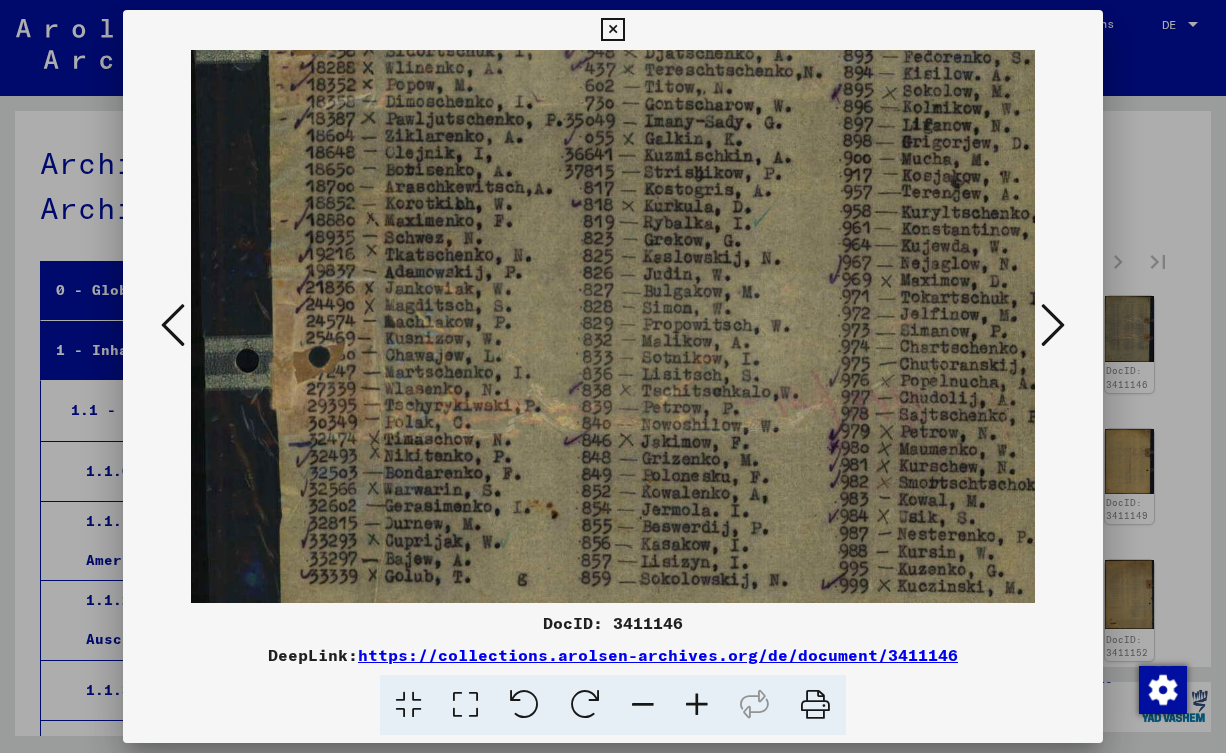 click at bounding box center [641, 200] 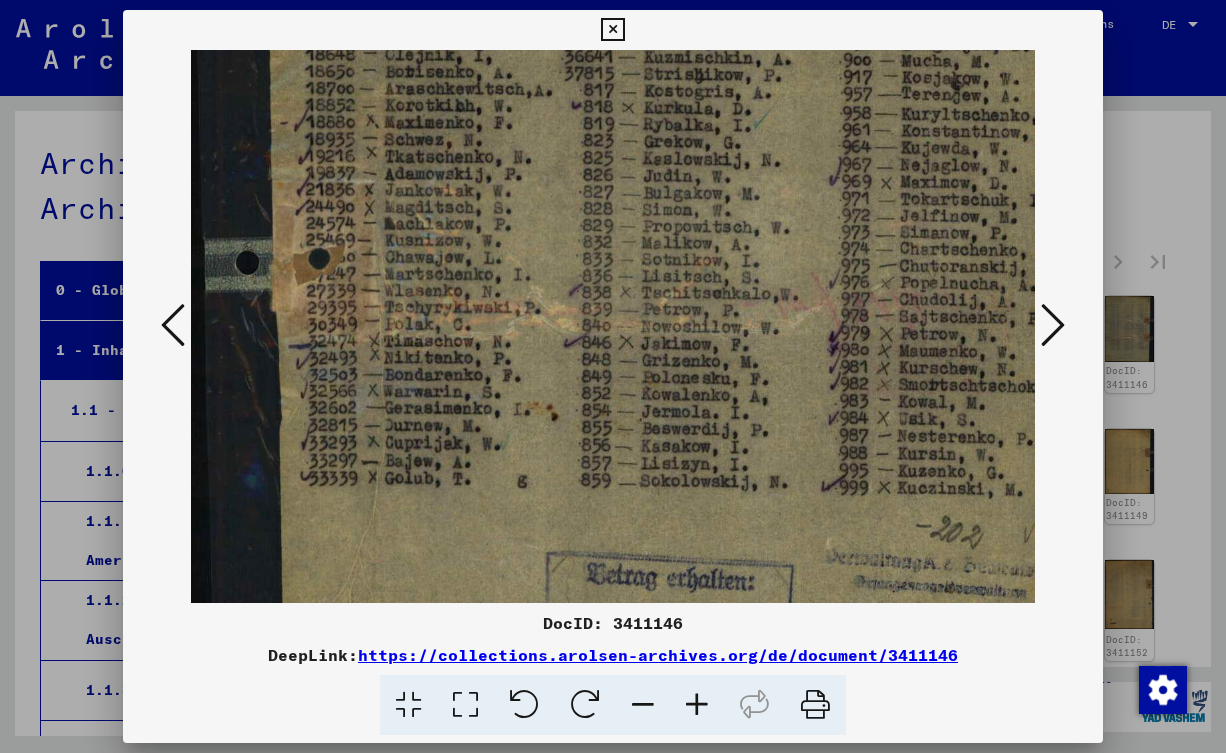 click at bounding box center (641, 102) 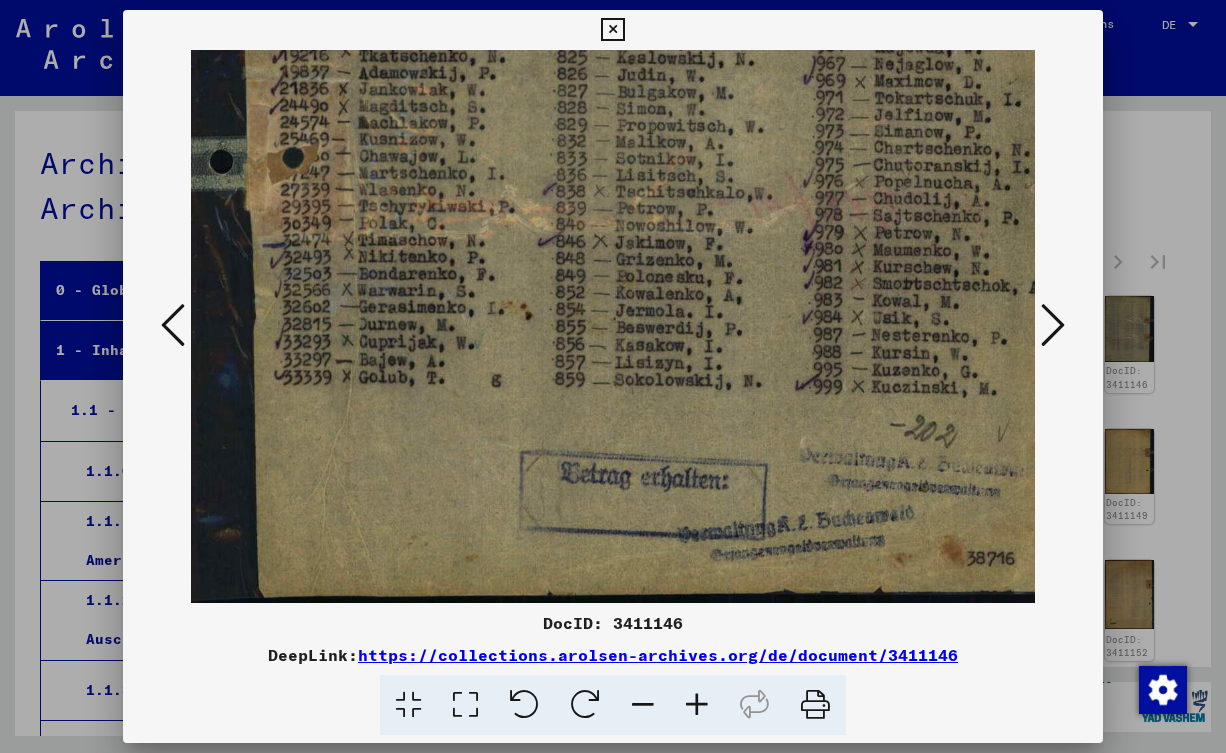 scroll, scrollTop: 650, scrollLeft: 31, axis: both 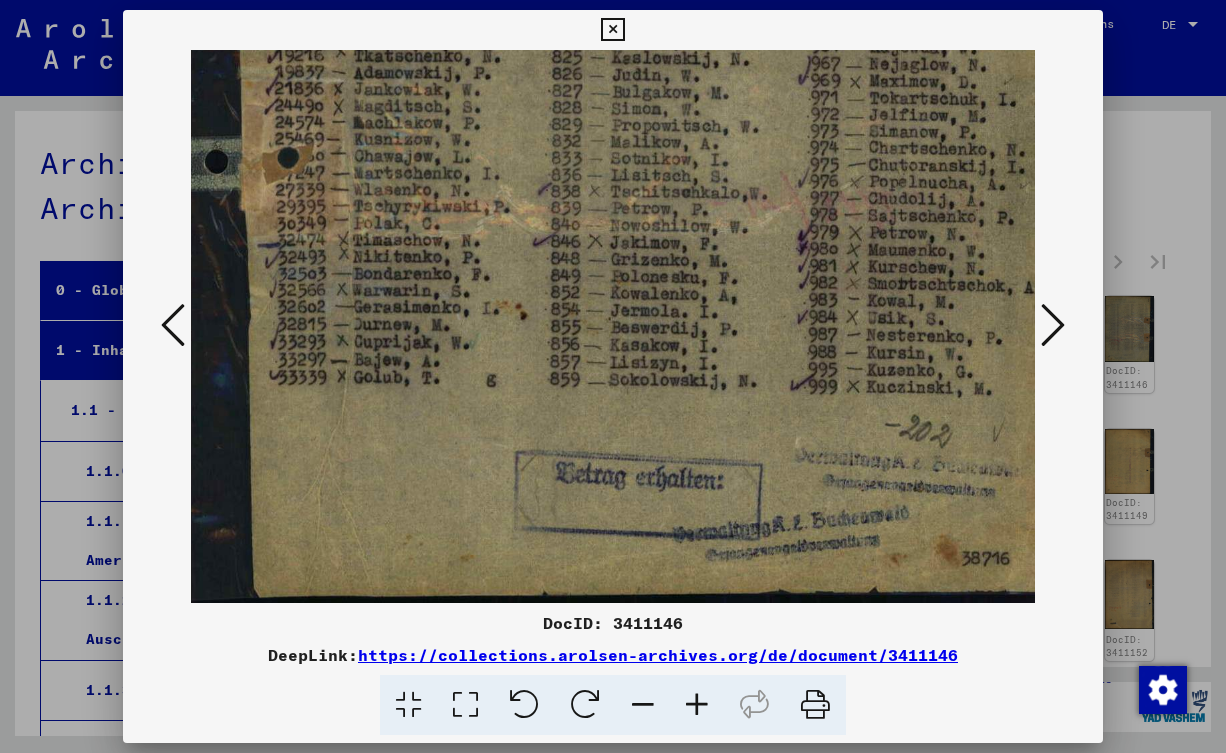 drag, startPoint x: 943, startPoint y: 400, endPoint x: 912, endPoint y: 228, distance: 174.77129 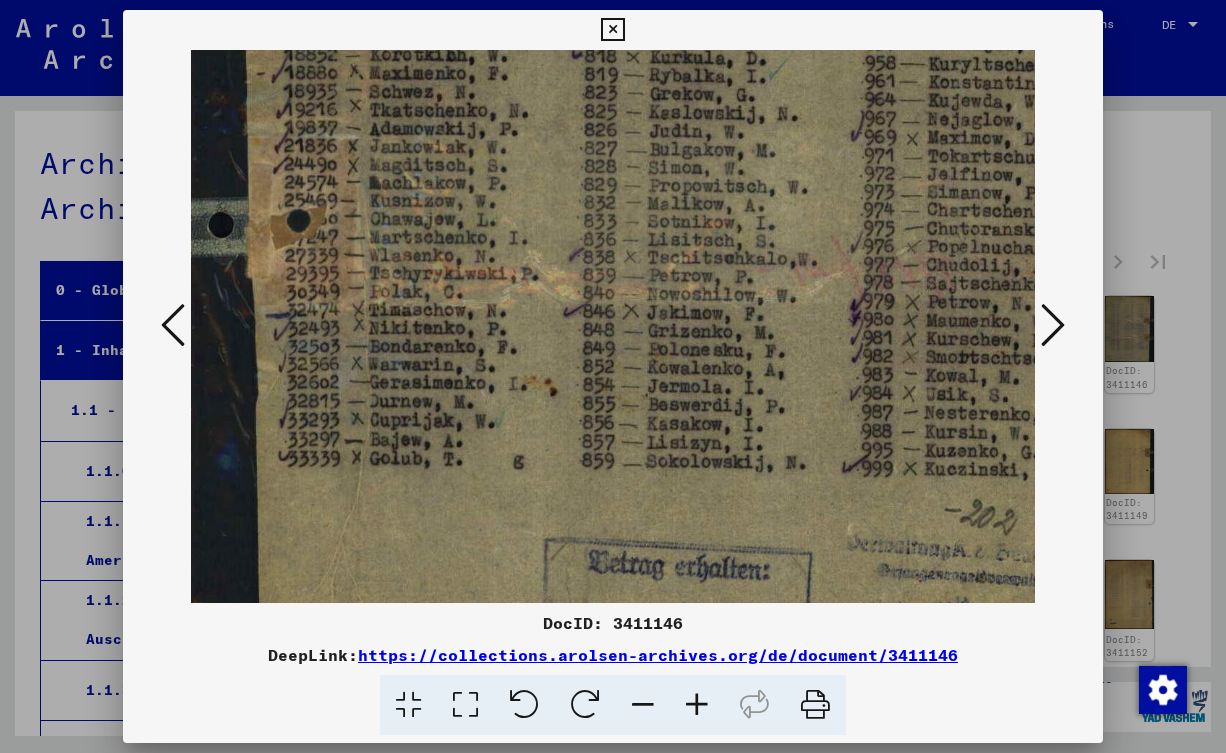 click at bounding box center (697, 705) 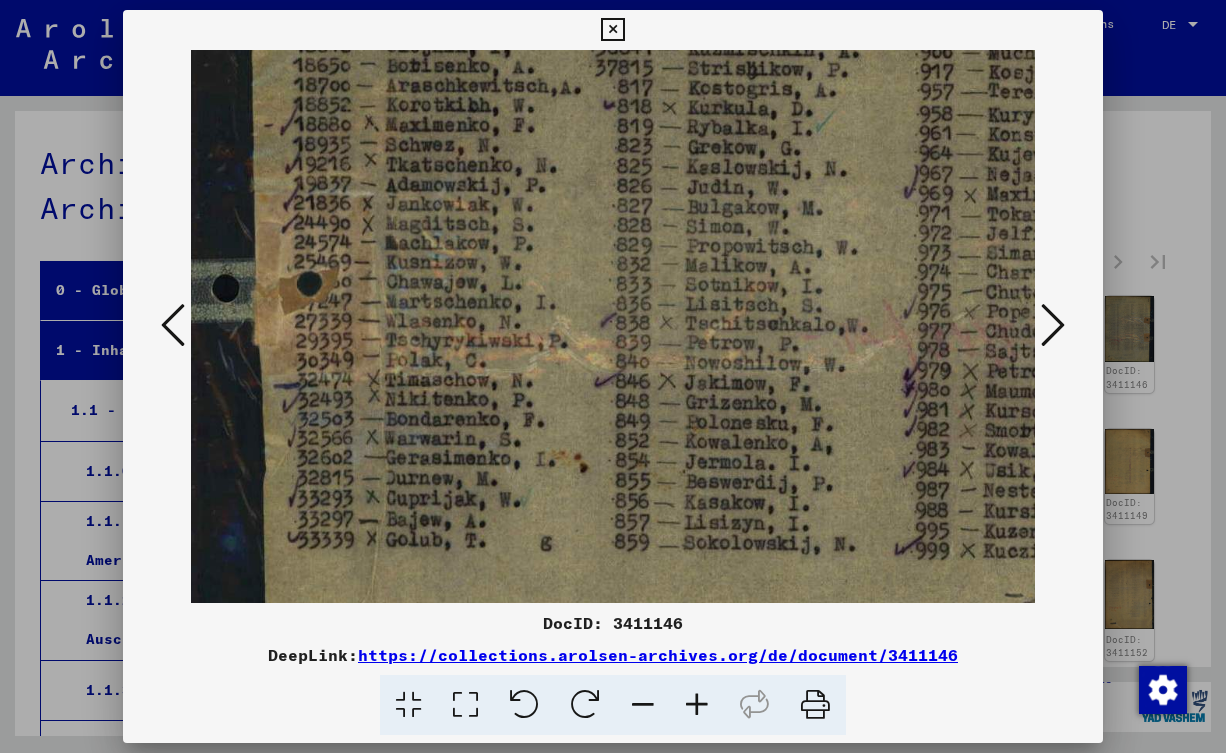 scroll, scrollTop: 850, scrollLeft: 198, axis: both 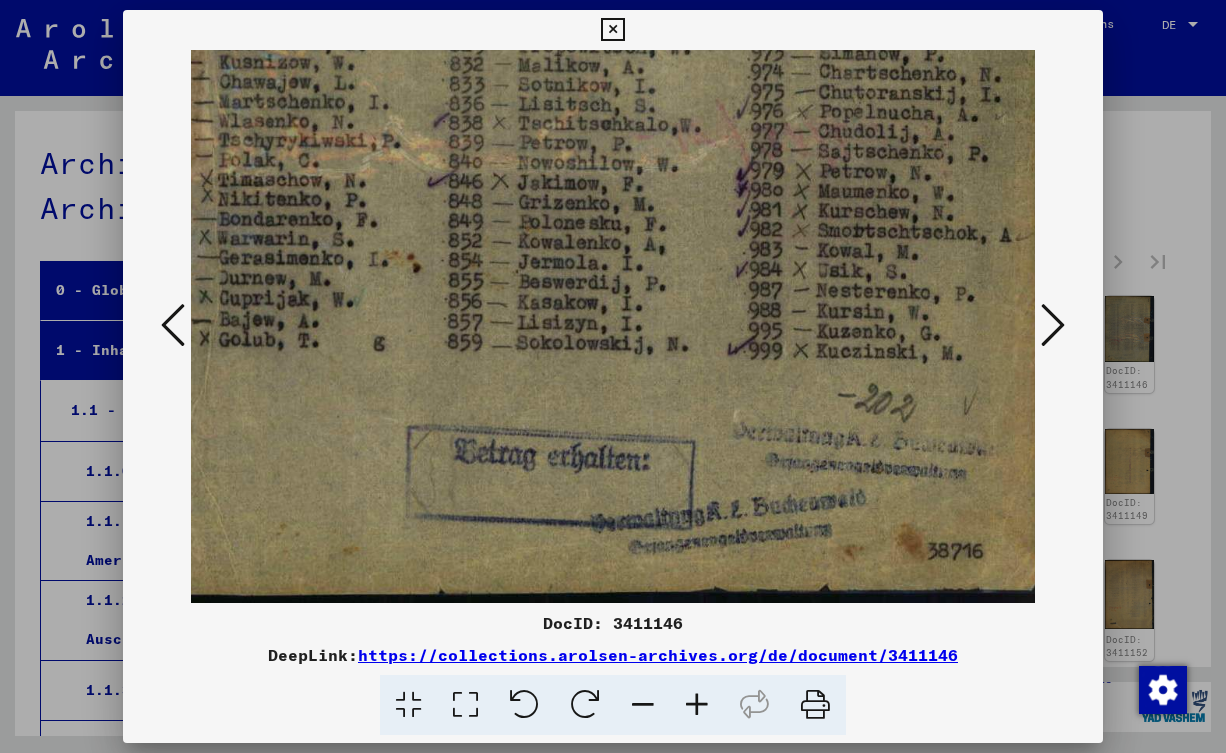 drag, startPoint x: 721, startPoint y: 537, endPoint x: 438, endPoint y: 202, distance: 438.5362 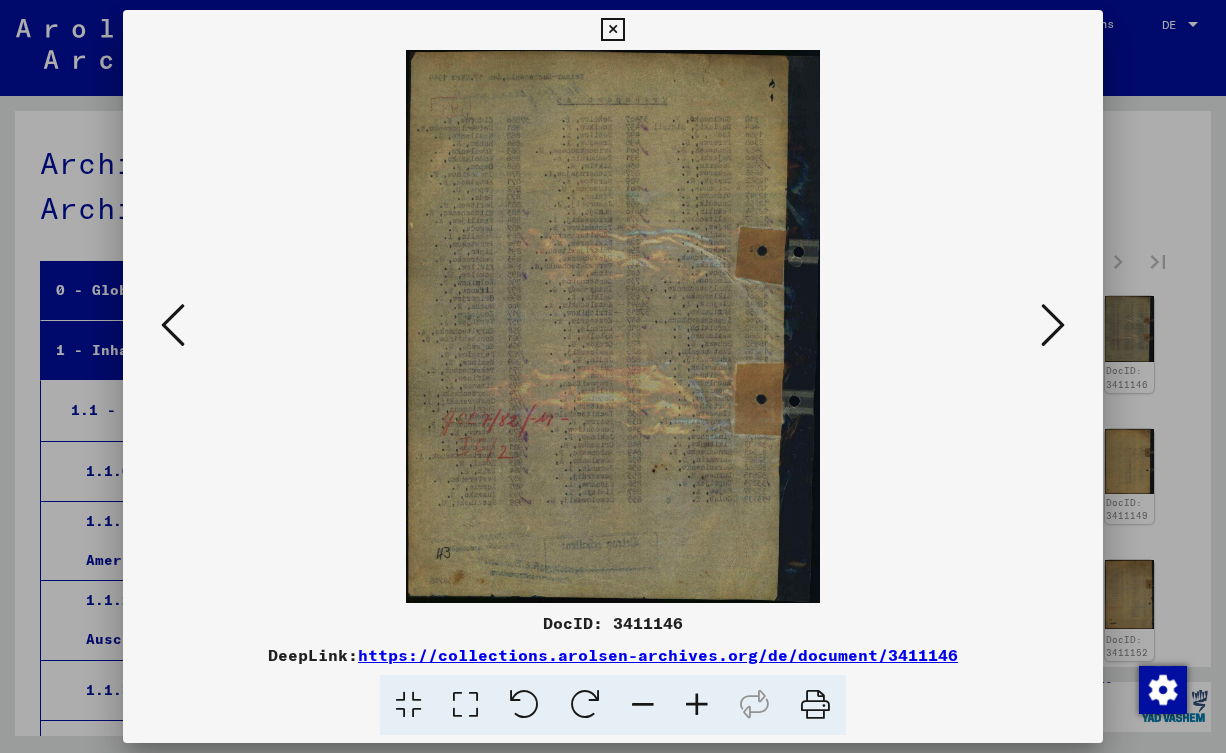 scroll, scrollTop: 0, scrollLeft: 0, axis: both 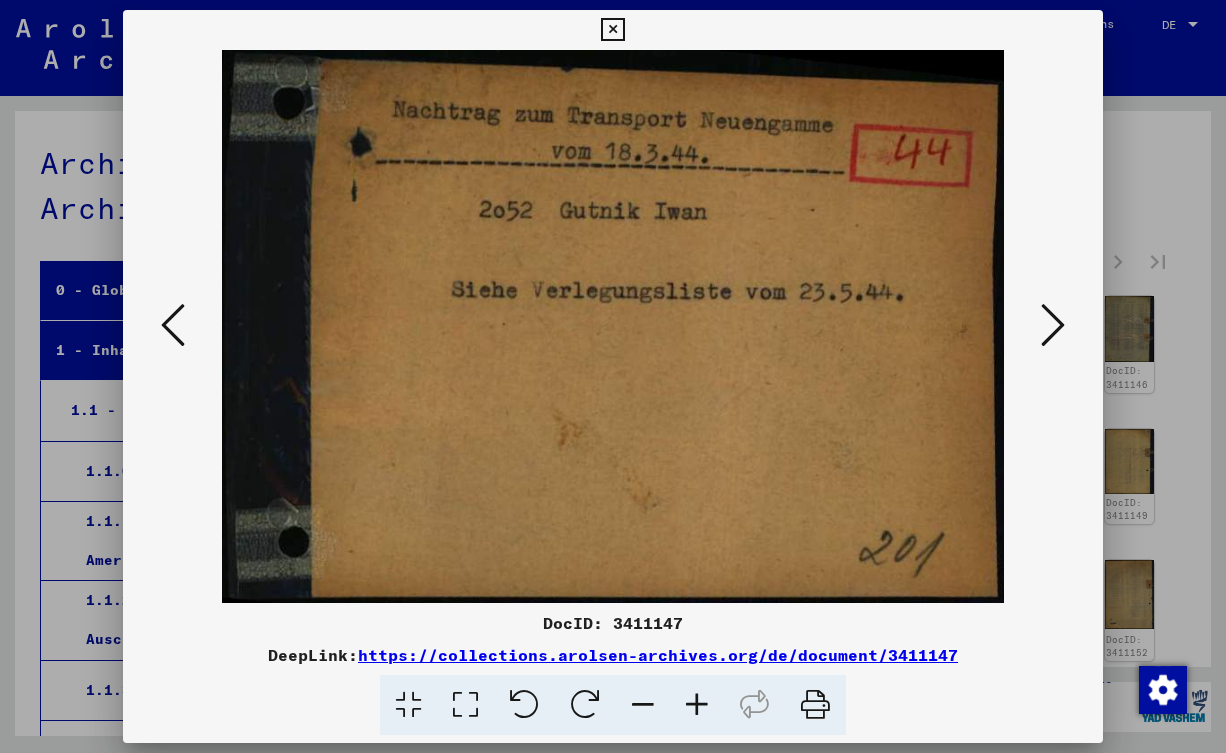 click at bounding box center [1053, 326] 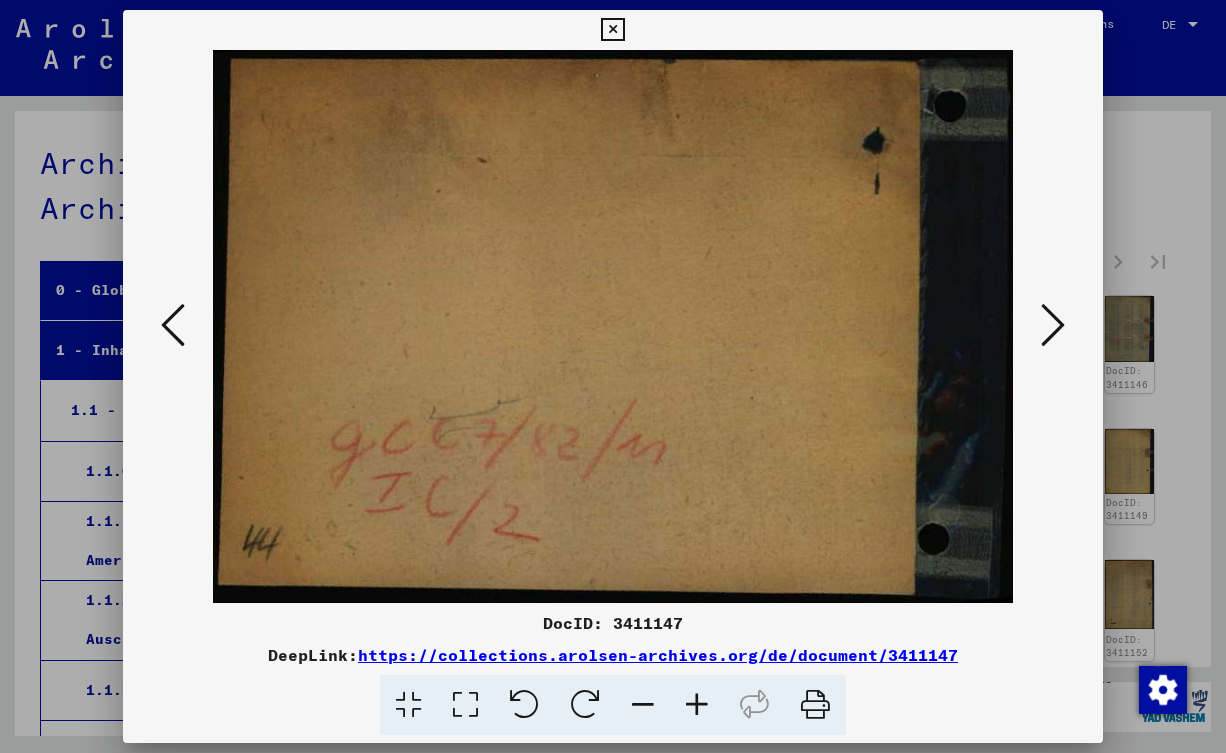 click at bounding box center (1053, 326) 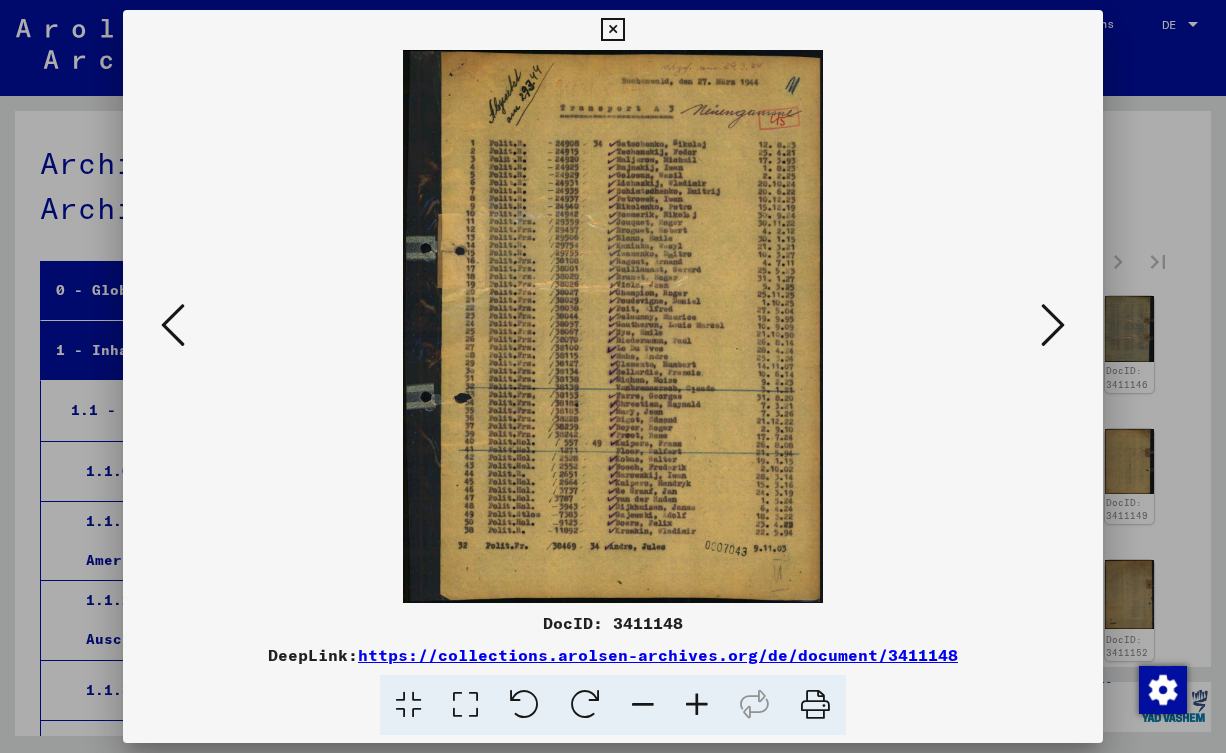 click at bounding box center (697, 705) 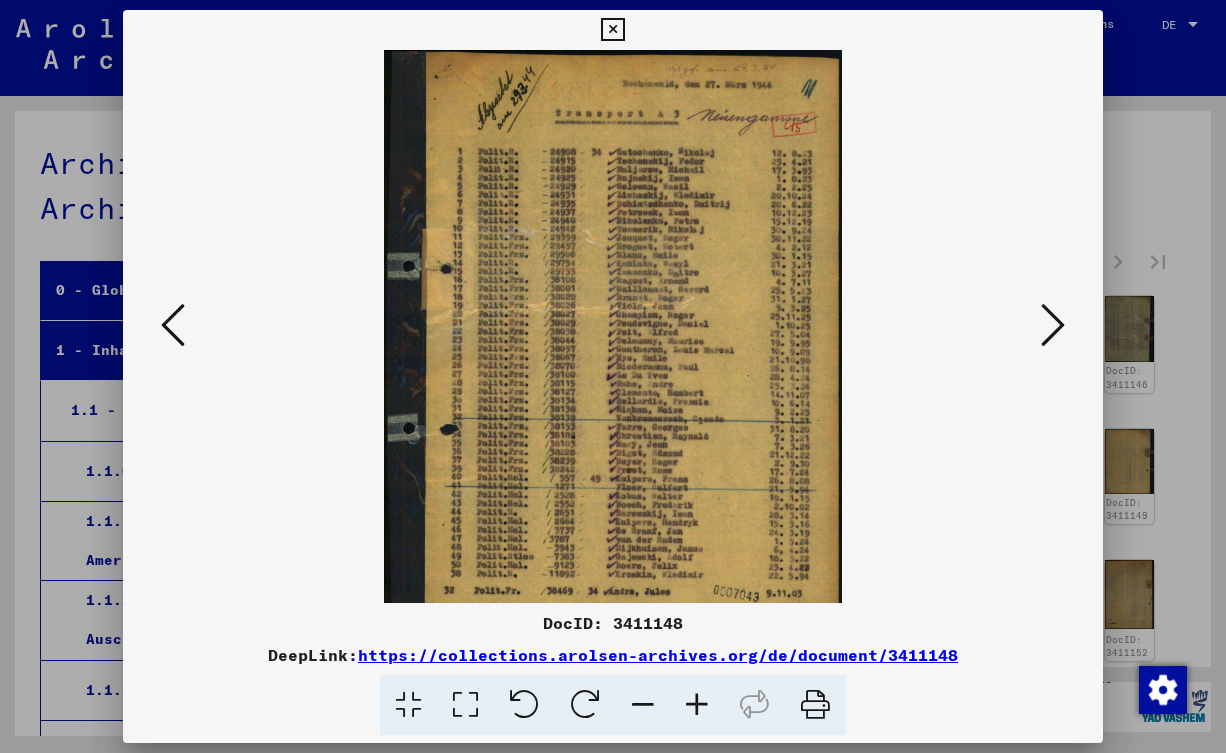 click at bounding box center (697, 705) 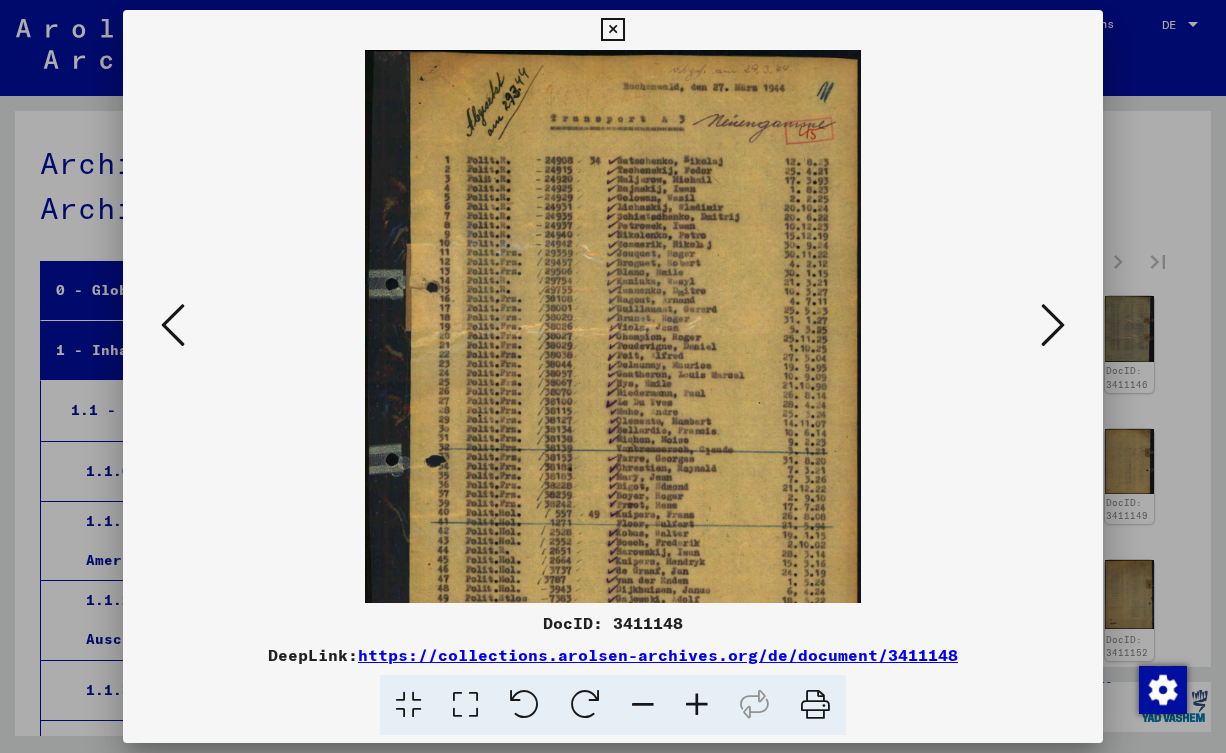 click at bounding box center [697, 705] 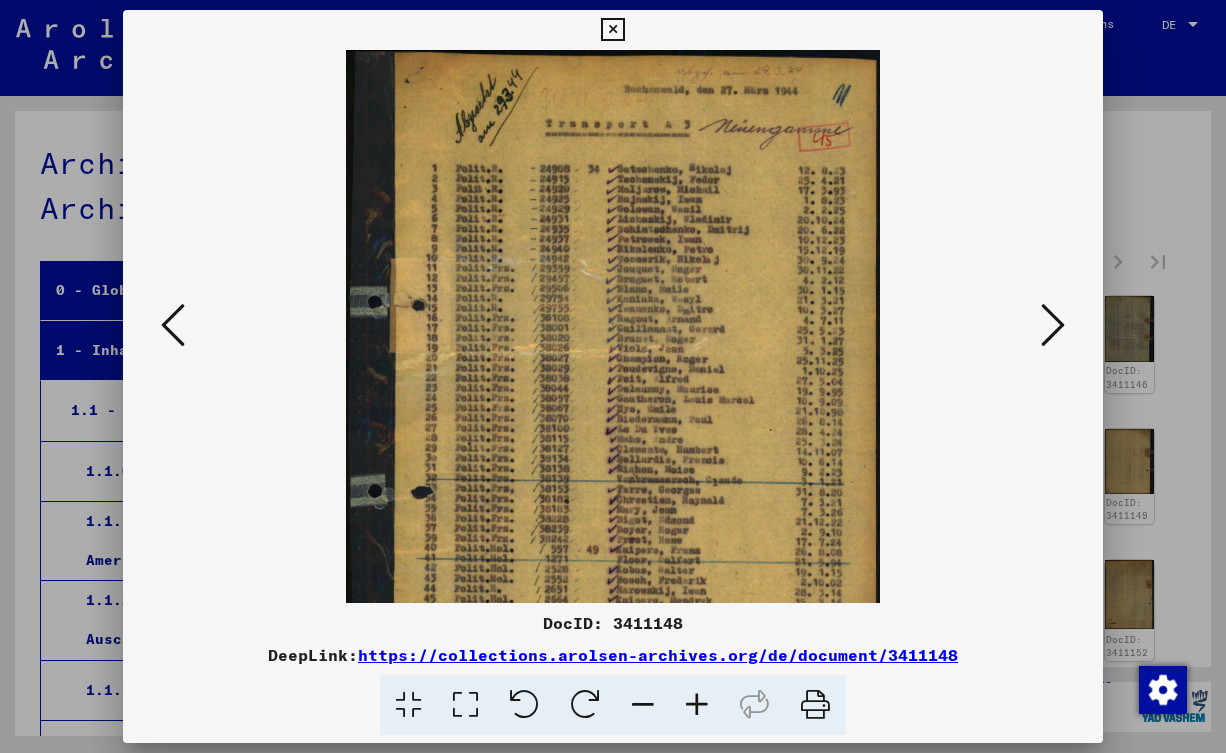 click at bounding box center [697, 705] 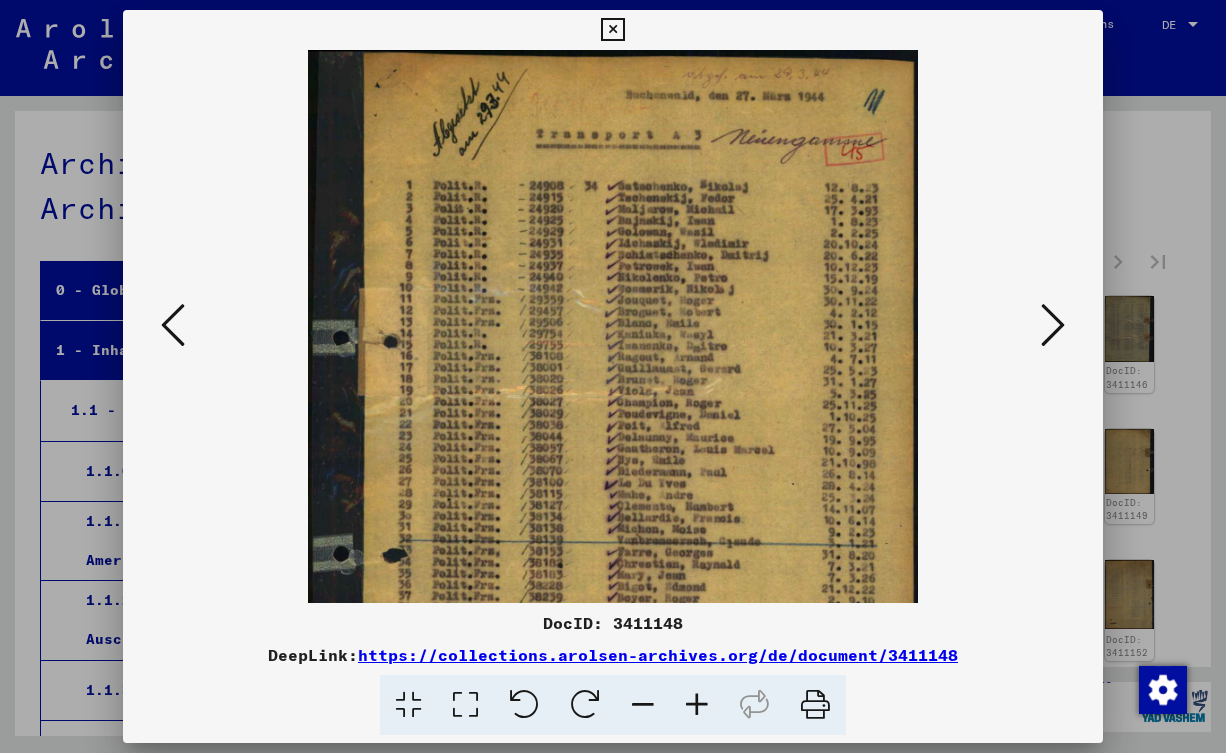 click at bounding box center [697, 705] 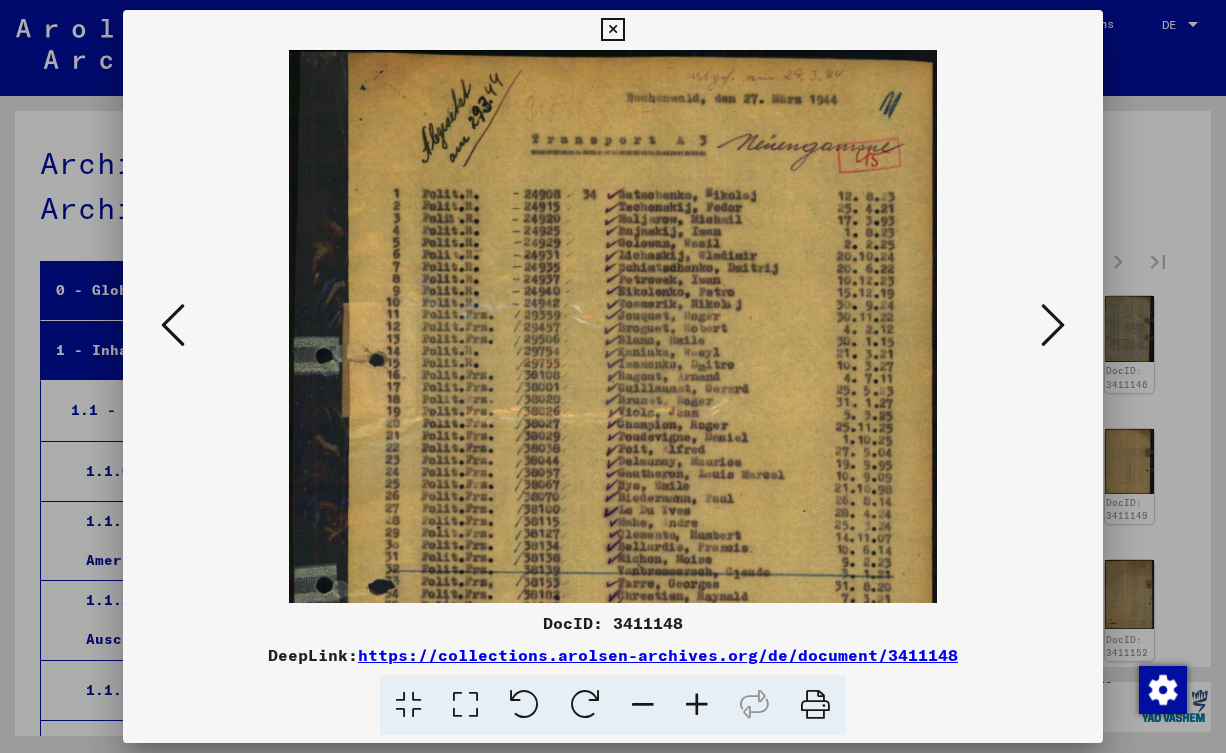 click at bounding box center (697, 705) 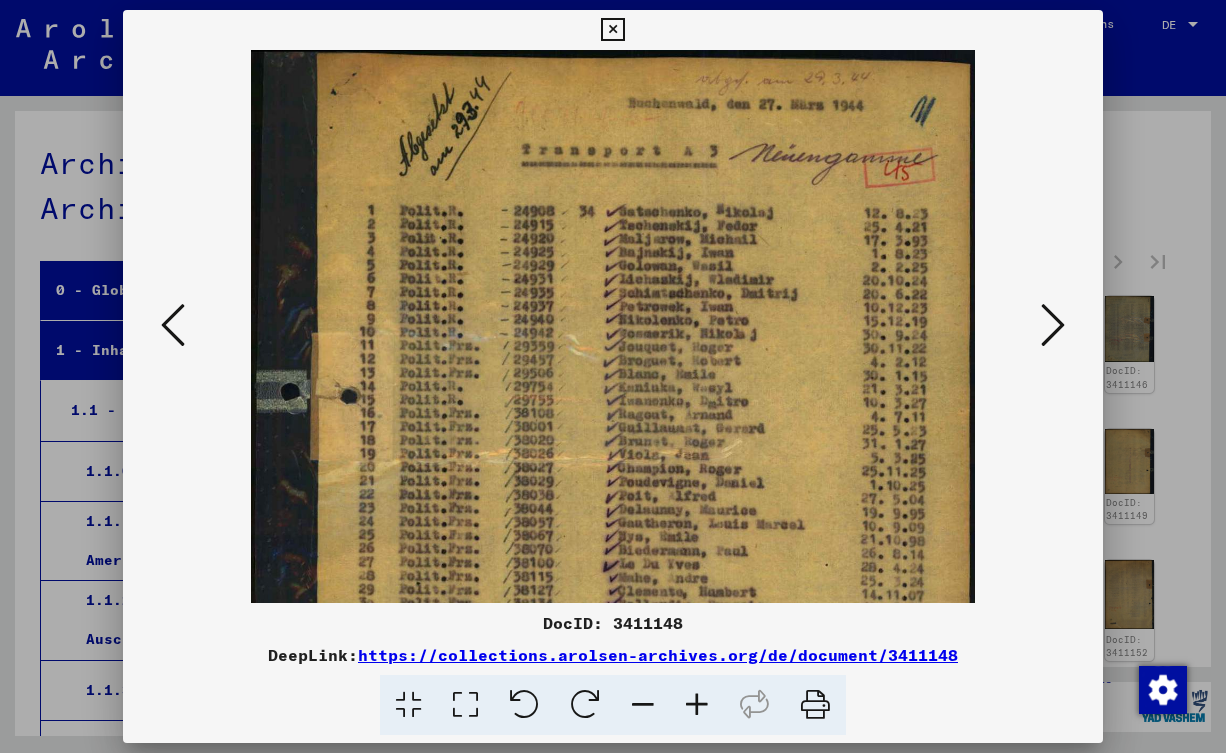 click at bounding box center [697, 705] 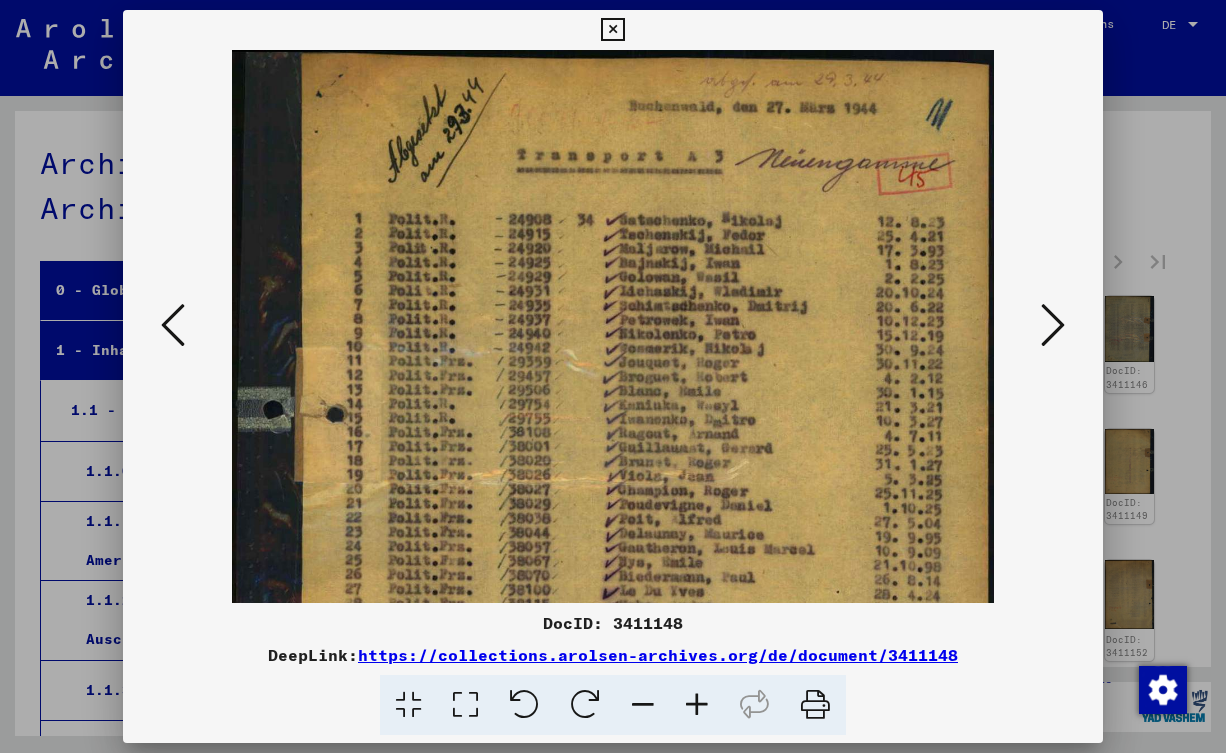 click at bounding box center [697, 705] 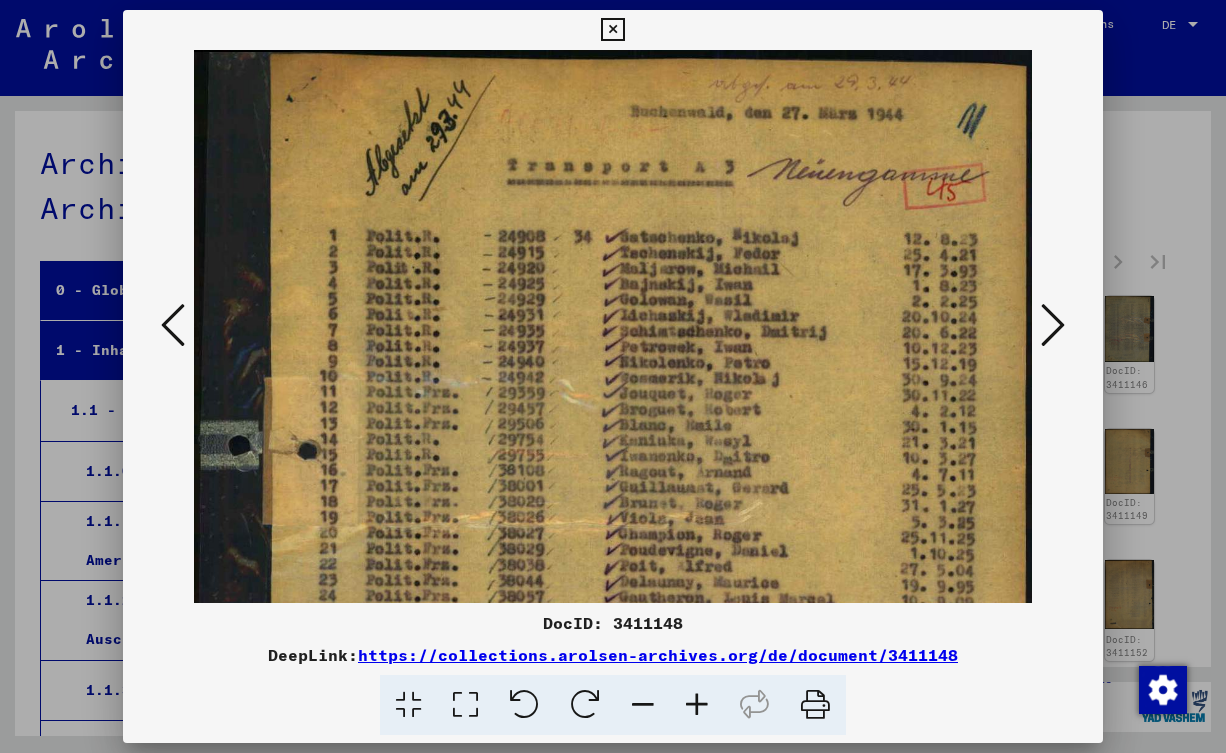 click at bounding box center (697, 705) 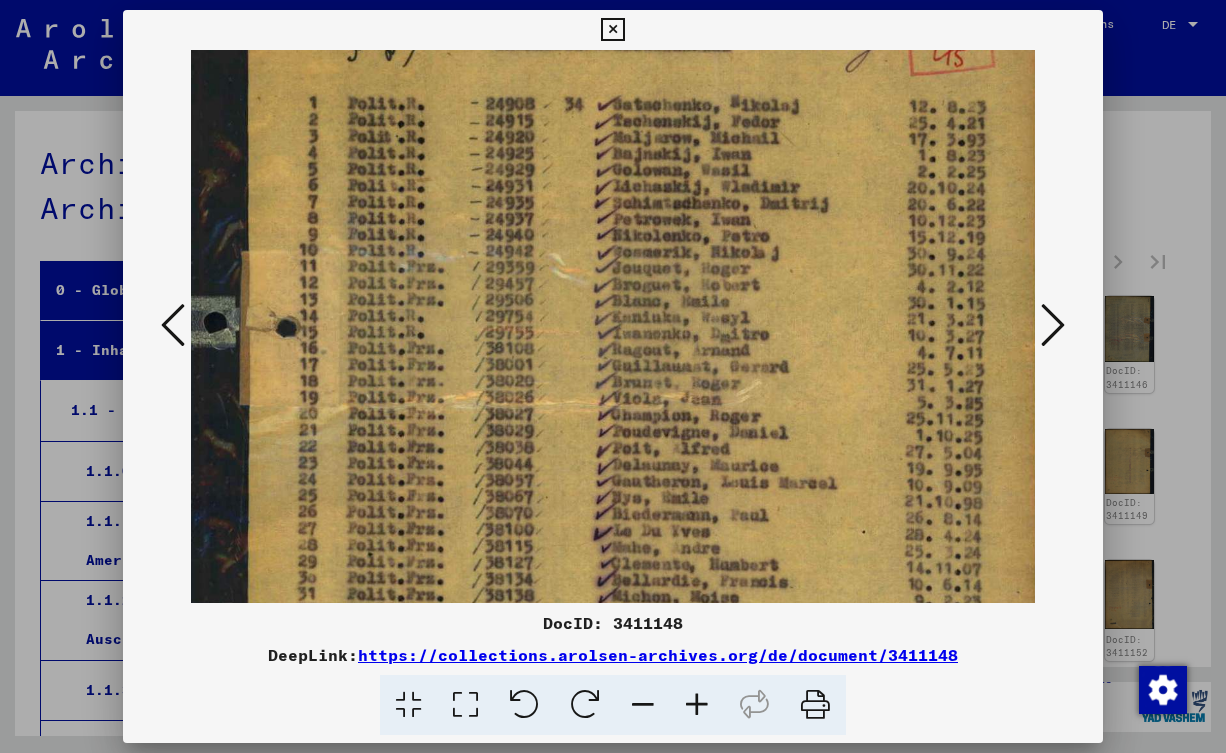 scroll, scrollTop: 157, scrollLeft: 23, axis: both 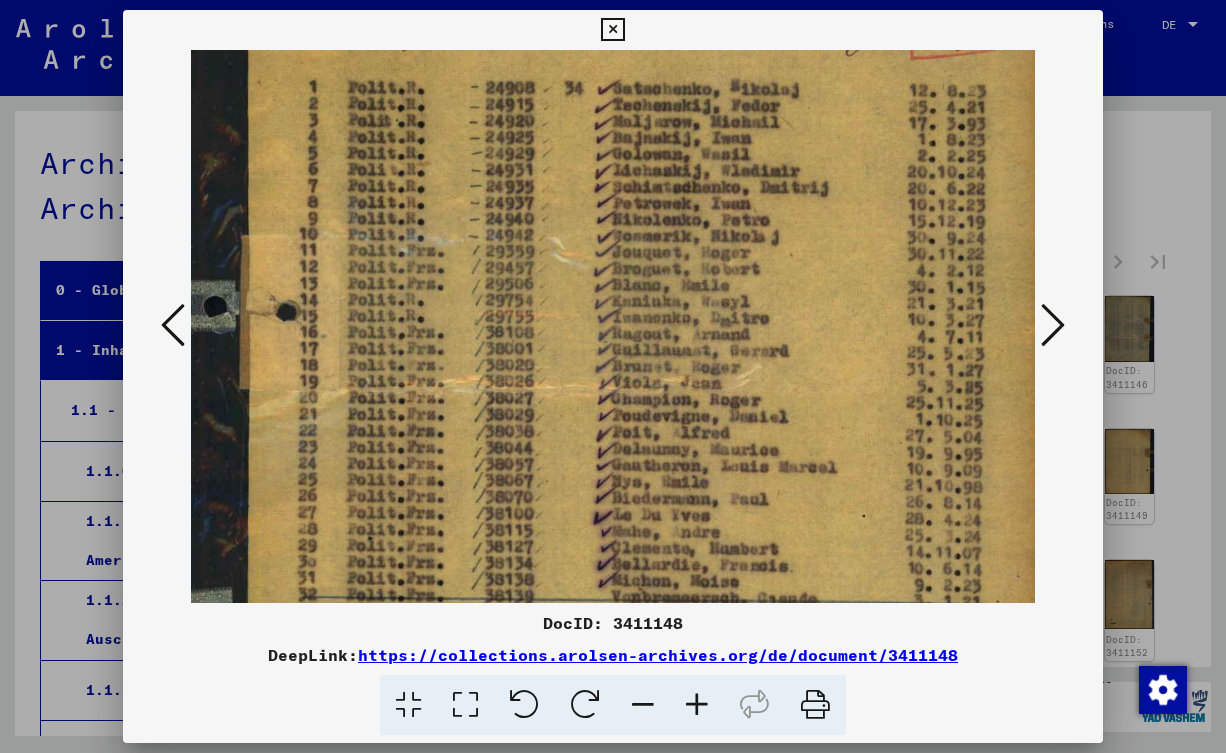 drag, startPoint x: 686, startPoint y: 539, endPoint x: 651, endPoint y: 382, distance: 160.85397 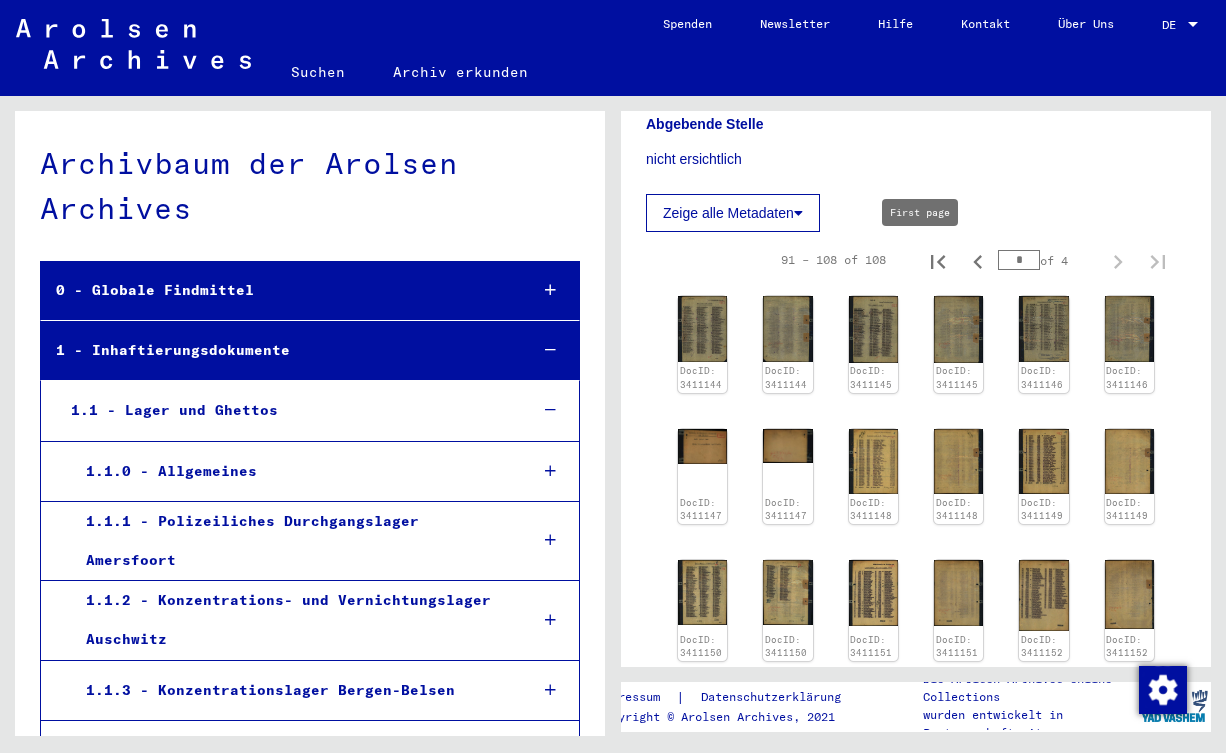 click 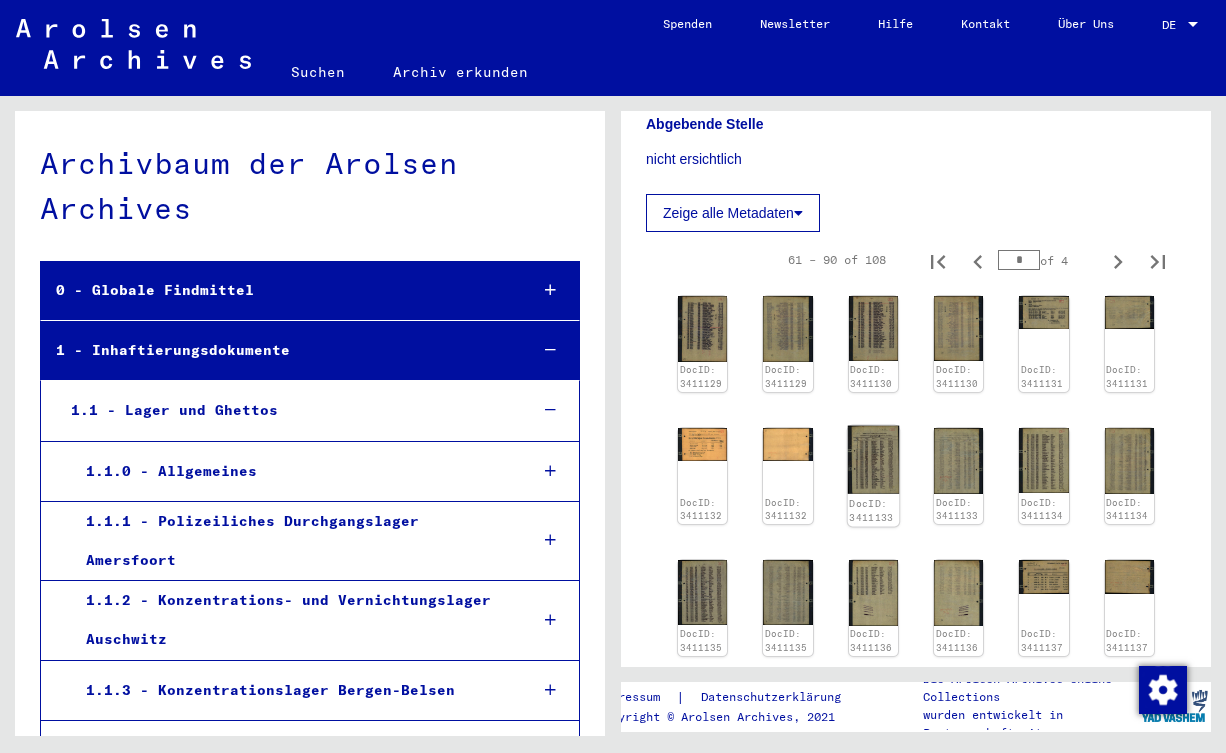click 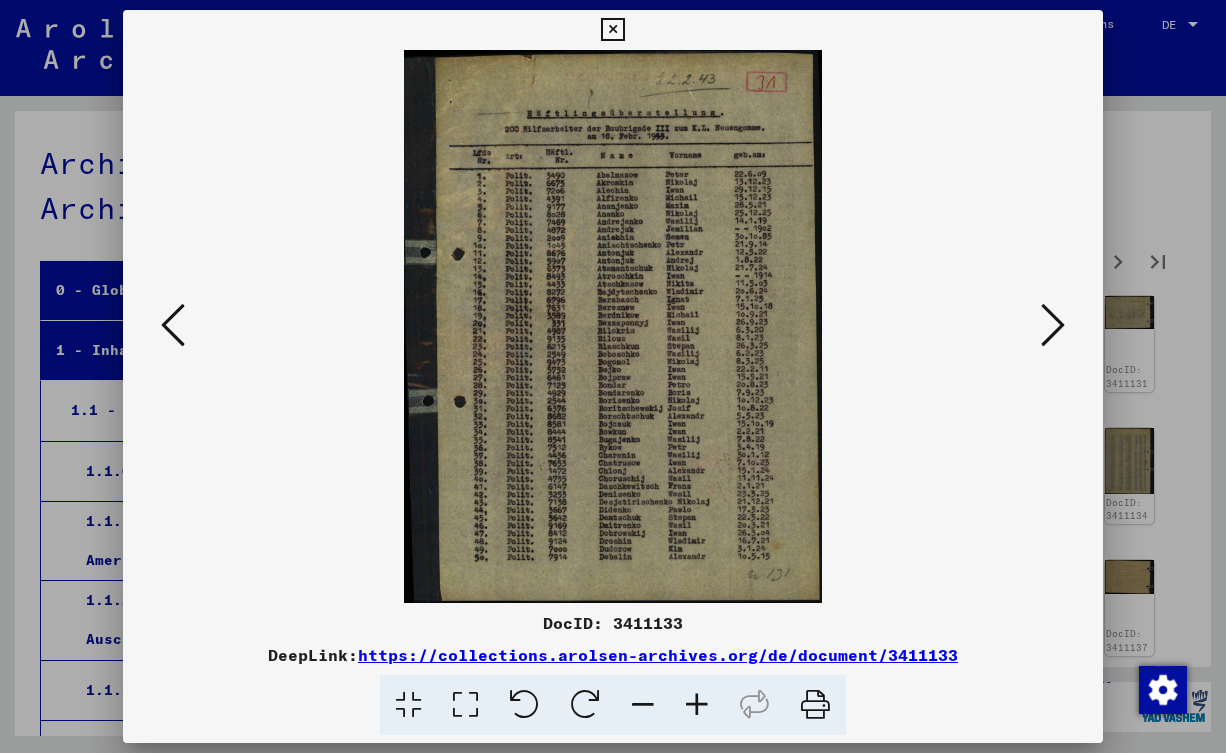 click at bounding box center (697, 705) 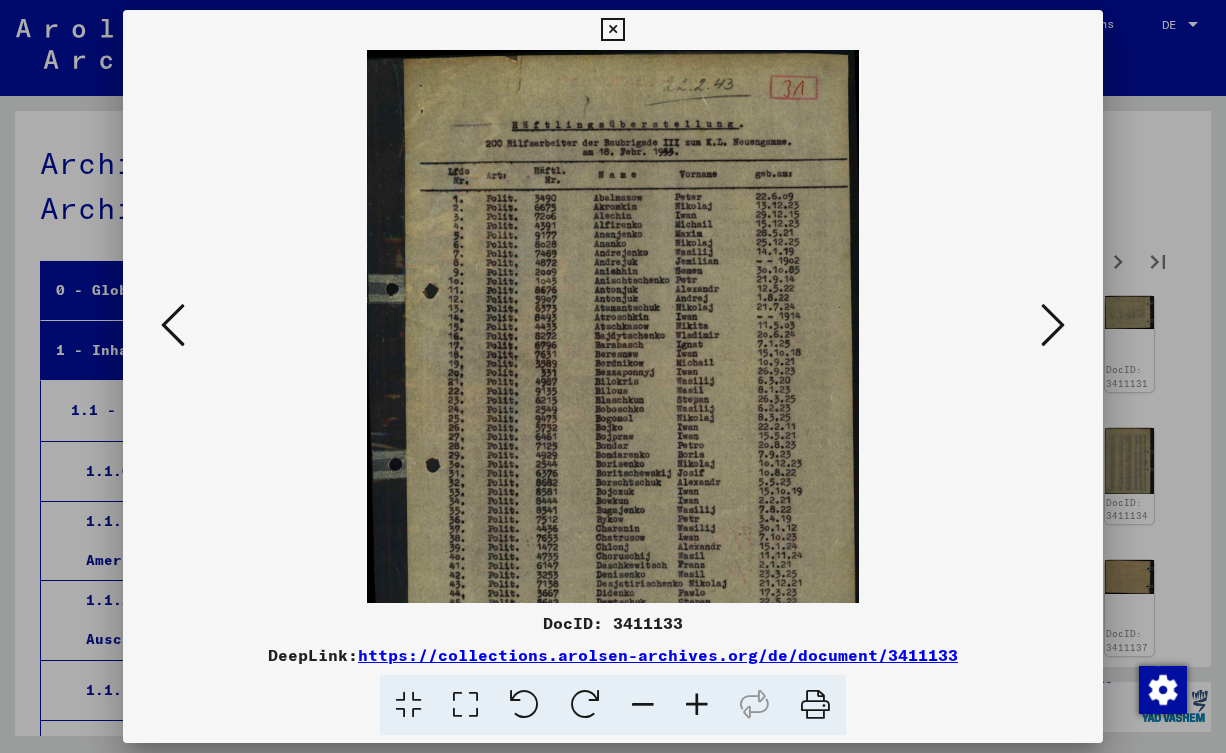click at bounding box center [697, 705] 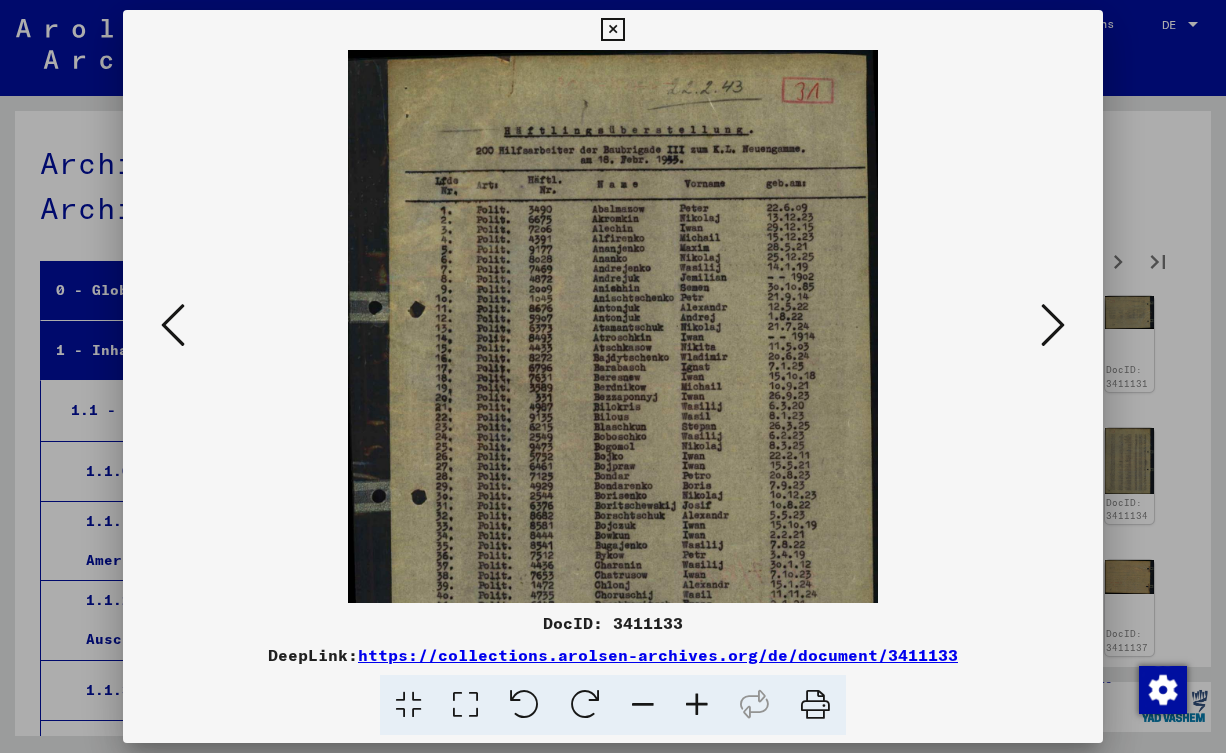 click at bounding box center [697, 705] 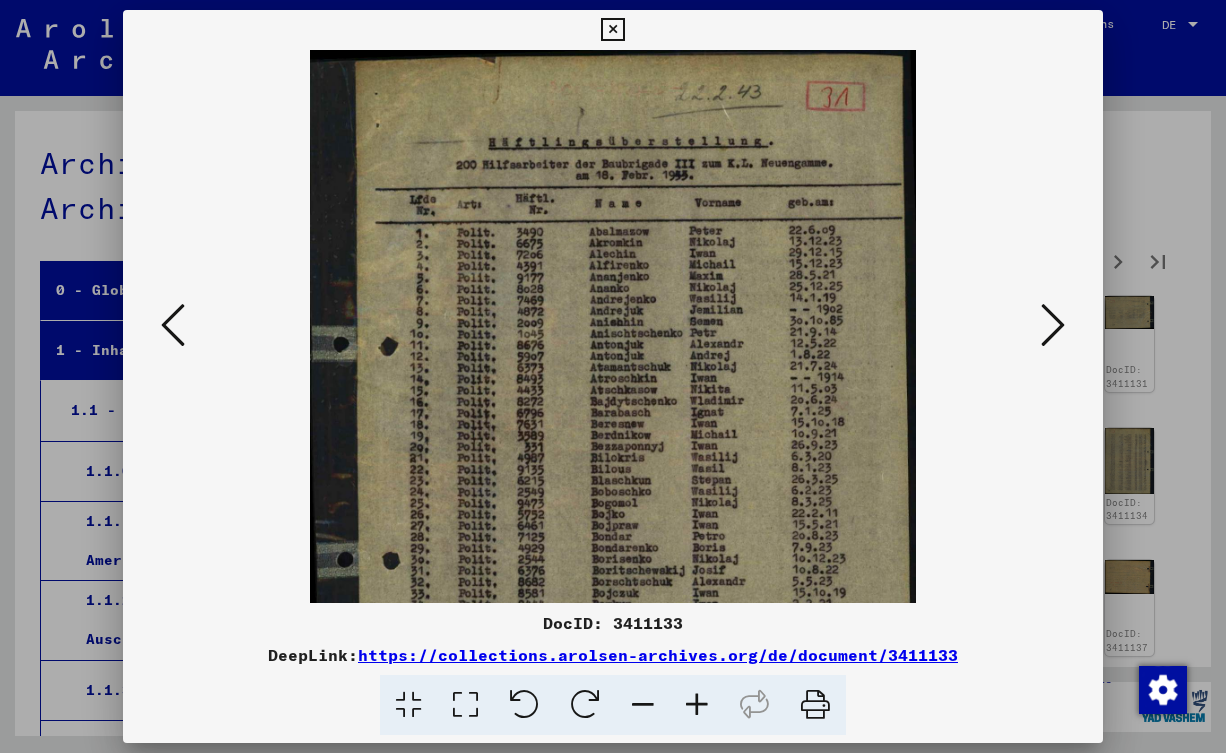 click at bounding box center (697, 705) 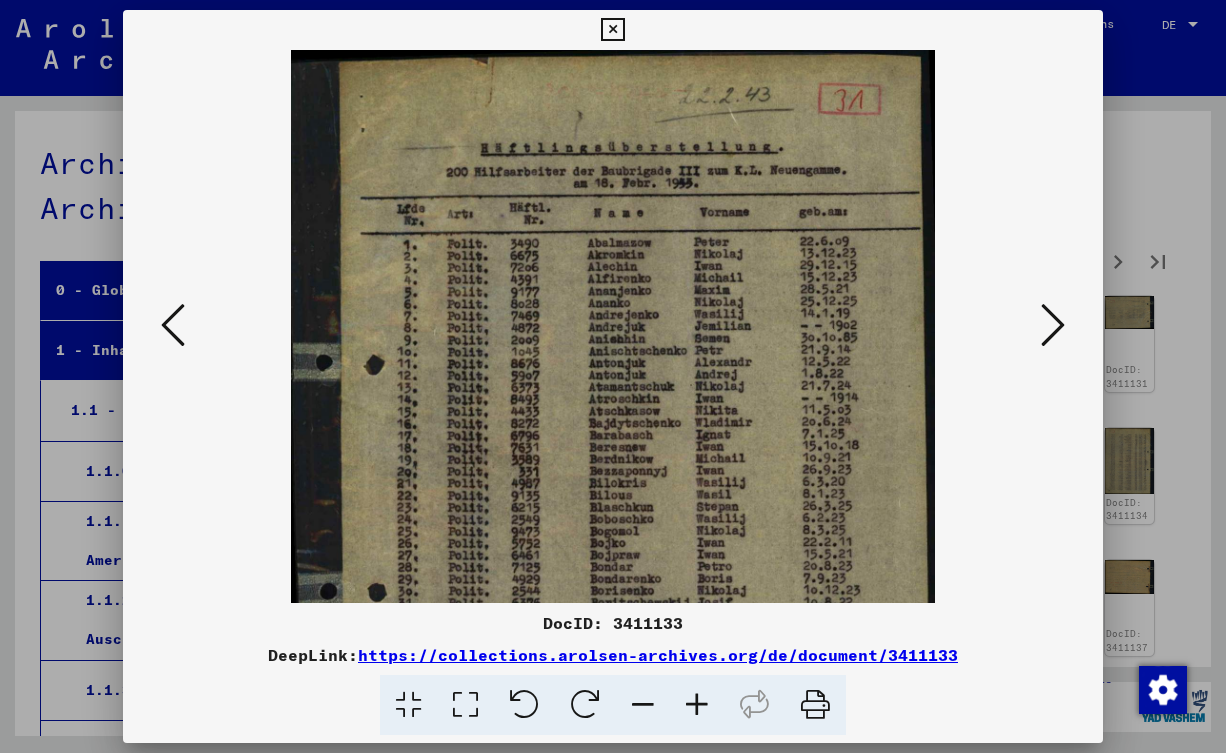 click at bounding box center [697, 705] 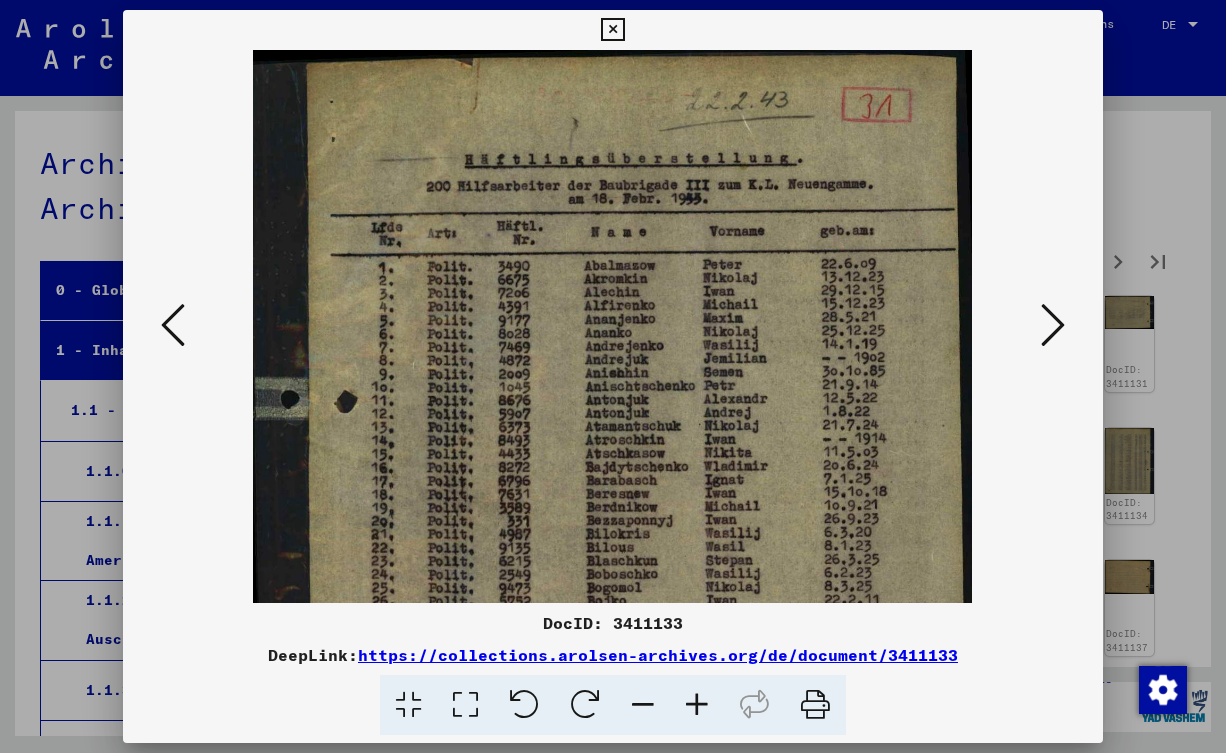 click at bounding box center (697, 705) 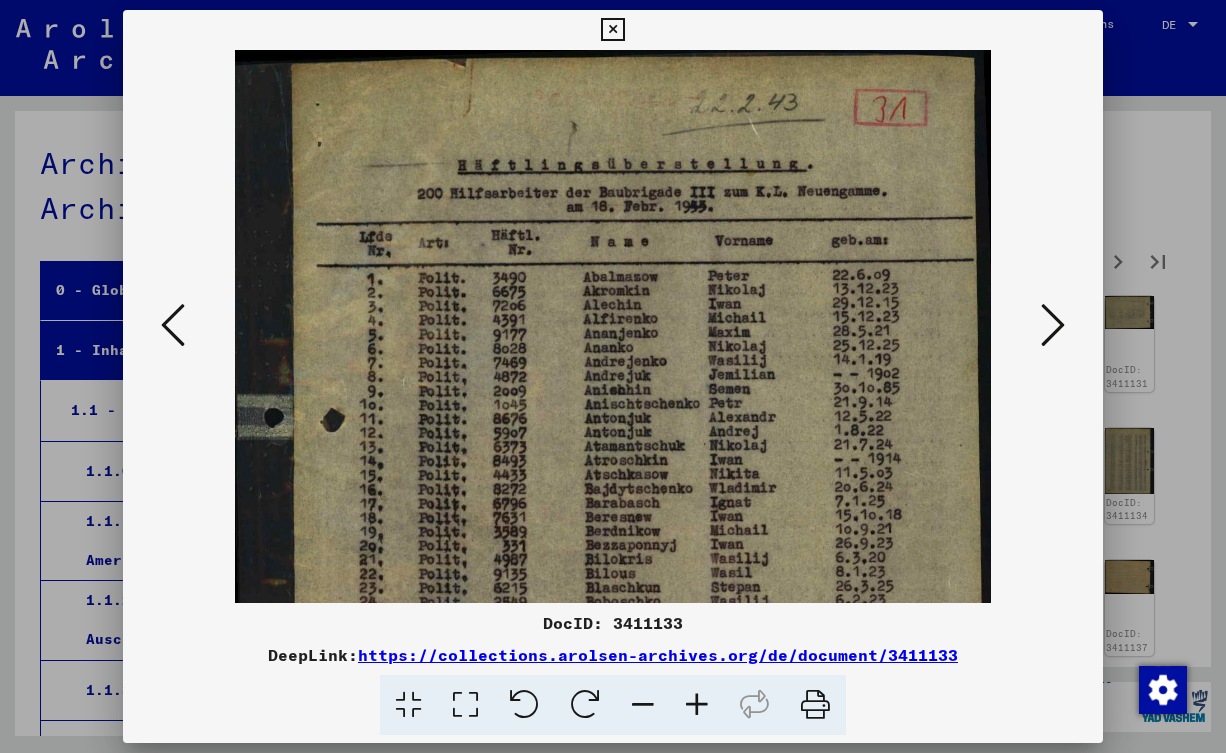 click at bounding box center (697, 705) 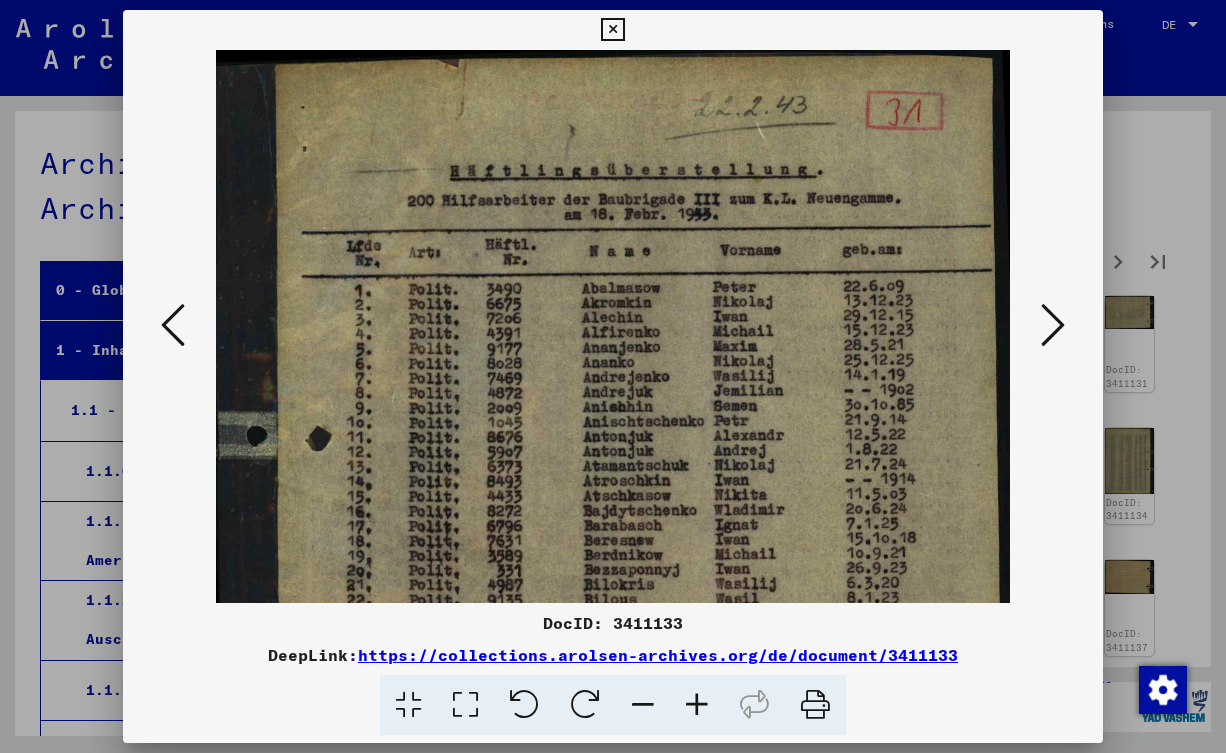 click at bounding box center (697, 705) 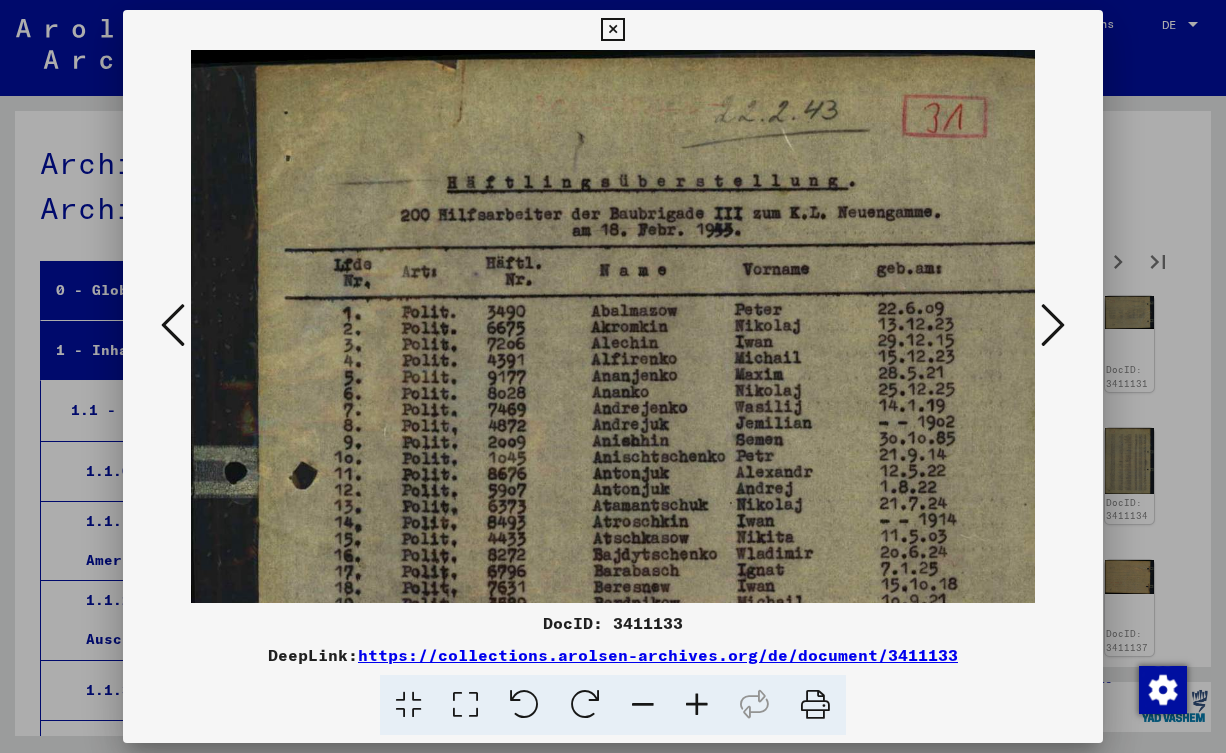 click at bounding box center [1053, 325] 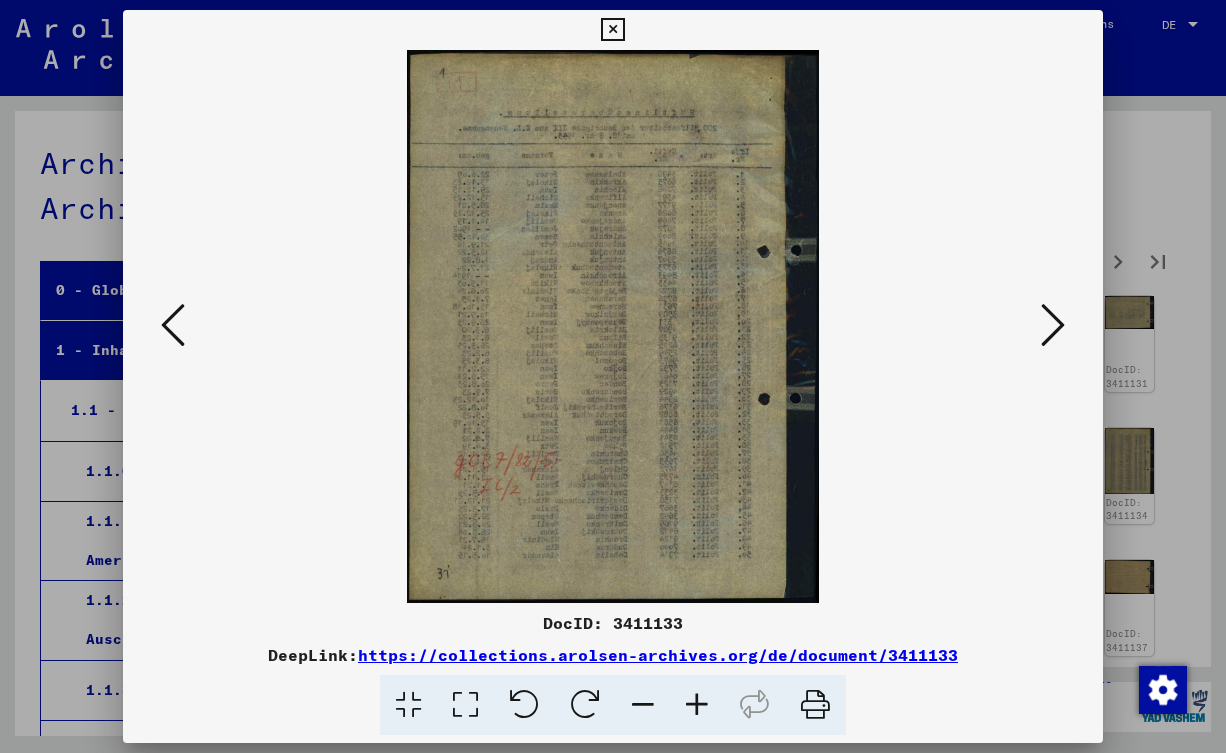 click at bounding box center (1053, 325) 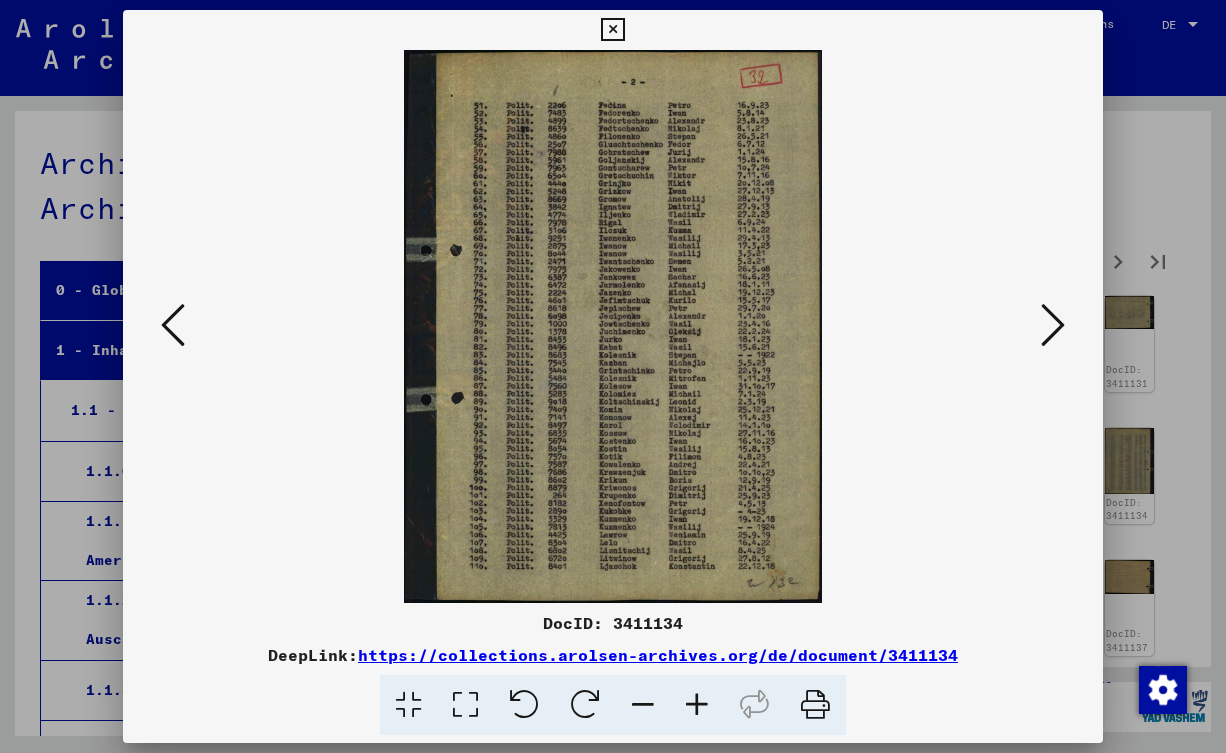 click at bounding box center [1053, 325] 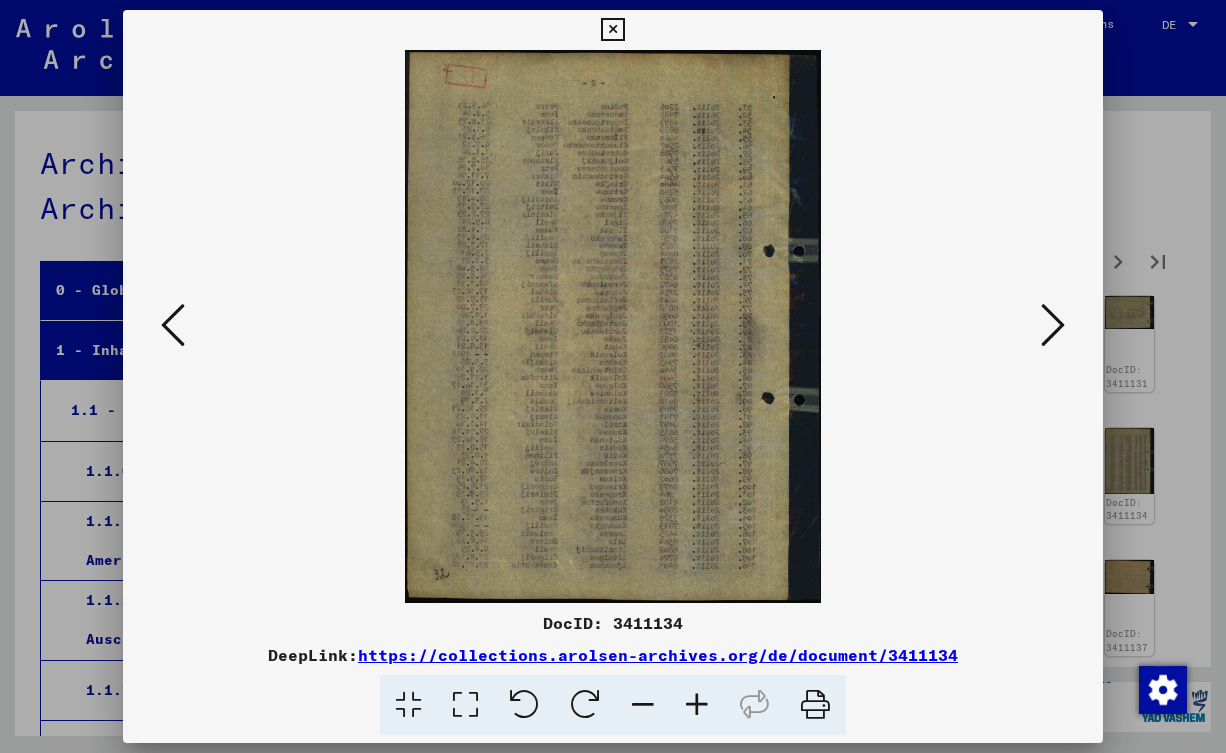click at bounding box center (1053, 325) 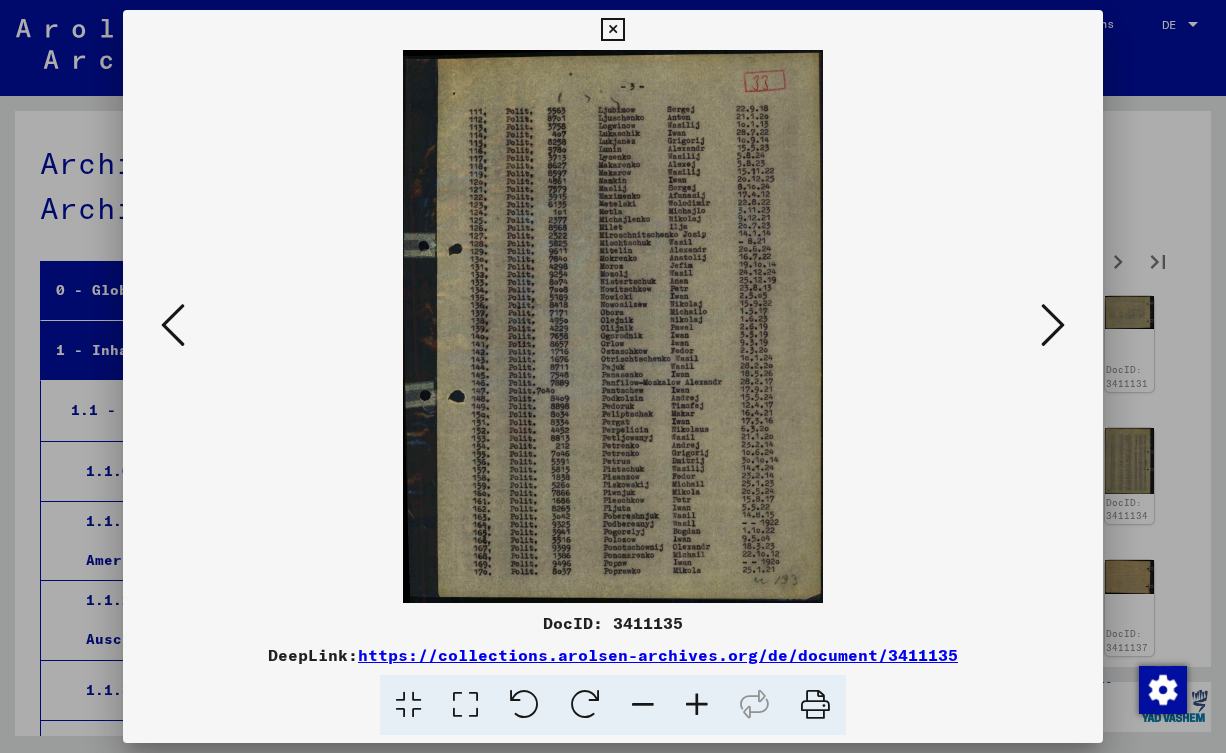 click at bounding box center (1053, 325) 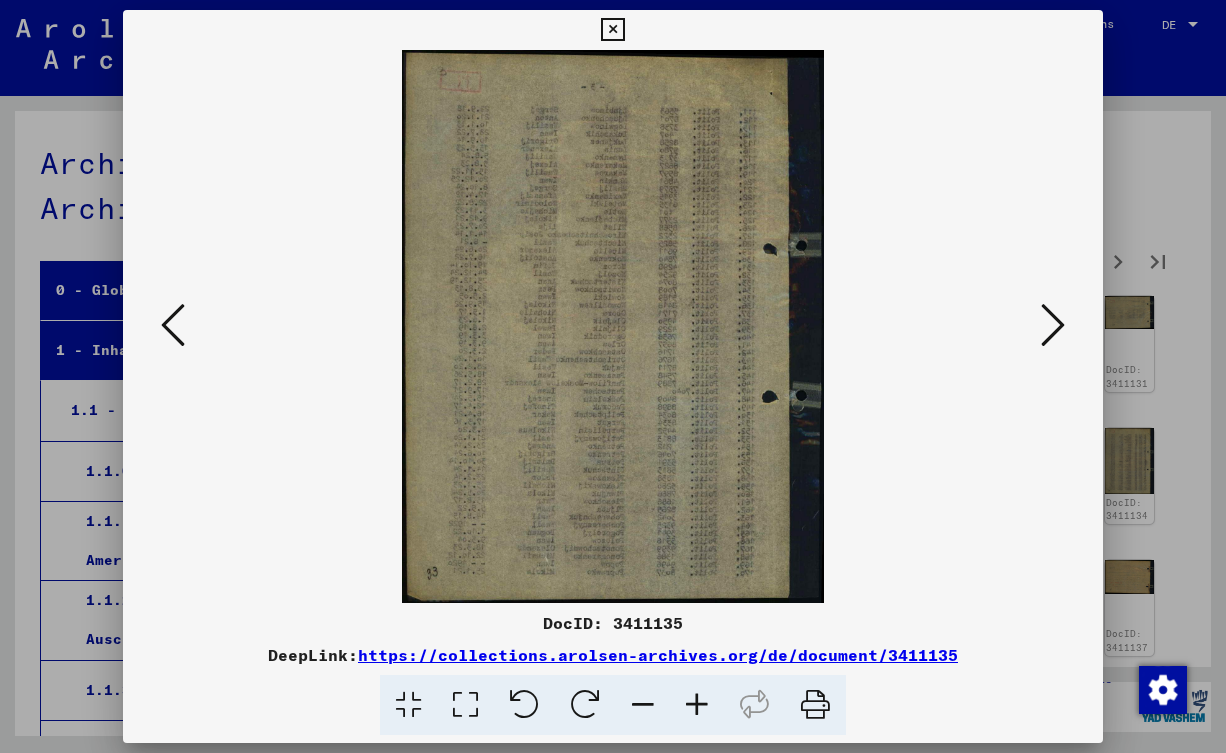 click at bounding box center (1053, 325) 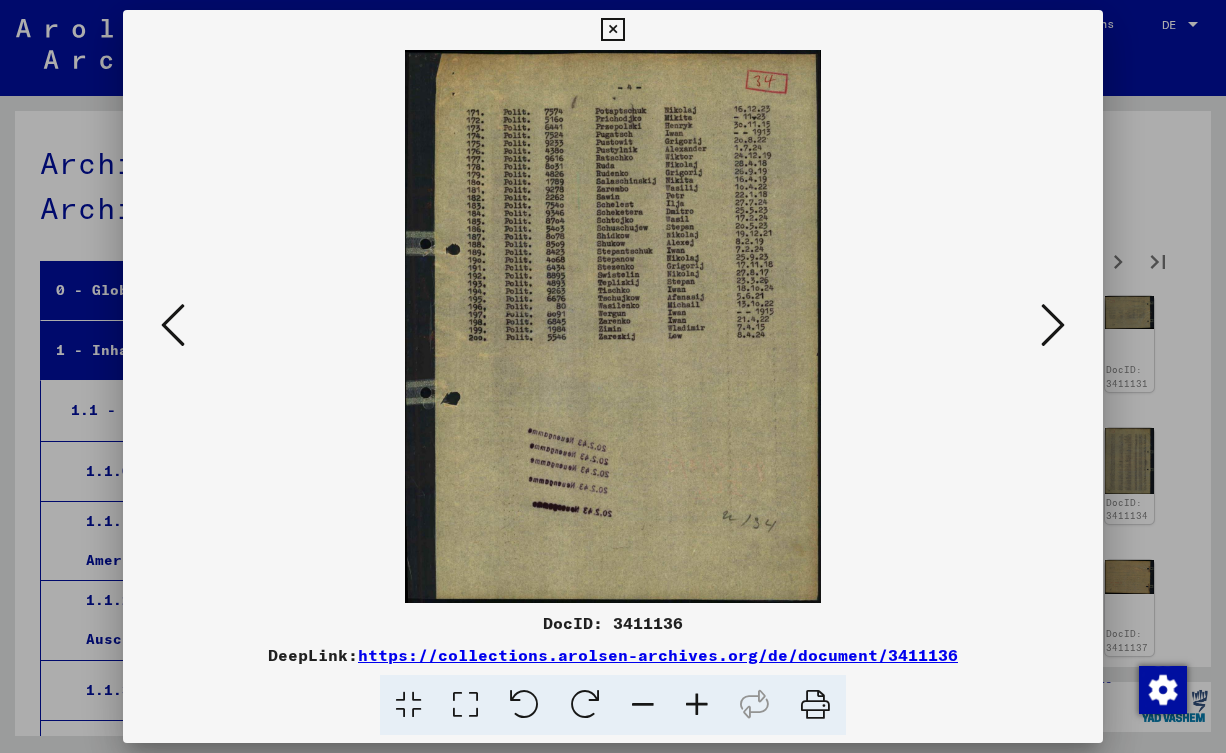 click at bounding box center [1053, 325] 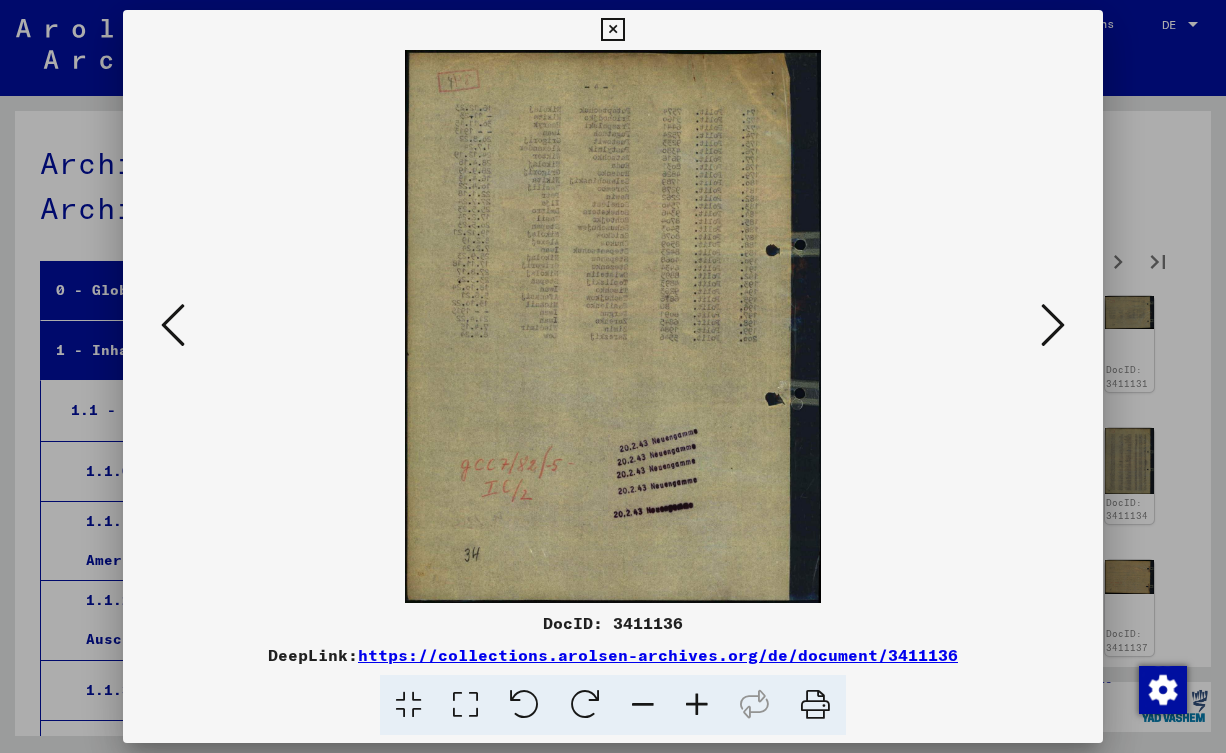 click at bounding box center (1053, 325) 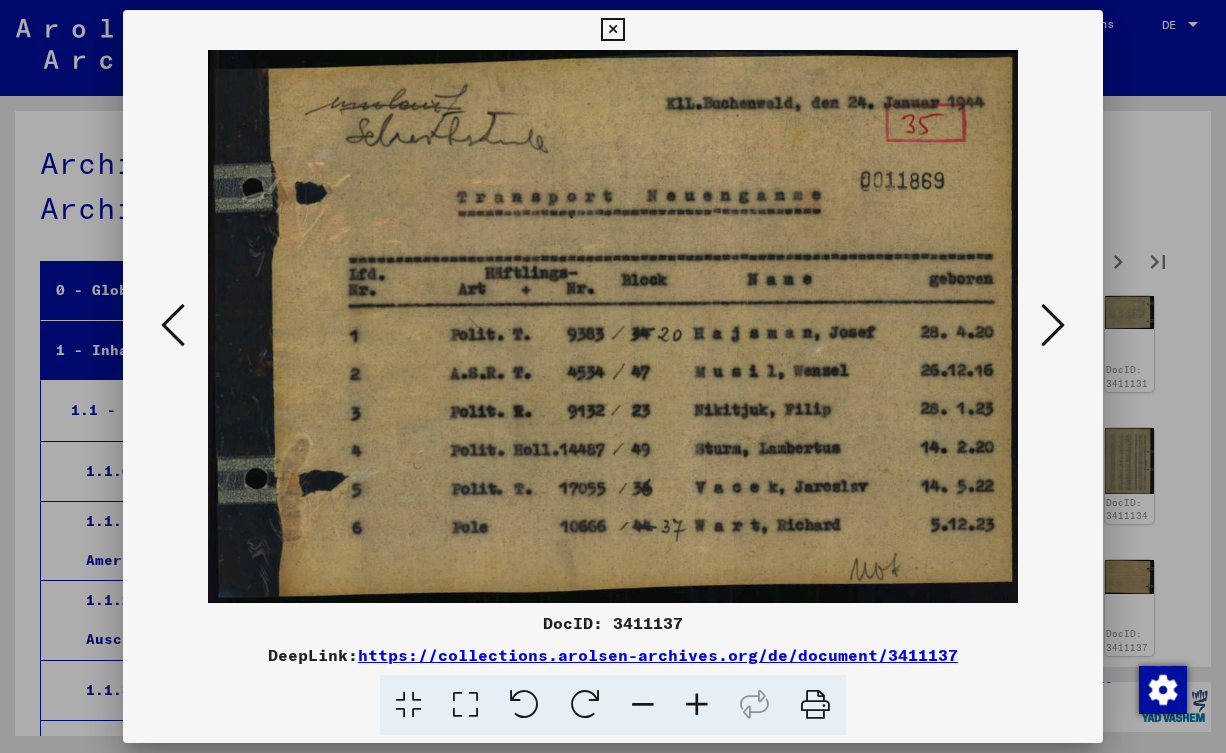 click at bounding box center [1053, 325] 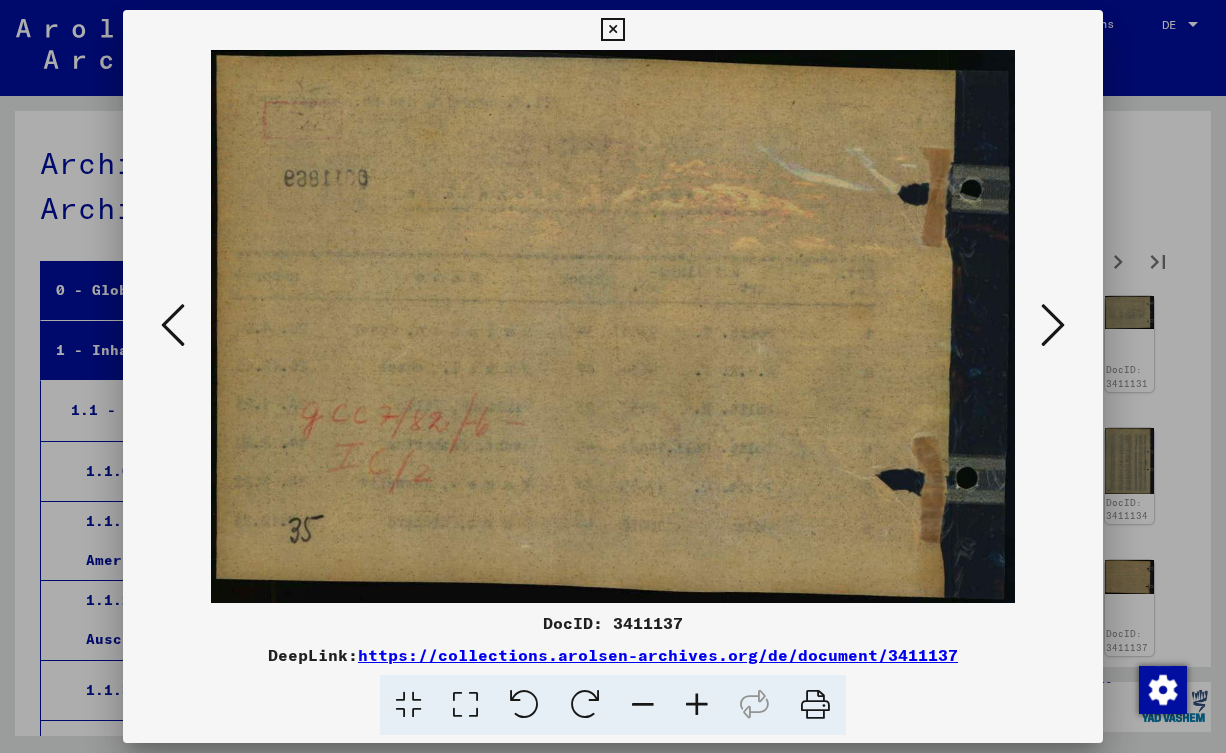 click at bounding box center (1053, 325) 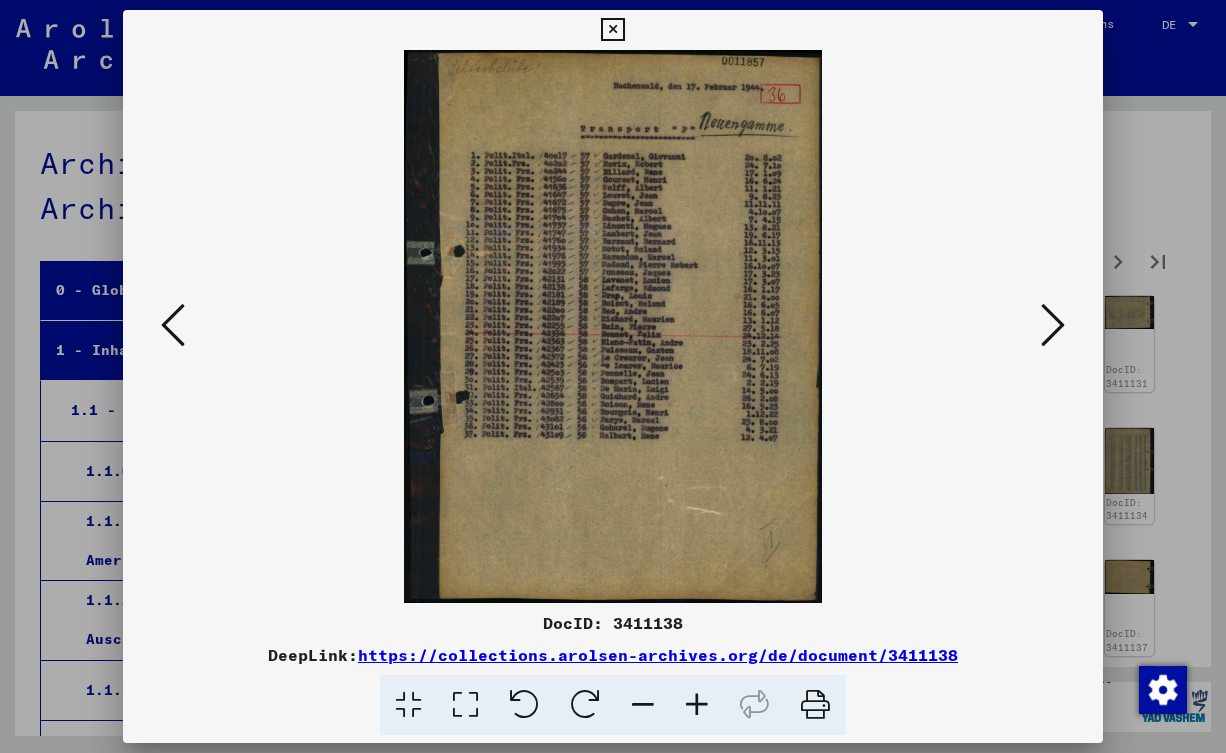 click at bounding box center [697, 705] 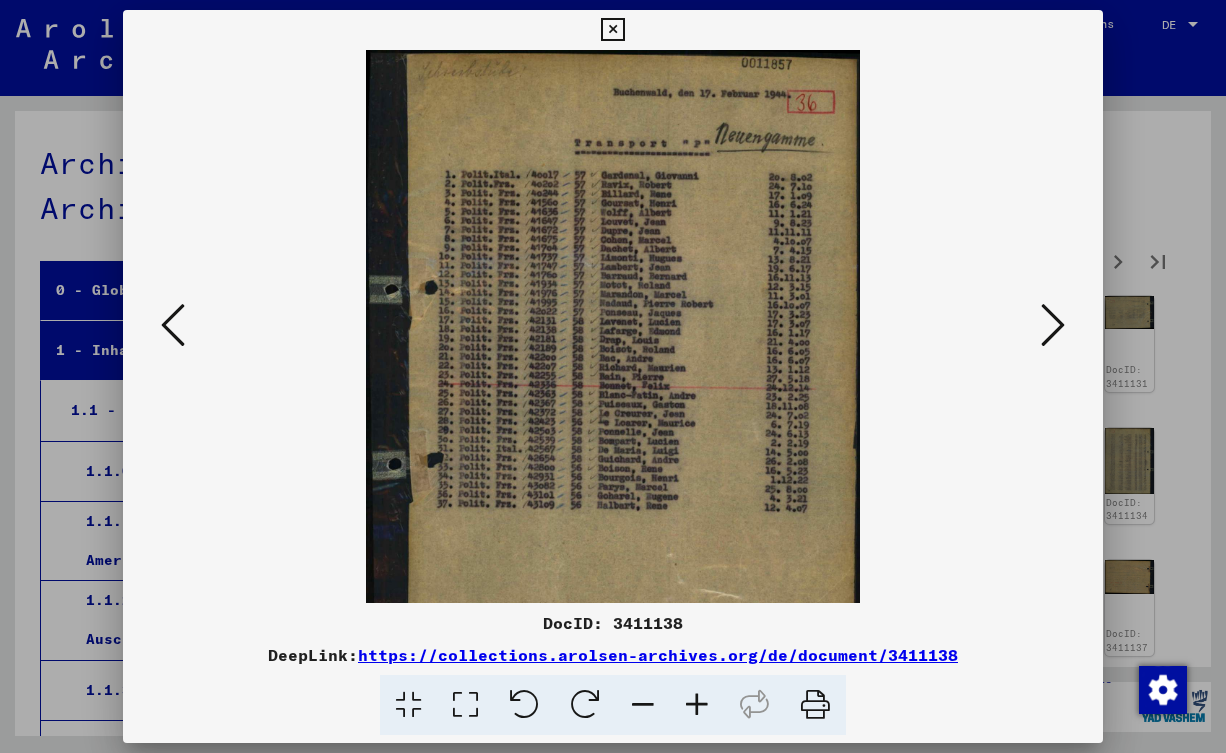 click at bounding box center (697, 705) 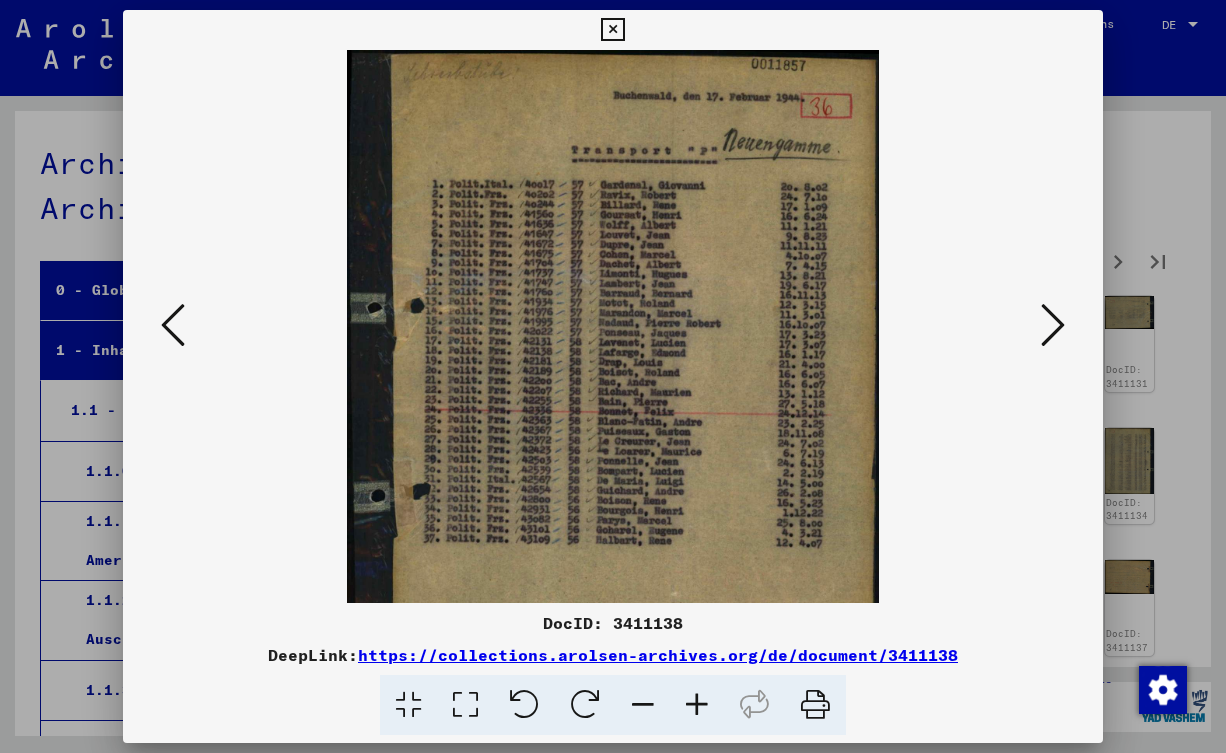 click at bounding box center (697, 705) 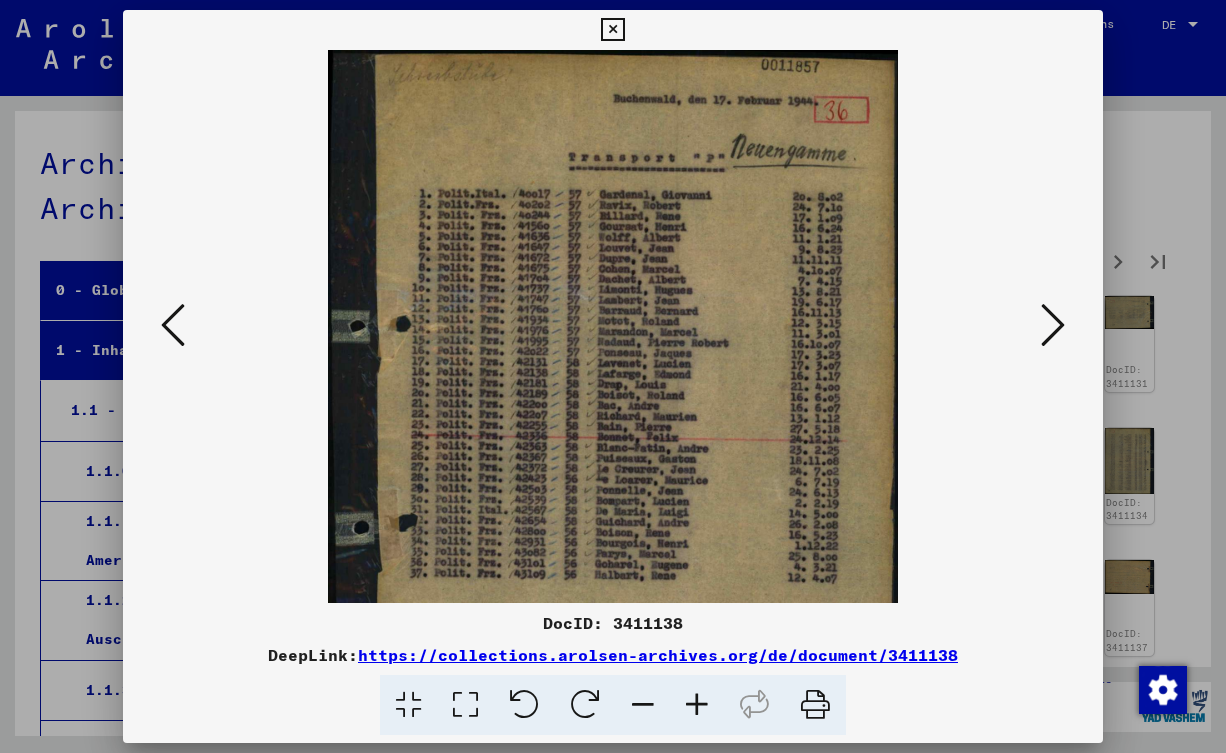 click at bounding box center (697, 705) 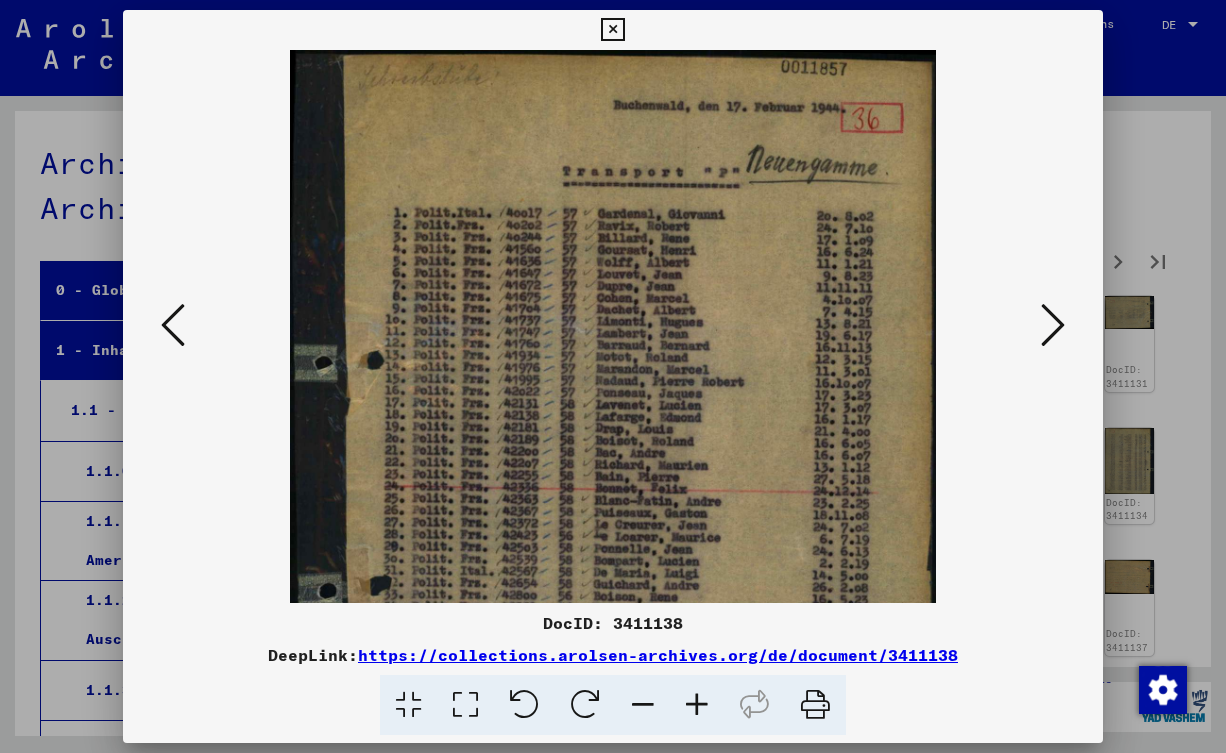 click at bounding box center [697, 705] 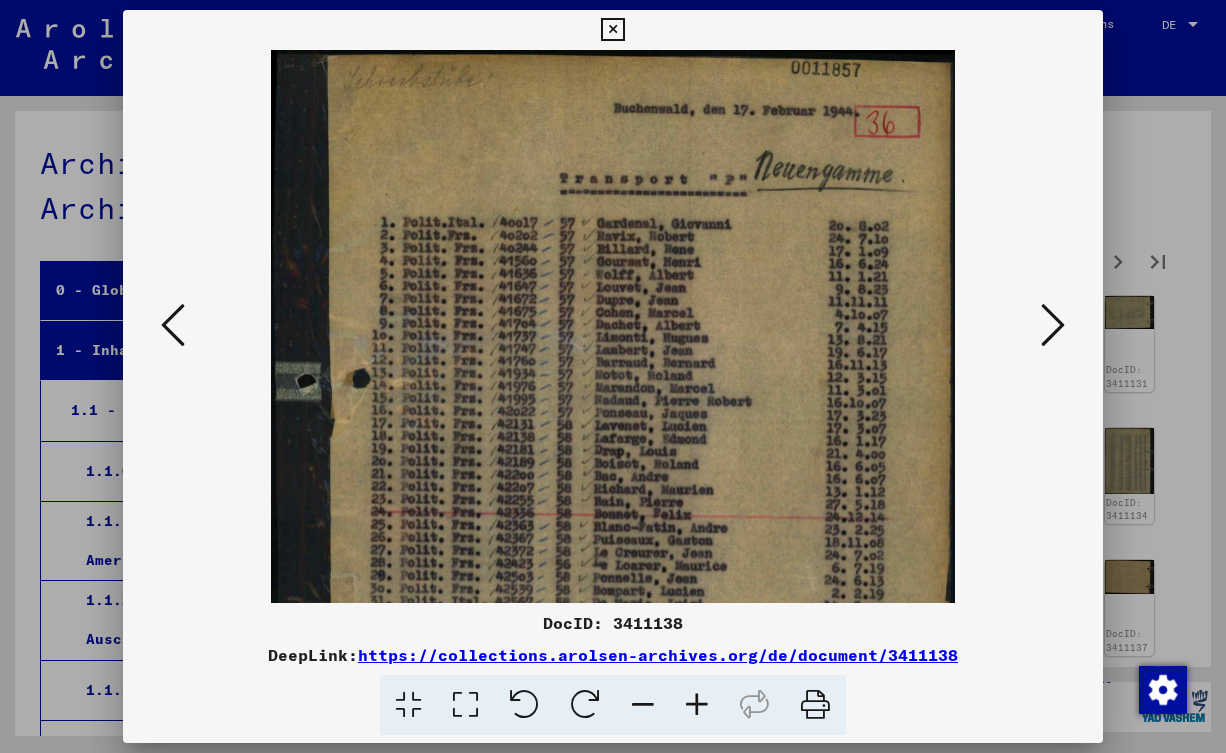 click at bounding box center (697, 705) 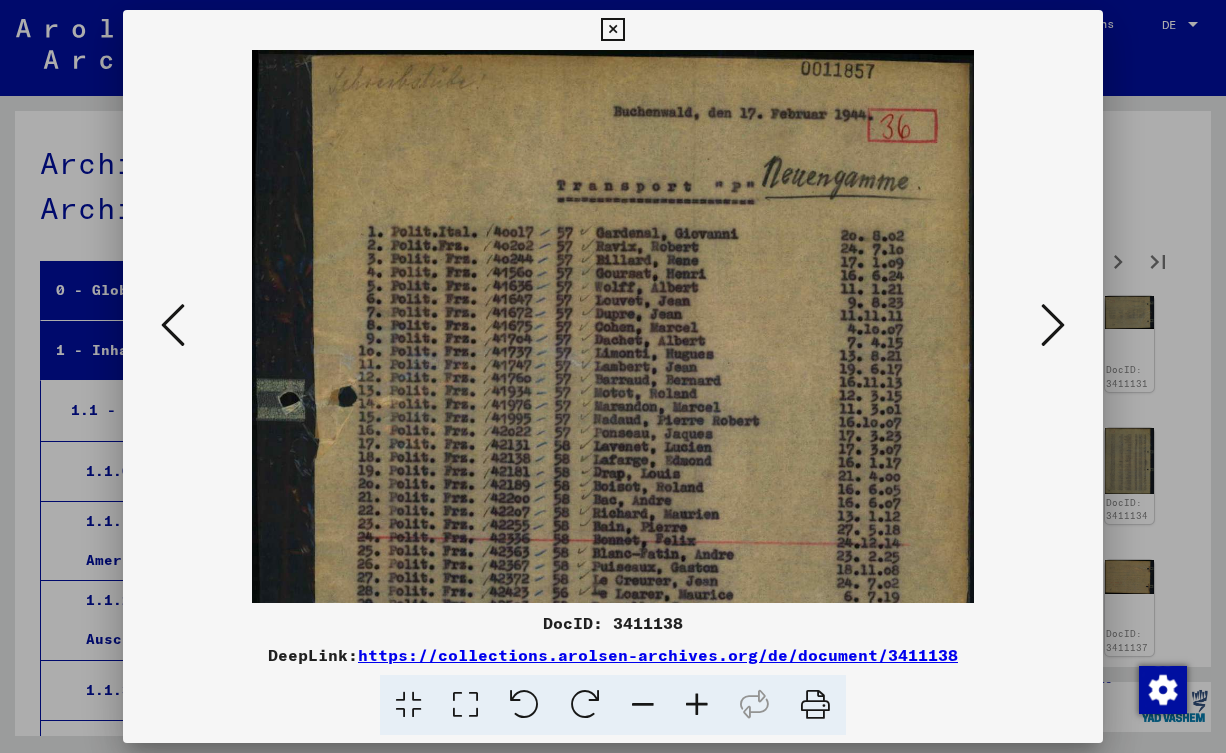 click at bounding box center (697, 705) 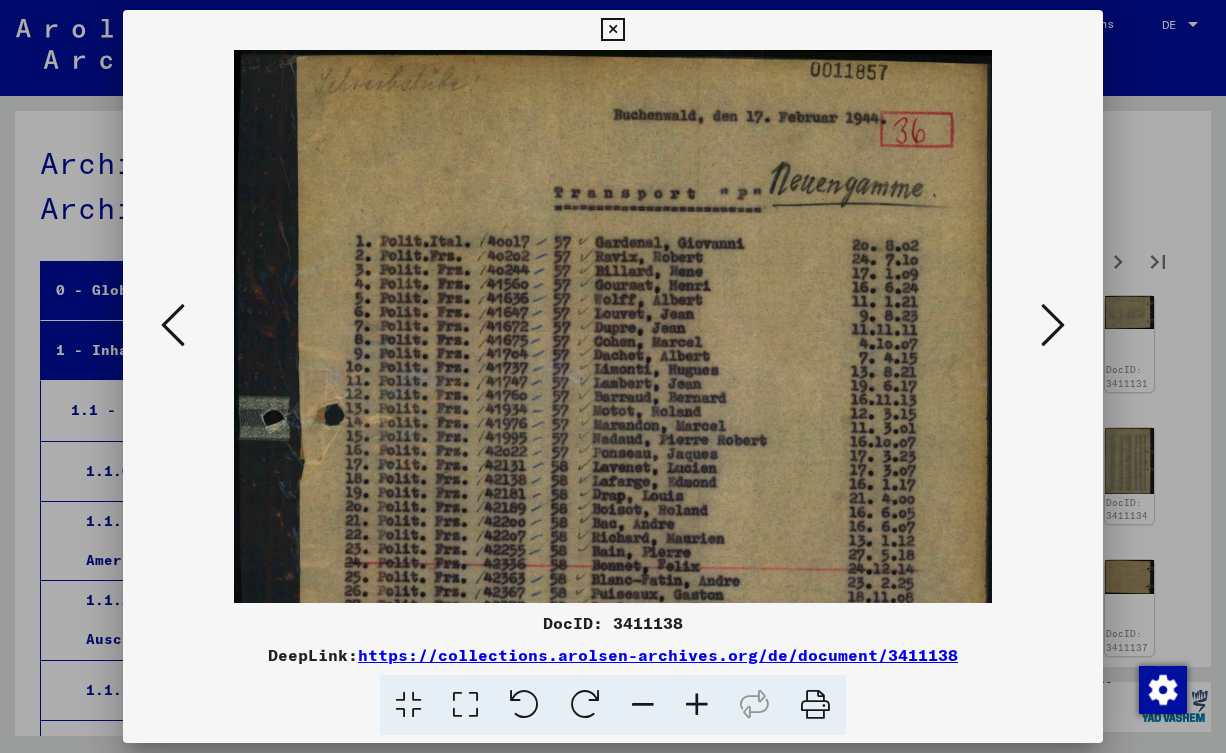 click at bounding box center (1053, 326) 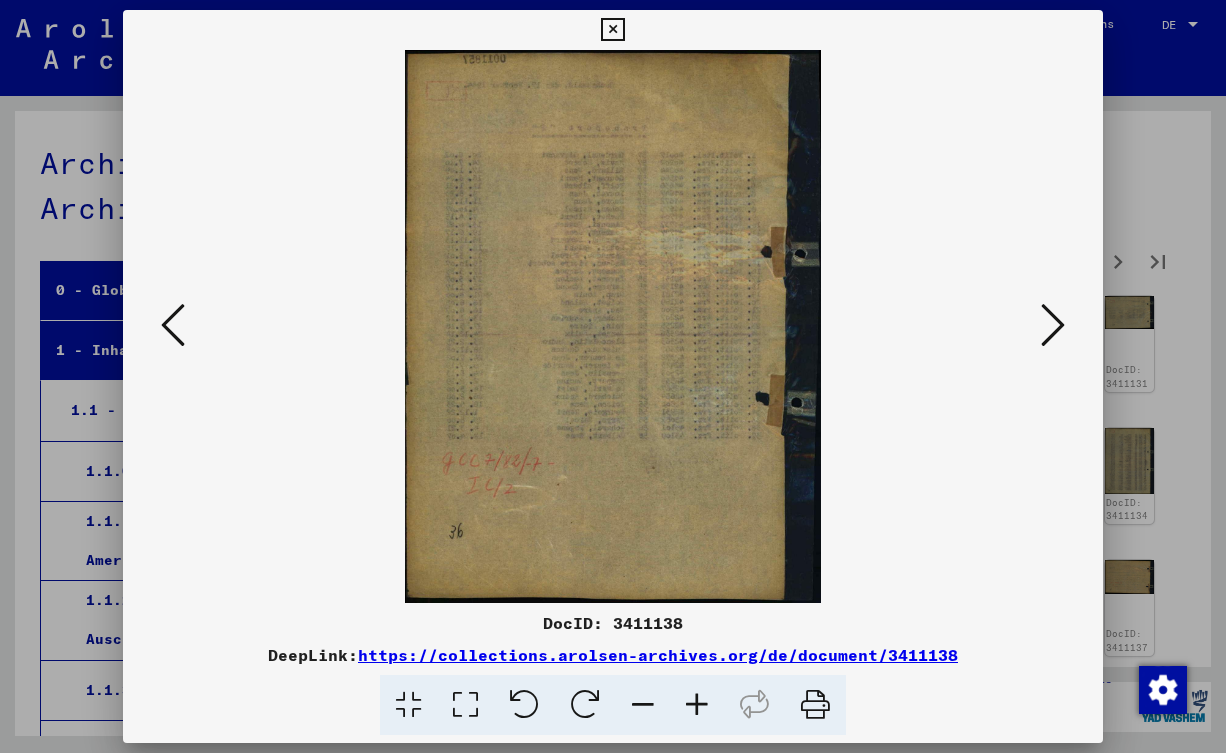 click at bounding box center (1053, 325) 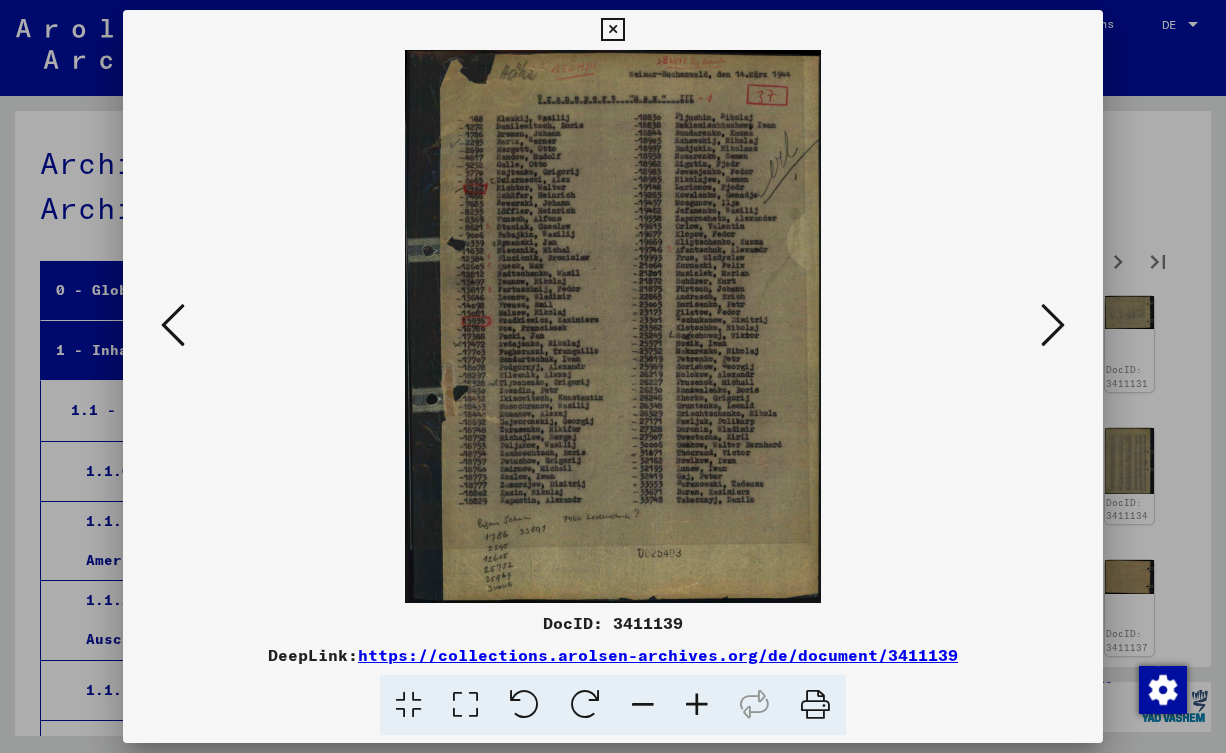 click at bounding box center (613, 376) 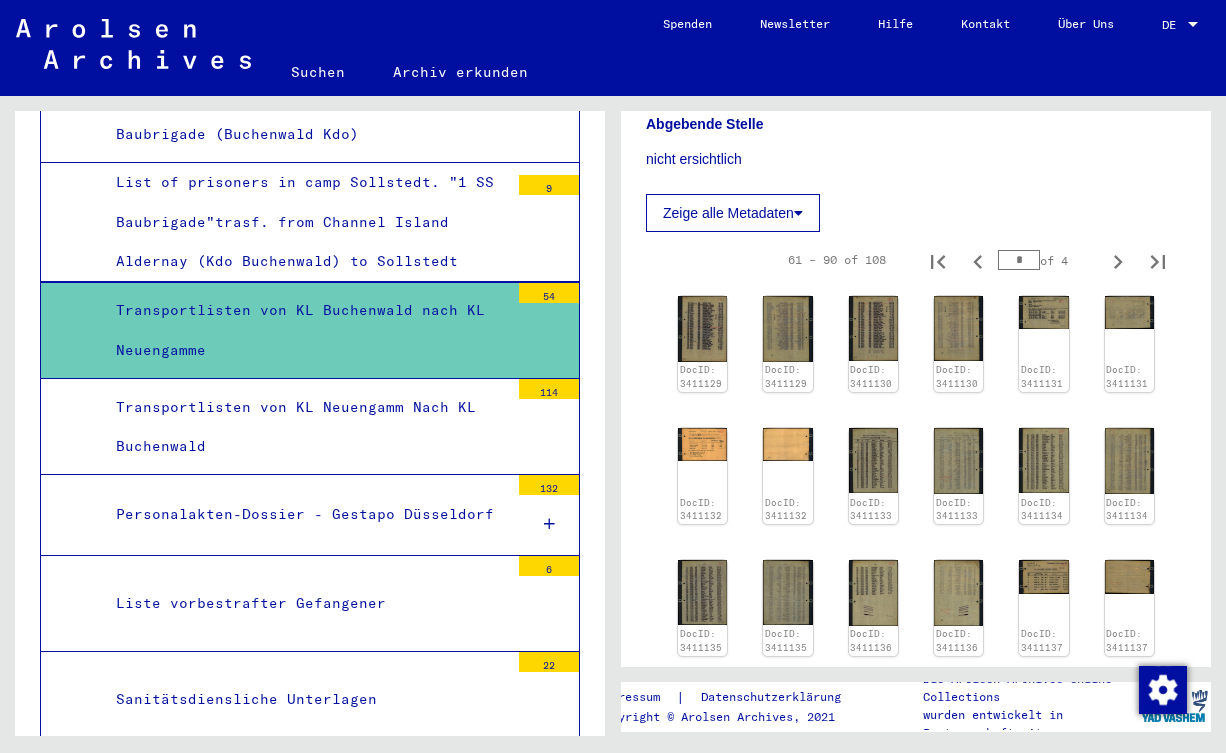 scroll, scrollTop: 3240, scrollLeft: 0, axis: vertical 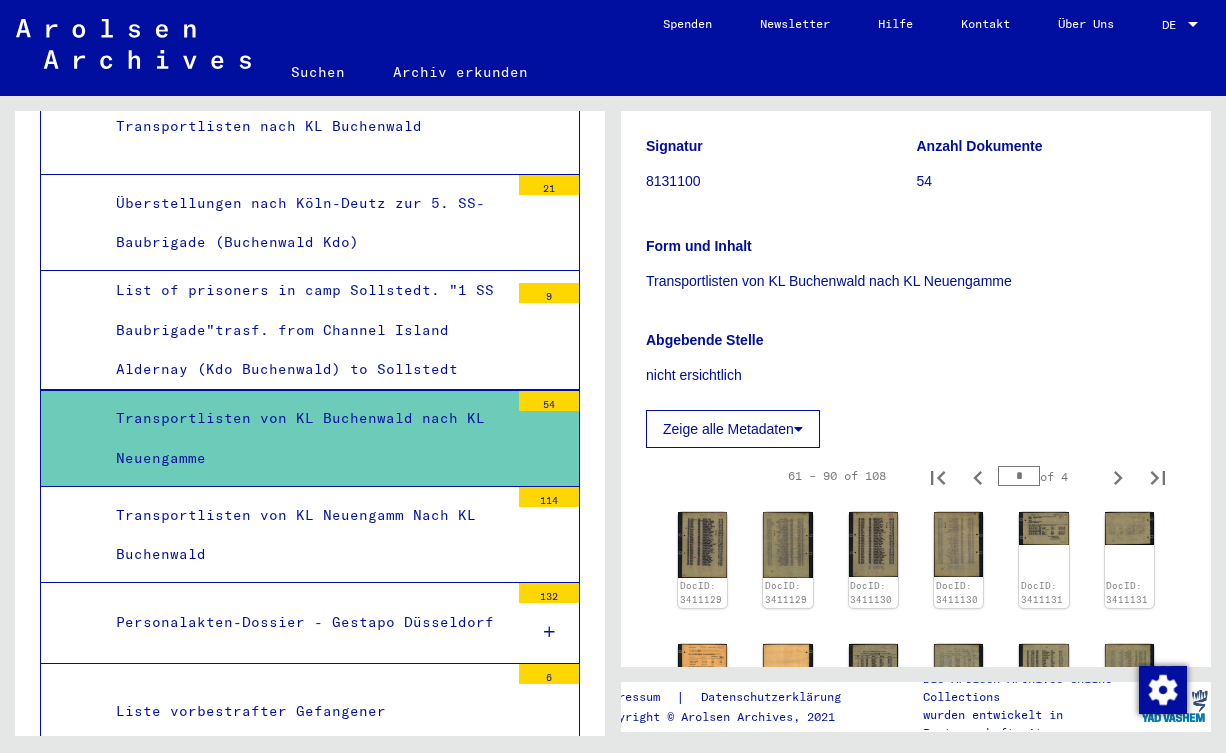 click on "Transportlisten von KL Neuengamm Nach KL Buchenwald" at bounding box center [305, 535] 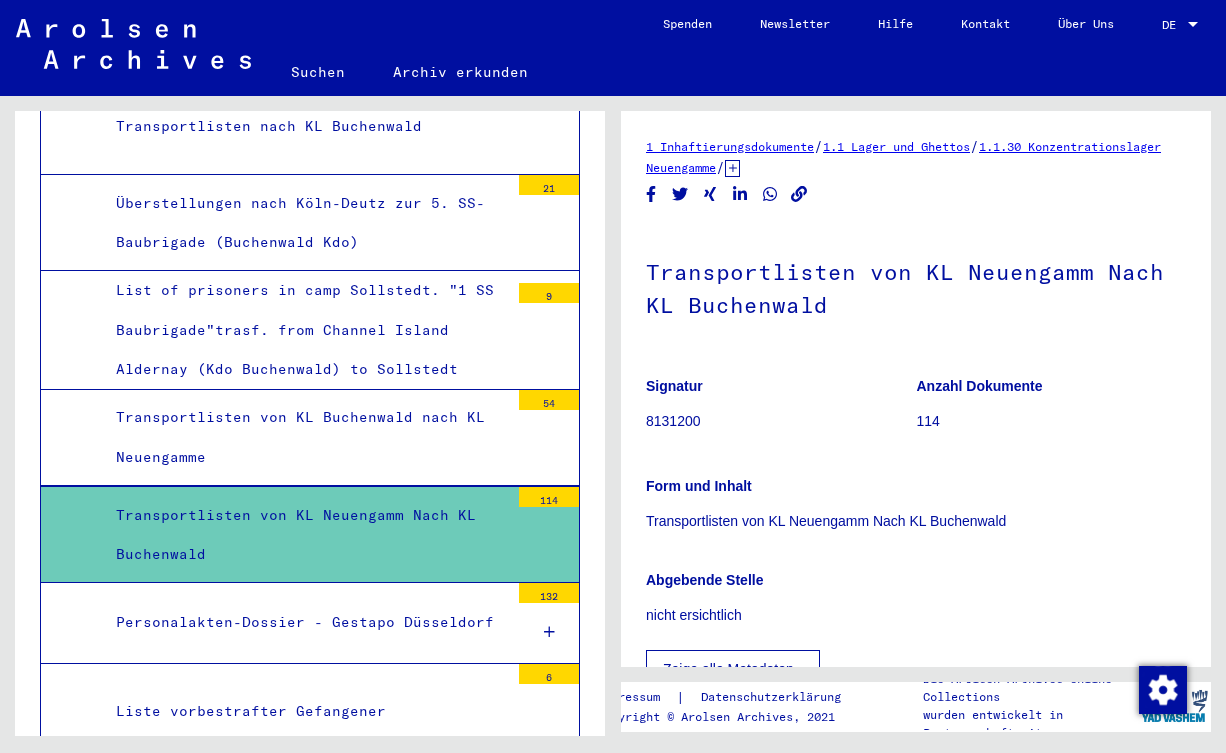 scroll, scrollTop: 324, scrollLeft: 0, axis: vertical 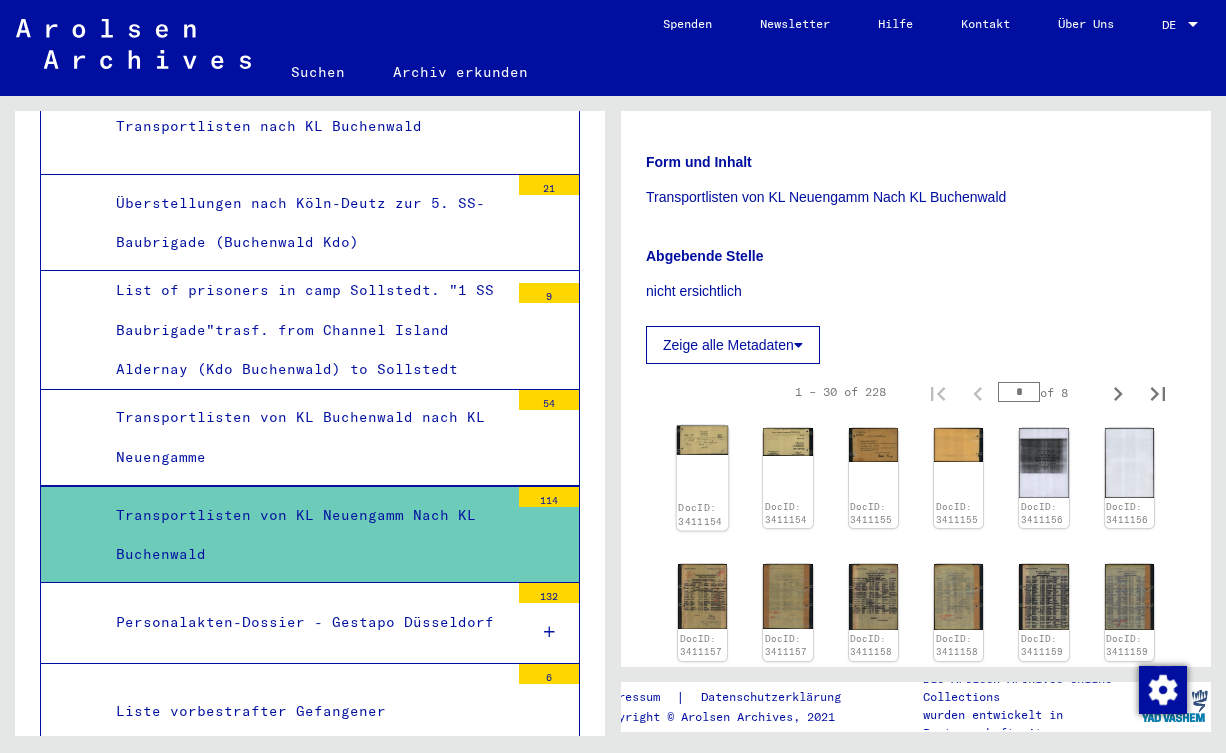 click 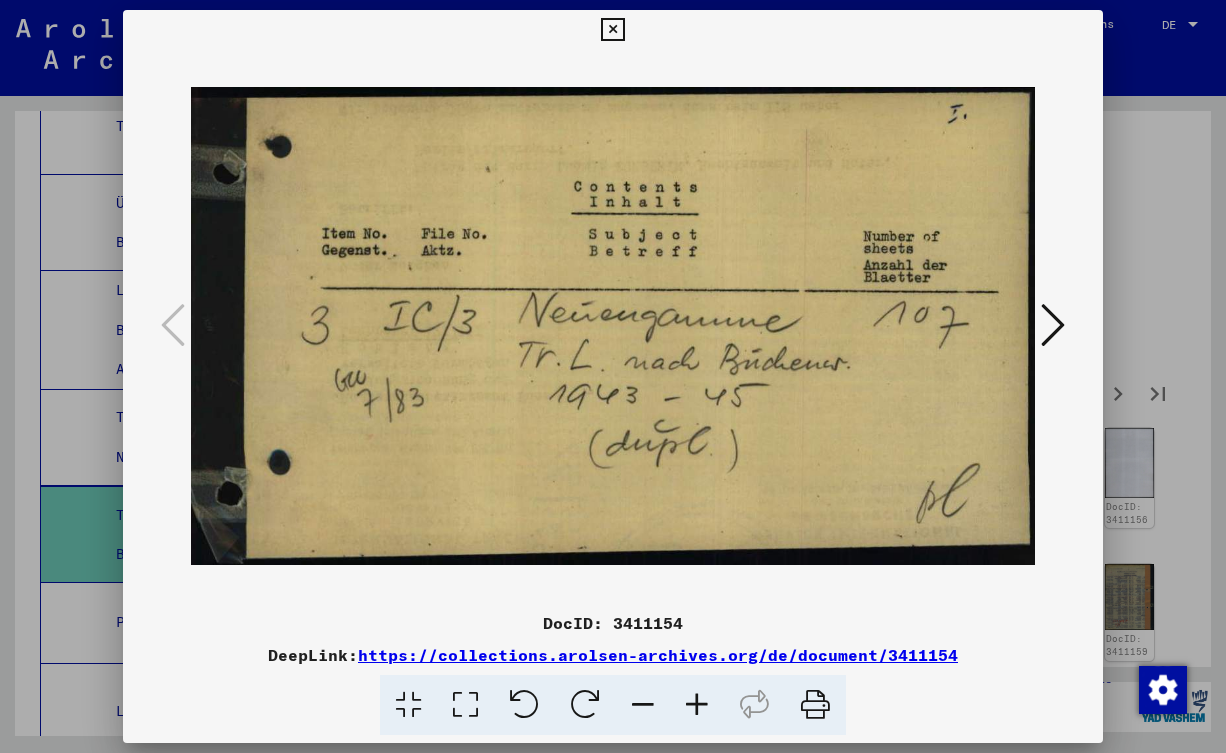 click at bounding box center (613, 376) 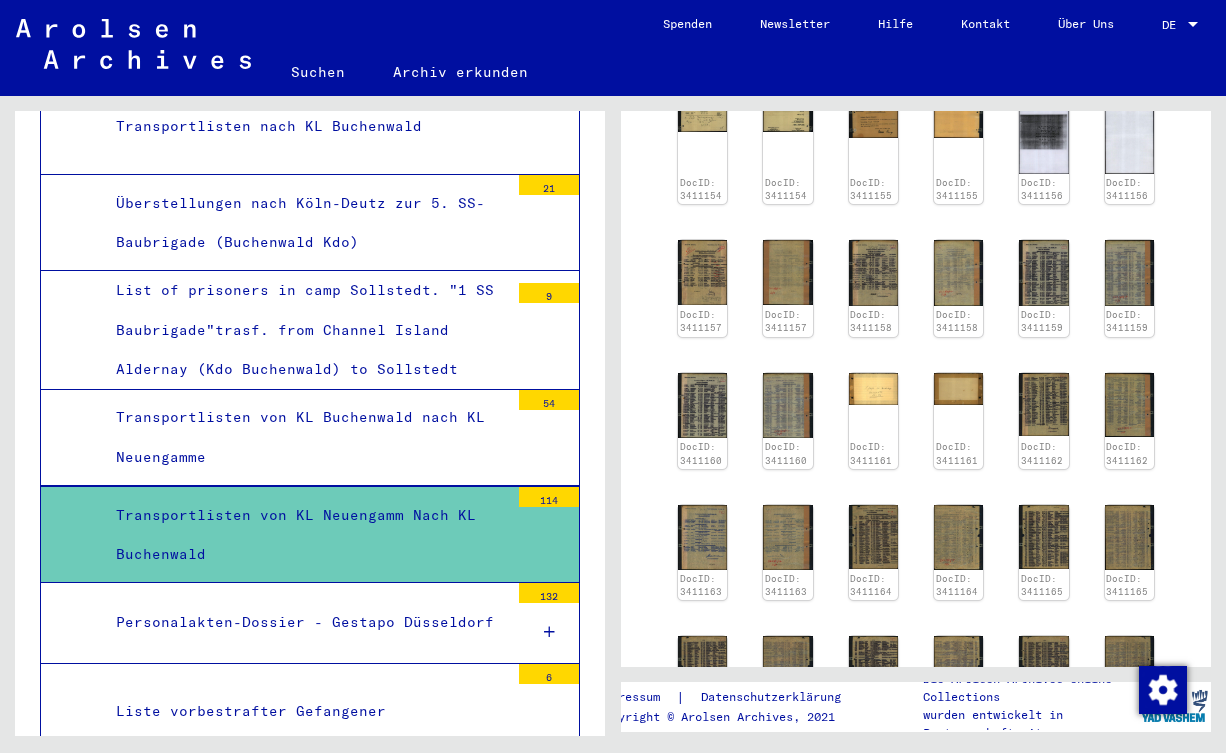 scroll, scrollTop: 1080, scrollLeft: 0, axis: vertical 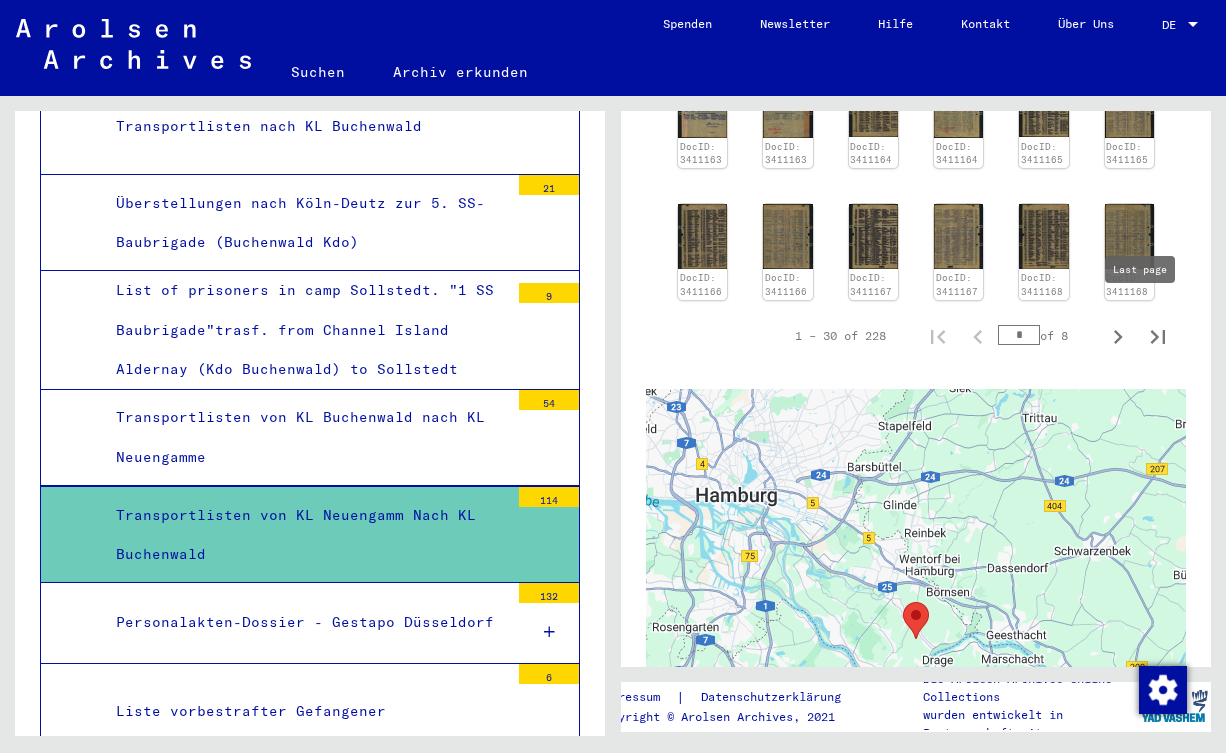 click 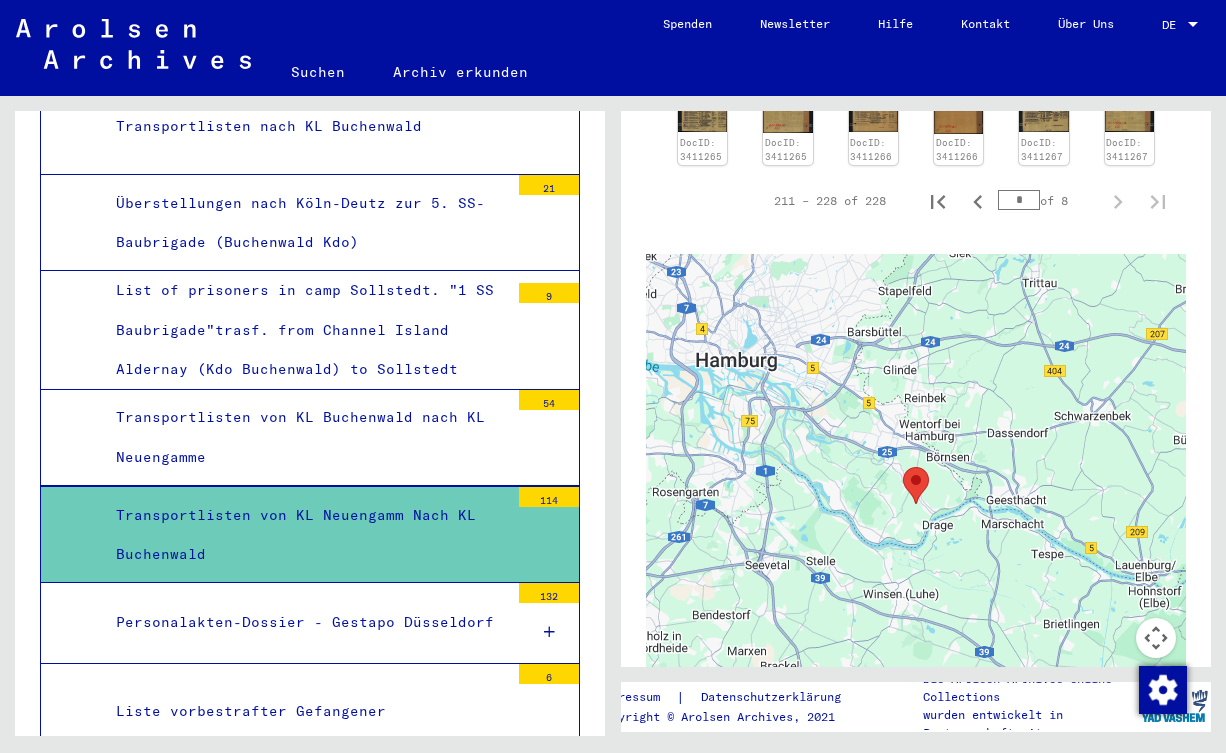 scroll, scrollTop: 623, scrollLeft: 0, axis: vertical 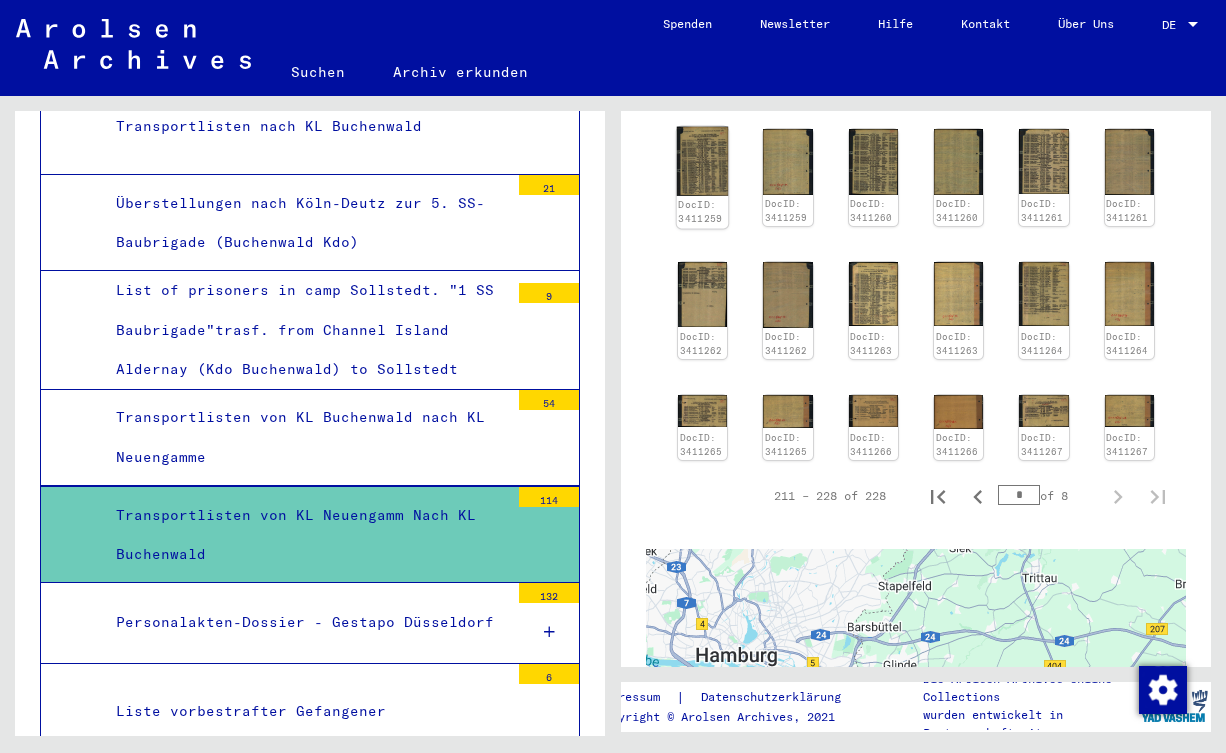 click 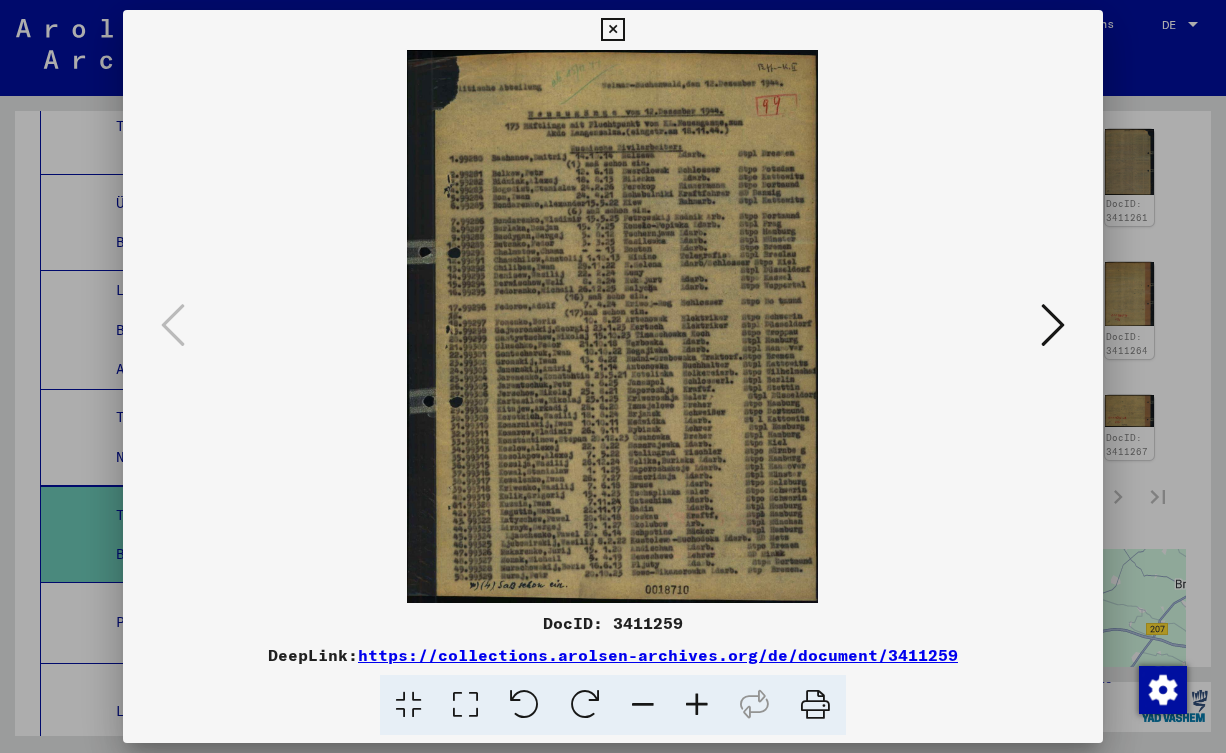click at bounding box center [697, 705] 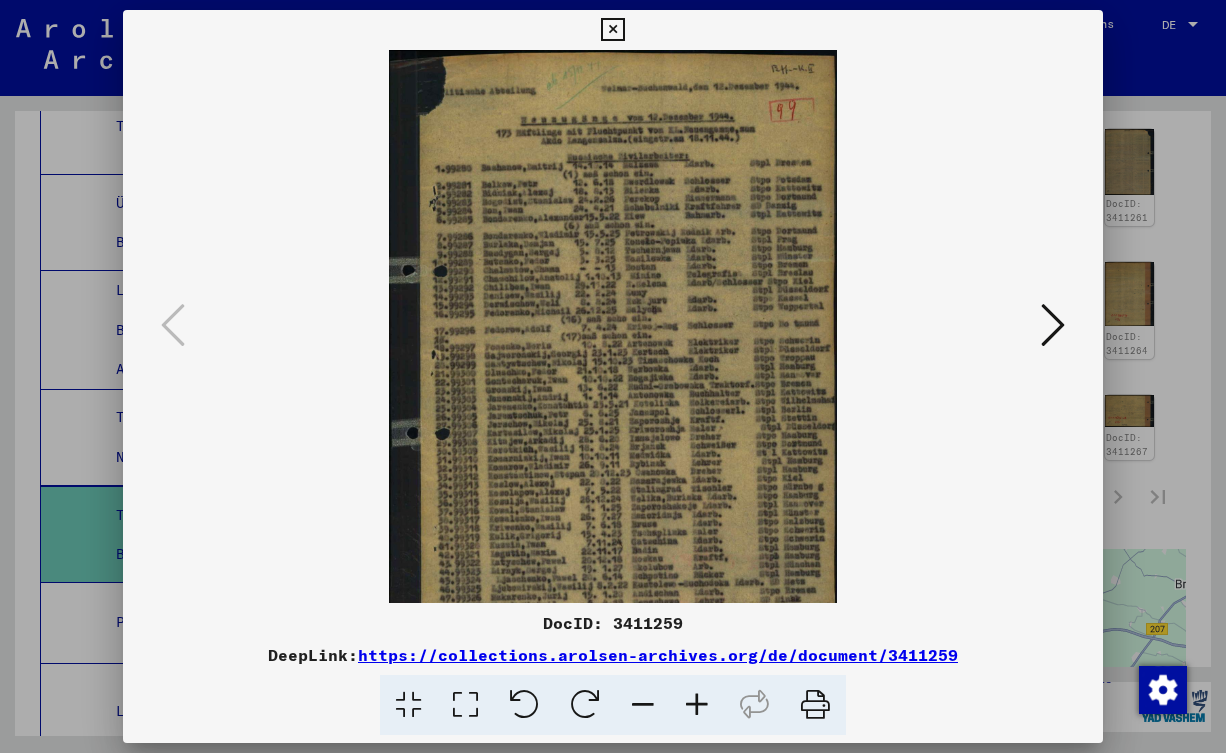click at bounding box center (697, 705) 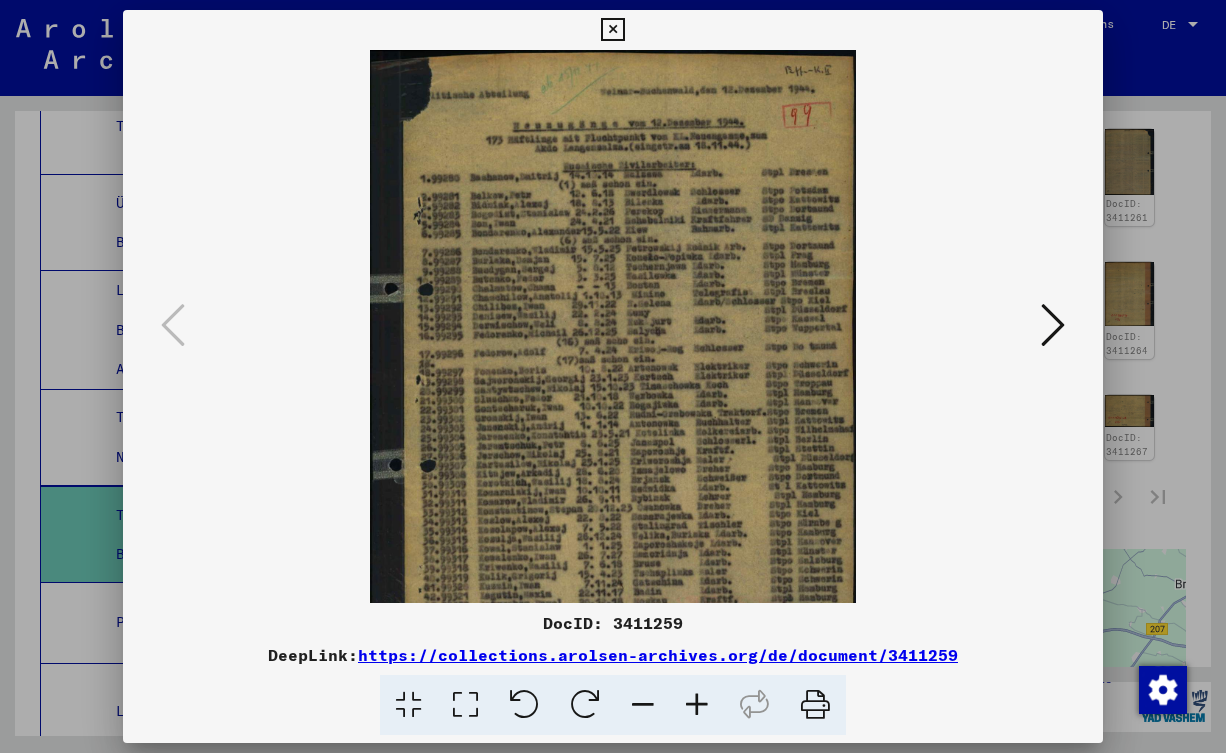 click at bounding box center (697, 705) 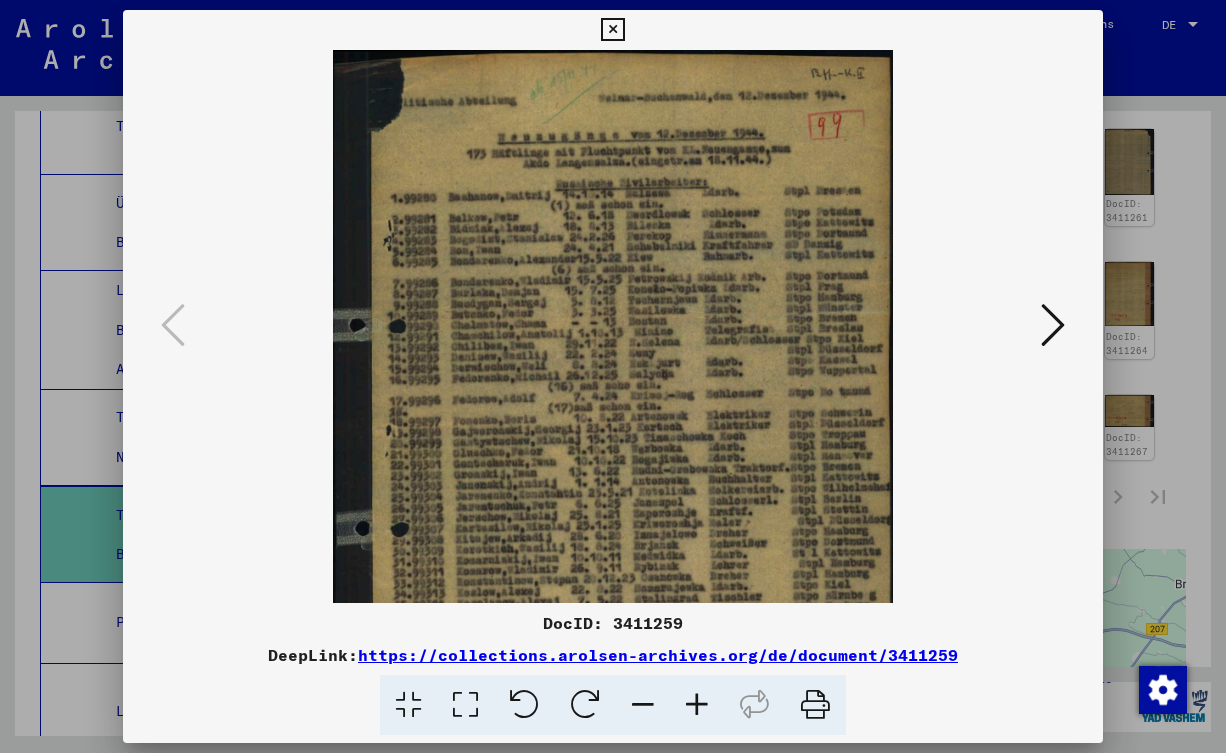 click at bounding box center [697, 705] 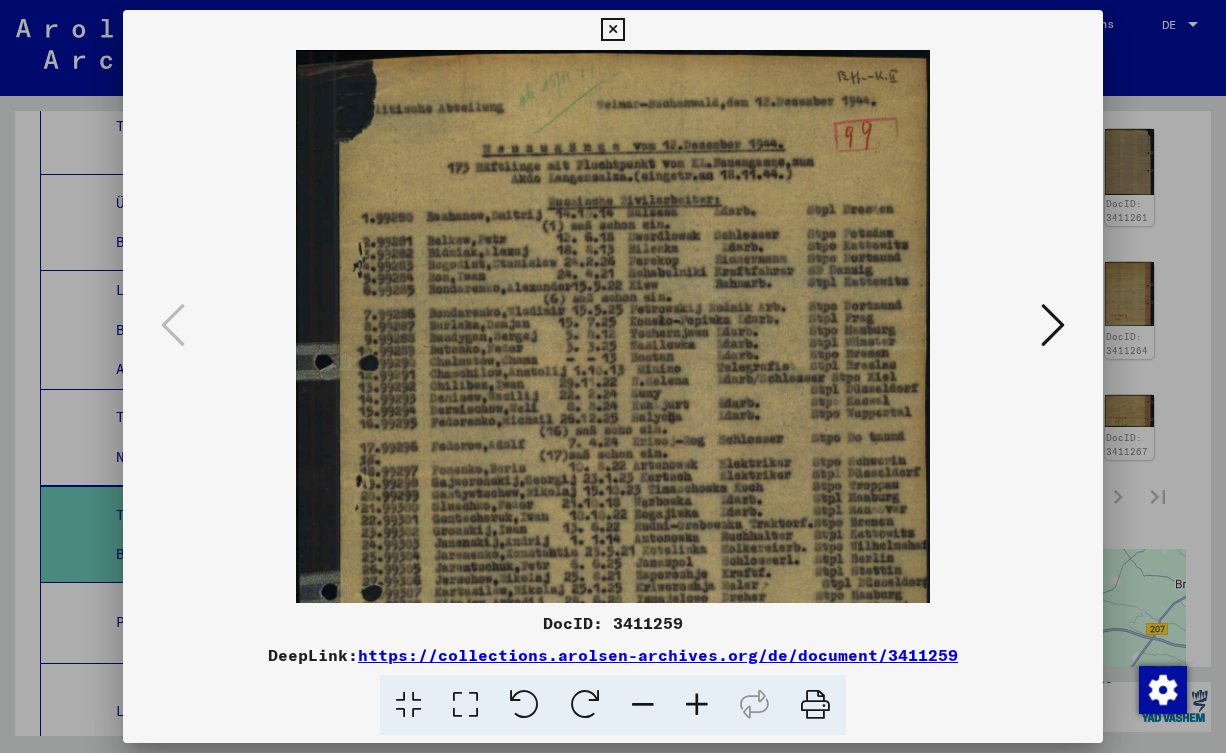 click at bounding box center (697, 705) 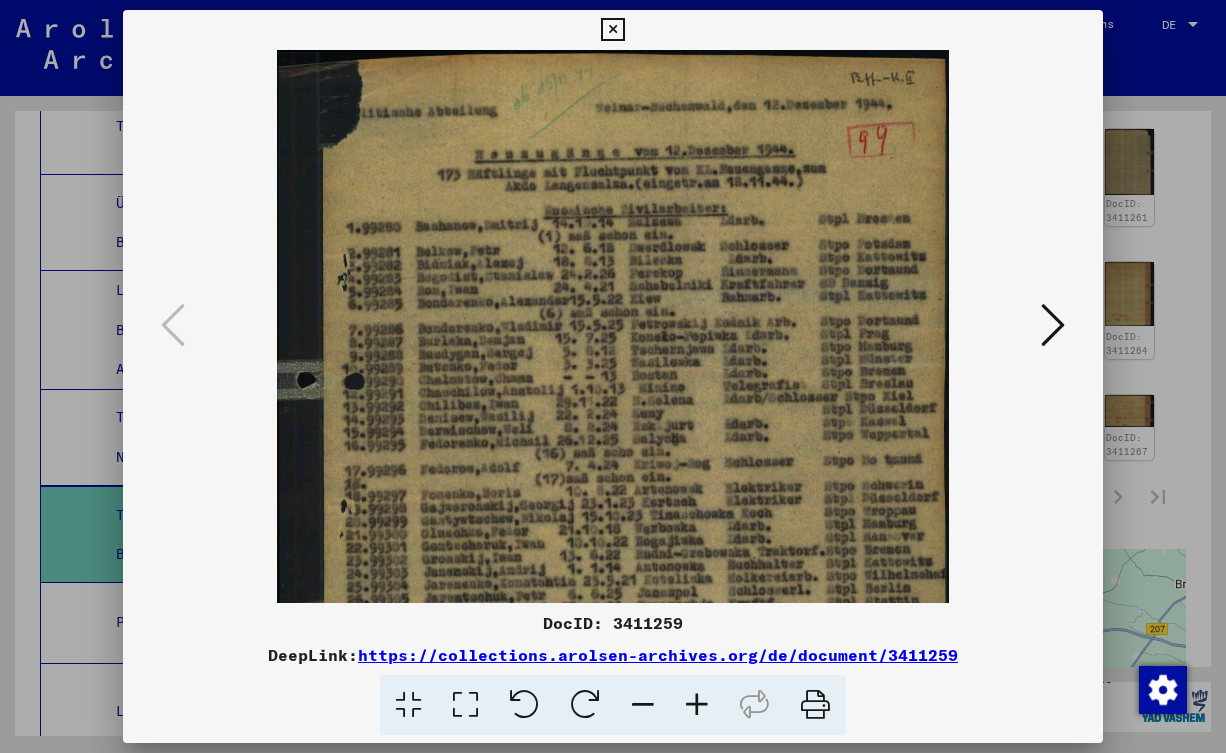 click at bounding box center (697, 705) 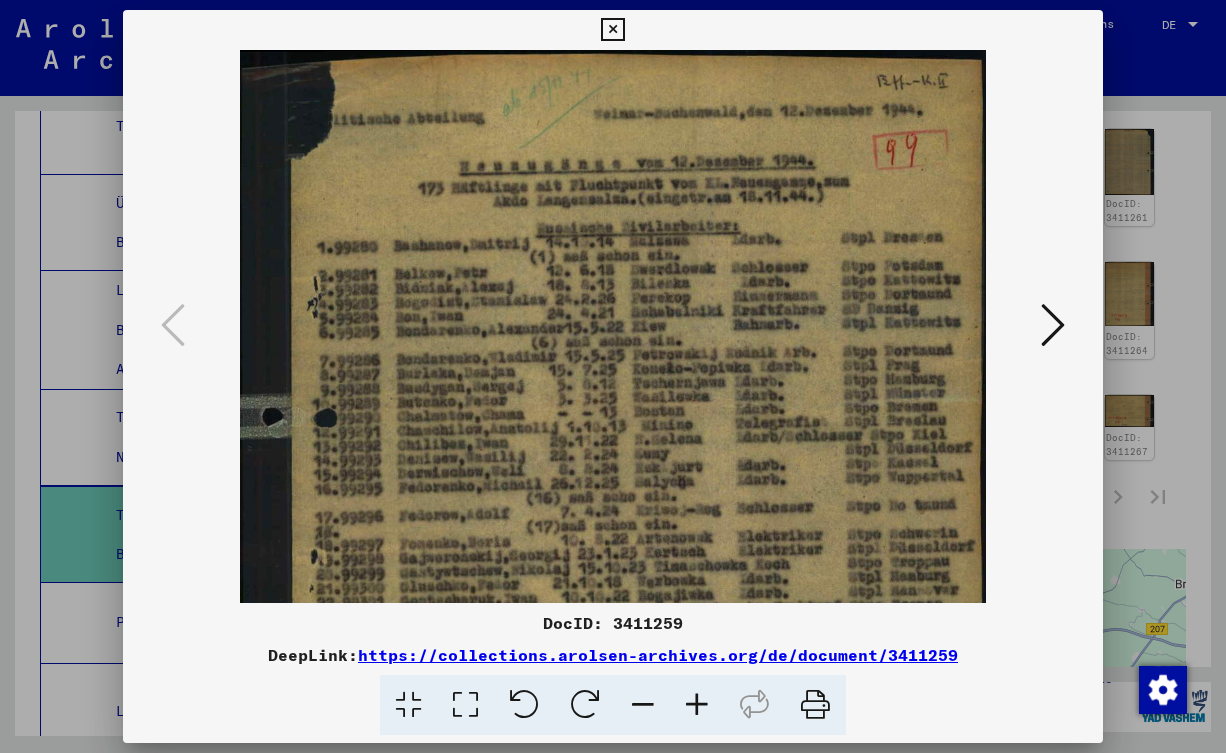 click at bounding box center [697, 705] 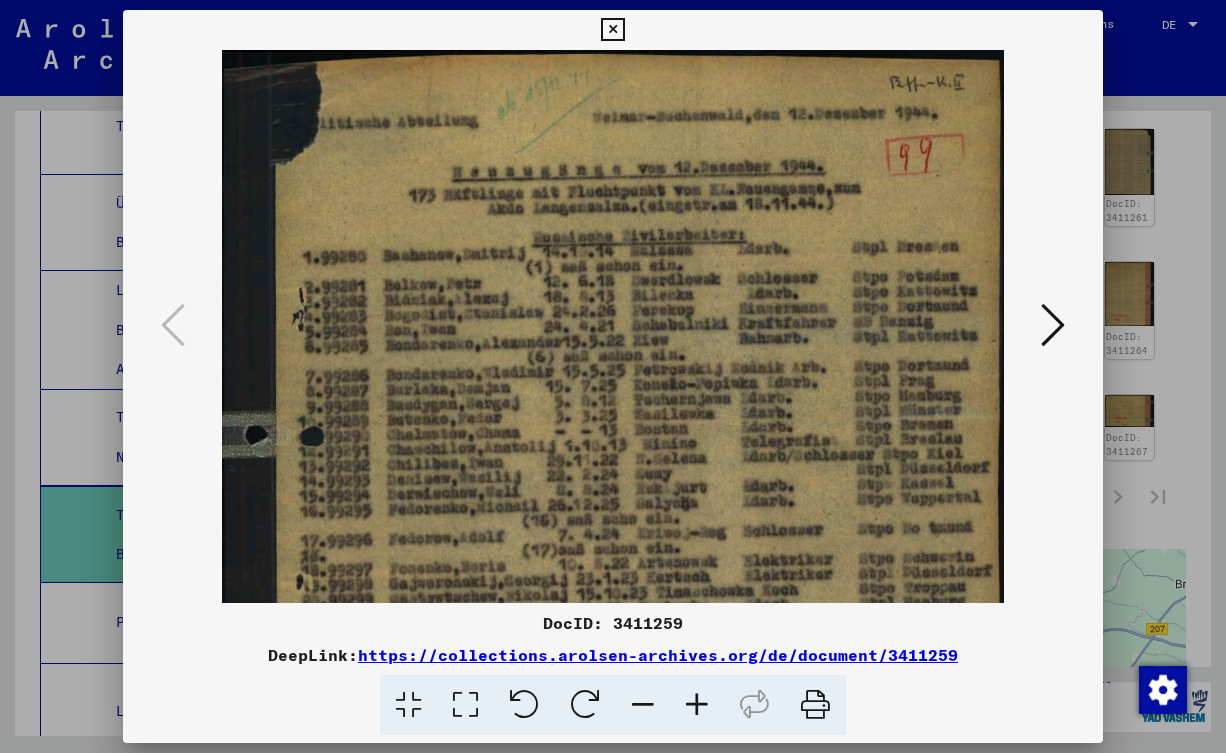 click at bounding box center [697, 705] 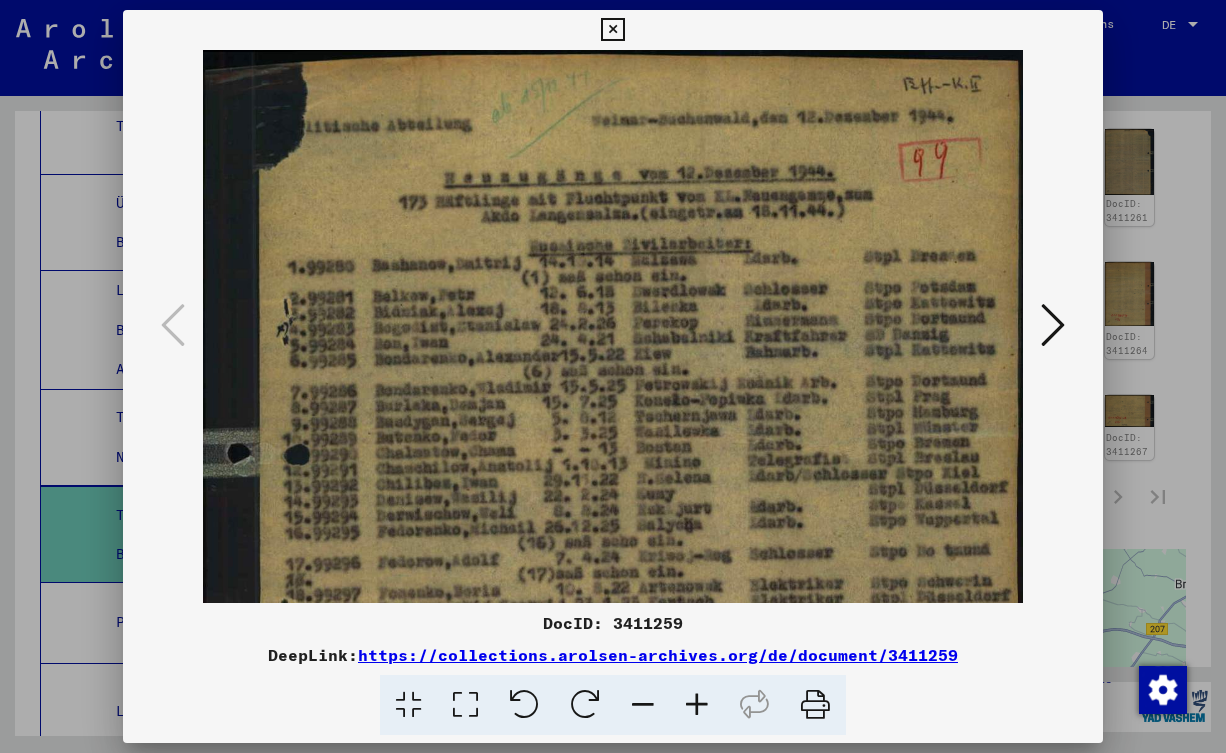 click at bounding box center (697, 705) 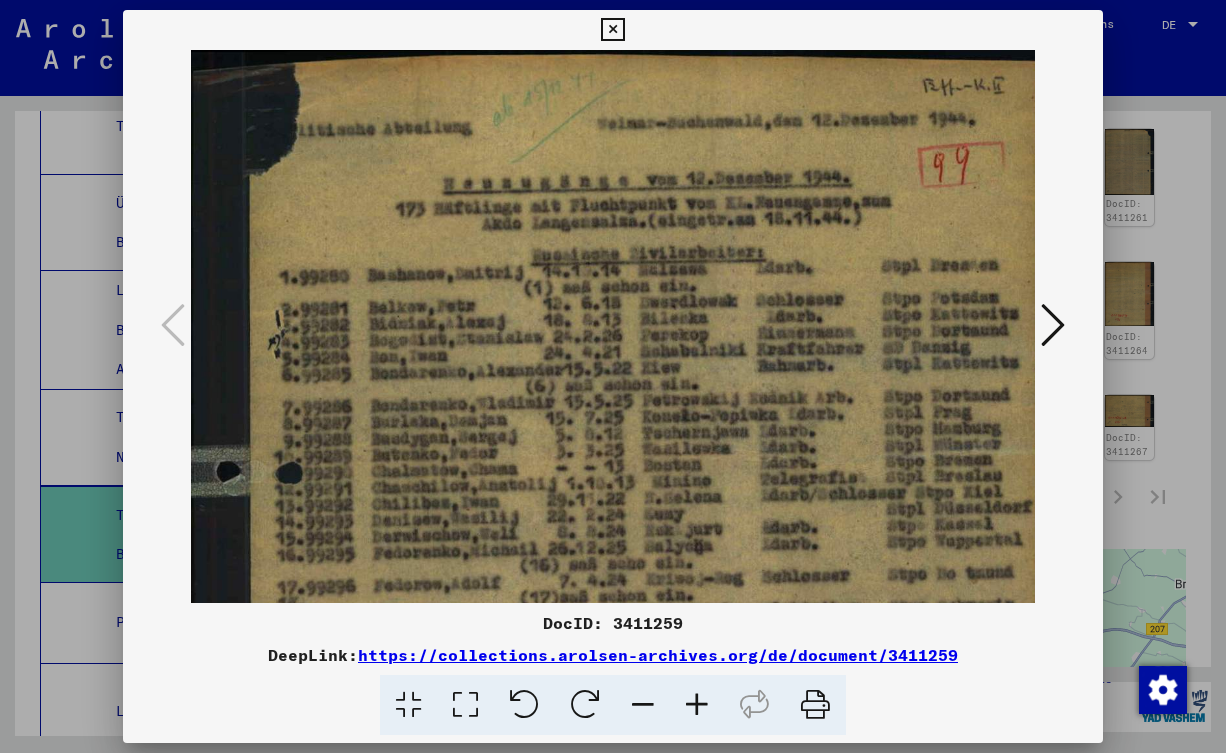 click at bounding box center (613, 376) 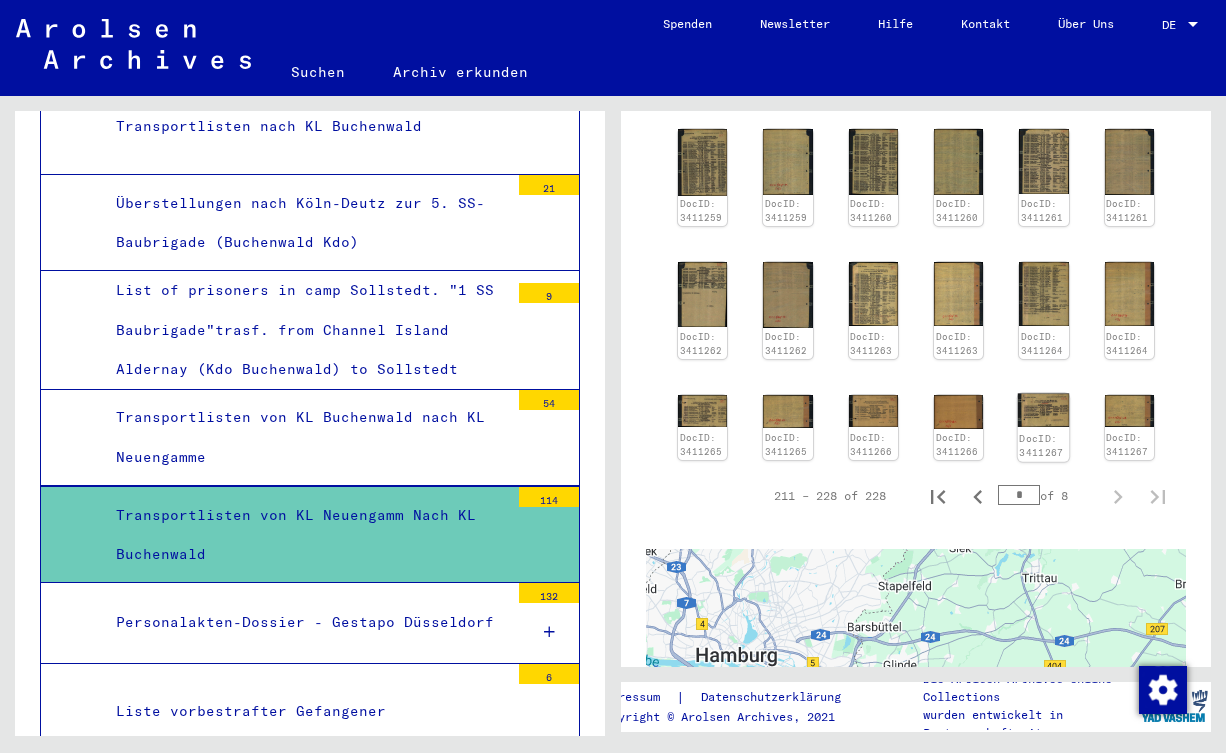 click 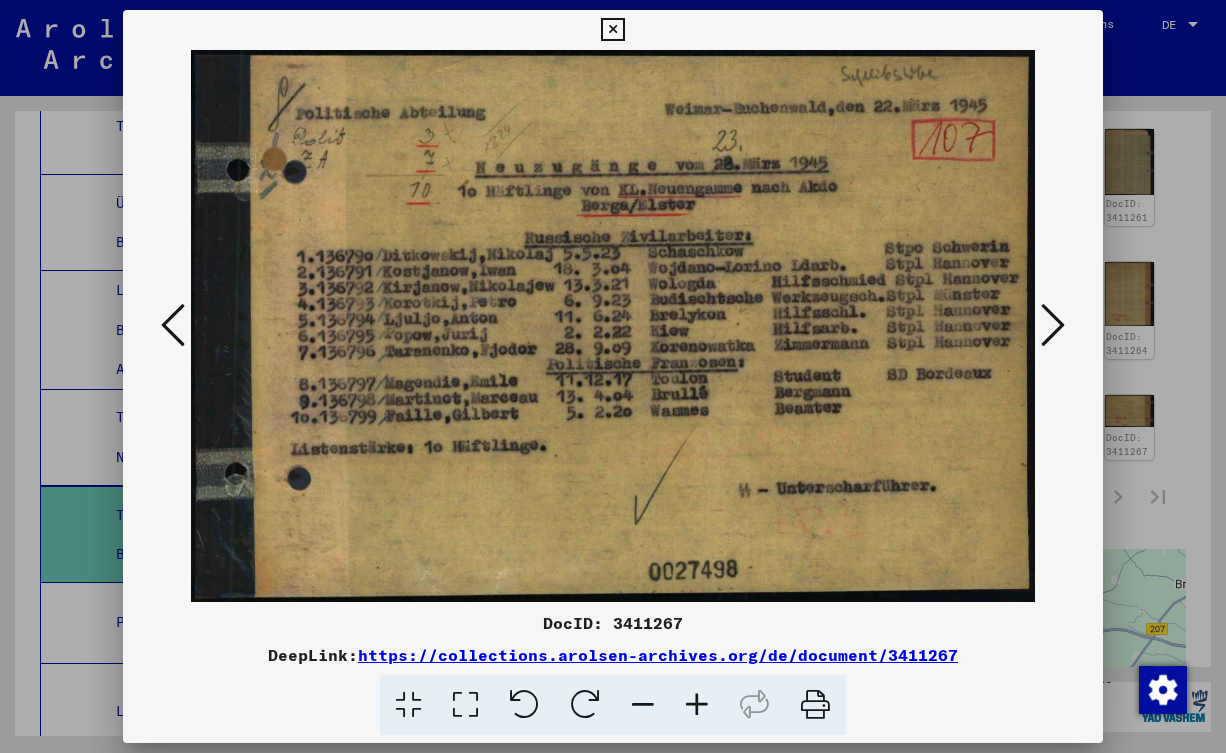click at bounding box center (1053, 325) 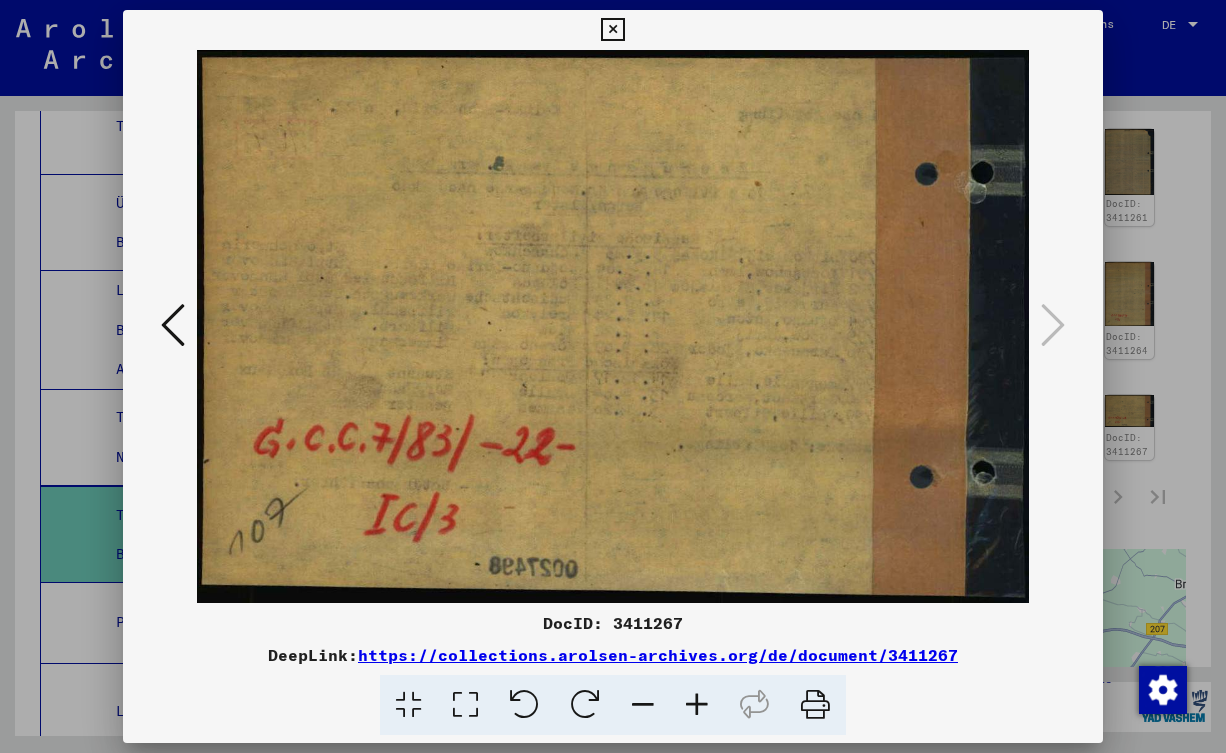 click at bounding box center (173, 325) 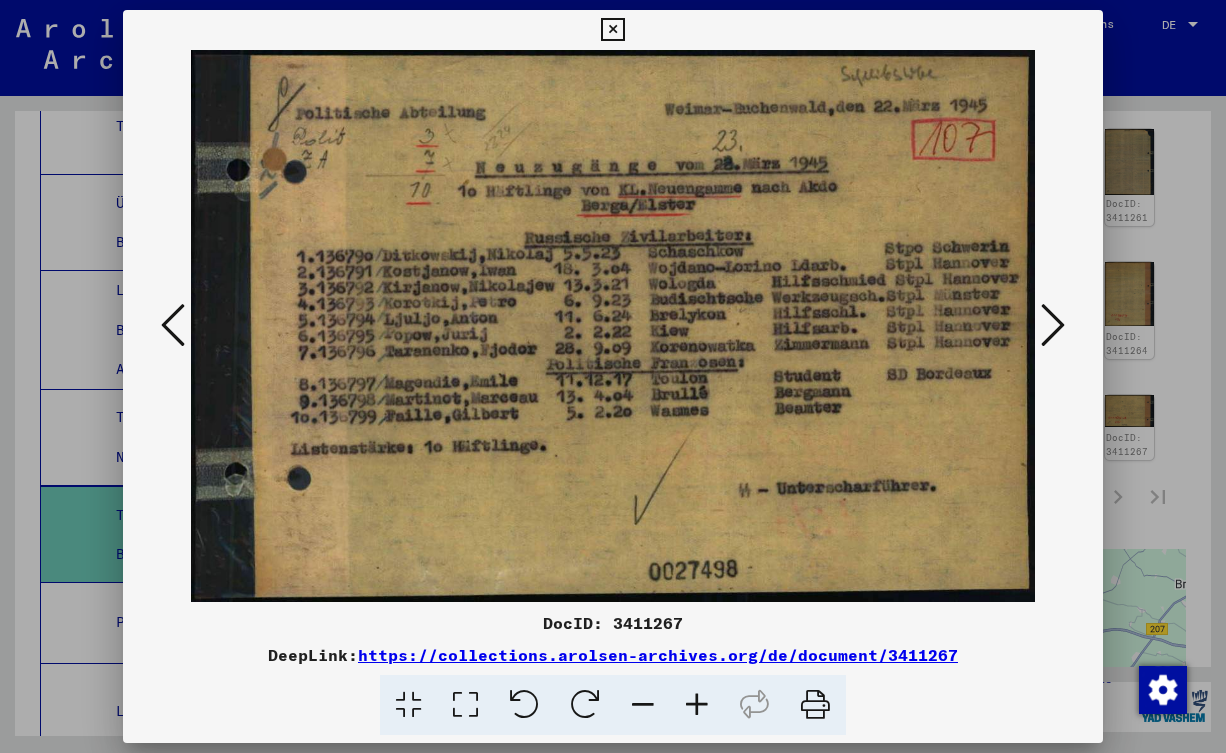 click at bounding box center (173, 325) 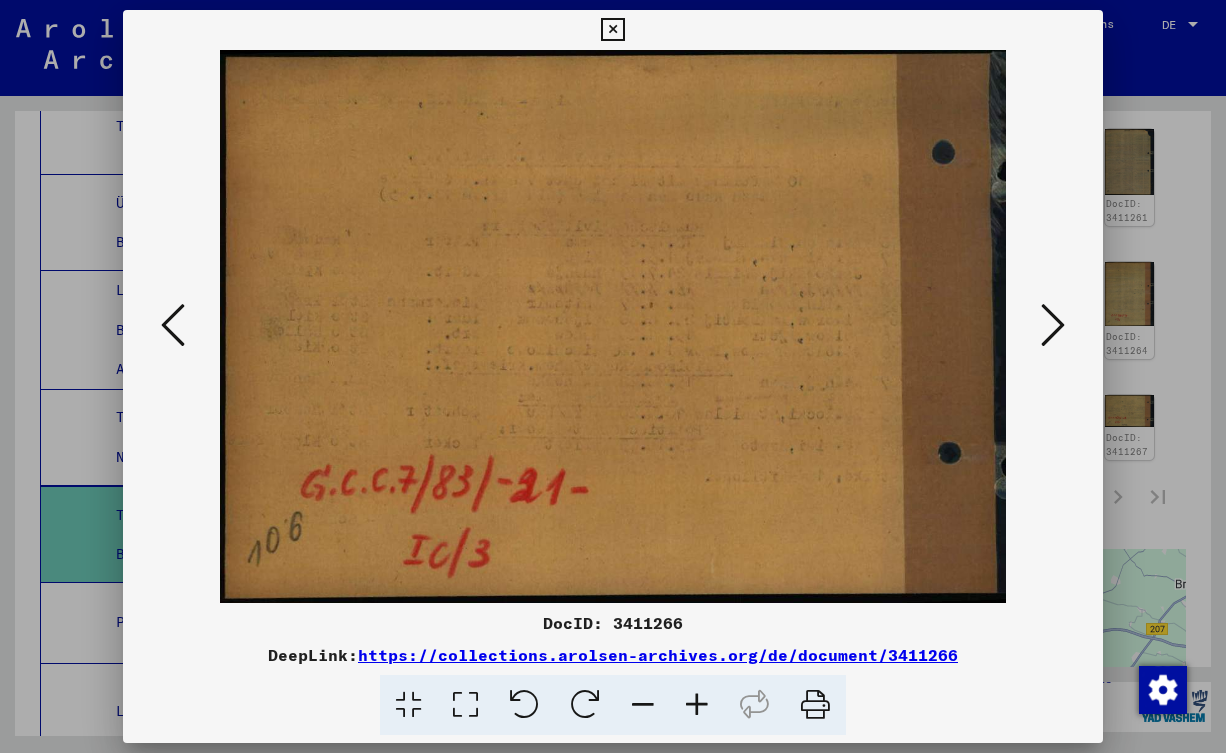click at bounding box center (173, 325) 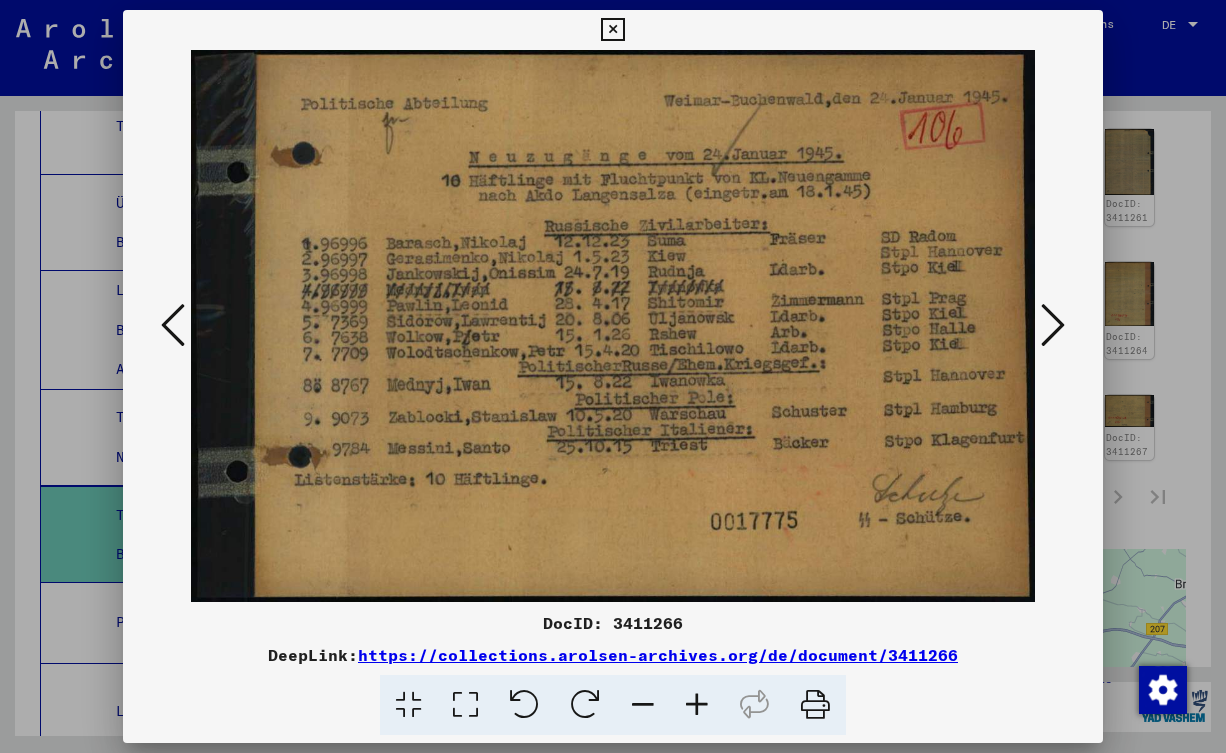 click at bounding box center [173, 325] 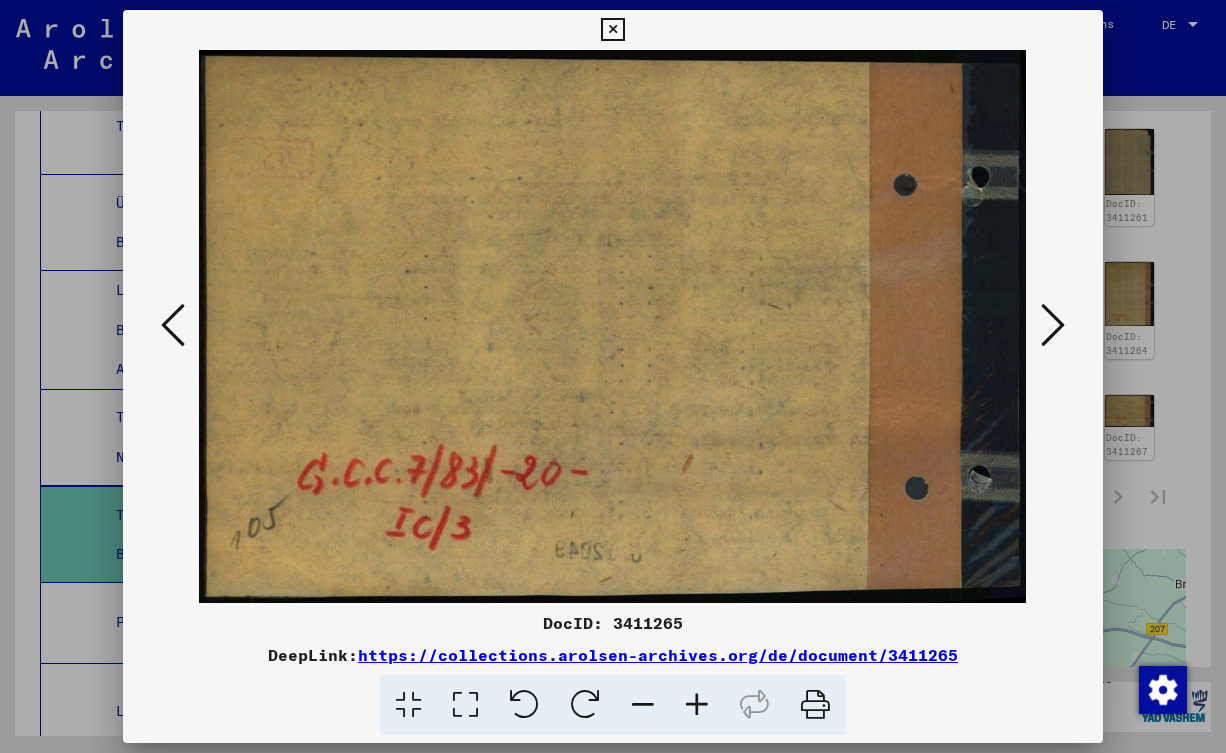 click at bounding box center (173, 325) 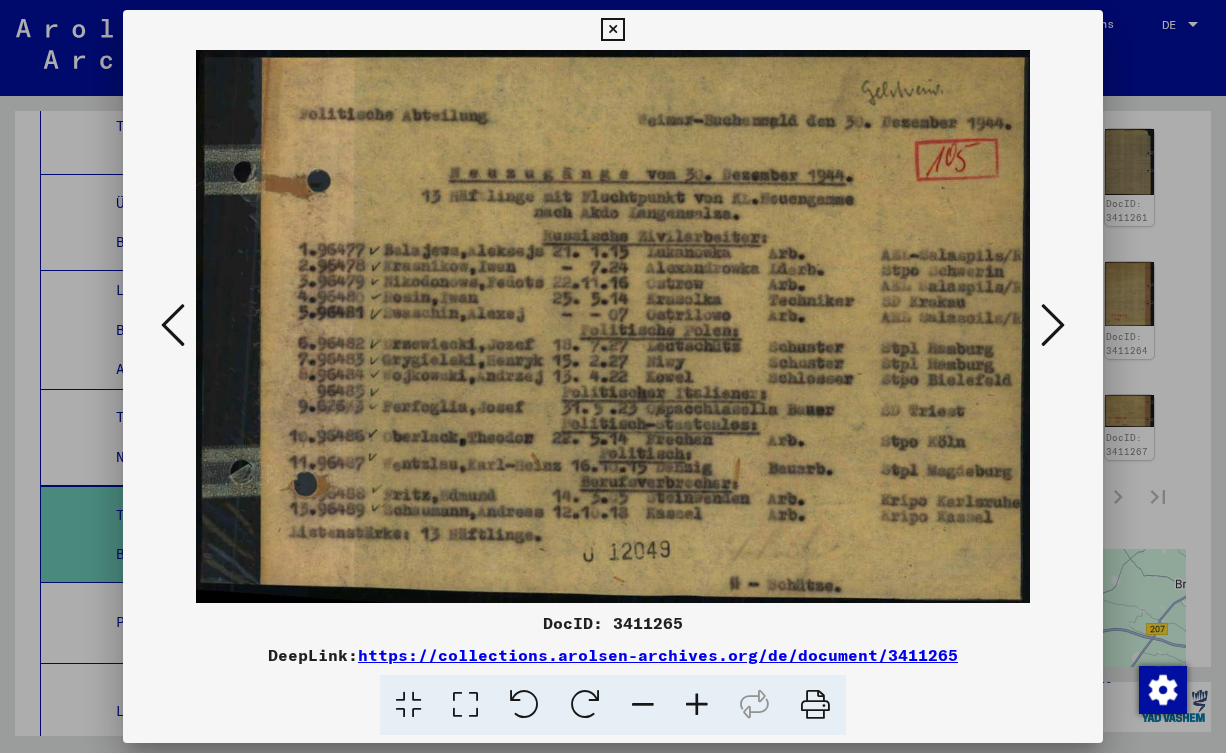 click at bounding box center [613, 376] 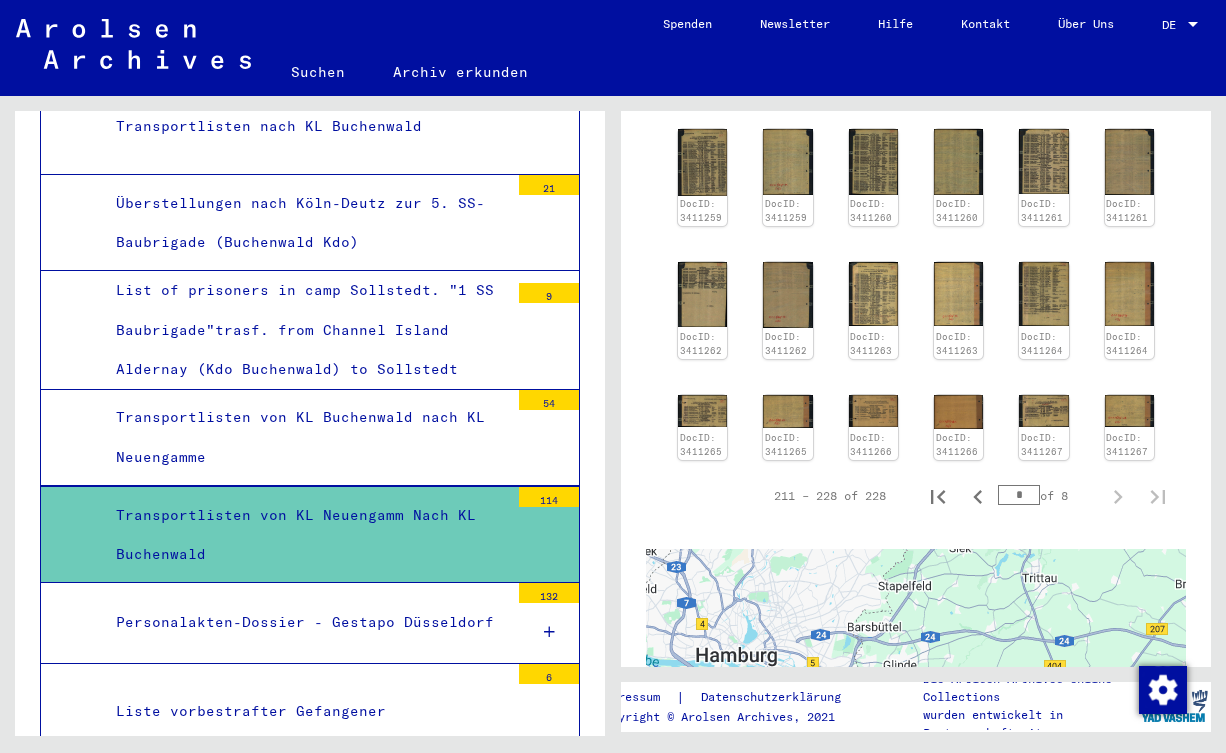 click on "Personalakten-Dossier - Gestapo Düsseldorf" at bounding box center [305, 622] 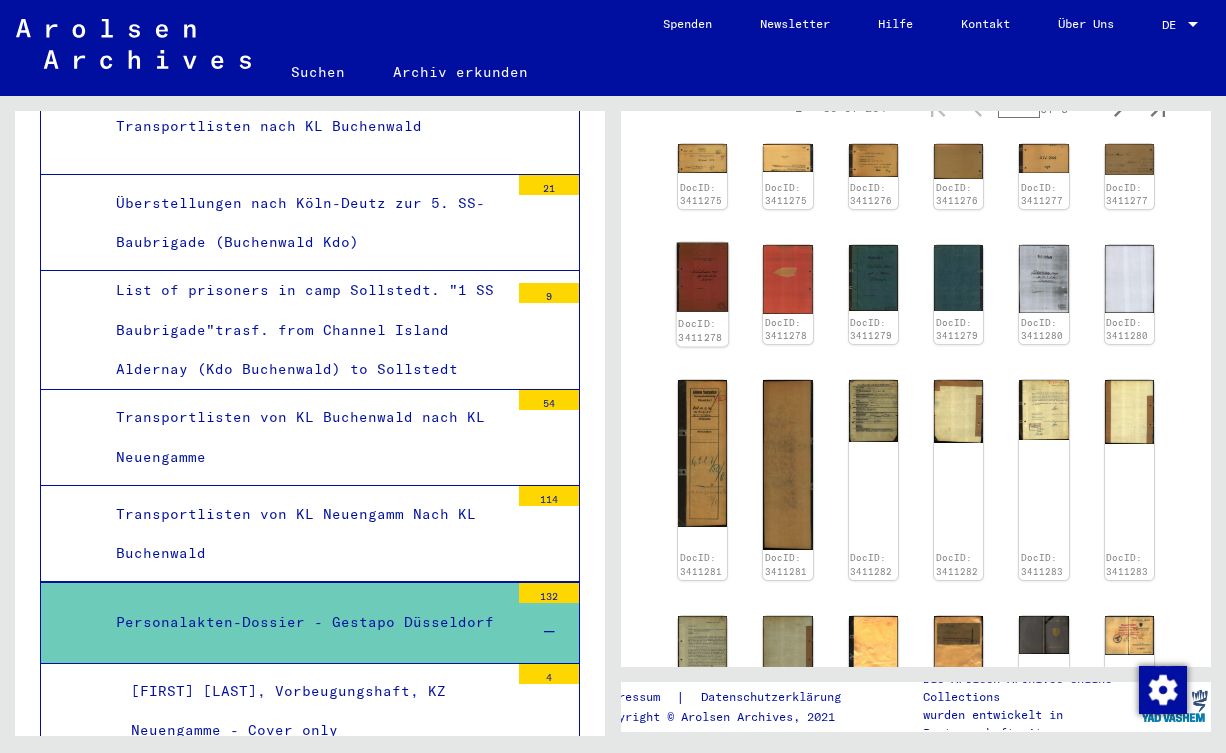 scroll, scrollTop: 432, scrollLeft: 0, axis: vertical 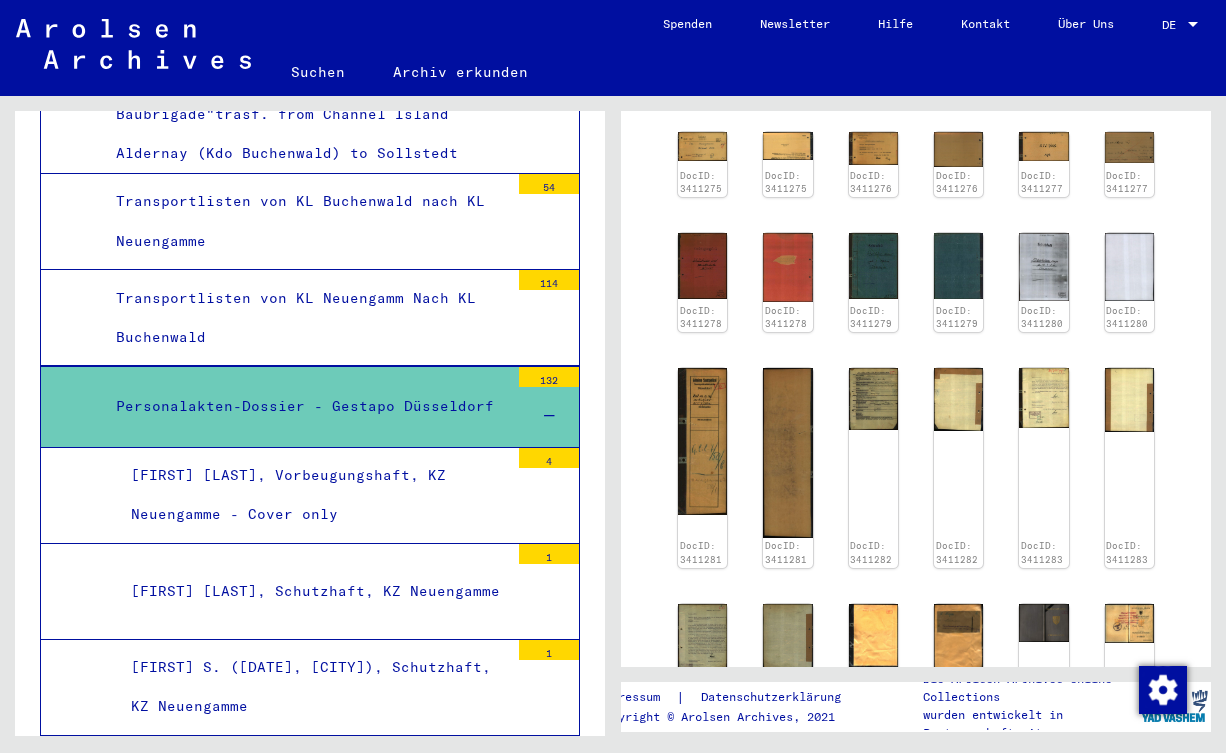 click at bounding box center [549, 416] 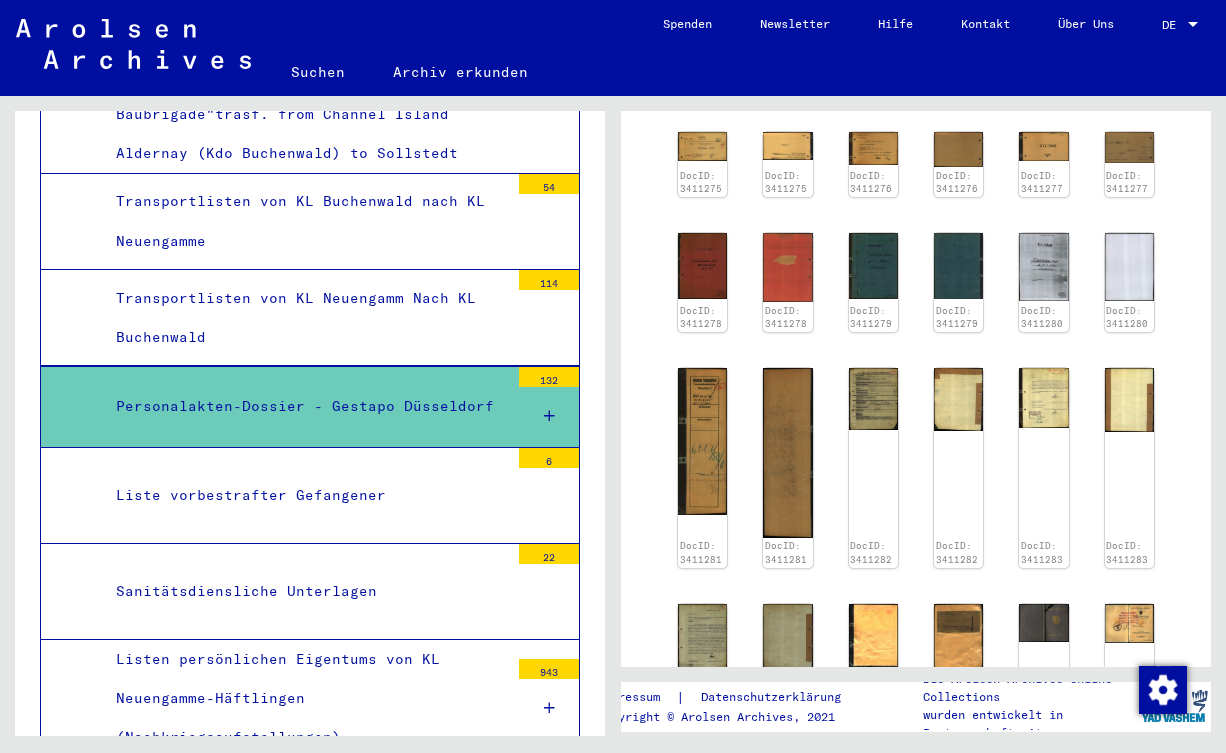 click on "Liste vorbestrafter Gefangener" at bounding box center (305, 495) 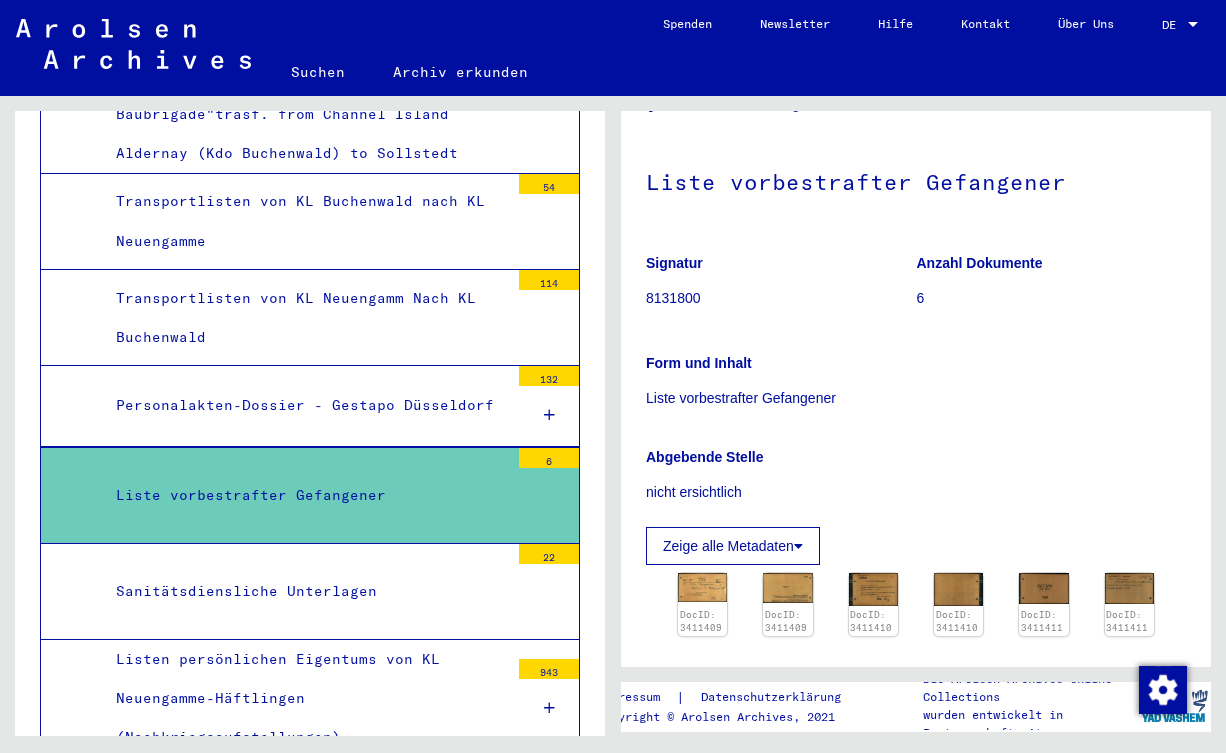 scroll, scrollTop: 216, scrollLeft: 0, axis: vertical 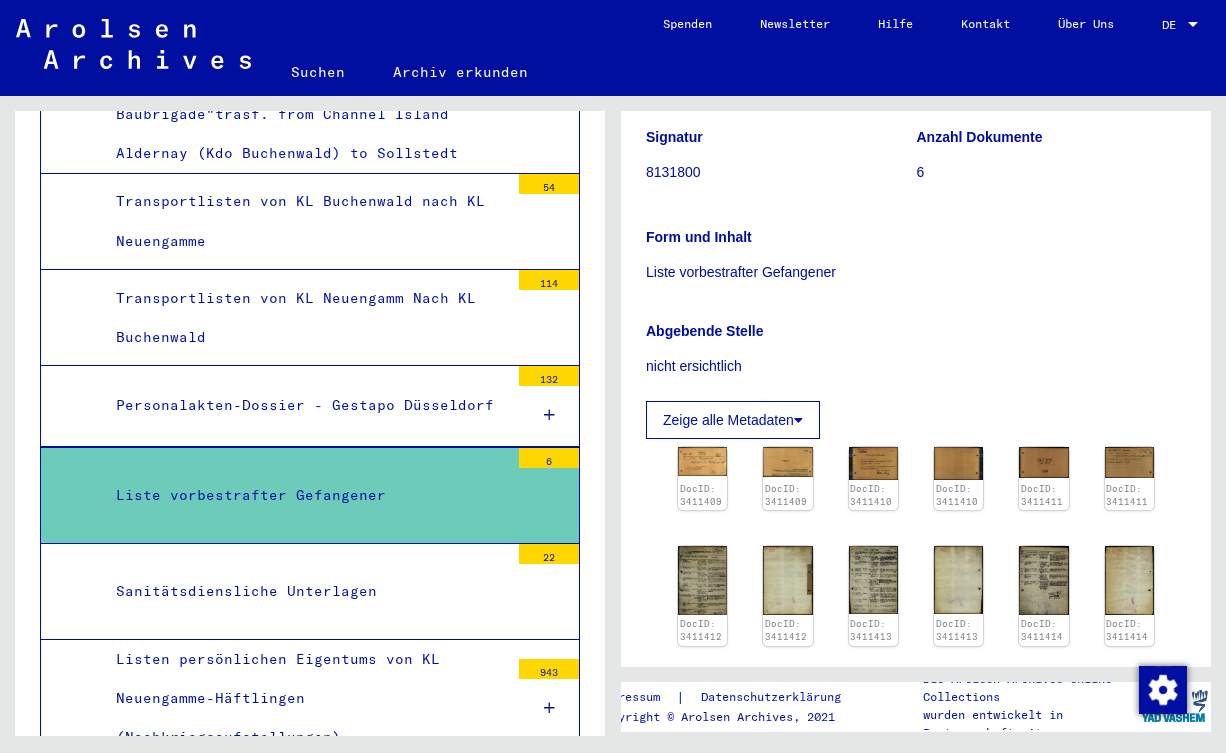 click on "Sanitätsdiensliche Unterlagen" at bounding box center (305, 591) 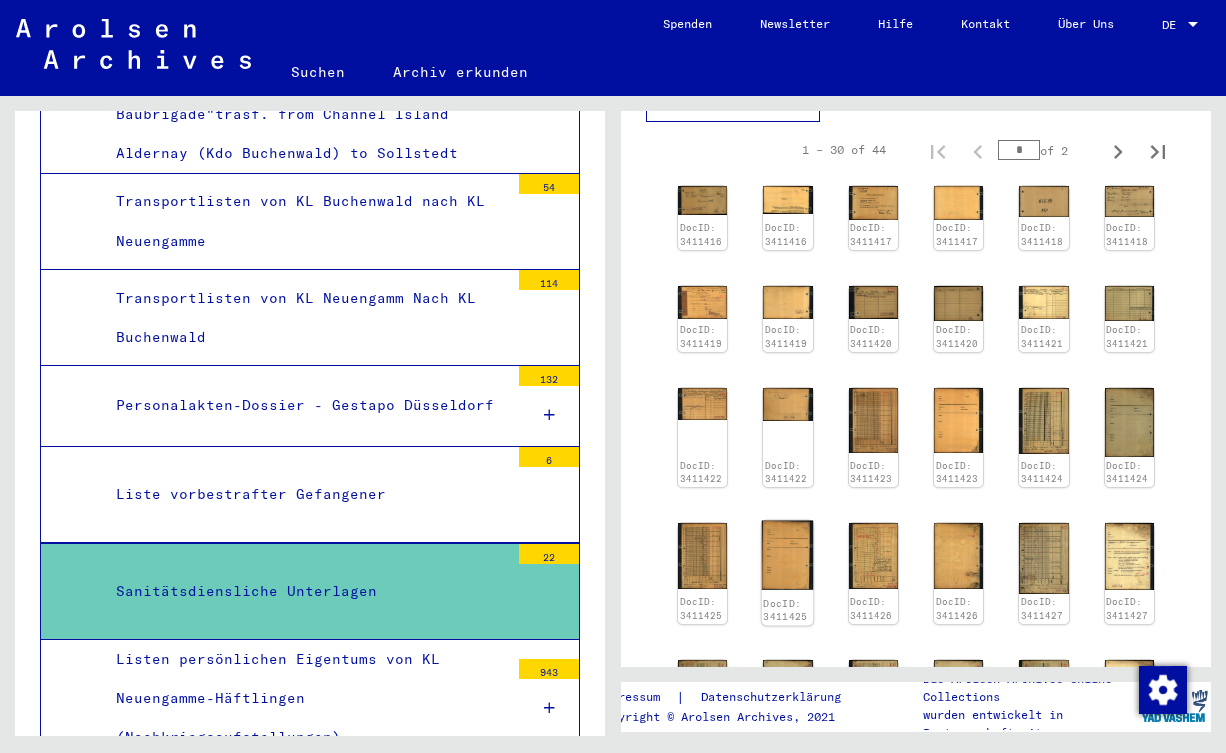 scroll, scrollTop: 540, scrollLeft: 0, axis: vertical 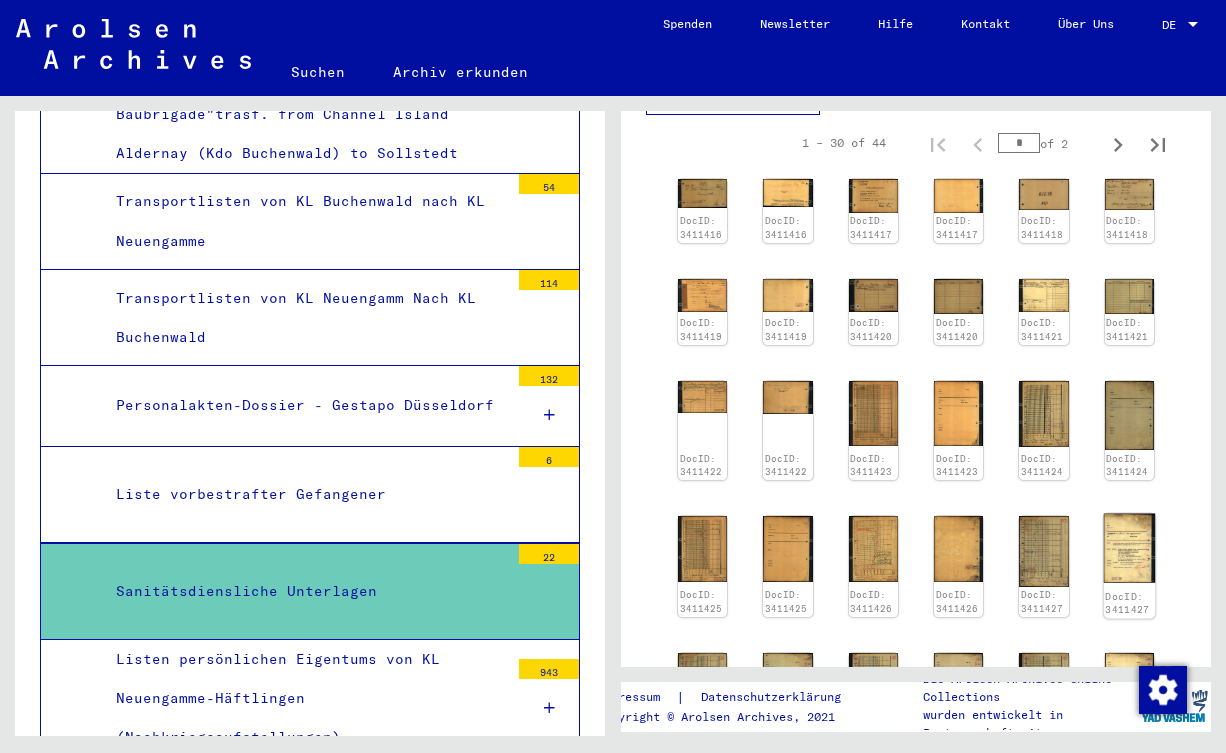 click 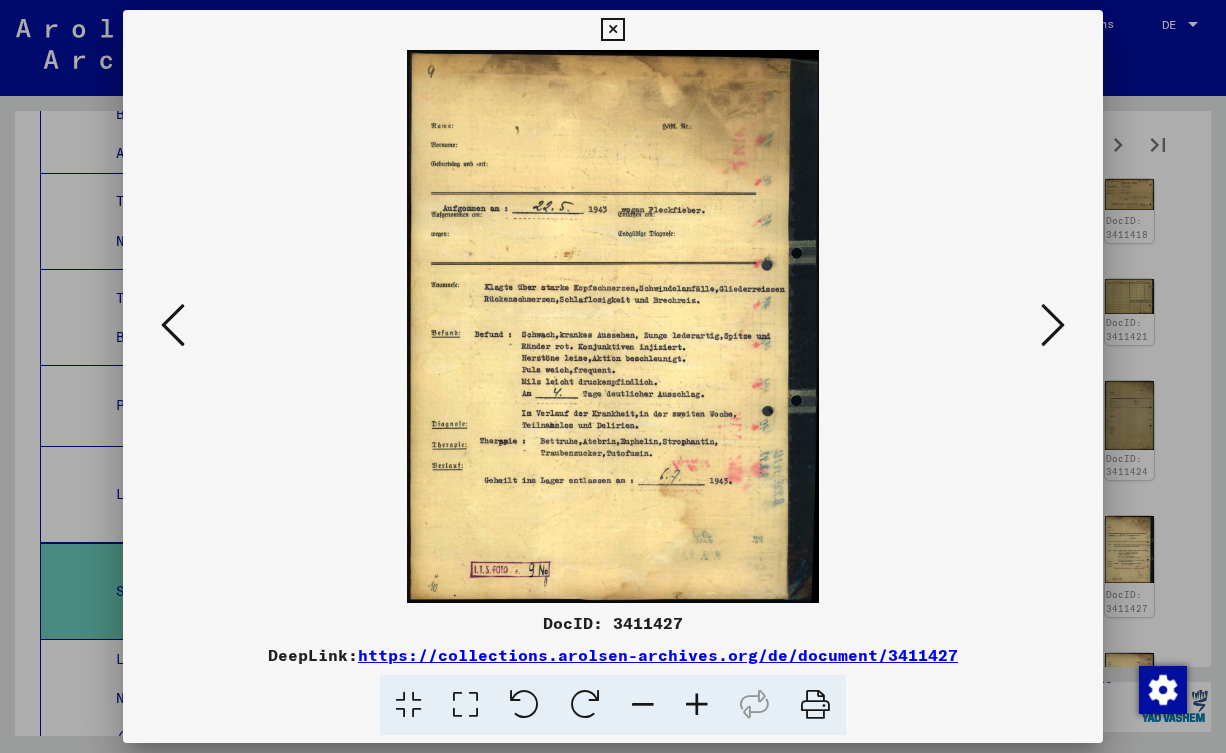 drag, startPoint x: 689, startPoint y: 698, endPoint x: 701, endPoint y: 702, distance: 12.649111 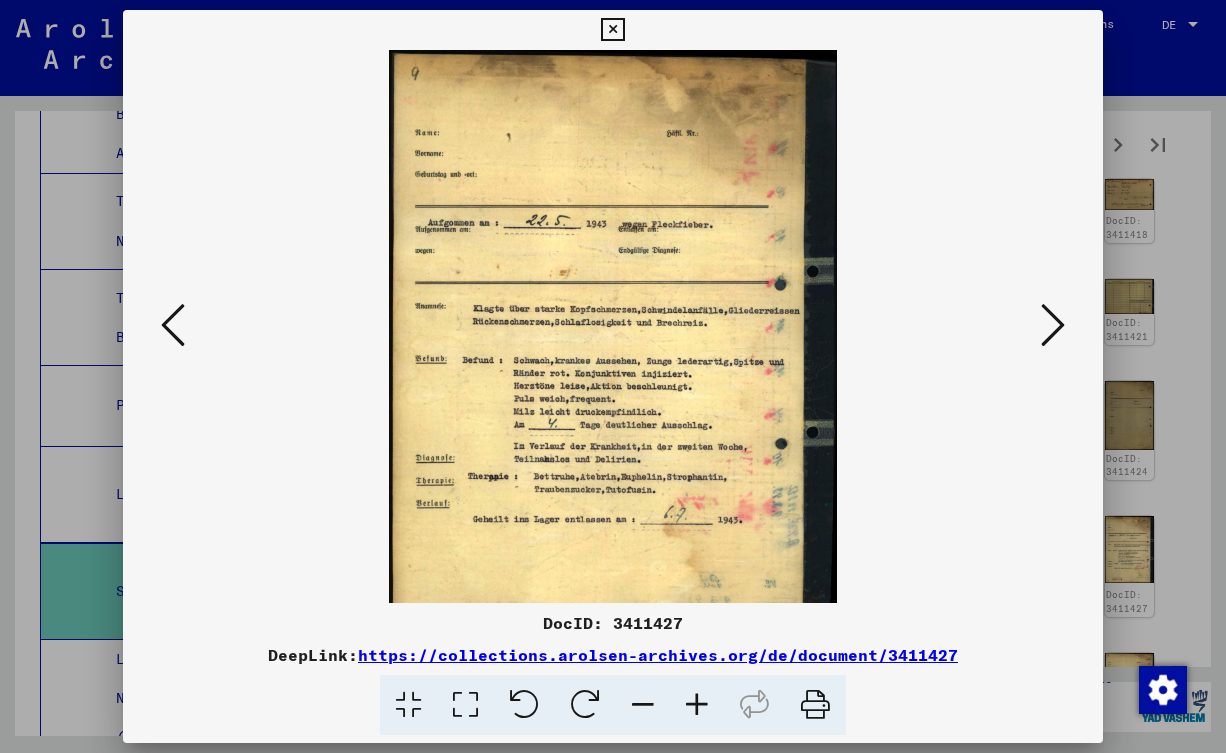 click at bounding box center (697, 705) 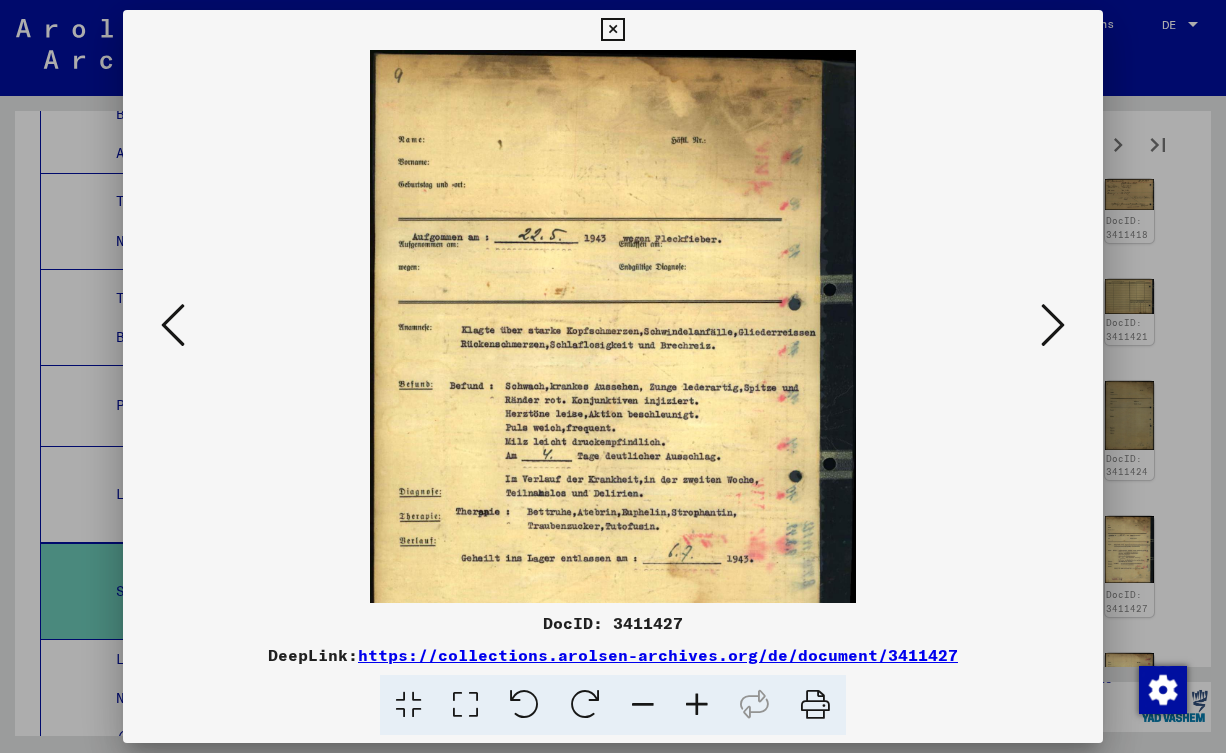 click at bounding box center [697, 705] 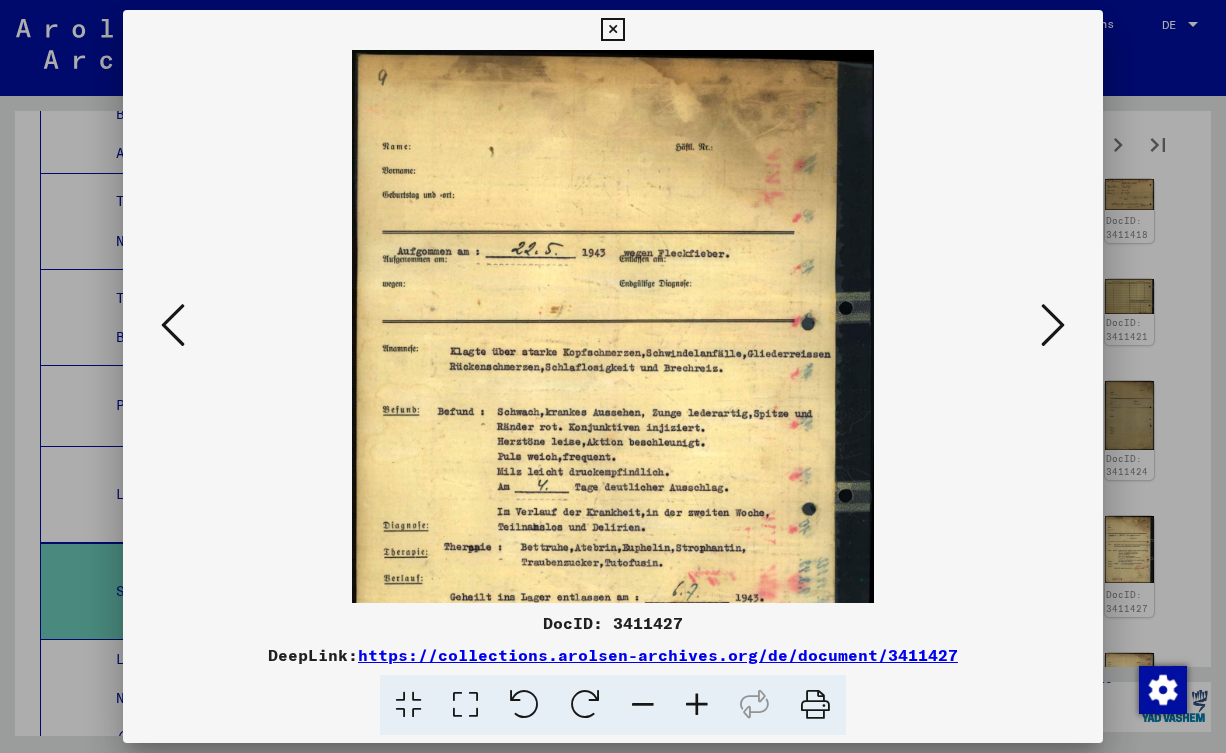 click at bounding box center [697, 705] 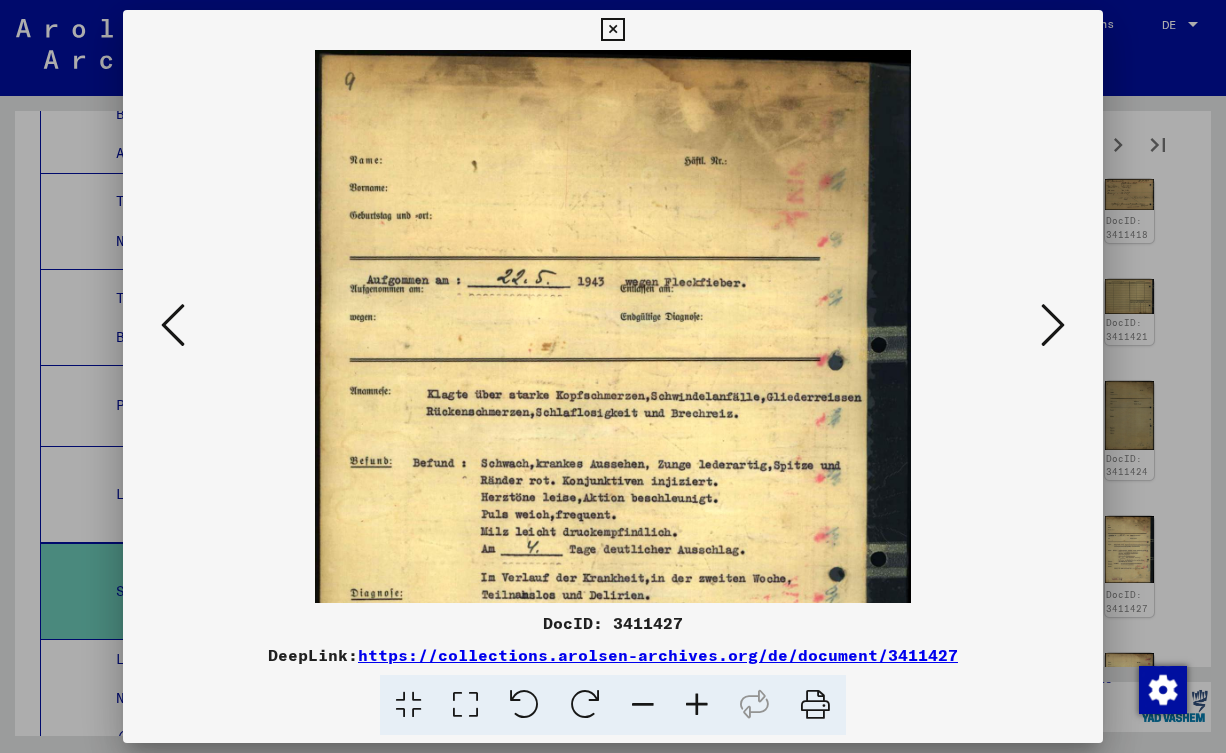 click at bounding box center [697, 705] 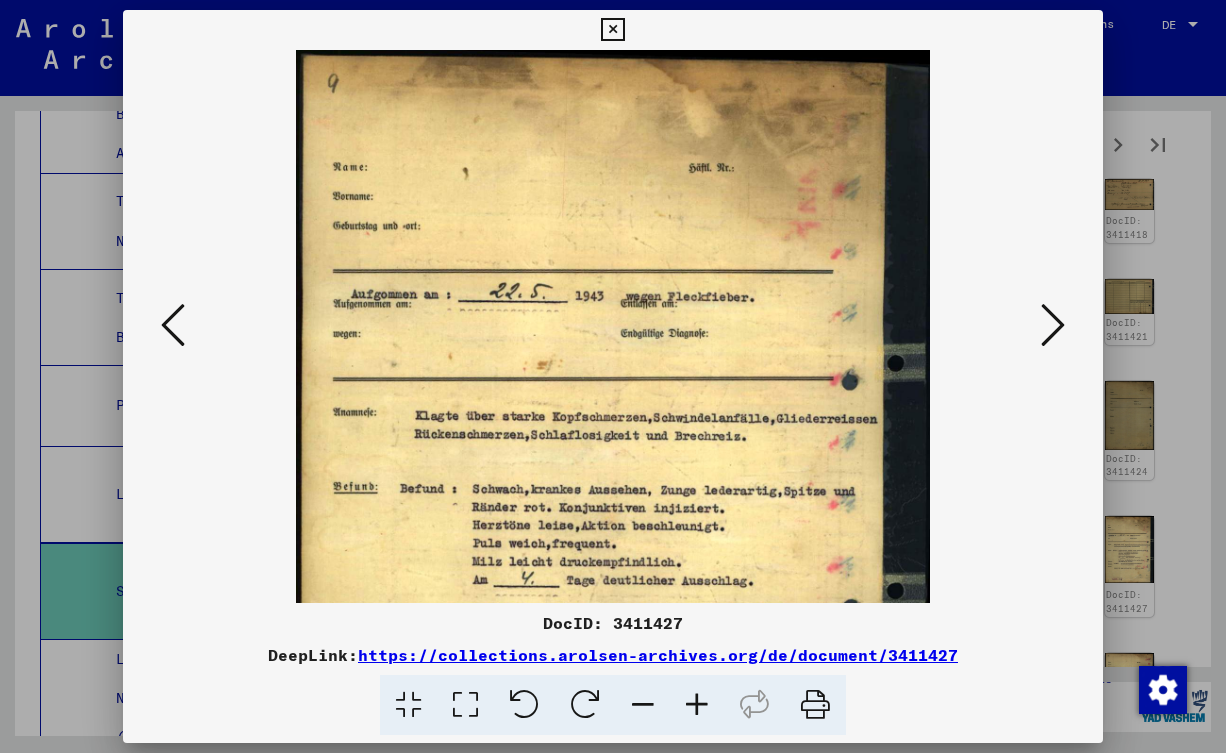 click at bounding box center [613, 376] 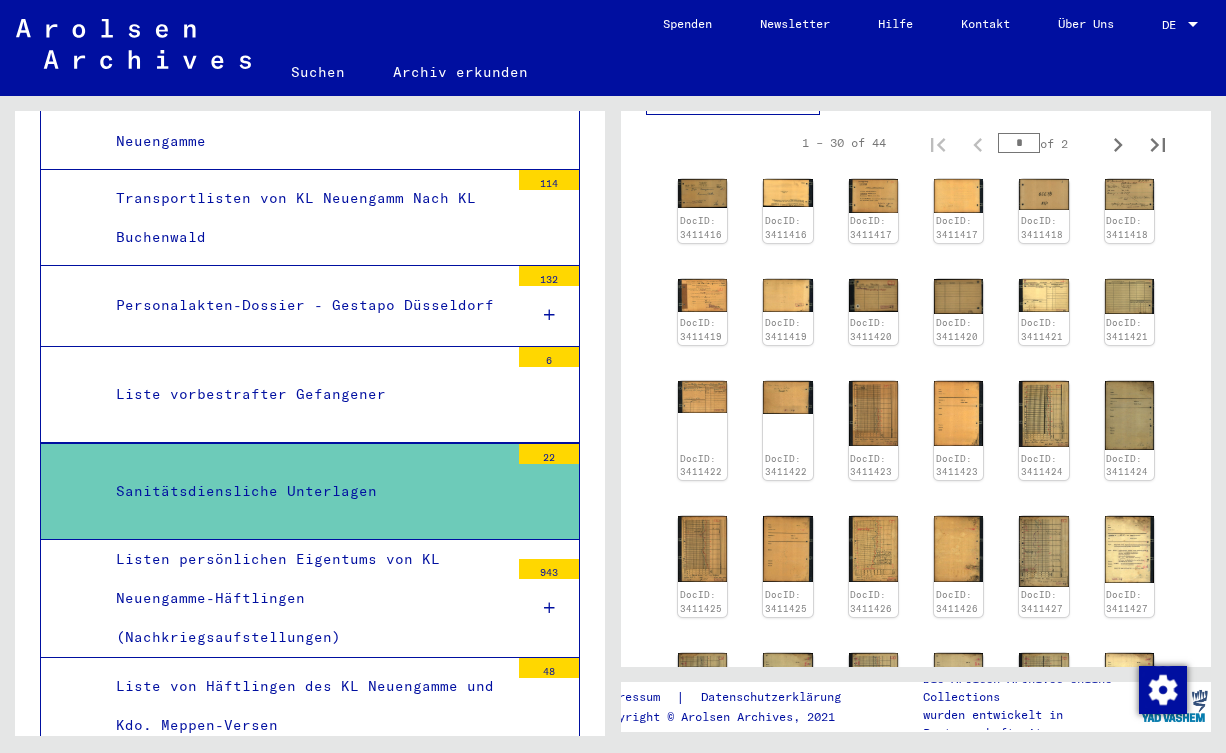 scroll, scrollTop: 3024, scrollLeft: 0, axis: vertical 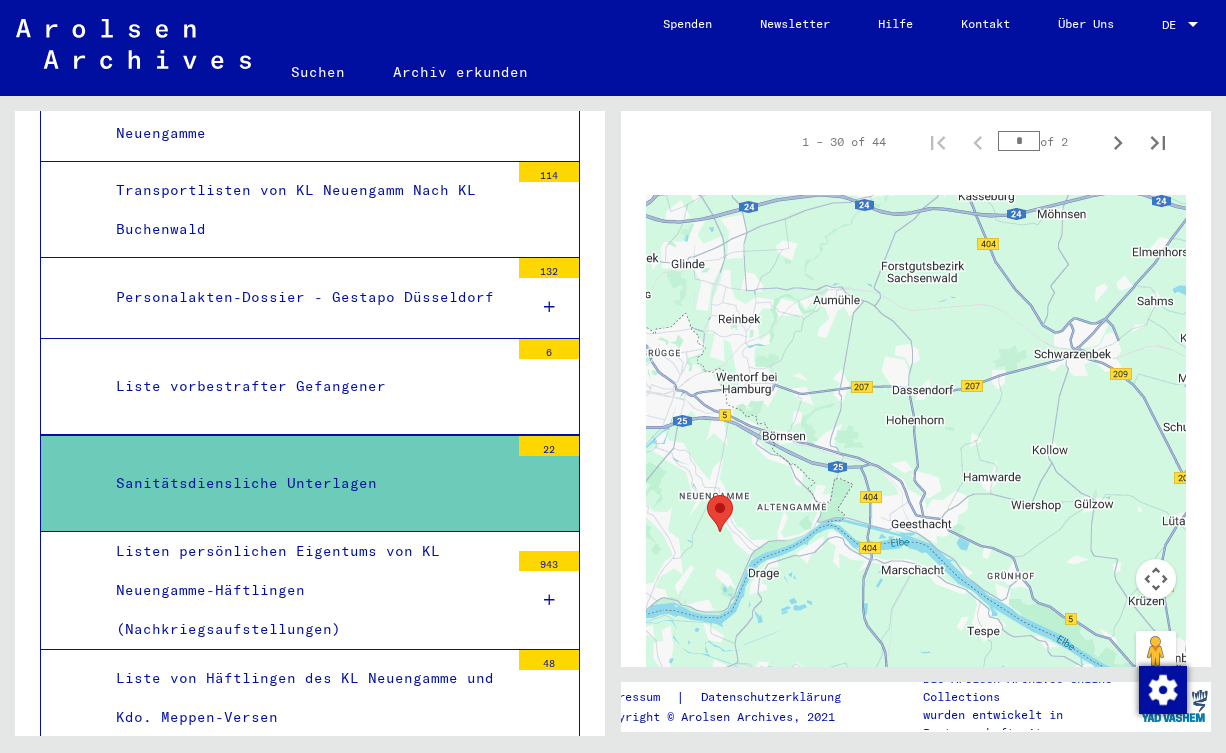 click 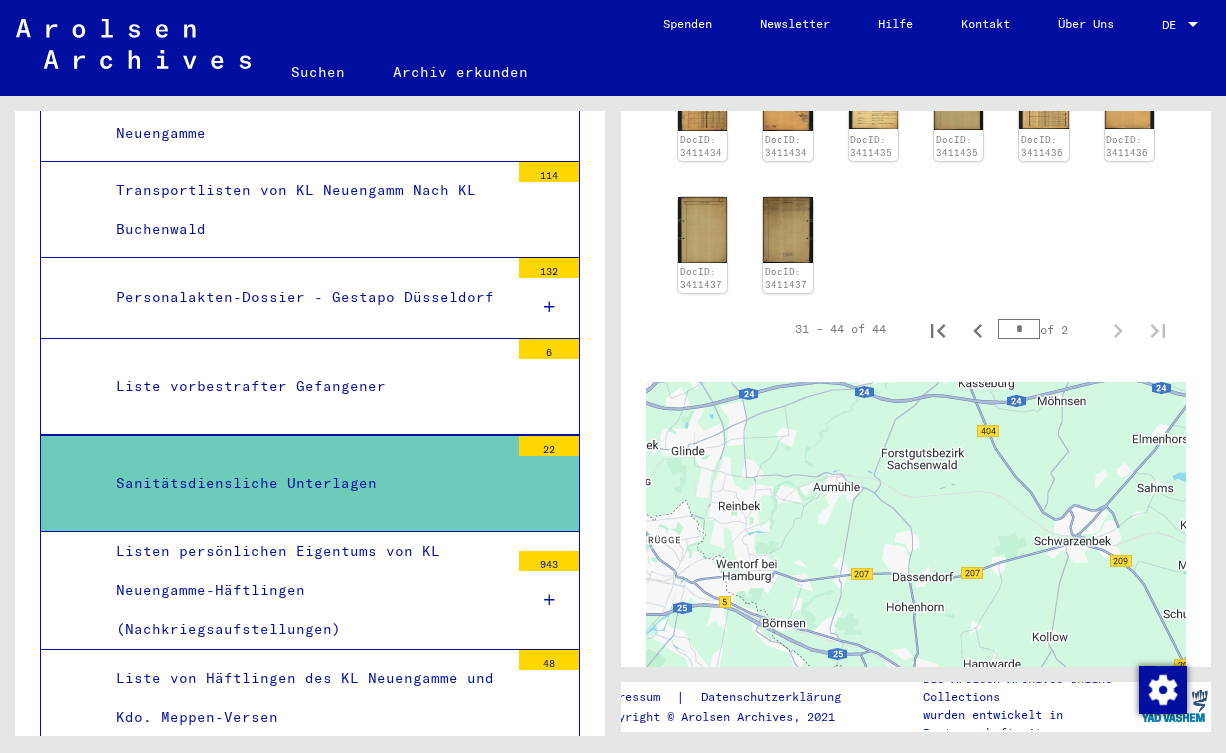 scroll, scrollTop: 338, scrollLeft: 0, axis: vertical 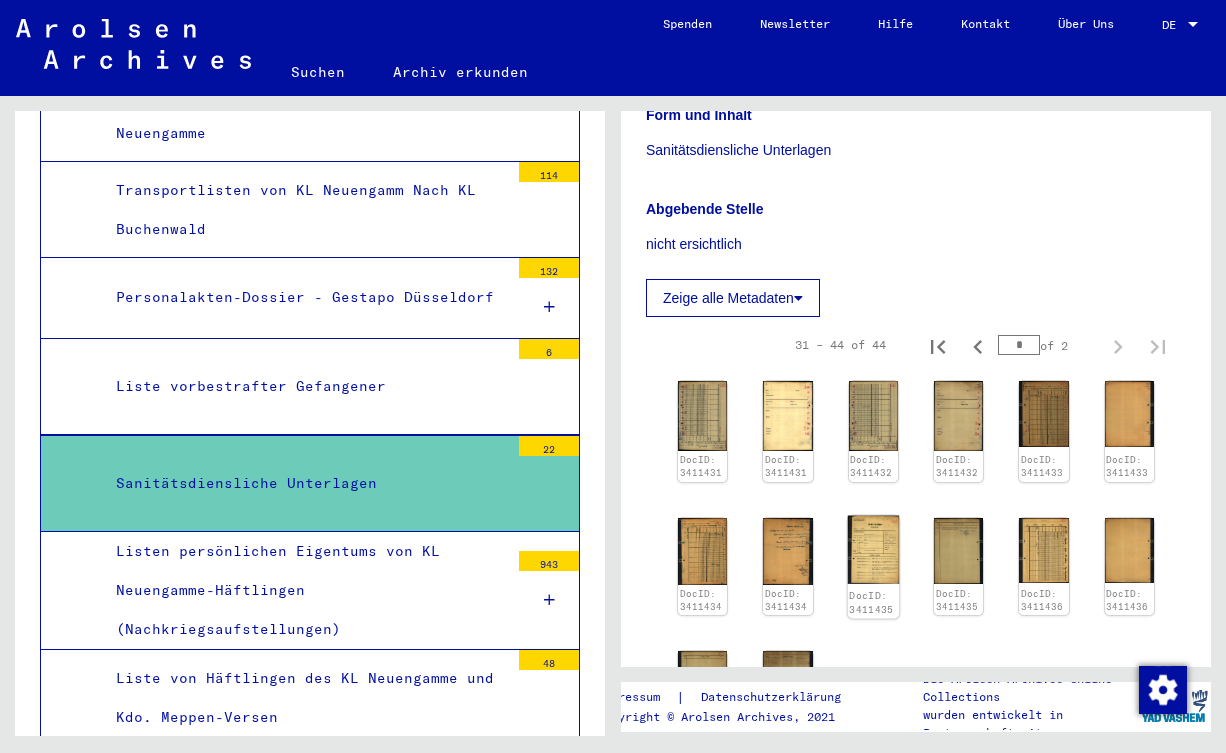 click 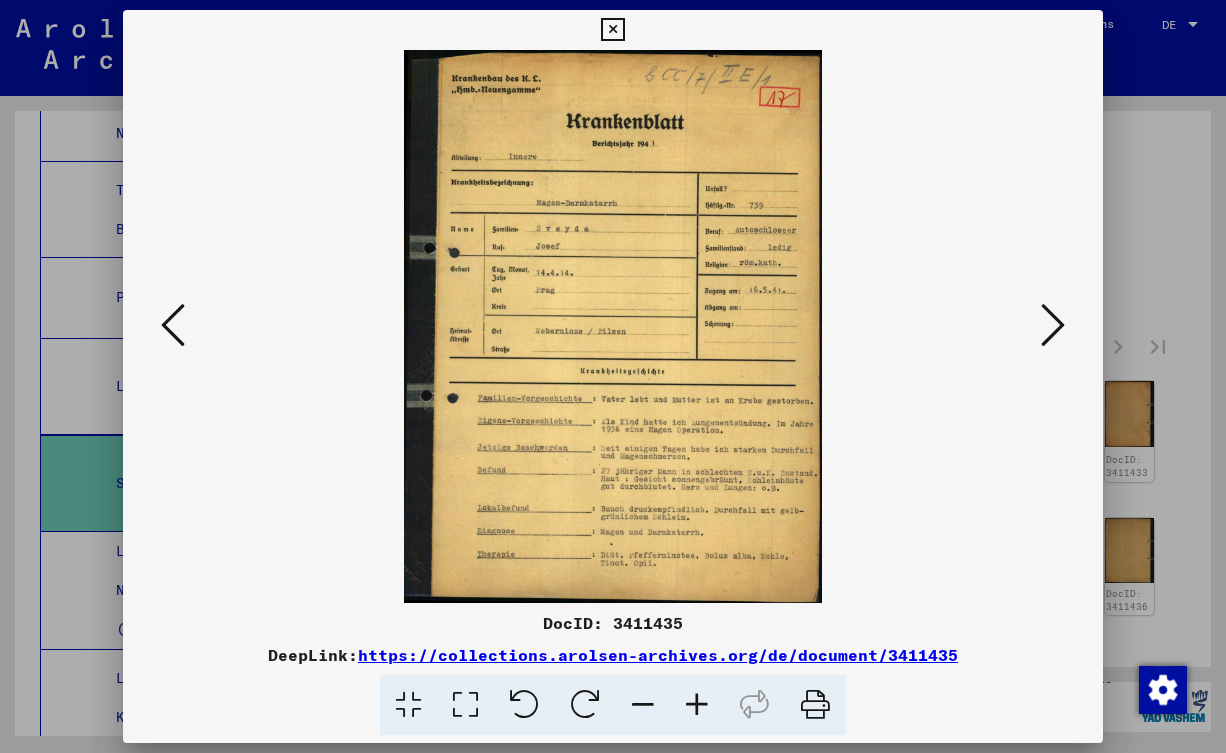 click at bounding box center (613, 376) 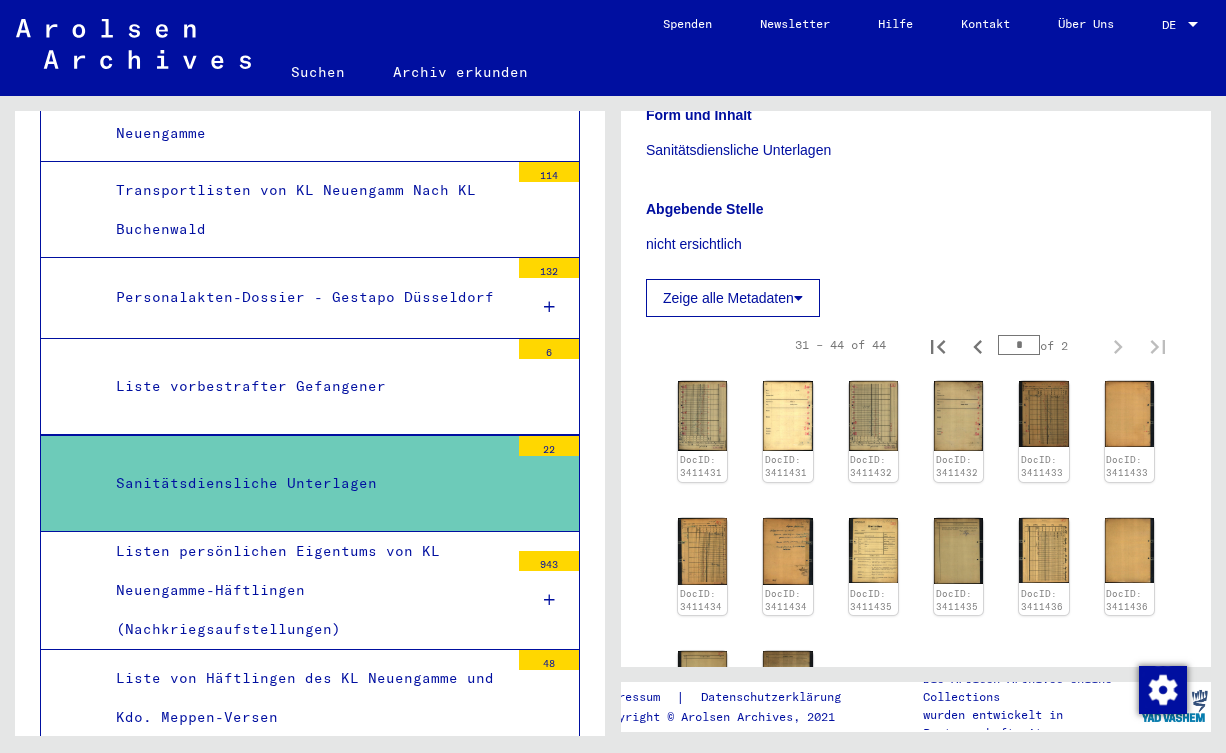 click on "Listen persönlichen Eigentums von KL Neuengamme-Häftlingen (Nachkriegsaufstellungen)" at bounding box center [305, 591] 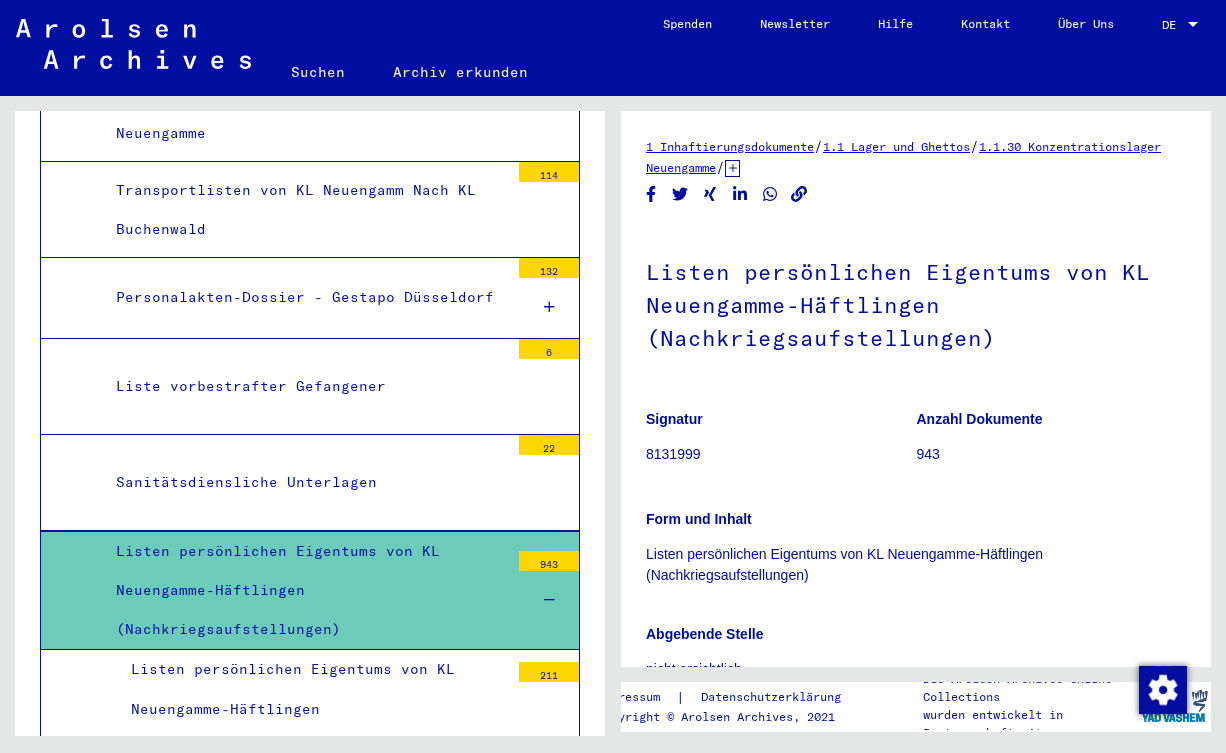 scroll, scrollTop: 3240, scrollLeft: 0, axis: vertical 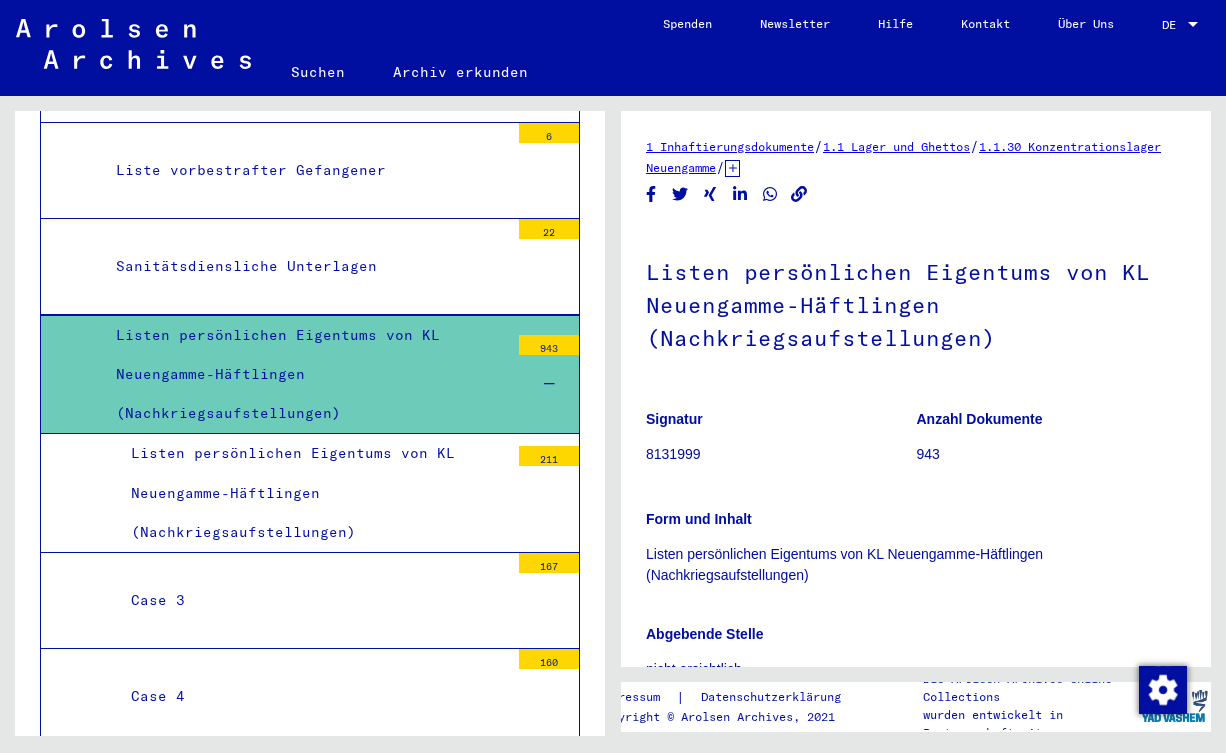 click on "Listen persönlichen Eigentums von KL Neuengamme-Häftlingen (Nachkriegsaufstellungen)" at bounding box center [312, 493] 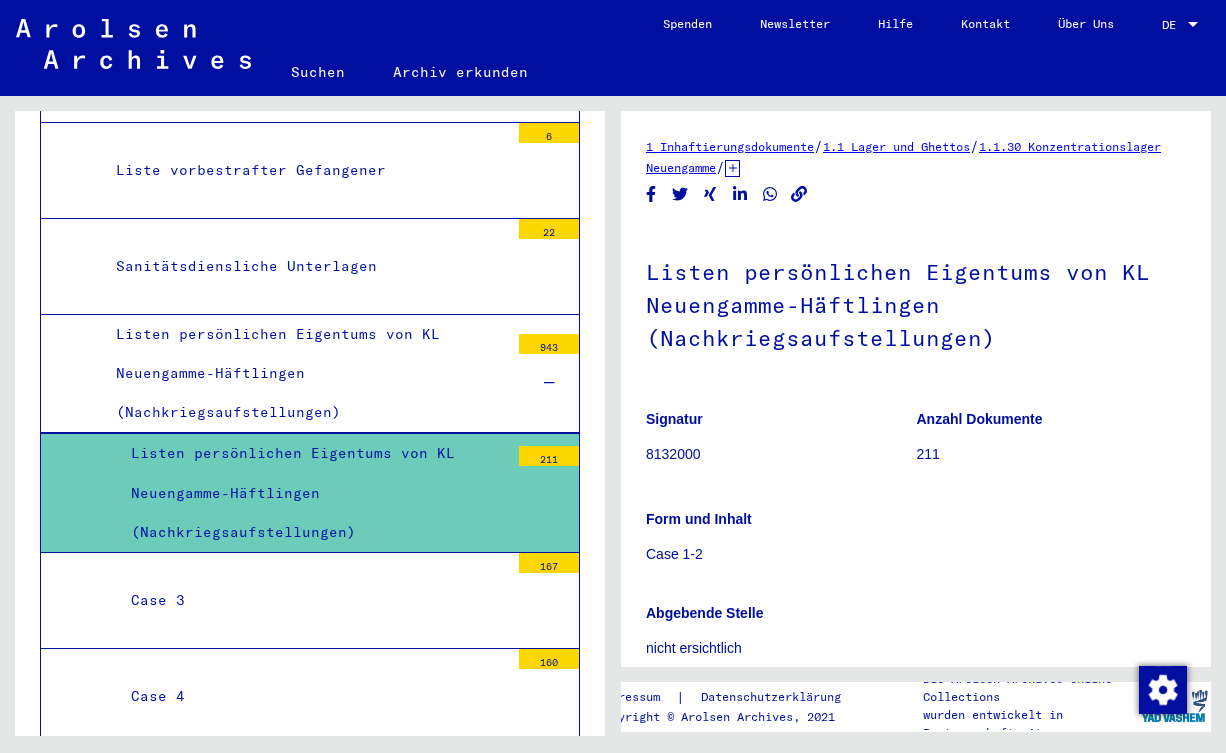 scroll, scrollTop: 540, scrollLeft: 0, axis: vertical 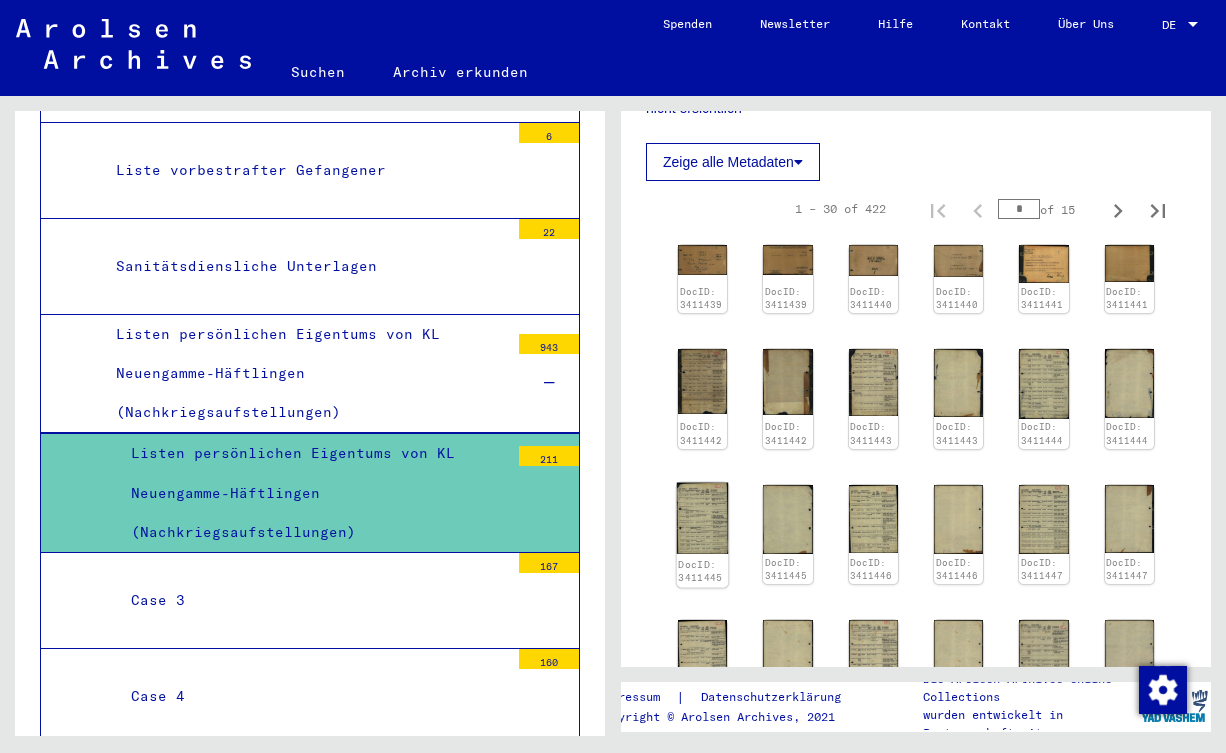 click 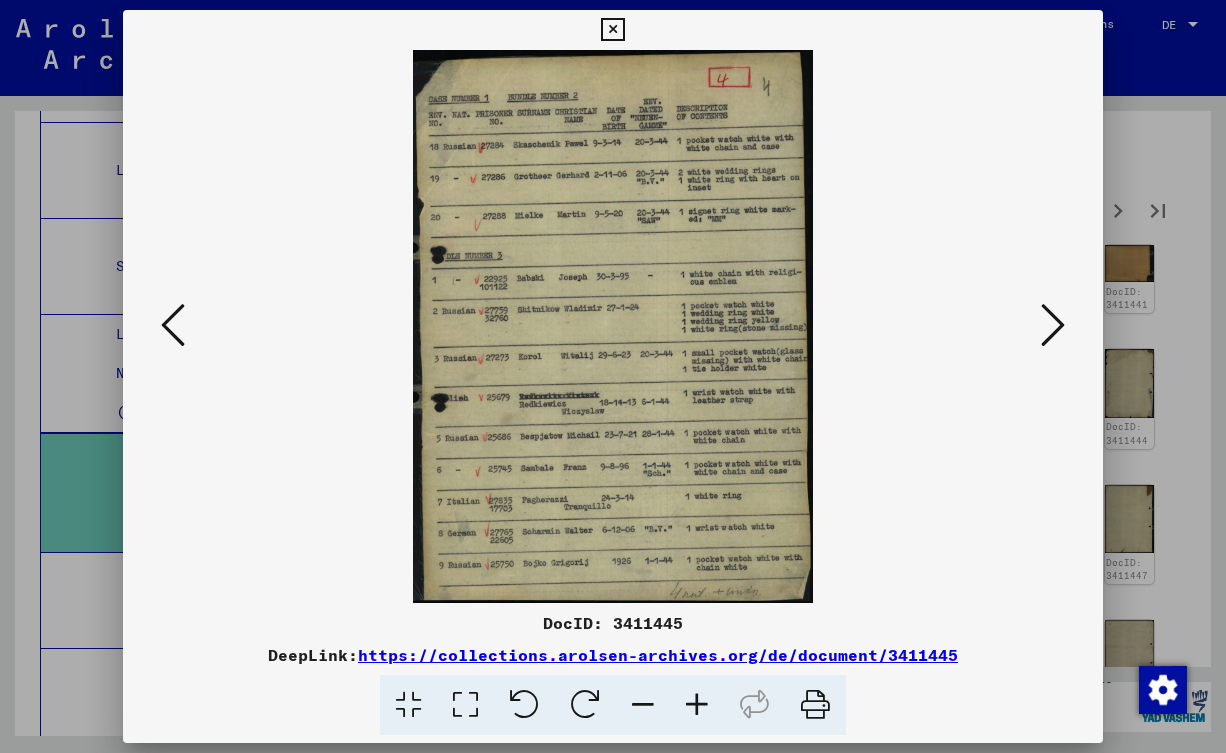 click at bounding box center (697, 705) 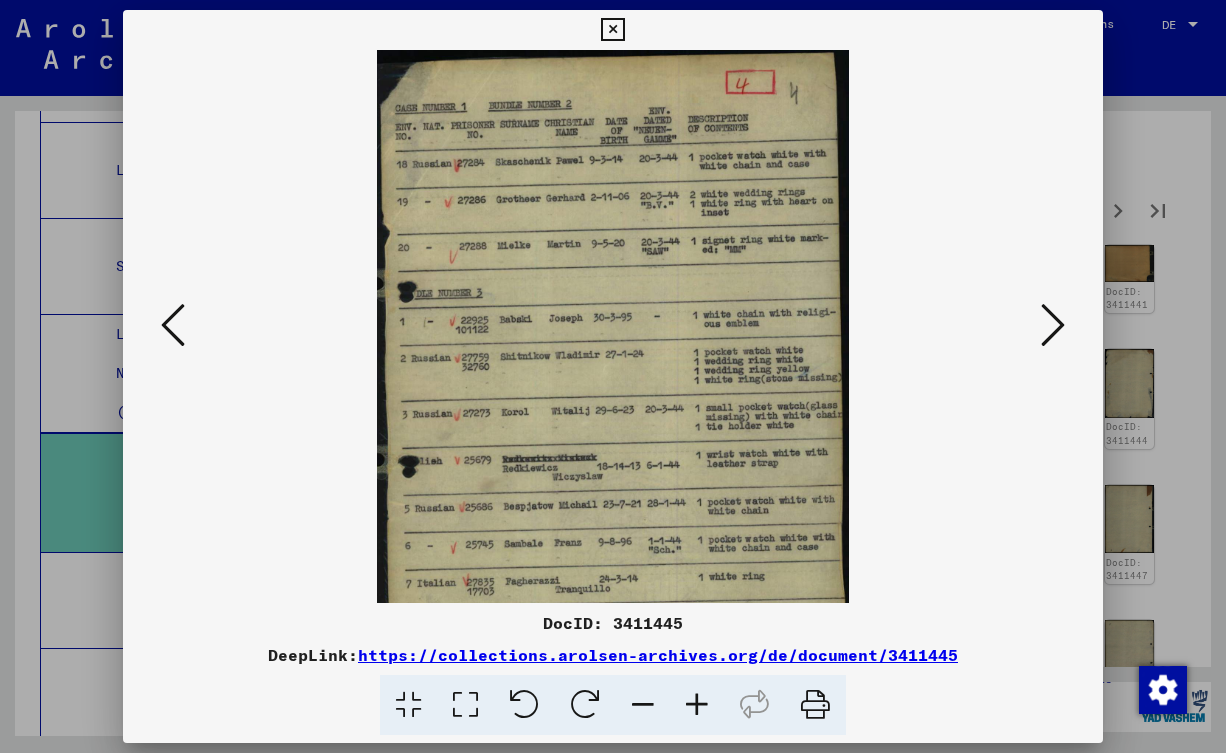 click at bounding box center [697, 705] 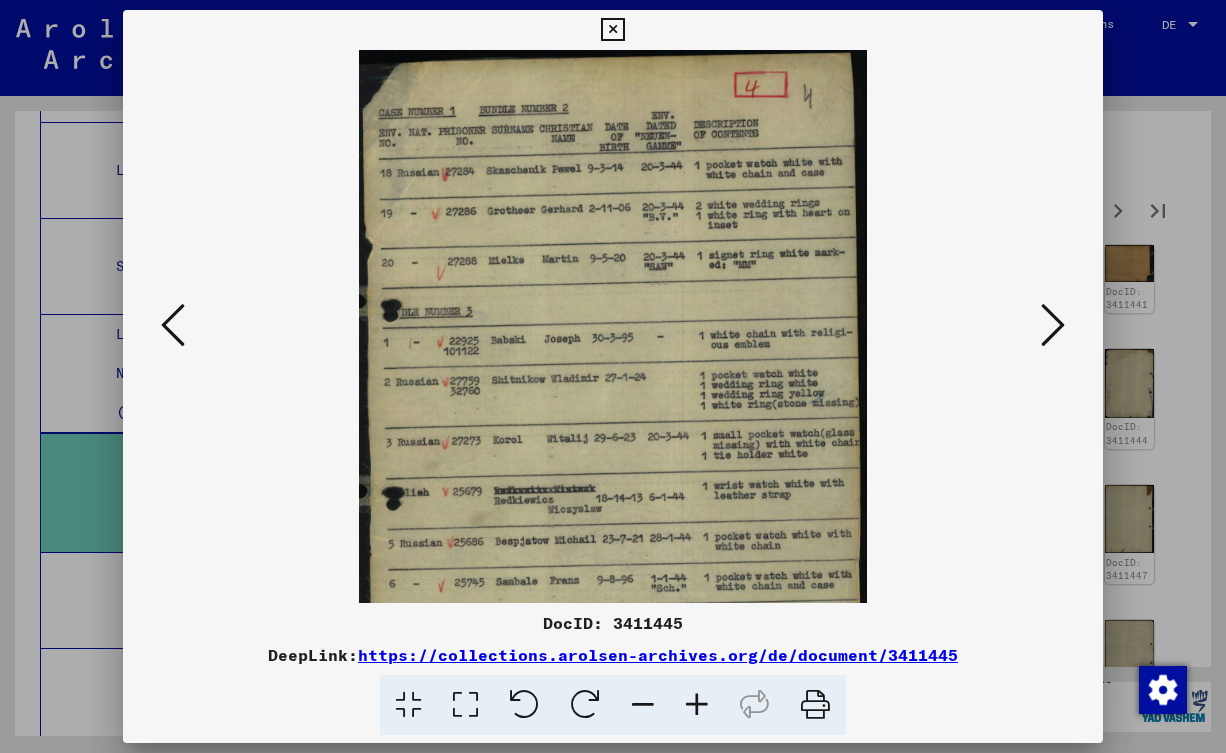 click at bounding box center [697, 705] 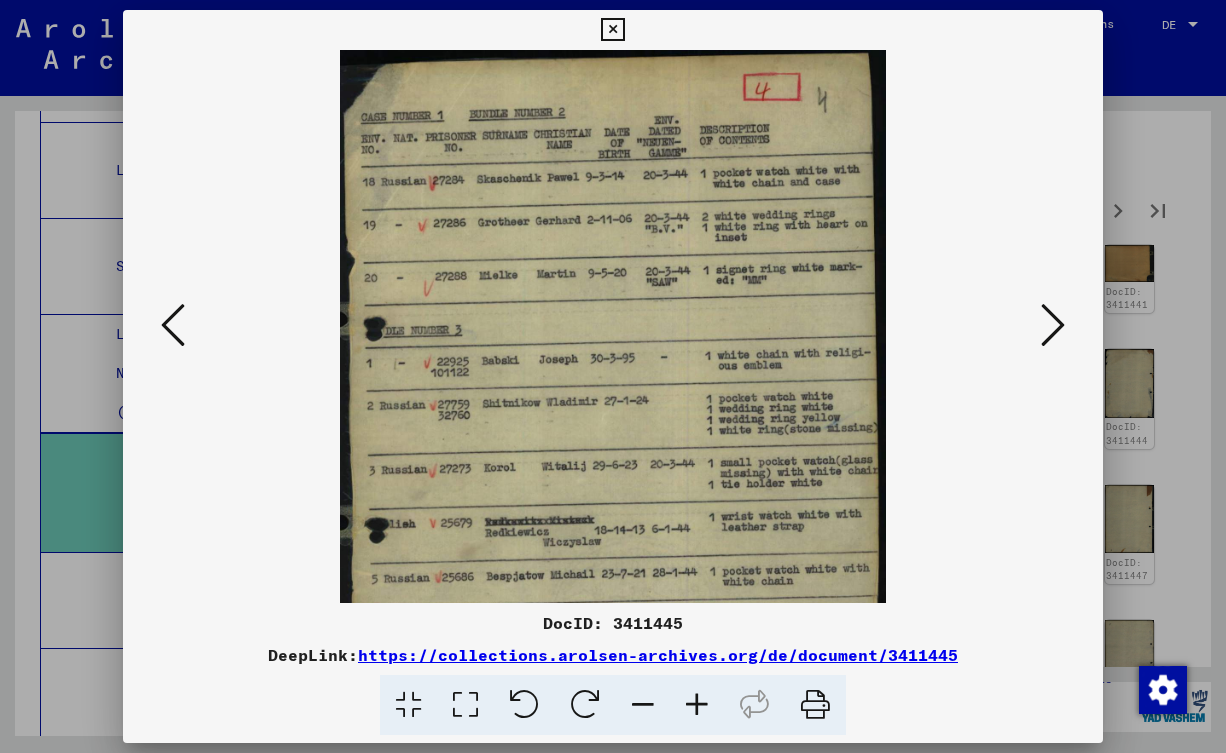 click at bounding box center (697, 705) 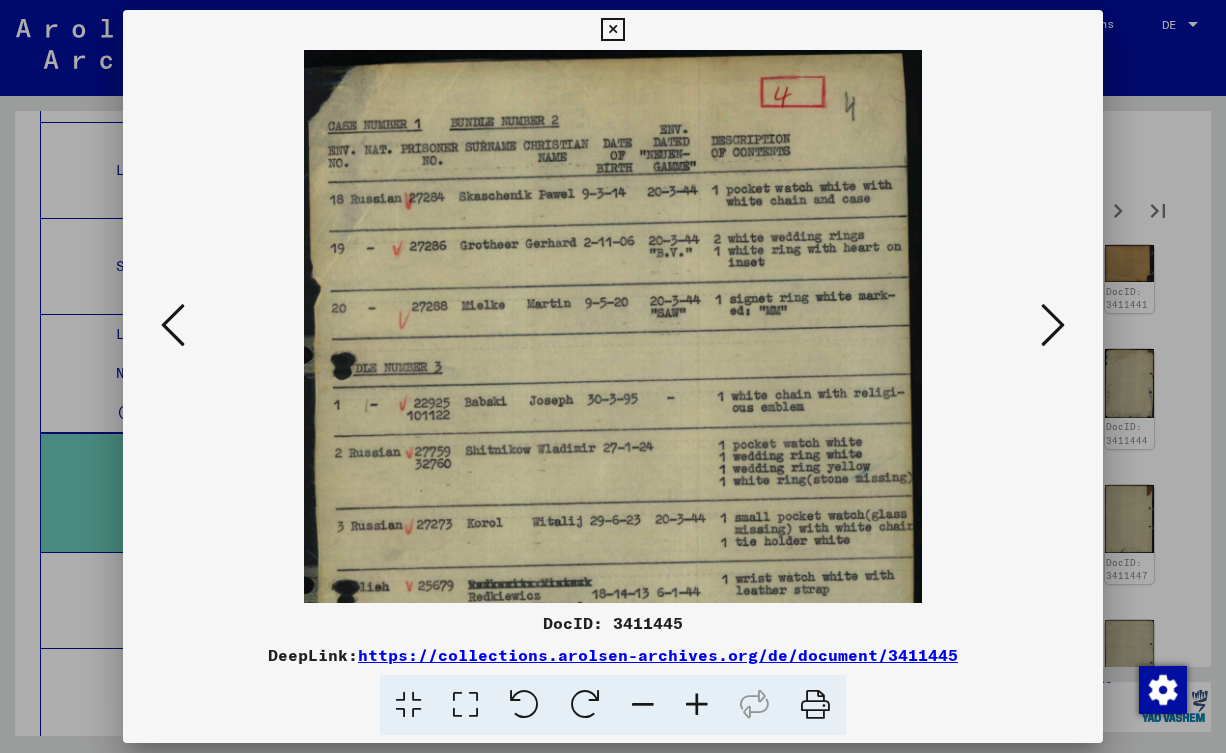 click at bounding box center (697, 705) 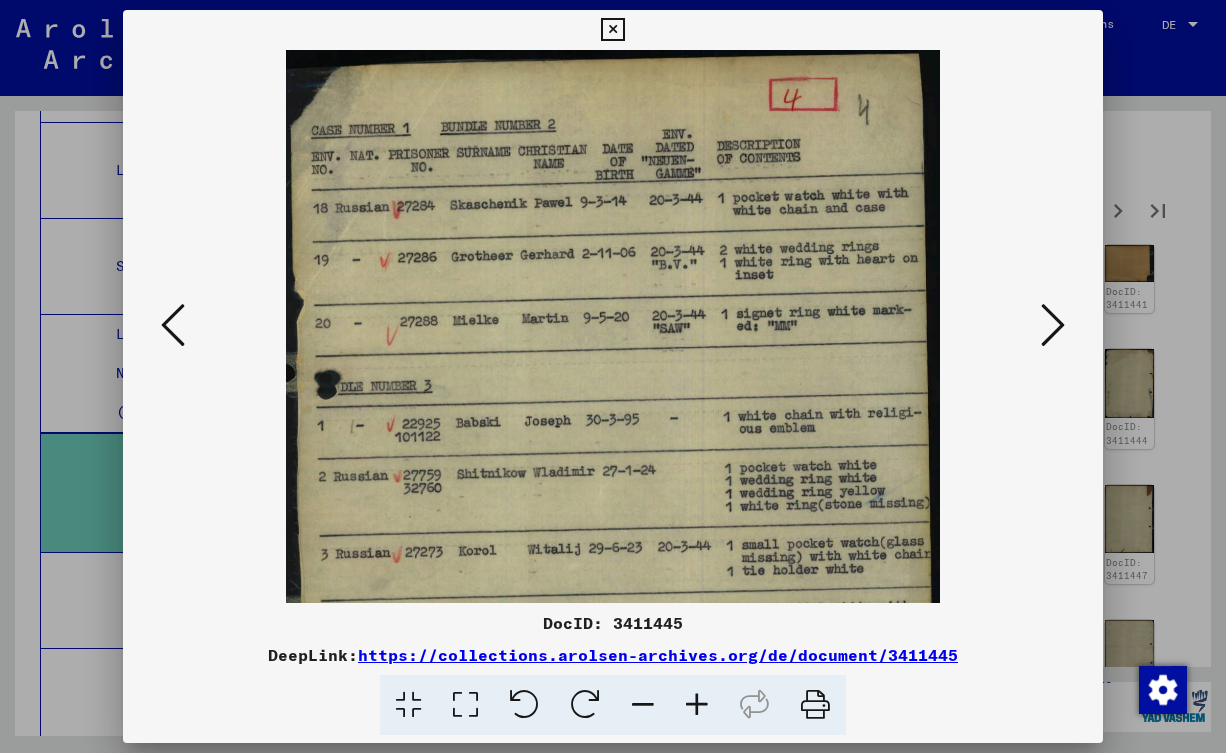 click at bounding box center (697, 705) 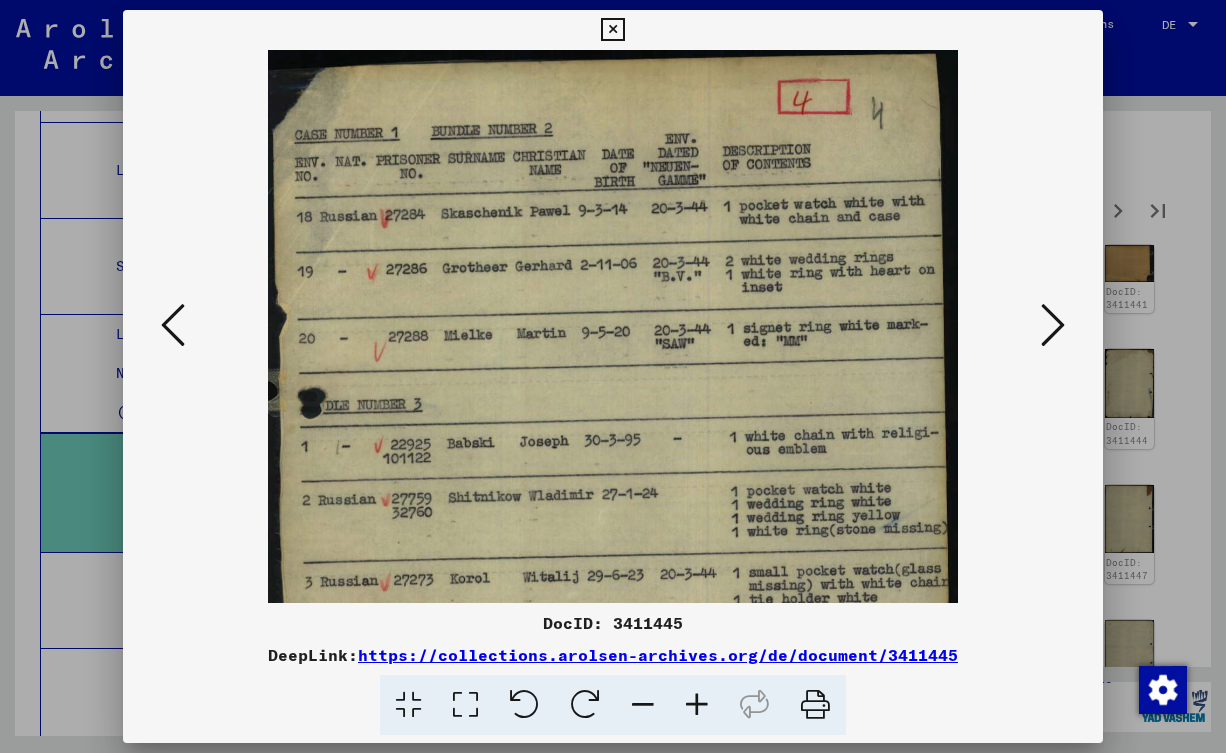 click at bounding box center (697, 705) 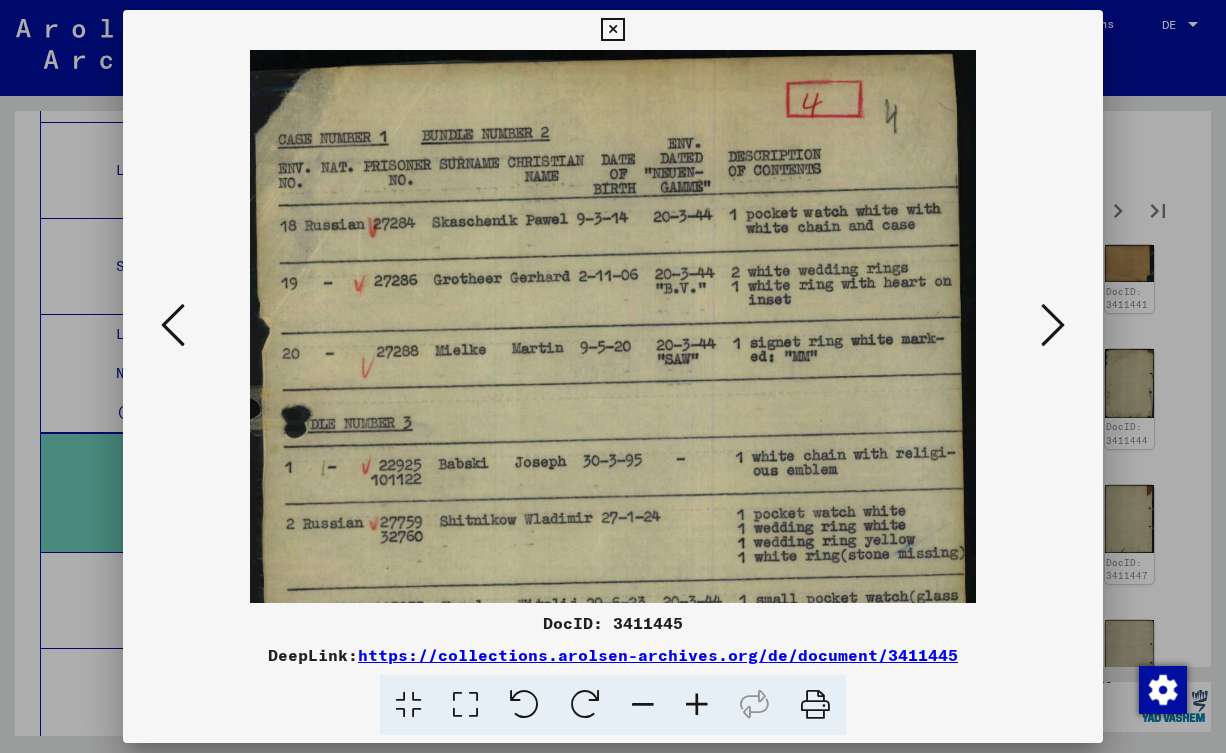 click at bounding box center [613, 376] 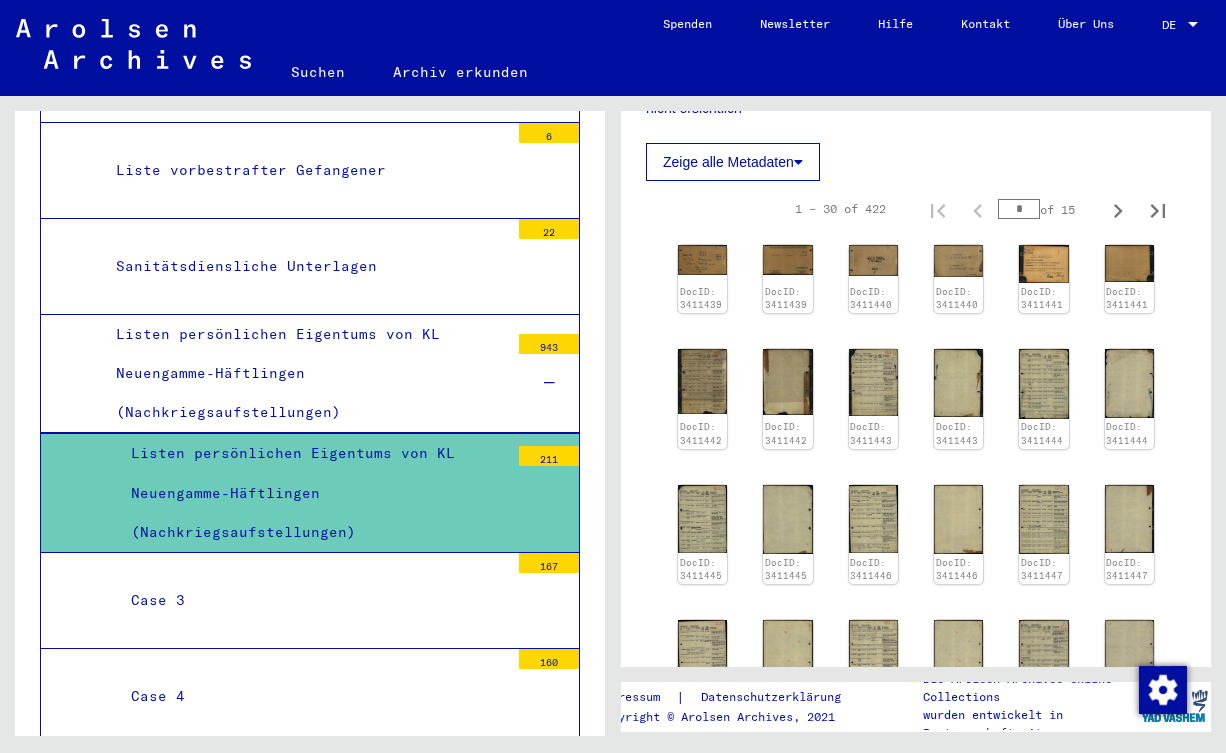 click at bounding box center (549, 383) 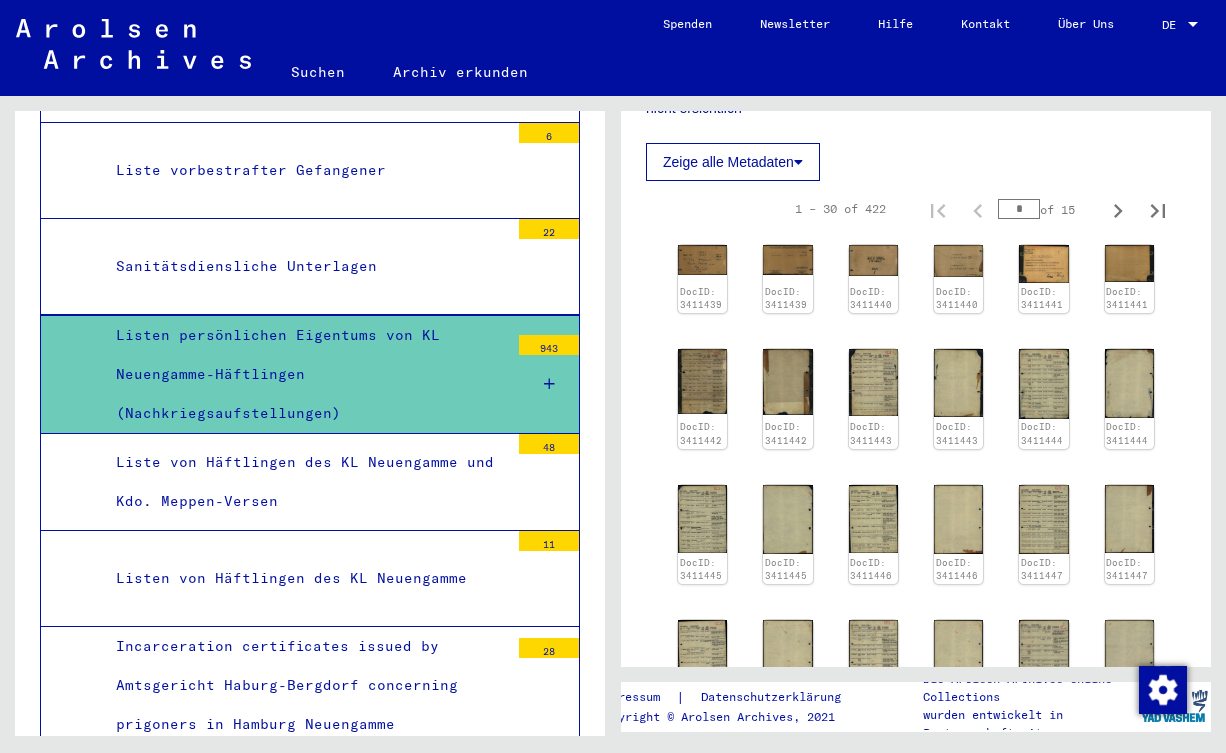 click on "Liste von Häftlingen des KL Neuengamme und Kdo. Meppen-Versen" at bounding box center (305, 482) 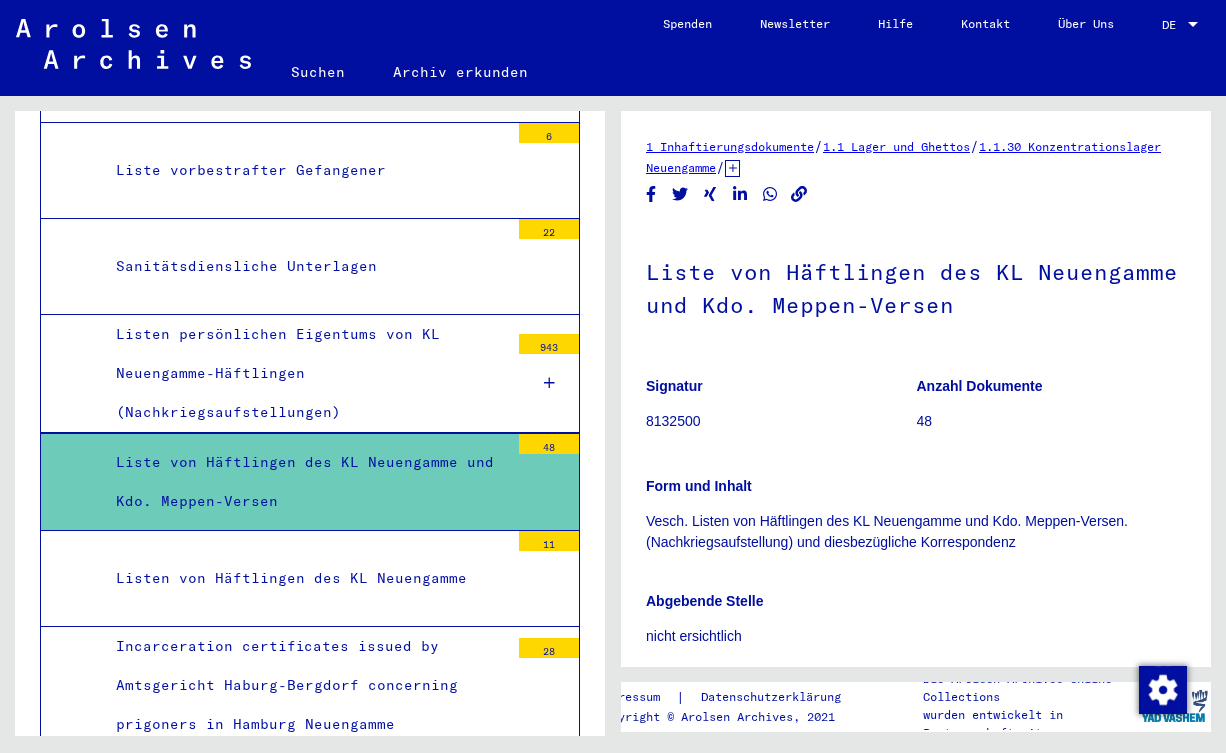 scroll, scrollTop: 324, scrollLeft: 0, axis: vertical 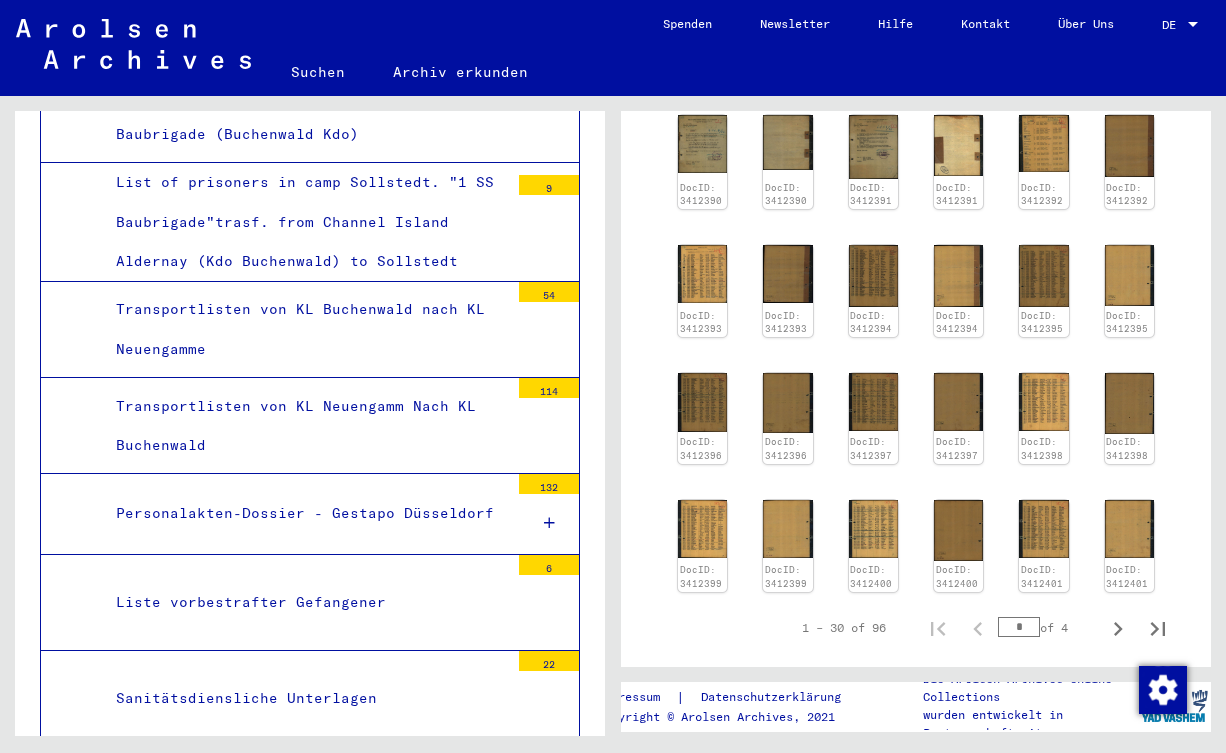 click on "Transportlisten von KL Neuengamm Nach KL Buchenwald" at bounding box center (305, 426) 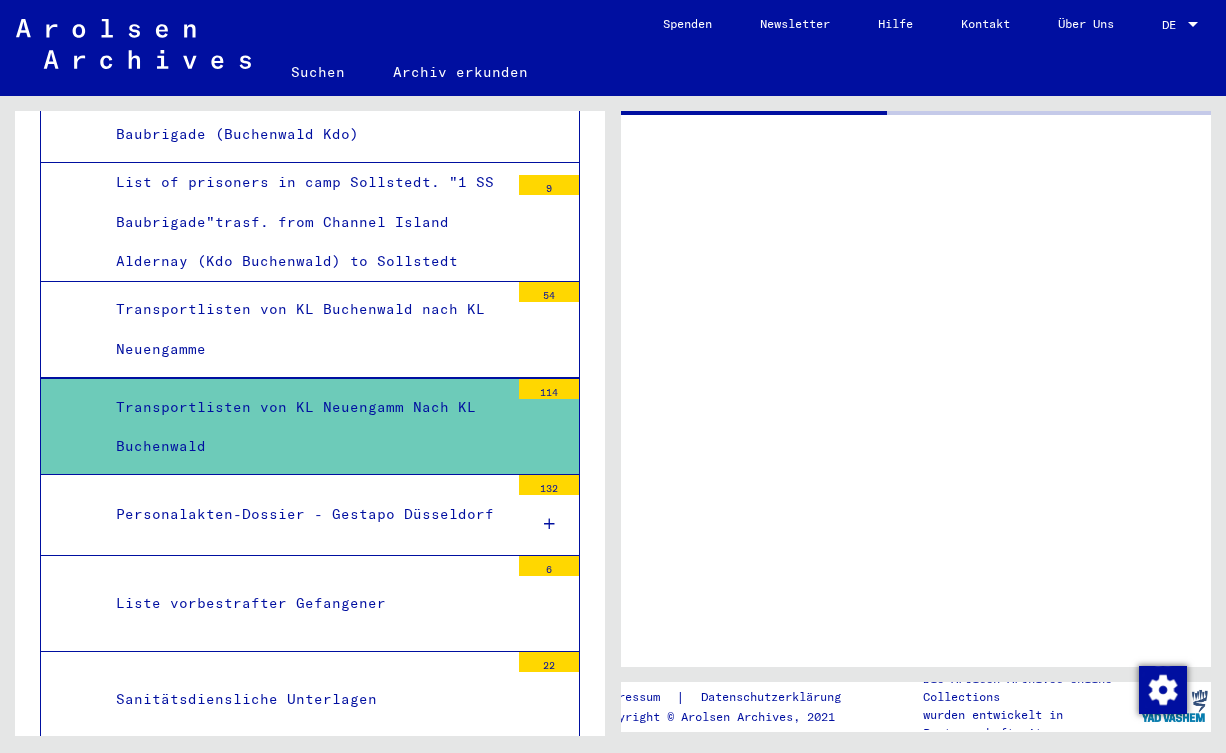 scroll, scrollTop: 0, scrollLeft: 0, axis: both 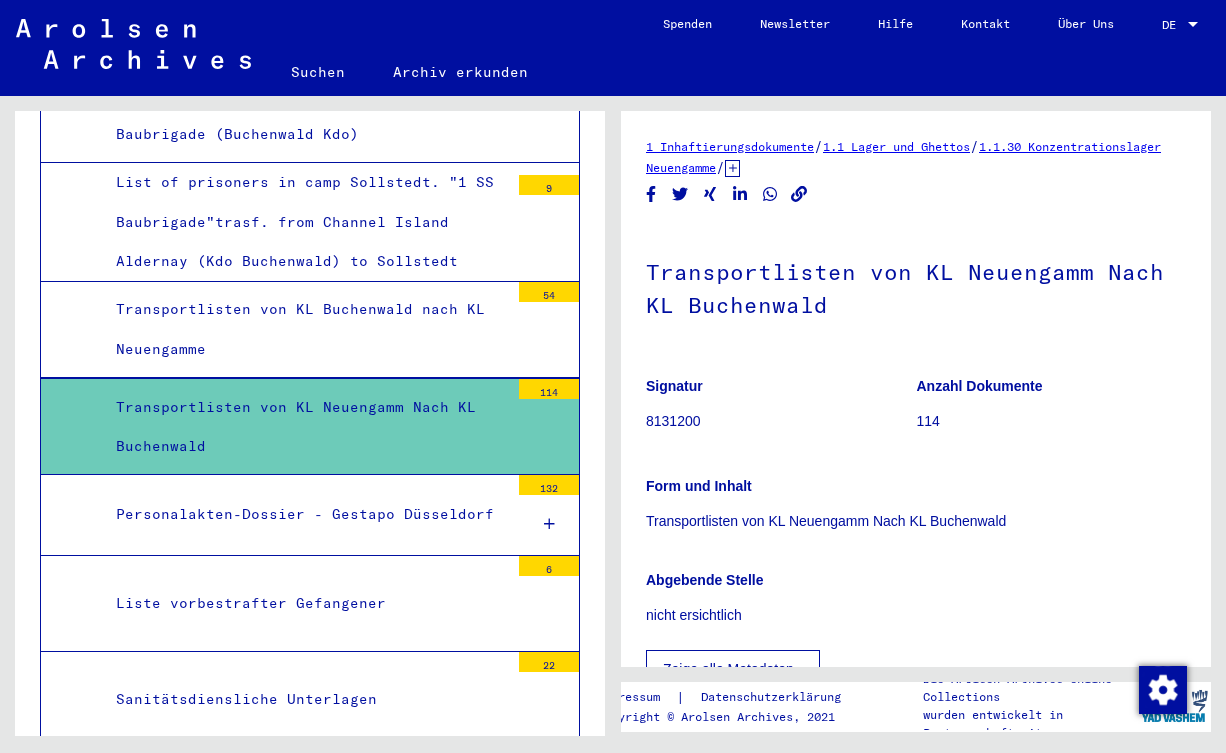 click on "Transportlisten von KL Buchenwald nach KL Neuengamme" at bounding box center [305, 329] 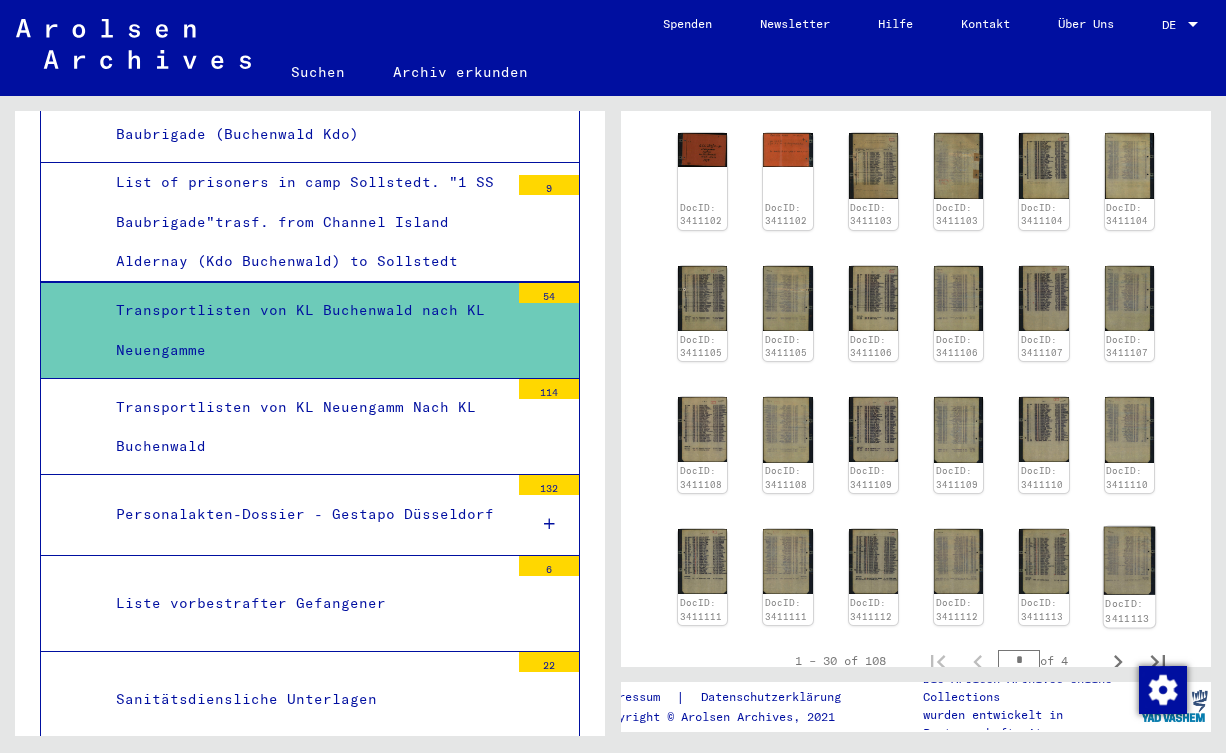 scroll, scrollTop: 756, scrollLeft: 0, axis: vertical 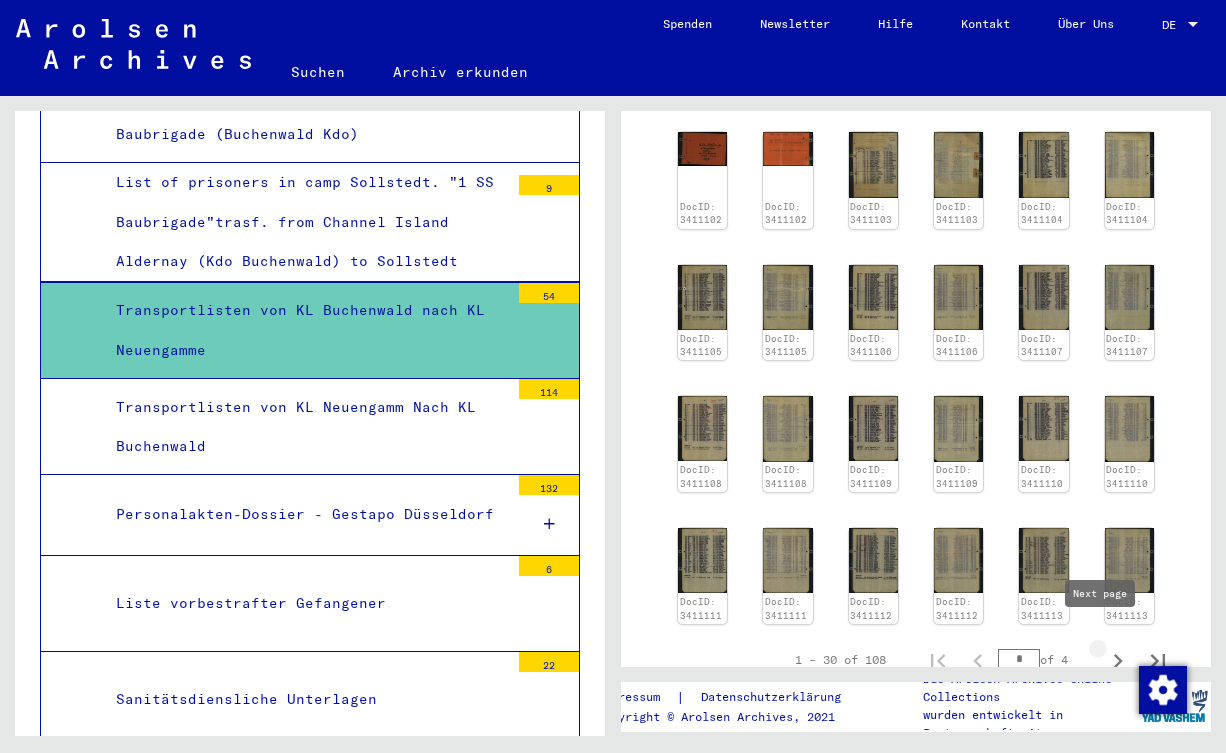click 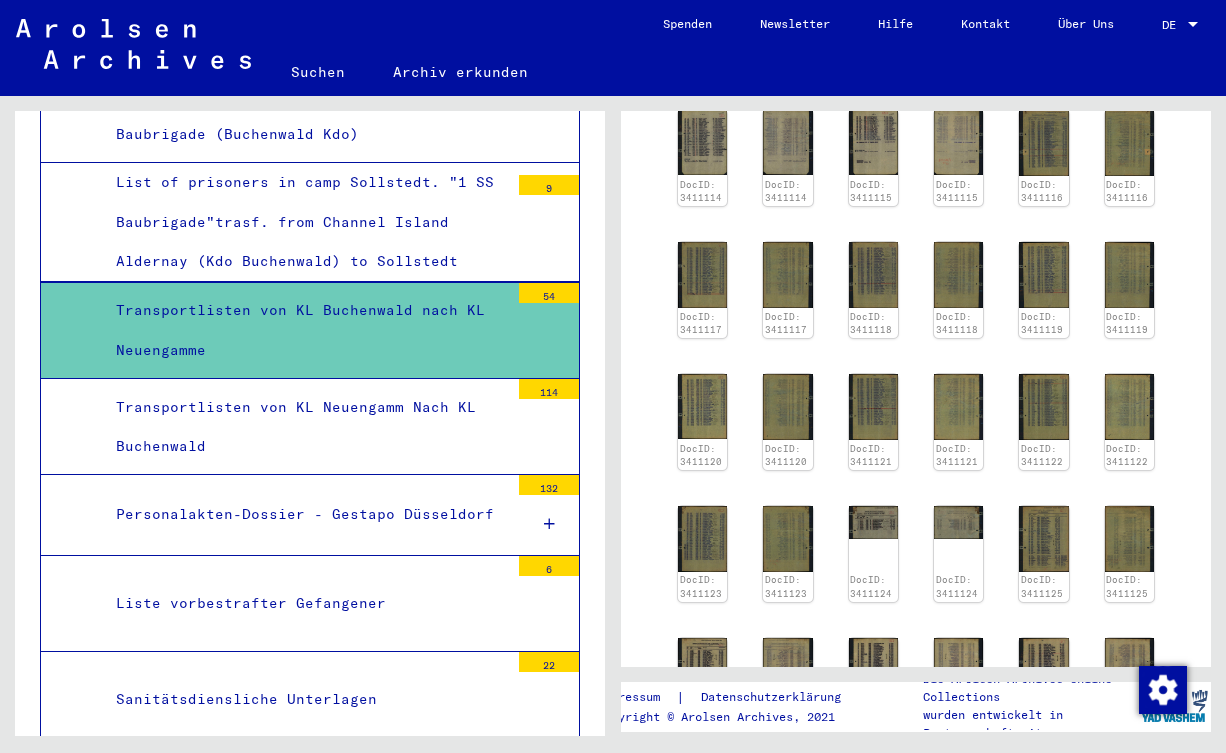 scroll, scrollTop: 473, scrollLeft: 0, axis: vertical 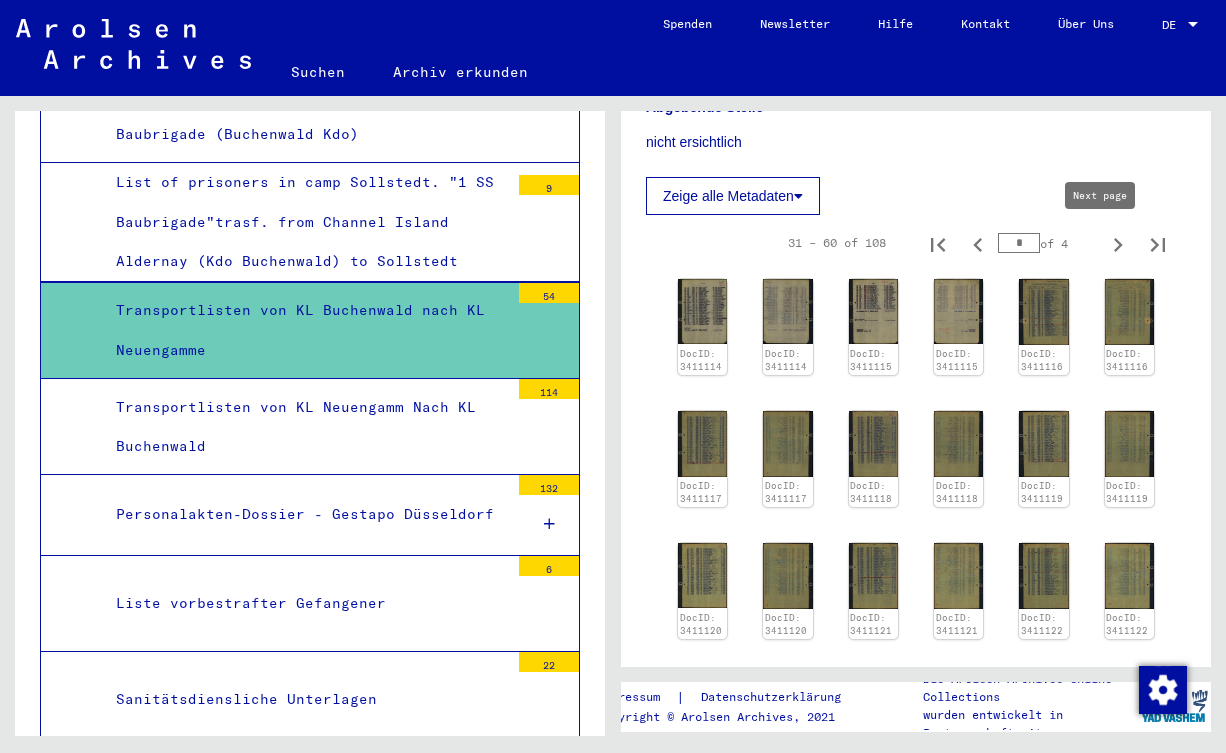click 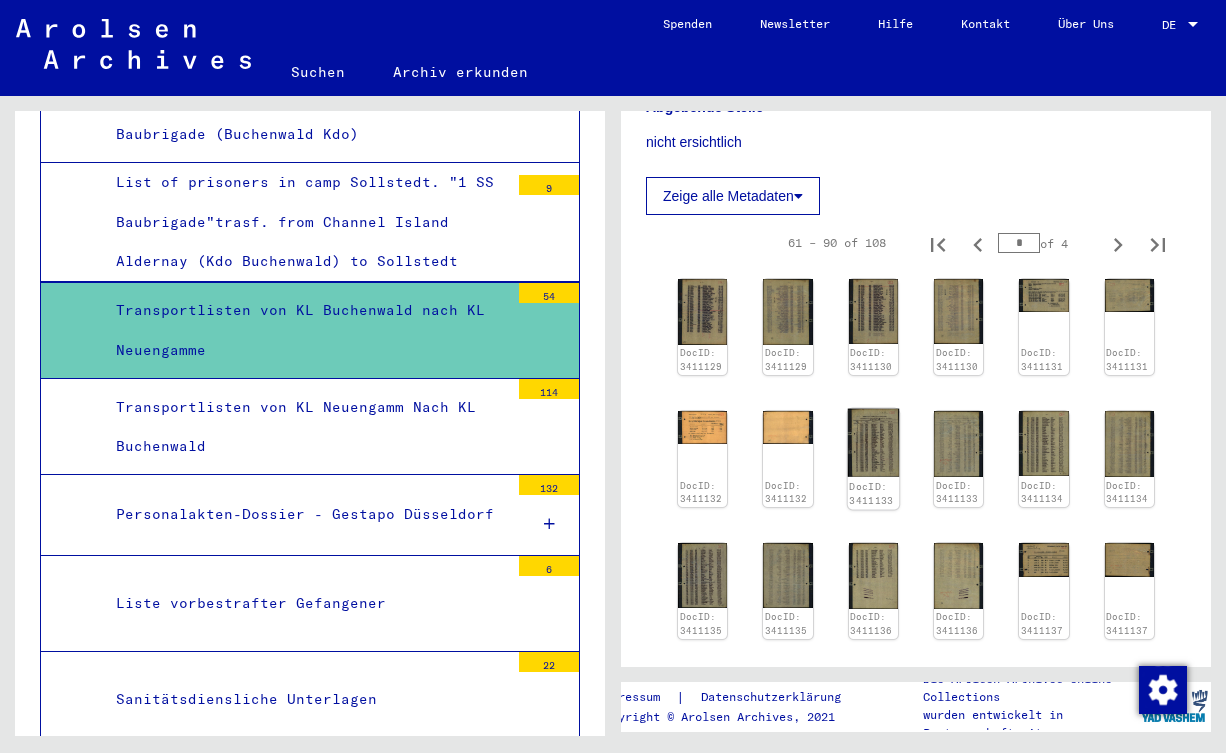 click 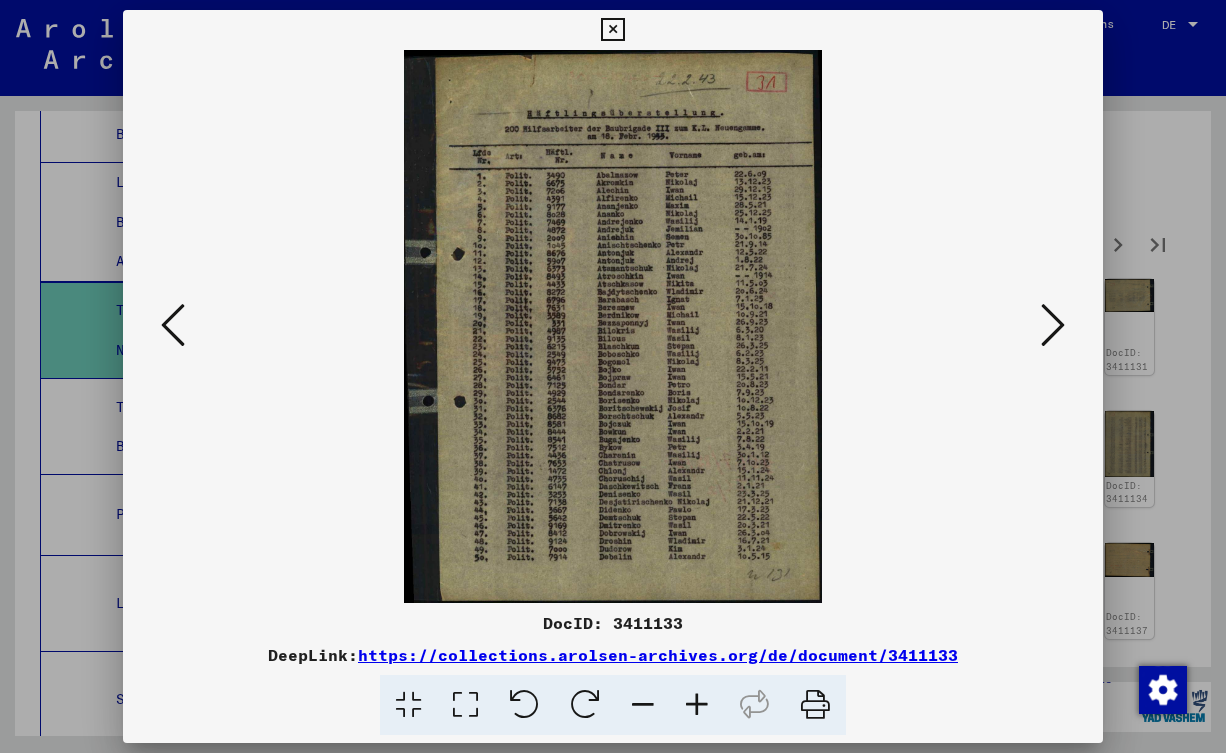 click at bounding box center [613, 376] 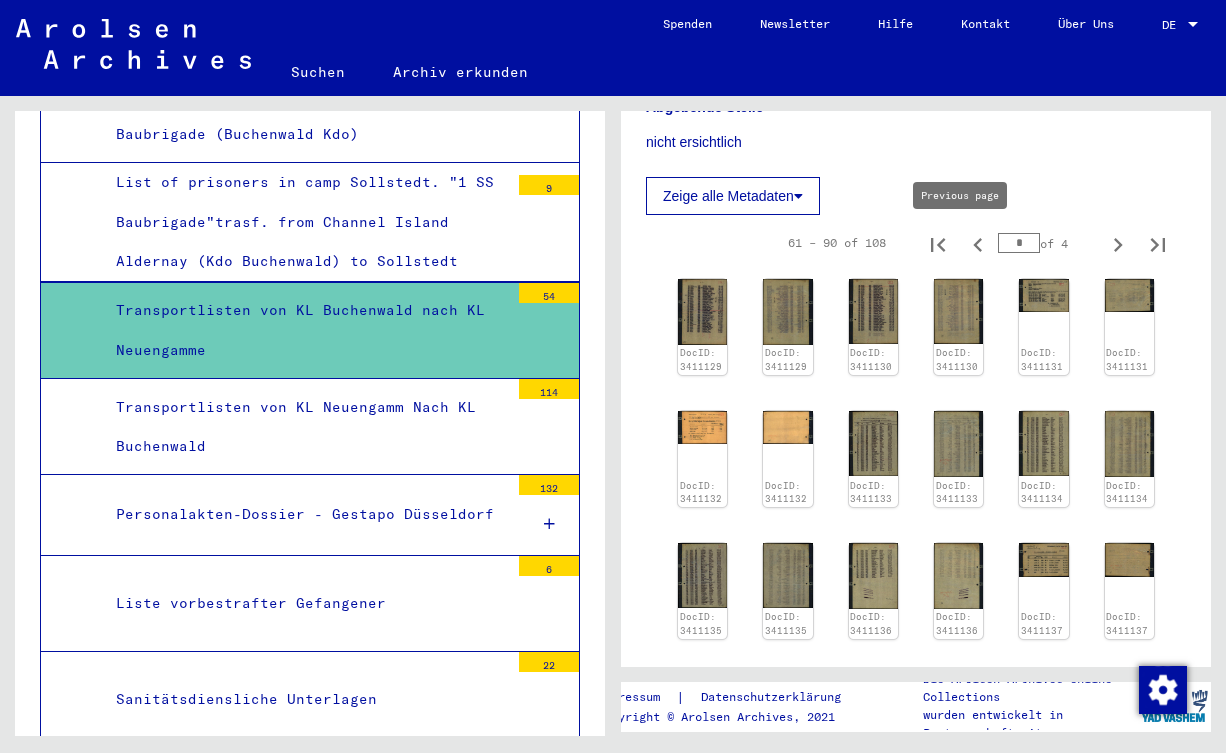 click 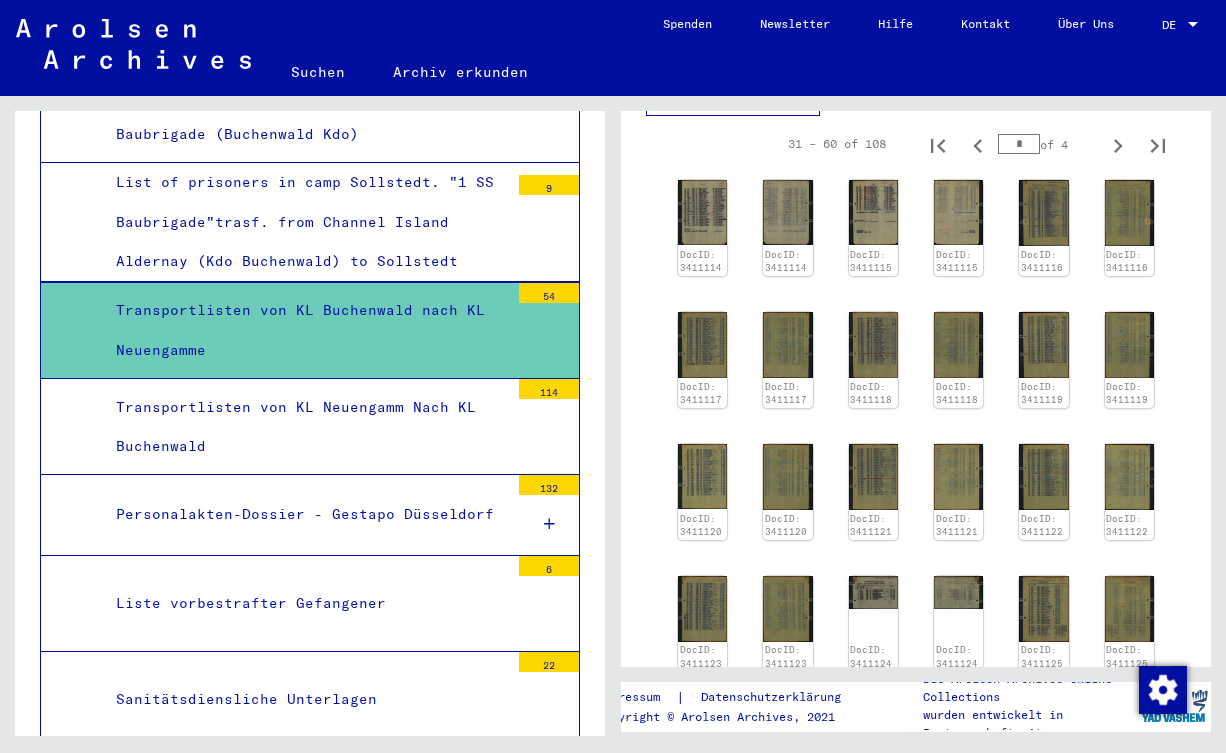 scroll, scrollTop: 581, scrollLeft: 0, axis: vertical 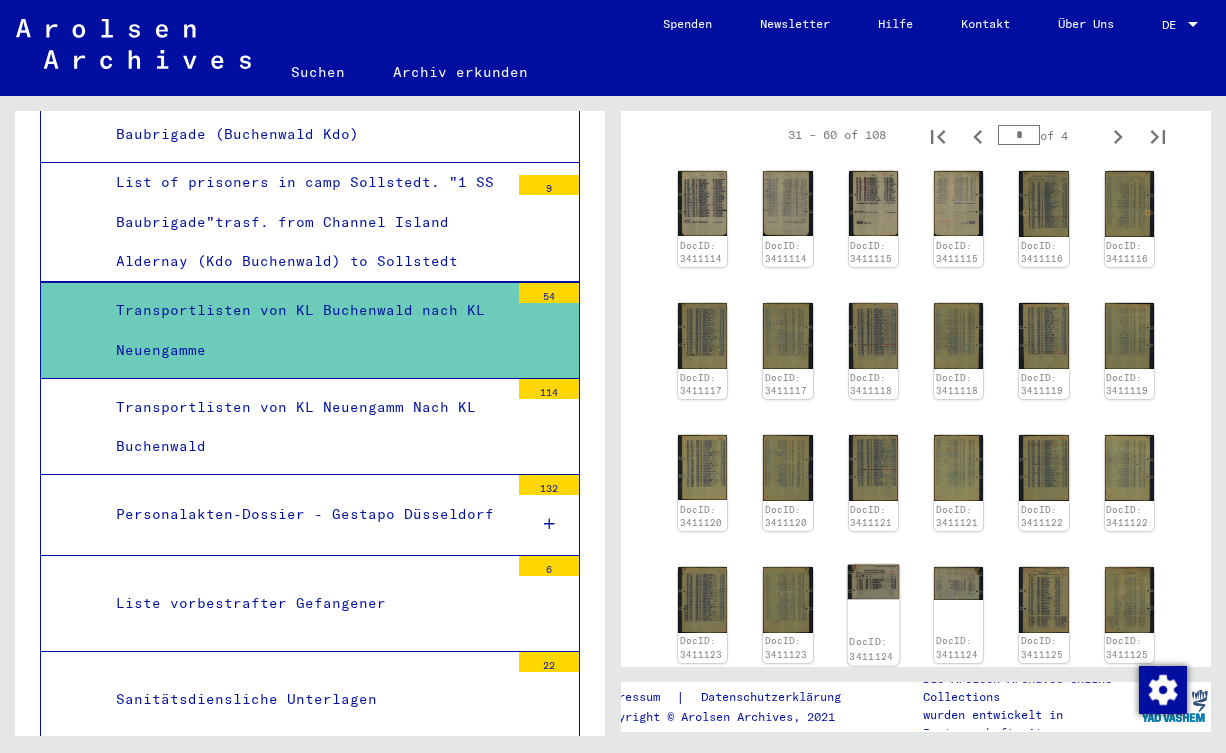 click 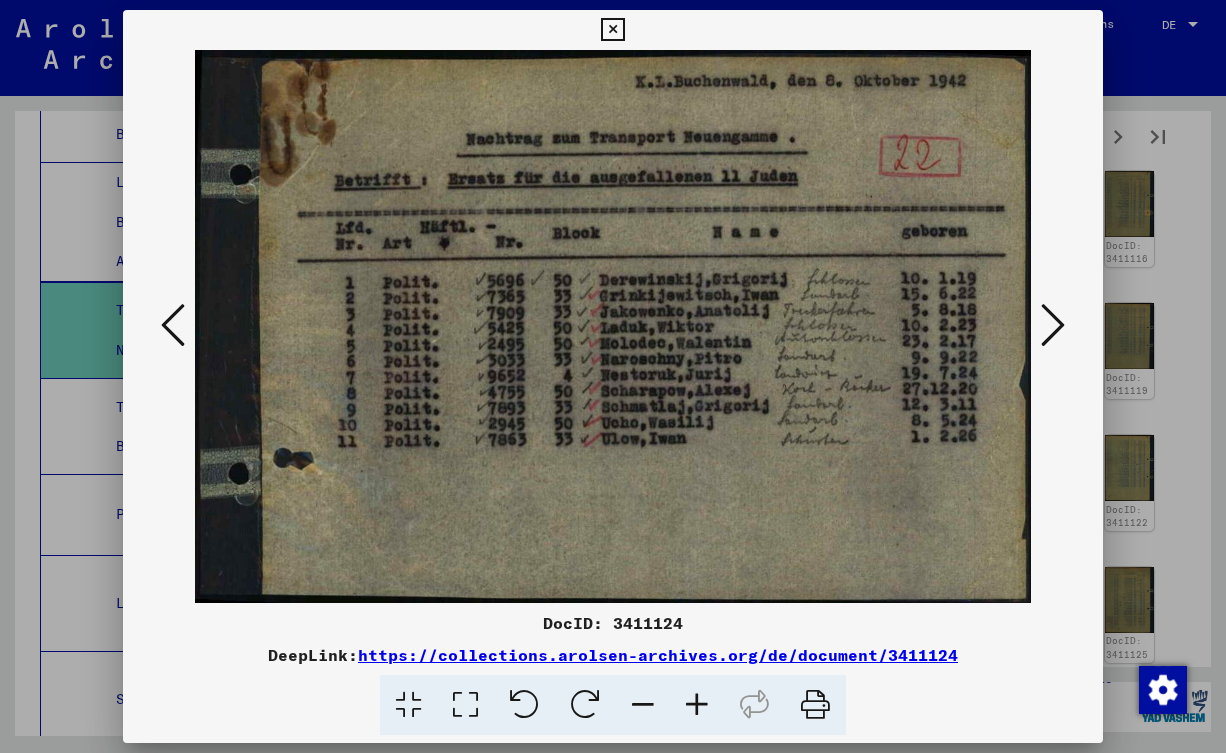 click at bounding box center (1053, 325) 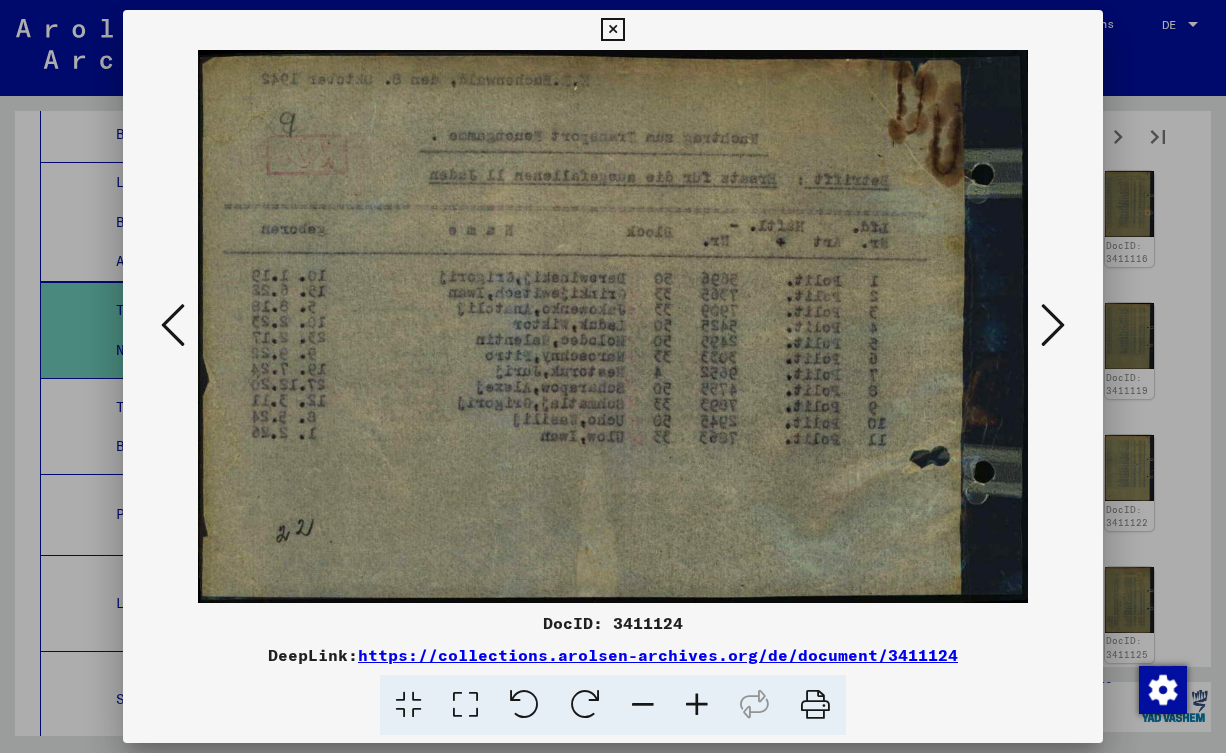 click at bounding box center (1053, 325) 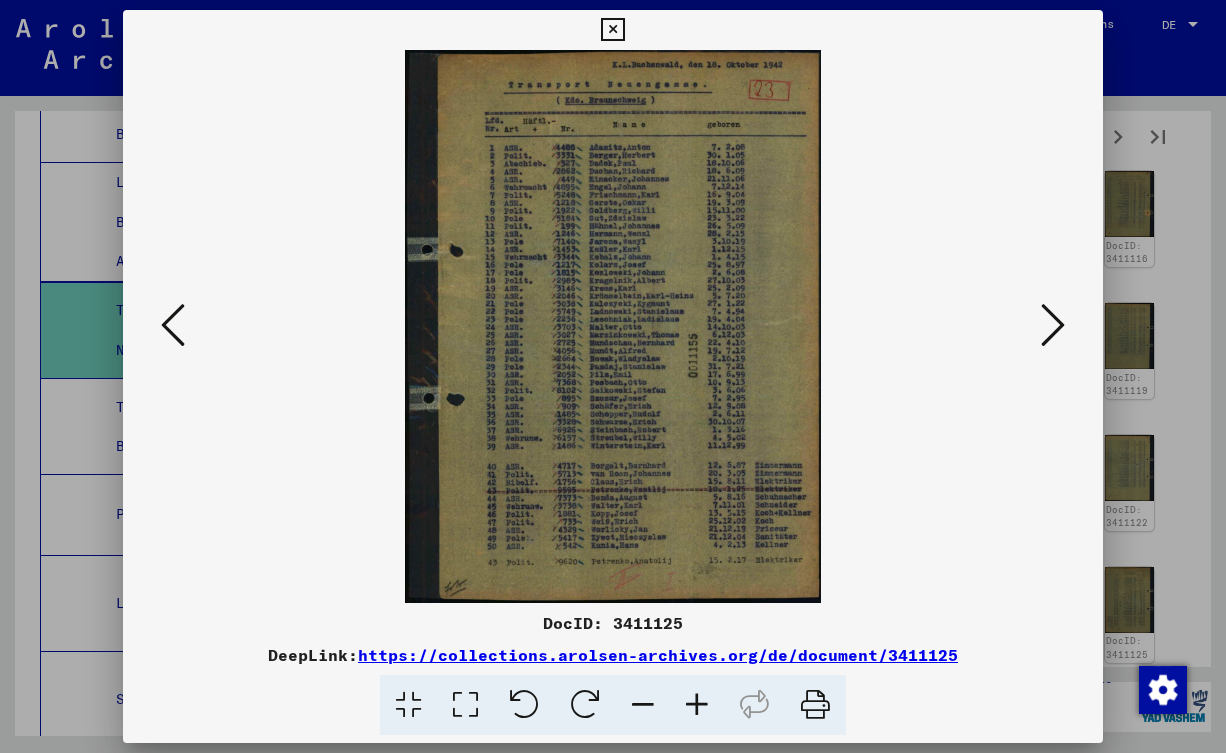 click at bounding box center [1053, 325] 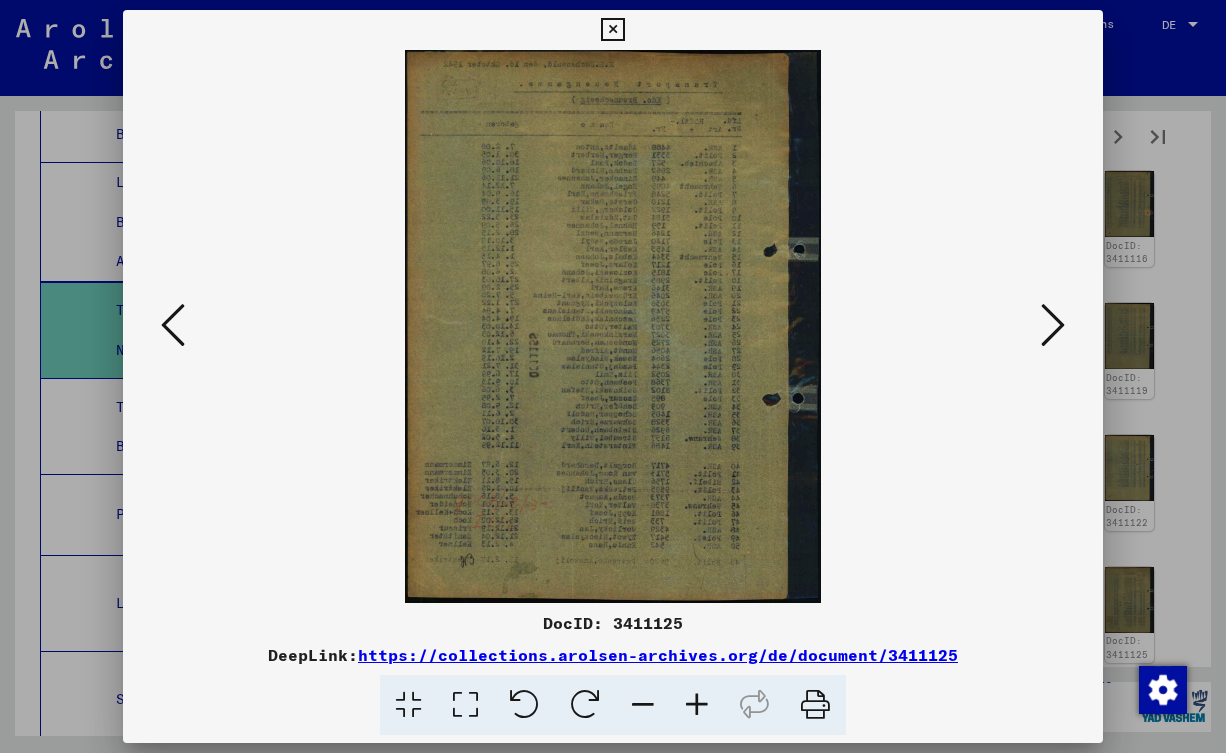 click at bounding box center [1053, 325] 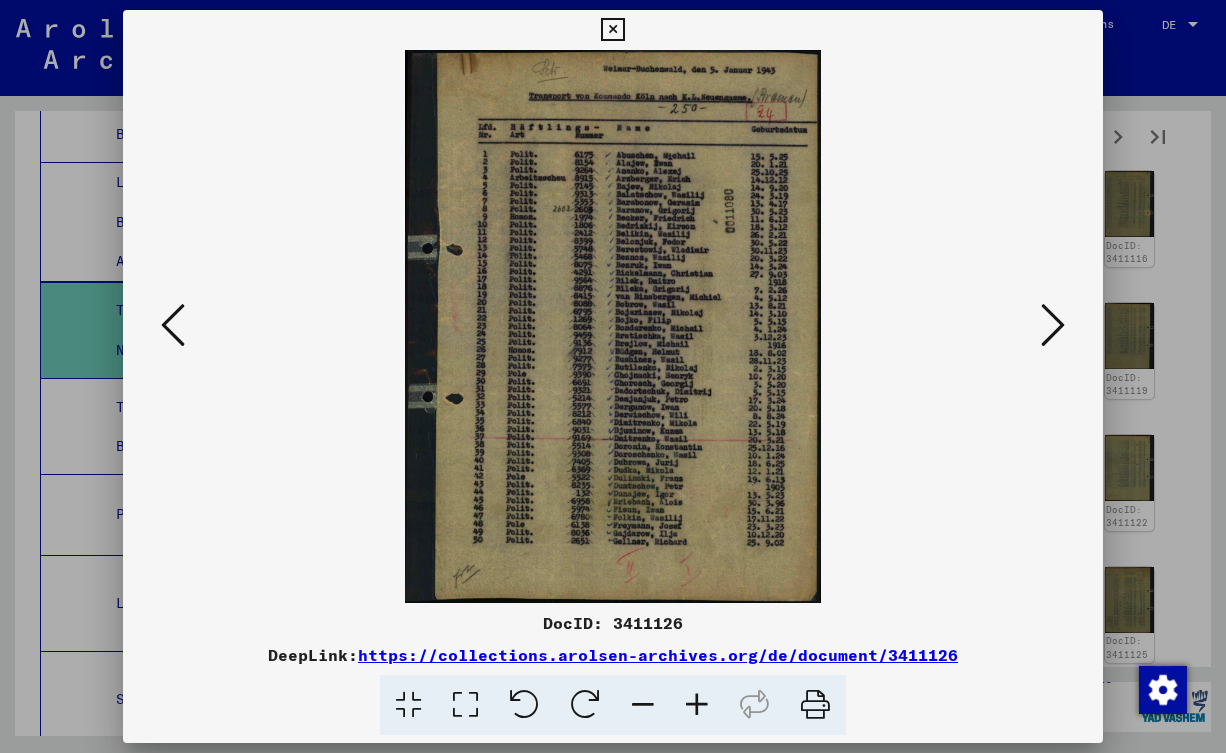 click at bounding box center [613, 376] 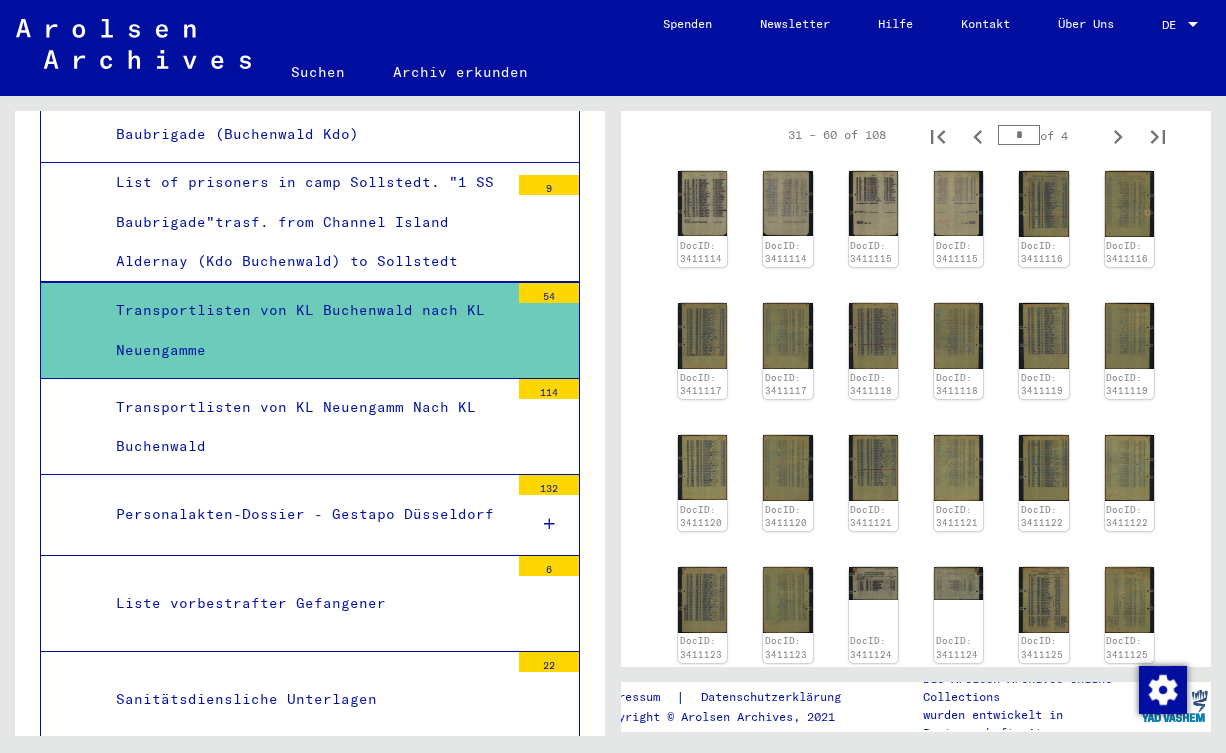 scroll, scrollTop: 1229, scrollLeft: 0, axis: vertical 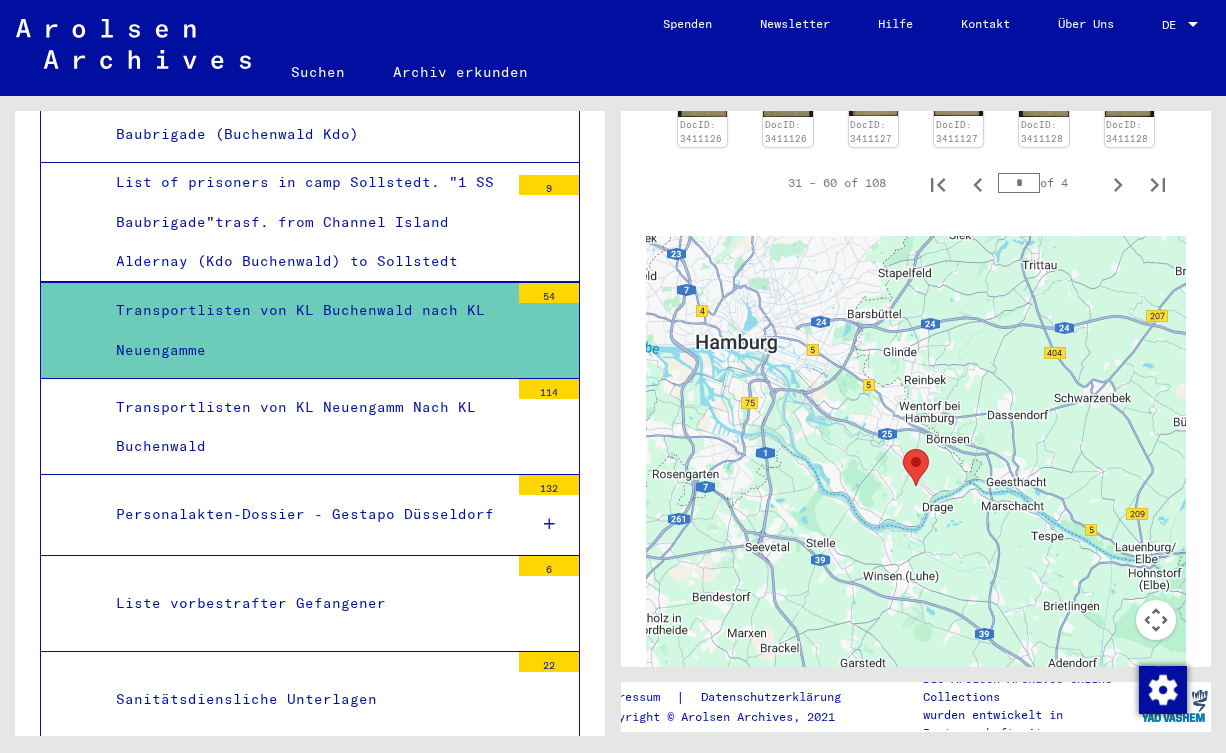 drag, startPoint x: 1182, startPoint y: 266, endPoint x: 1197, endPoint y: 264, distance: 15.132746 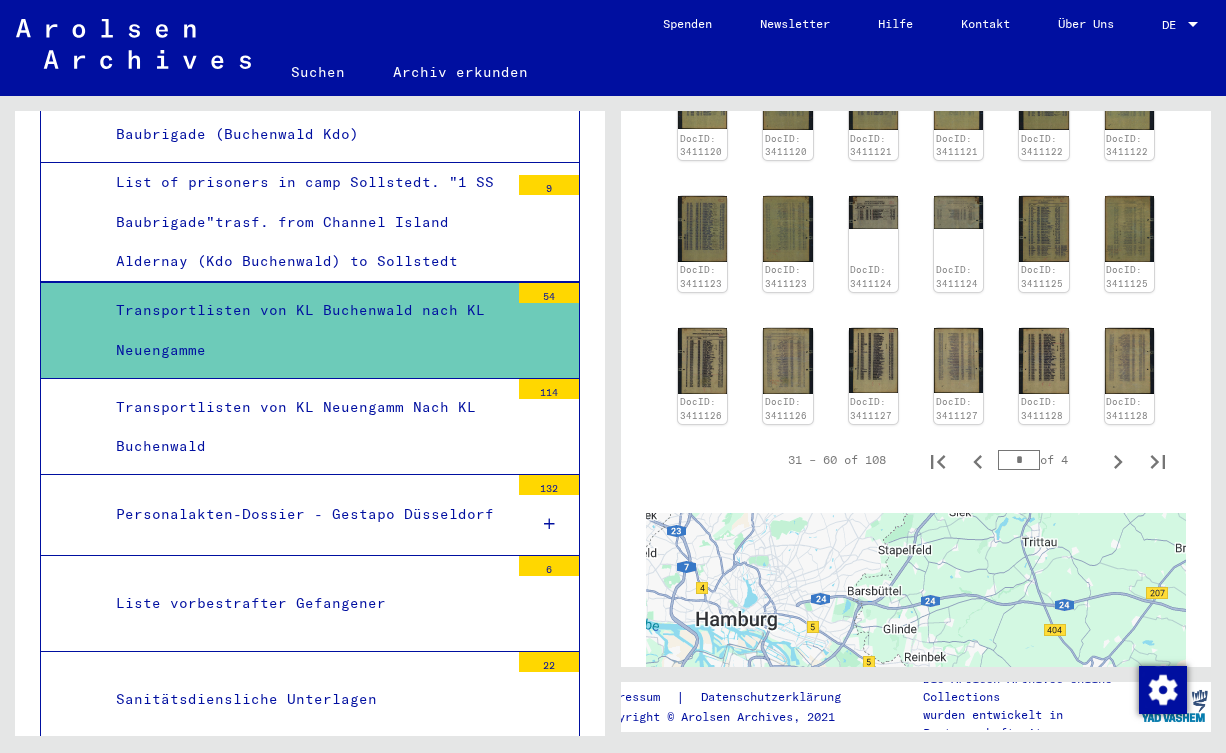 scroll, scrollTop: 1033, scrollLeft: 0, axis: vertical 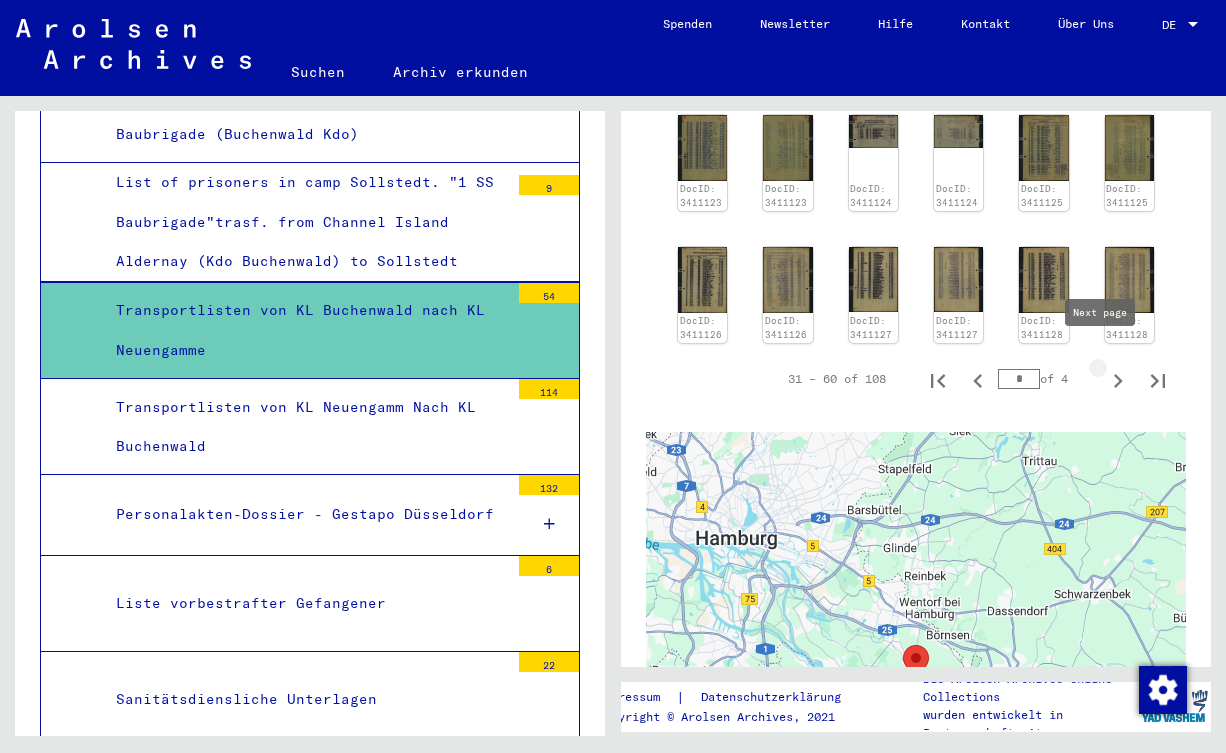 click 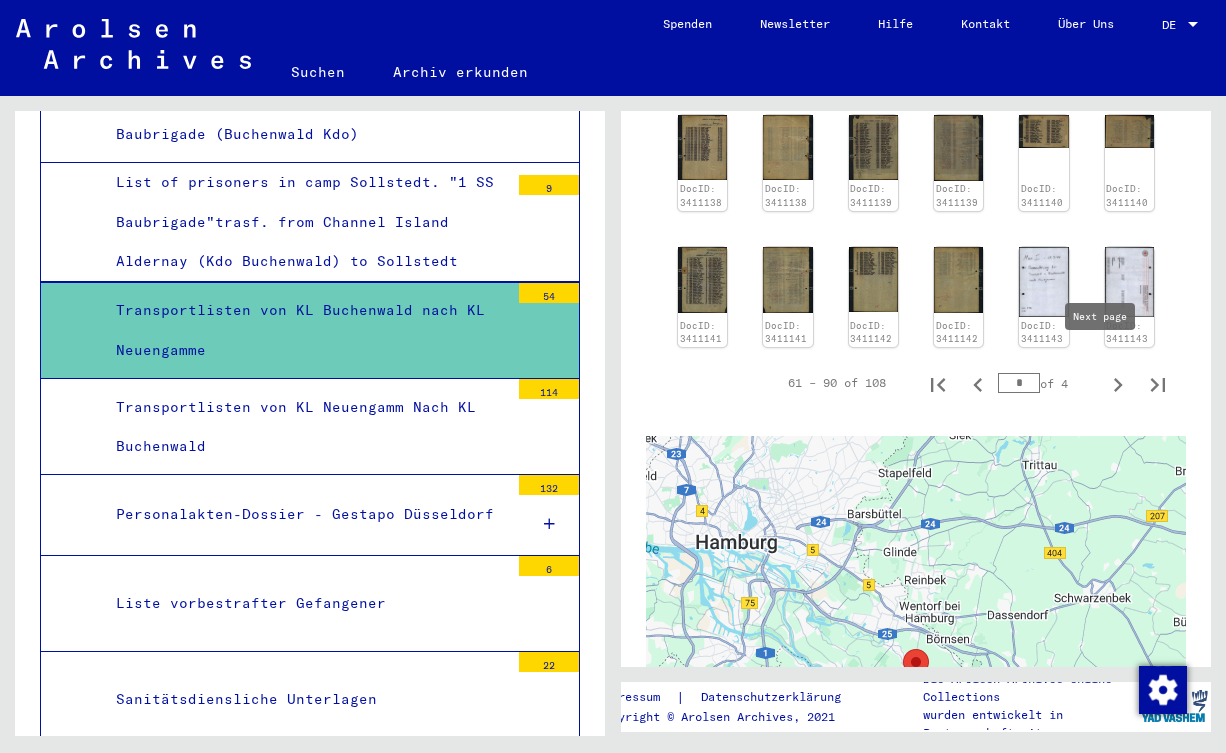 click 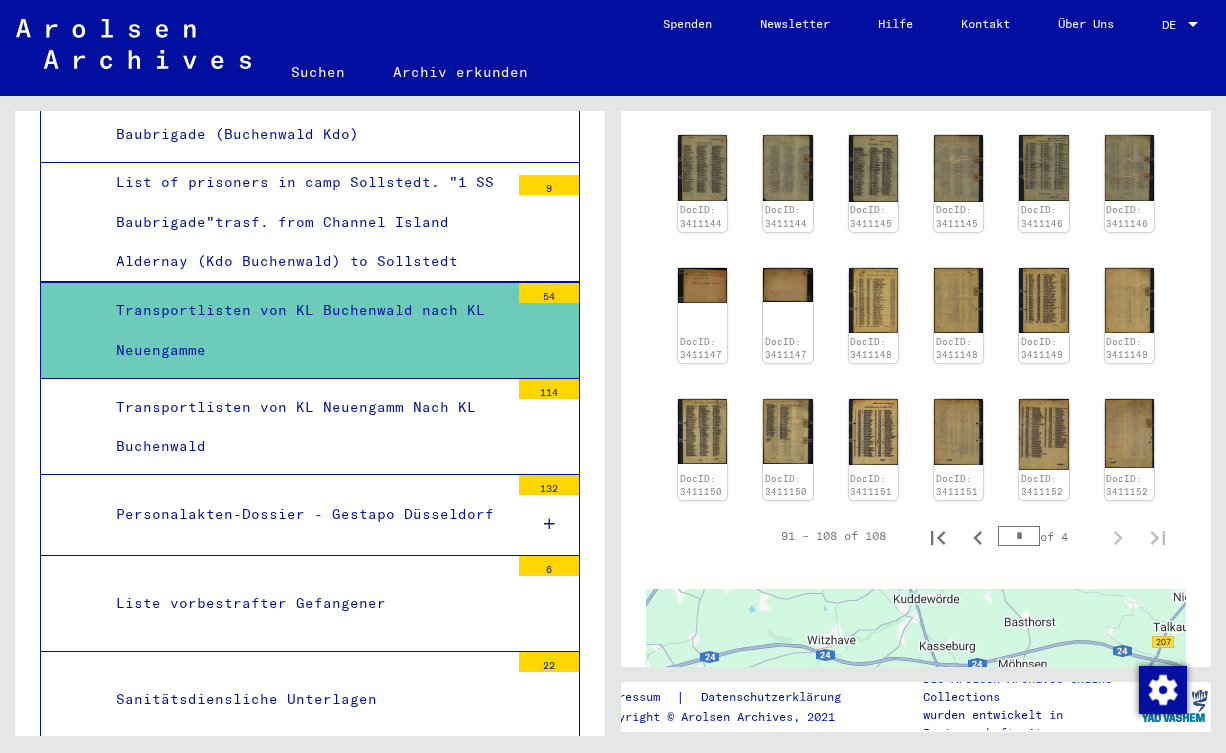 scroll, scrollTop: 293, scrollLeft: 0, axis: vertical 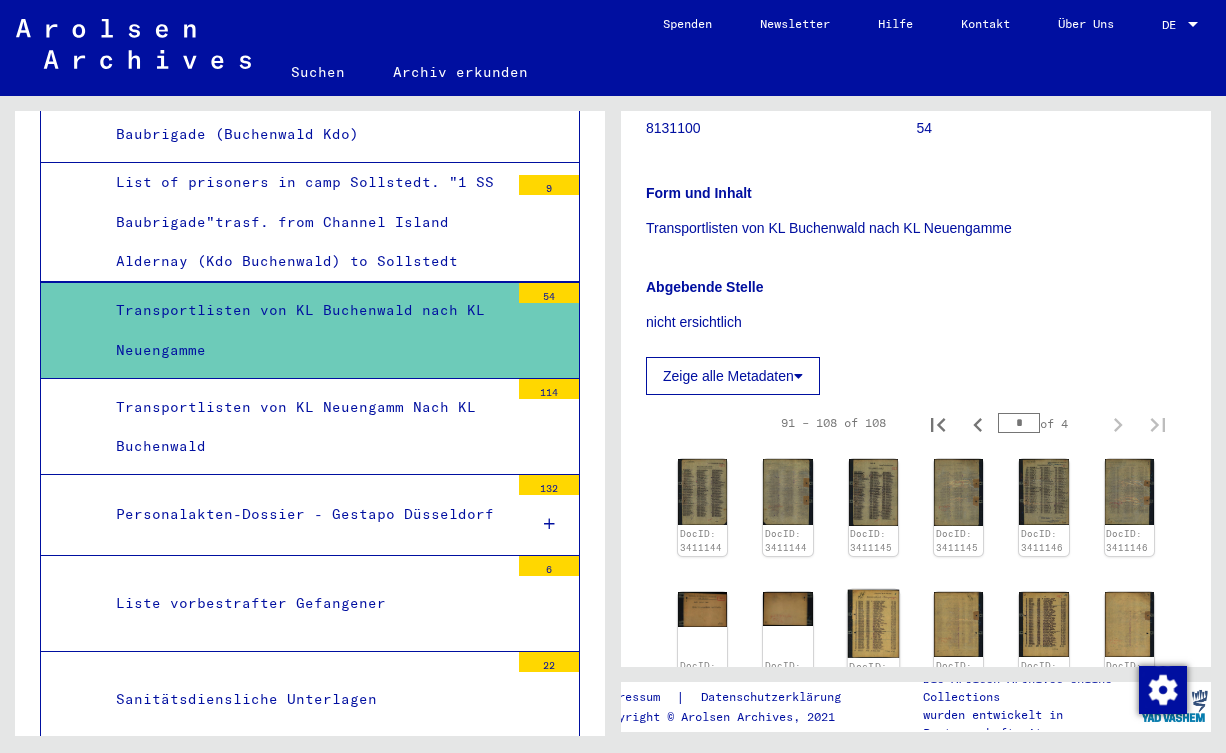 click 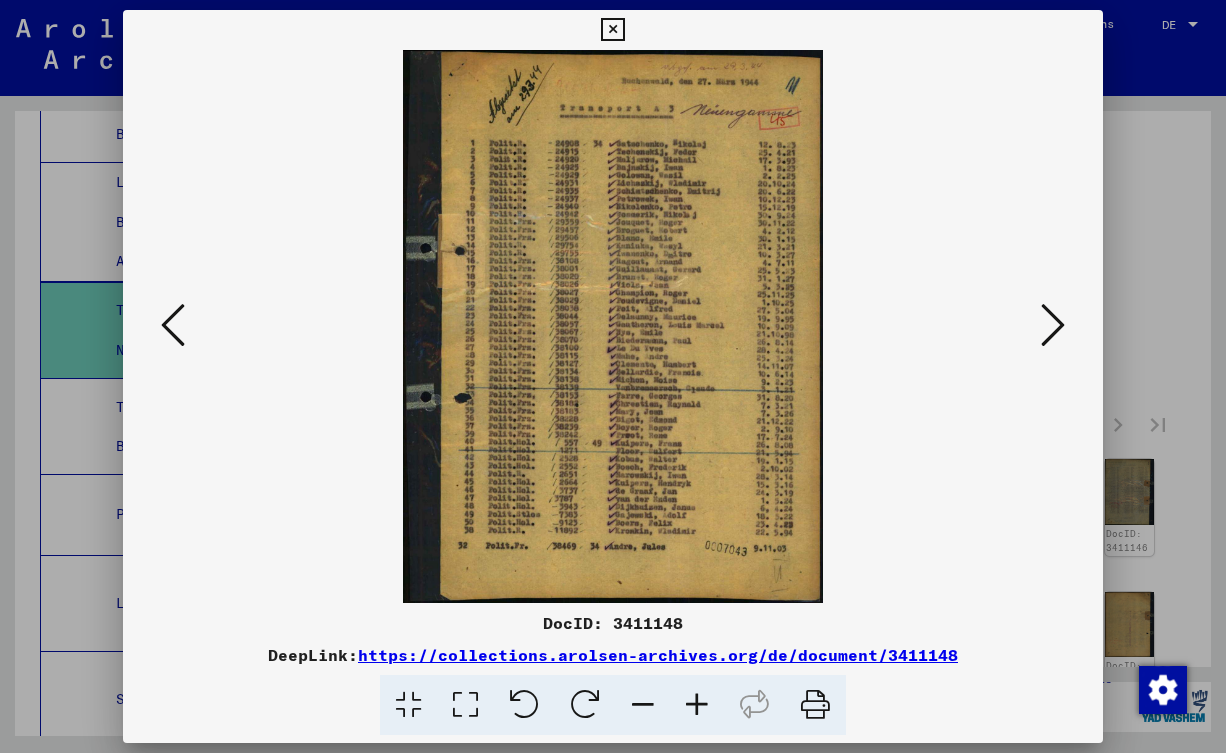 click at bounding box center (697, 705) 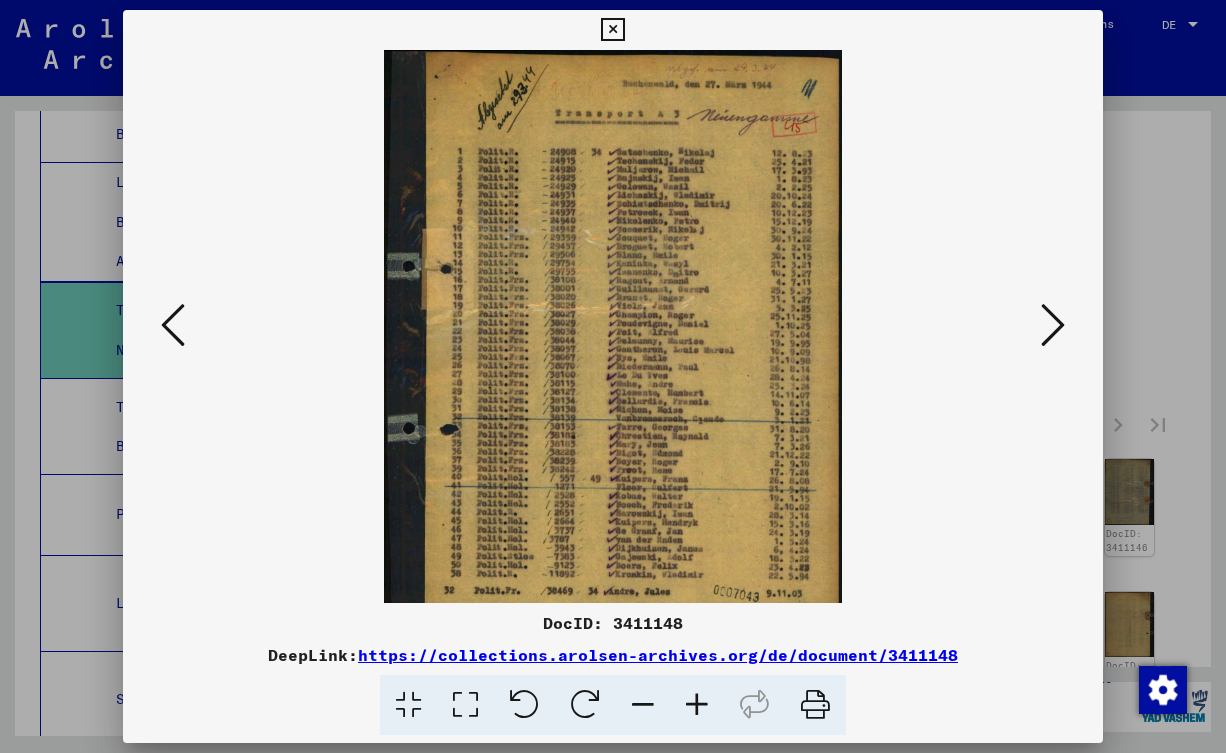click at bounding box center (697, 705) 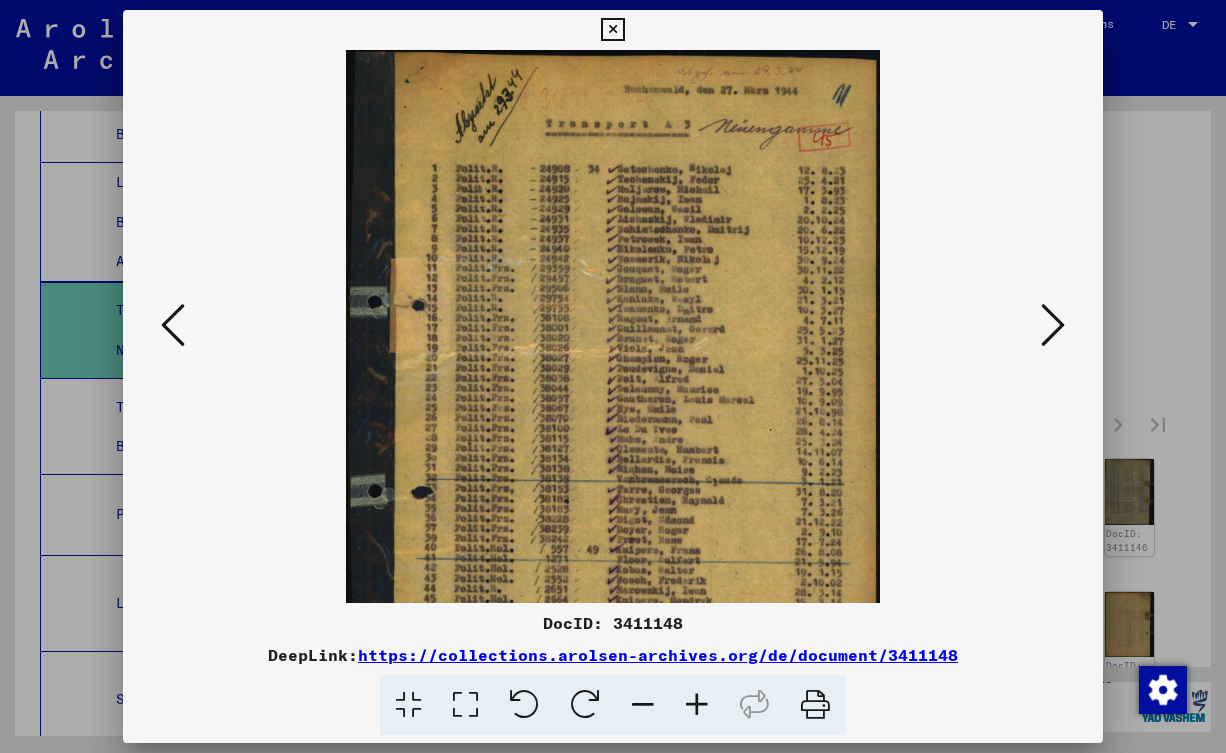 click at bounding box center [1053, 325] 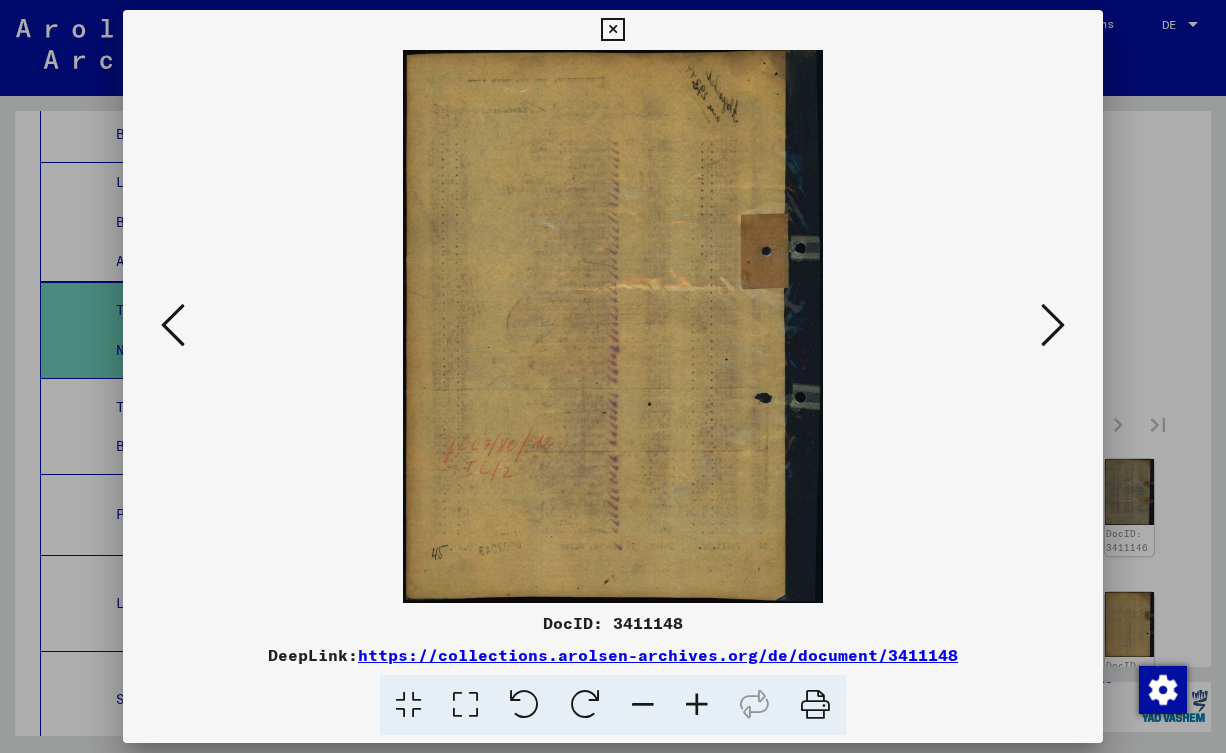 click at bounding box center (1053, 325) 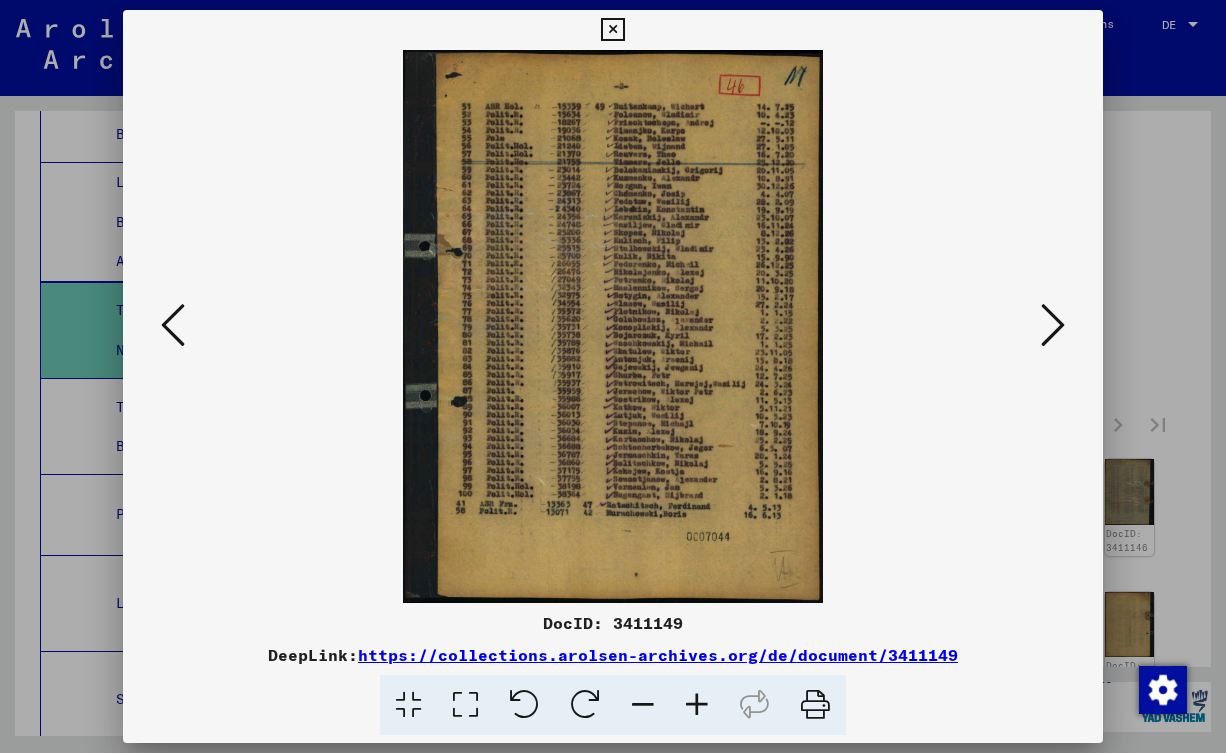 click at bounding box center (1053, 325) 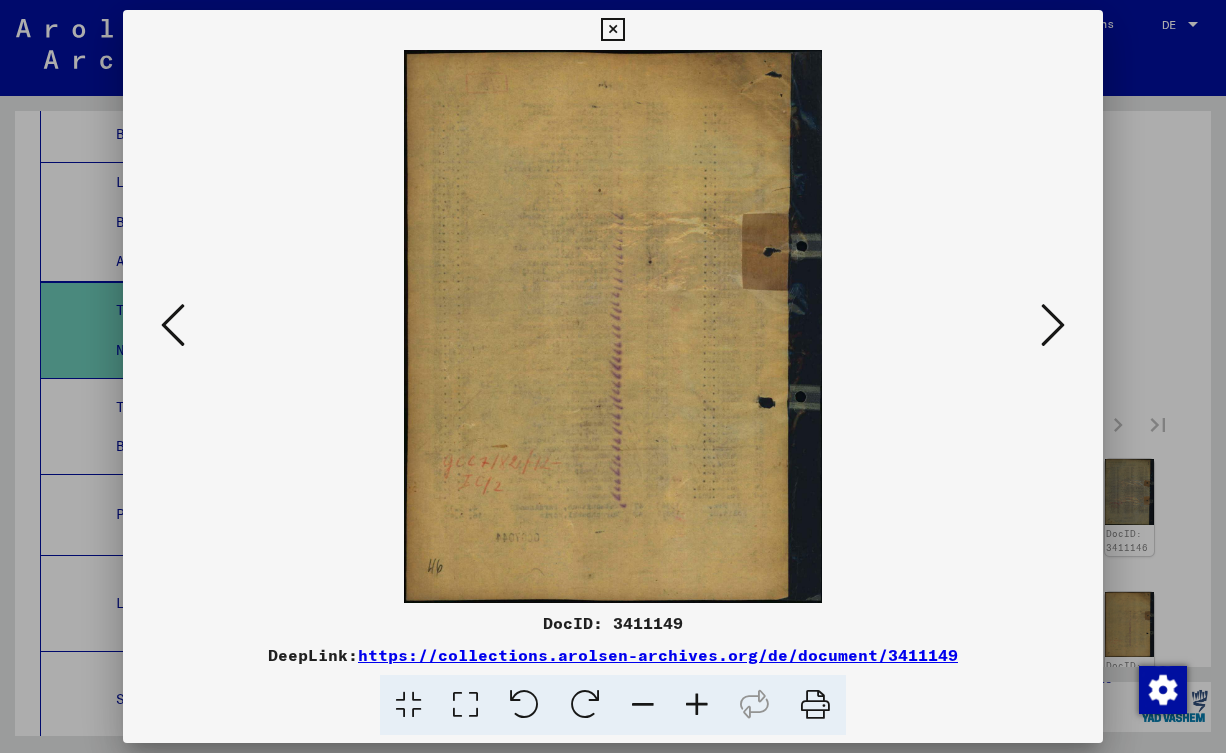 click at bounding box center (1053, 325) 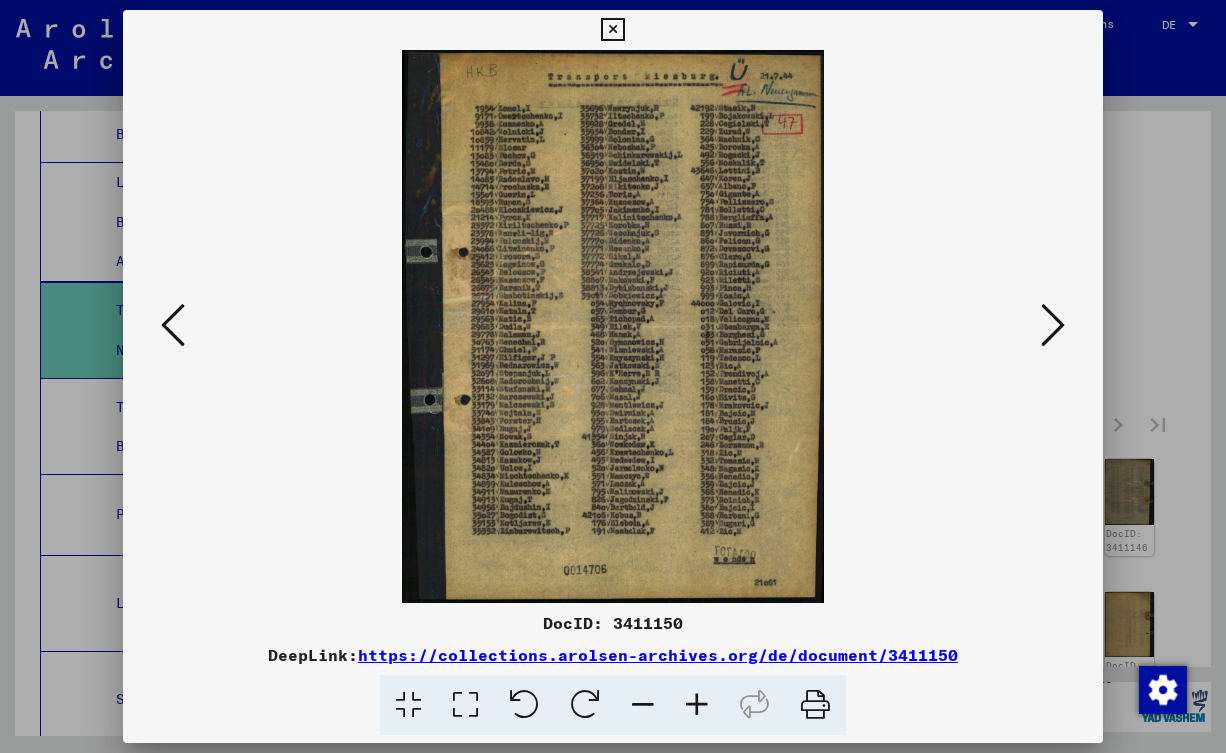 click at bounding box center (173, 325) 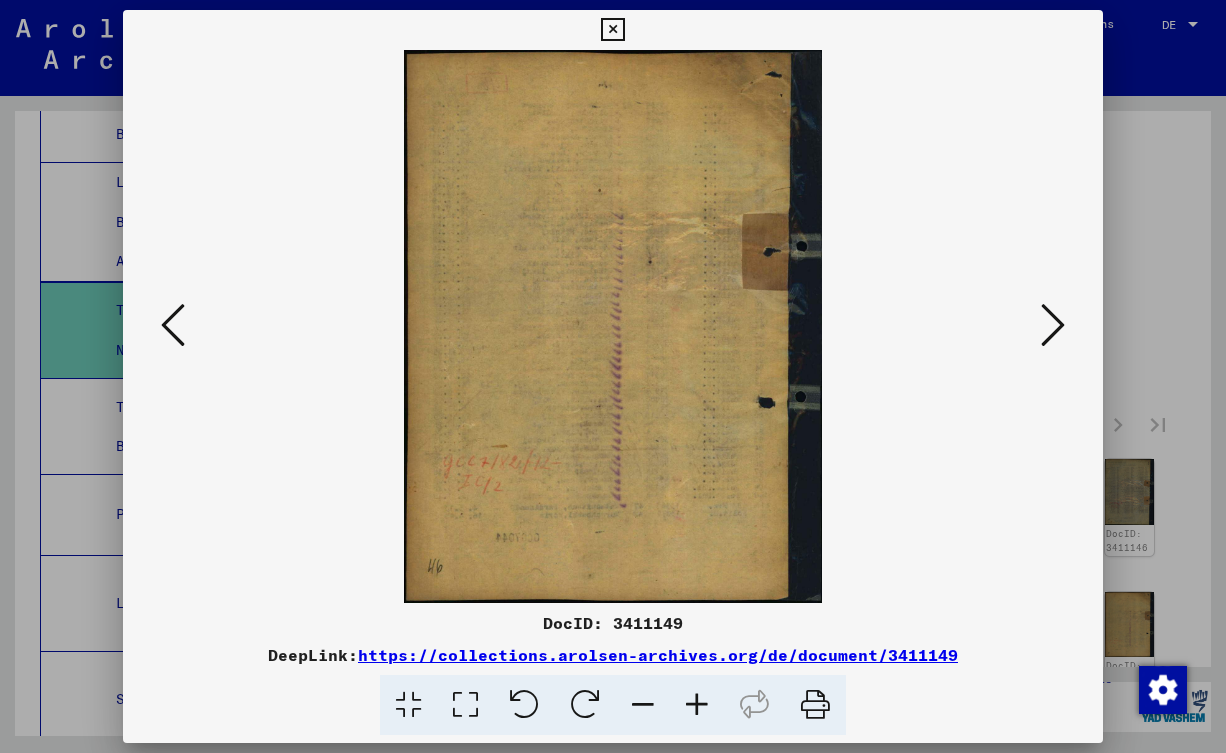 click at bounding box center (173, 325) 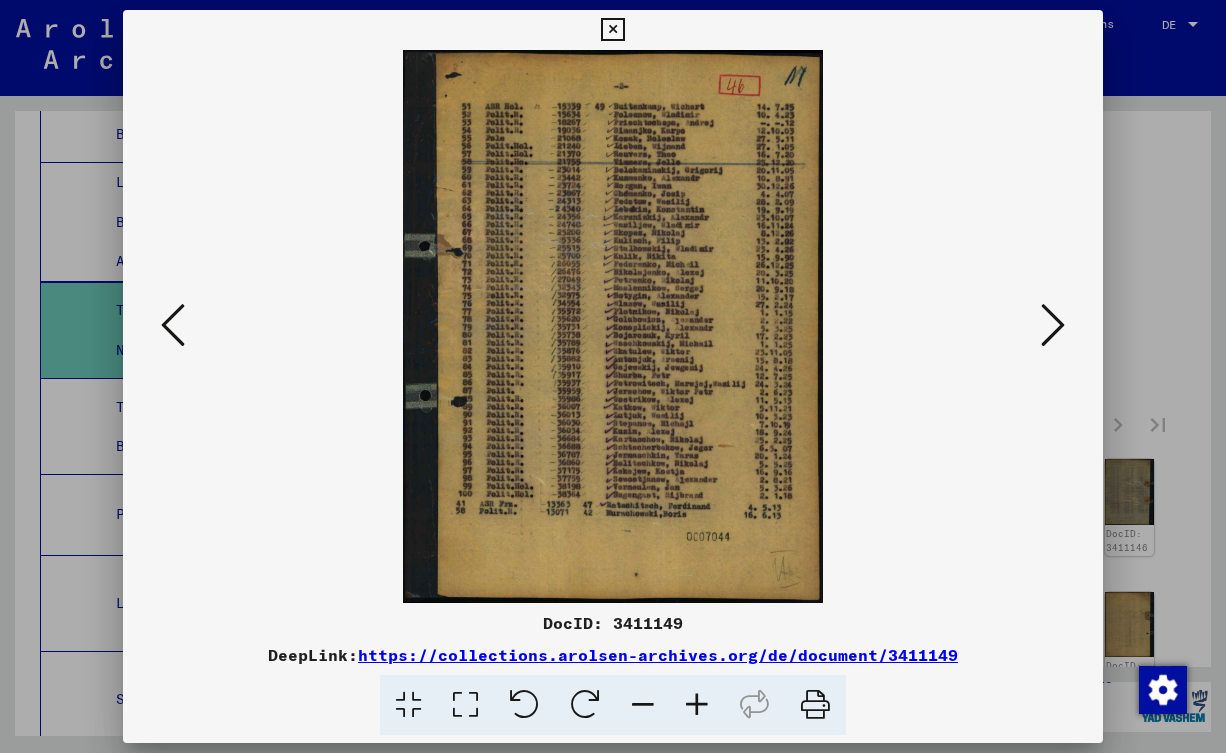 click at bounding box center (173, 325) 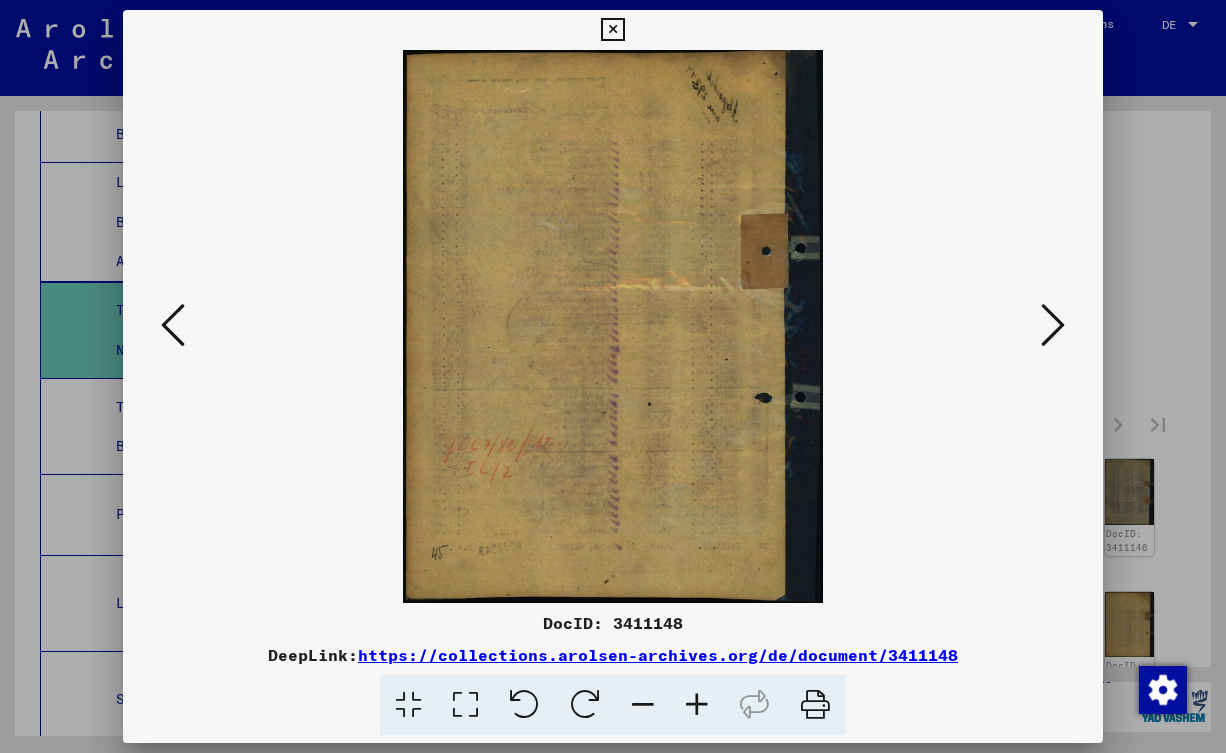 click at bounding box center (173, 325) 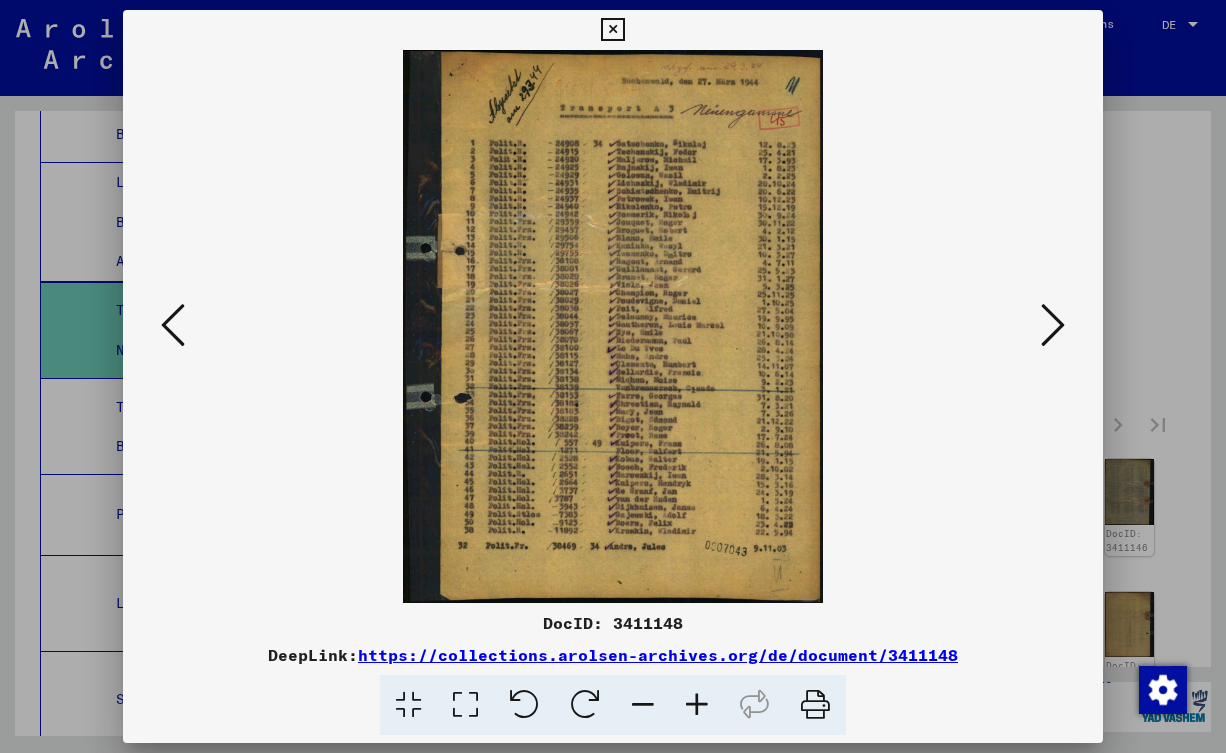 click at bounding box center (173, 325) 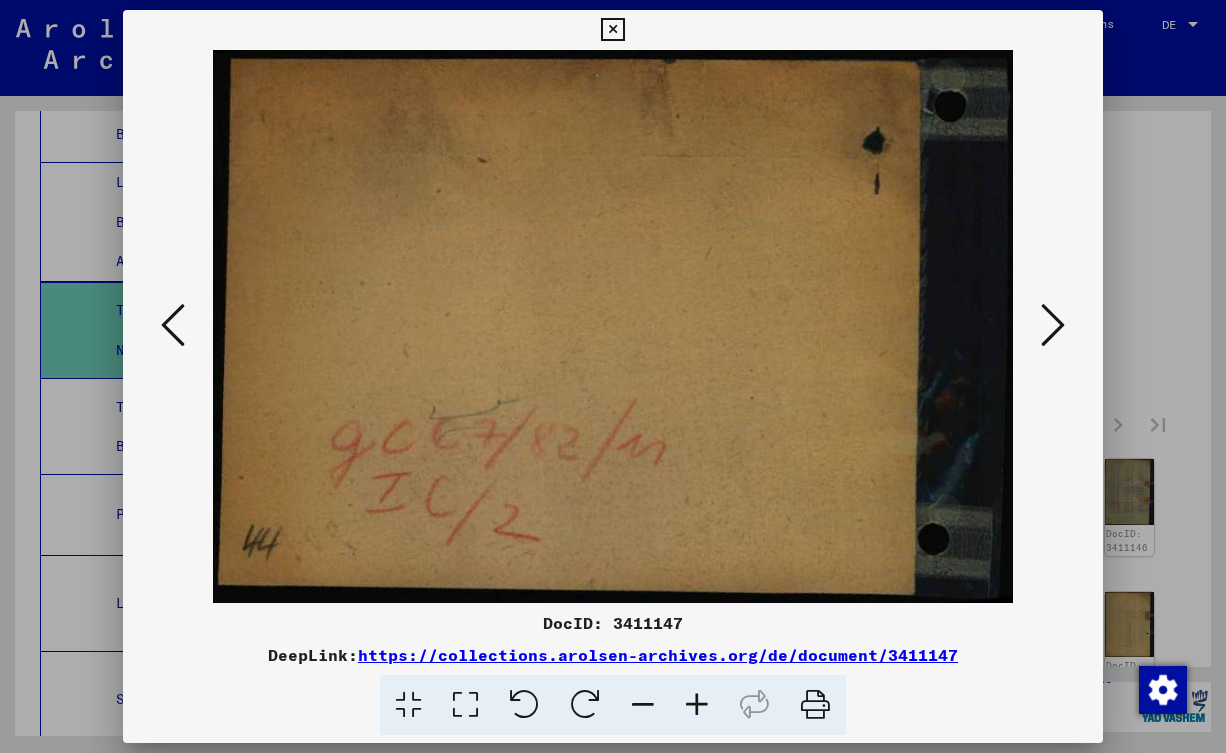 click at bounding box center [173, 325] 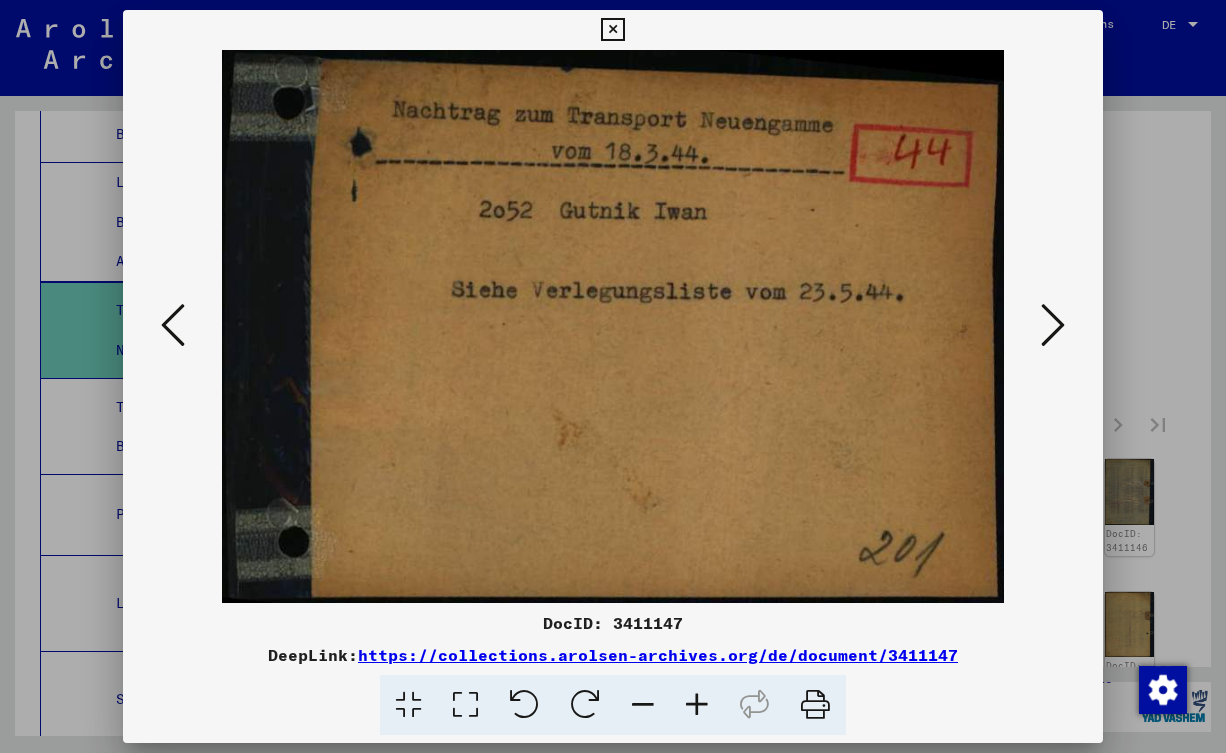 click at bounding box center (173, 325) 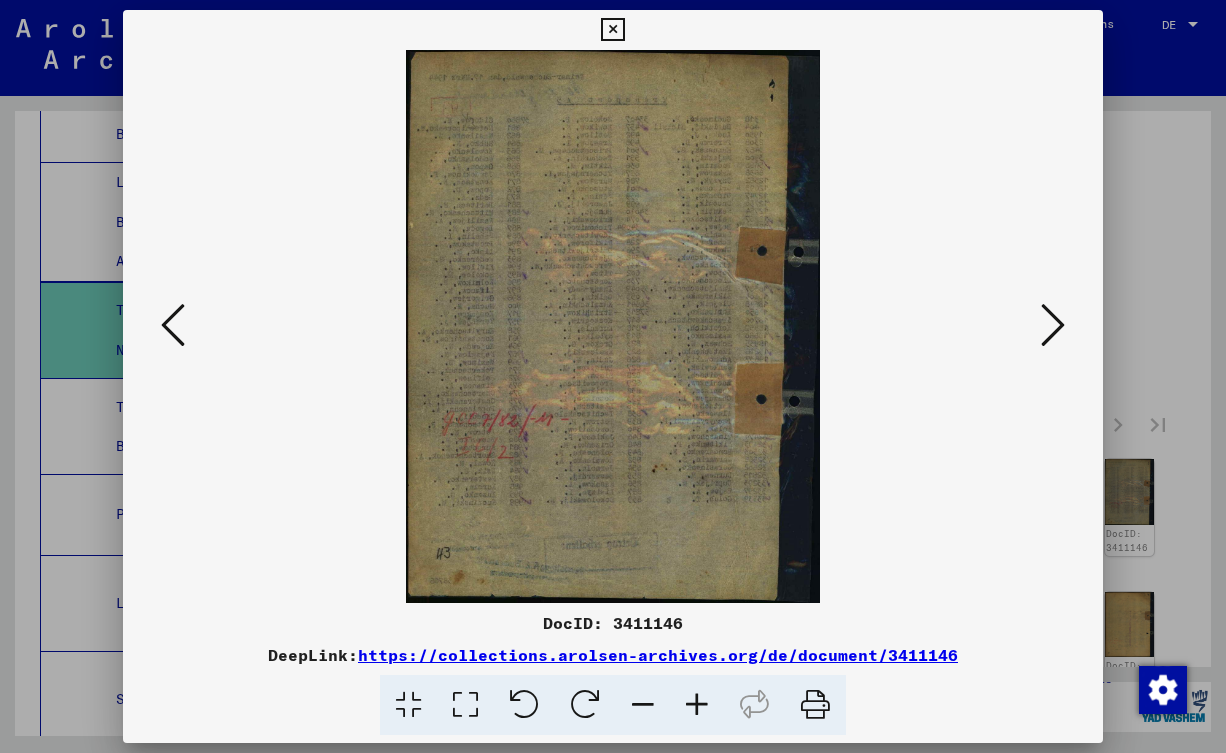 click at bounding box center (173, 325) 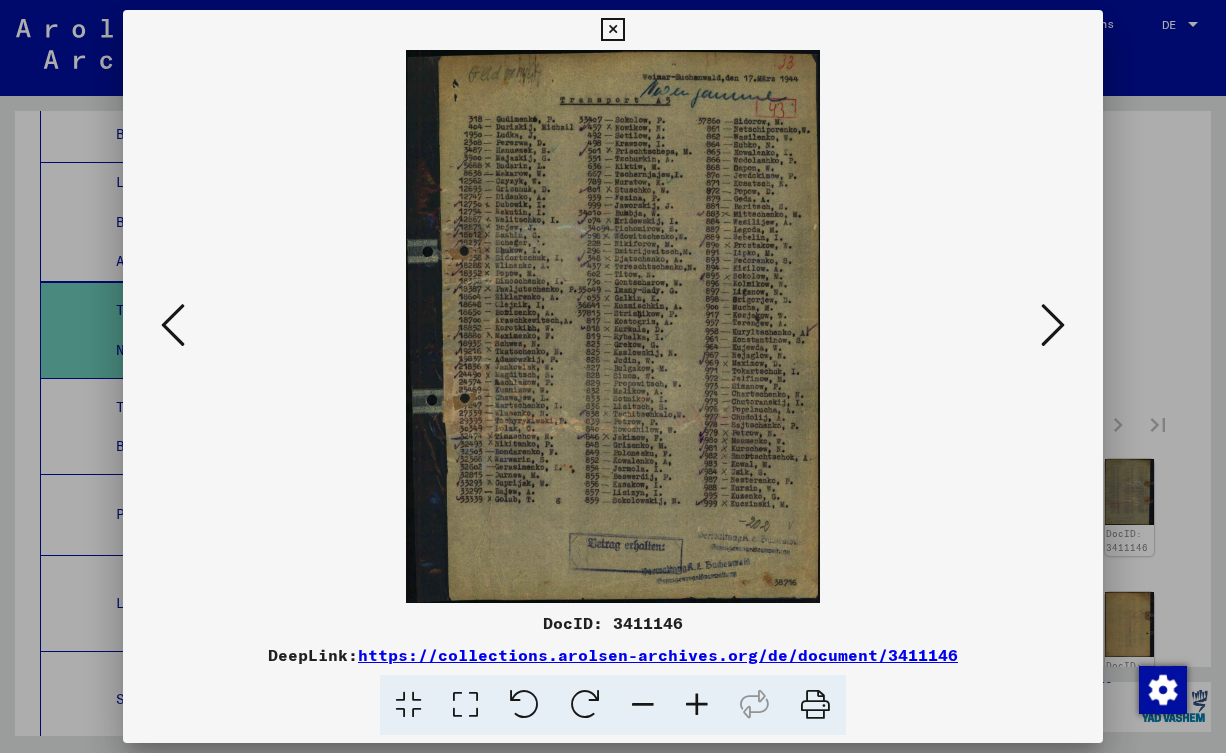 drag, startPoint x: 168, startPoint y: 337, endPoint x: 800, endPoint y: 694, distance: 725.86017 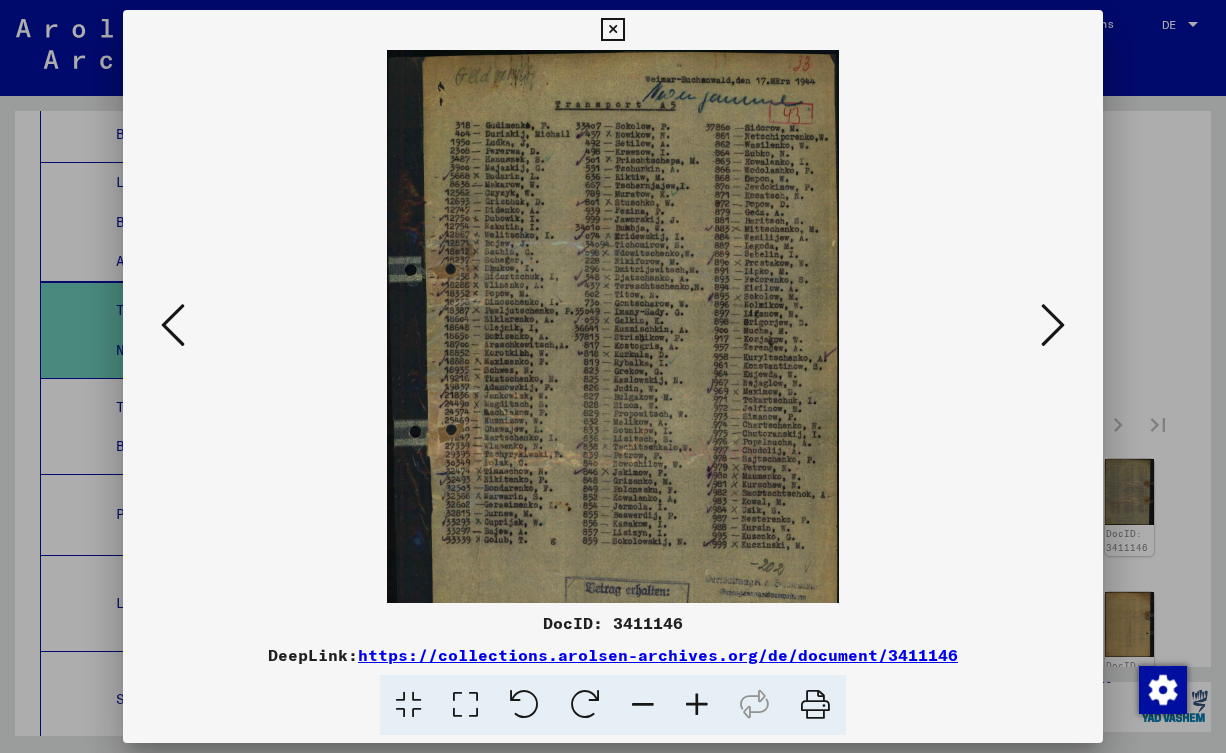 click at bounding box center (697, 705) 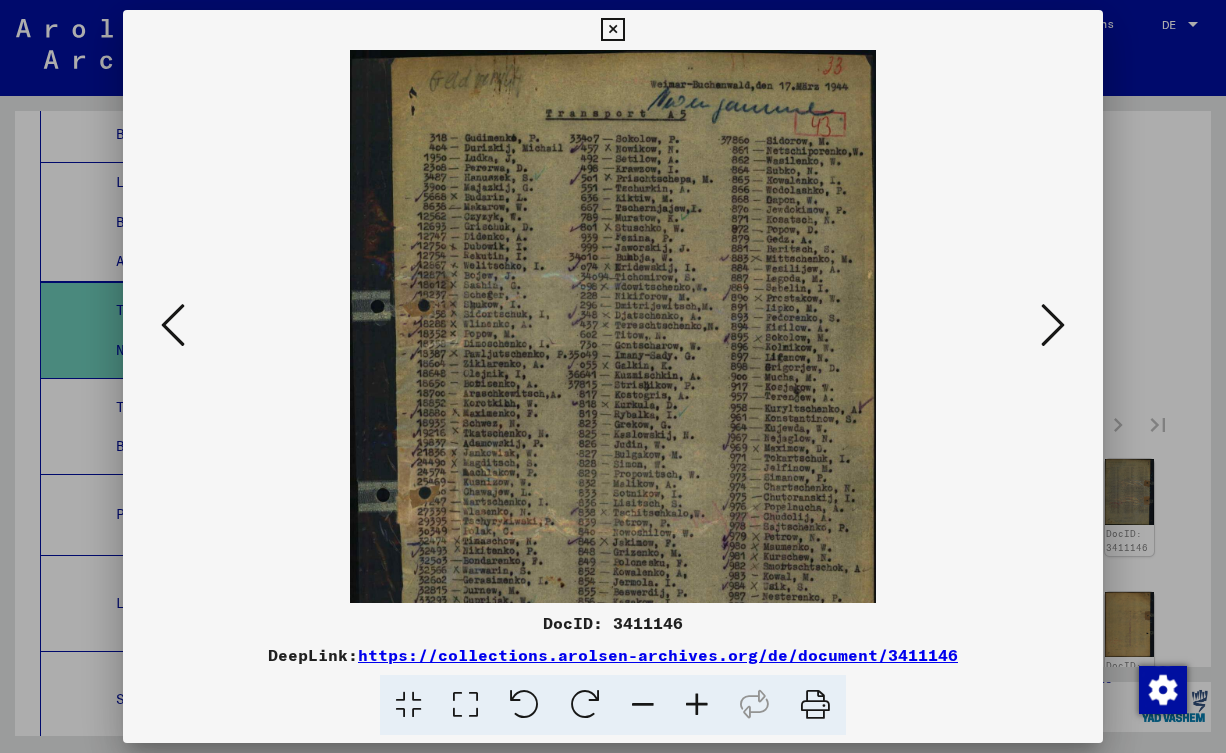 click at bounding box center [697, 705] 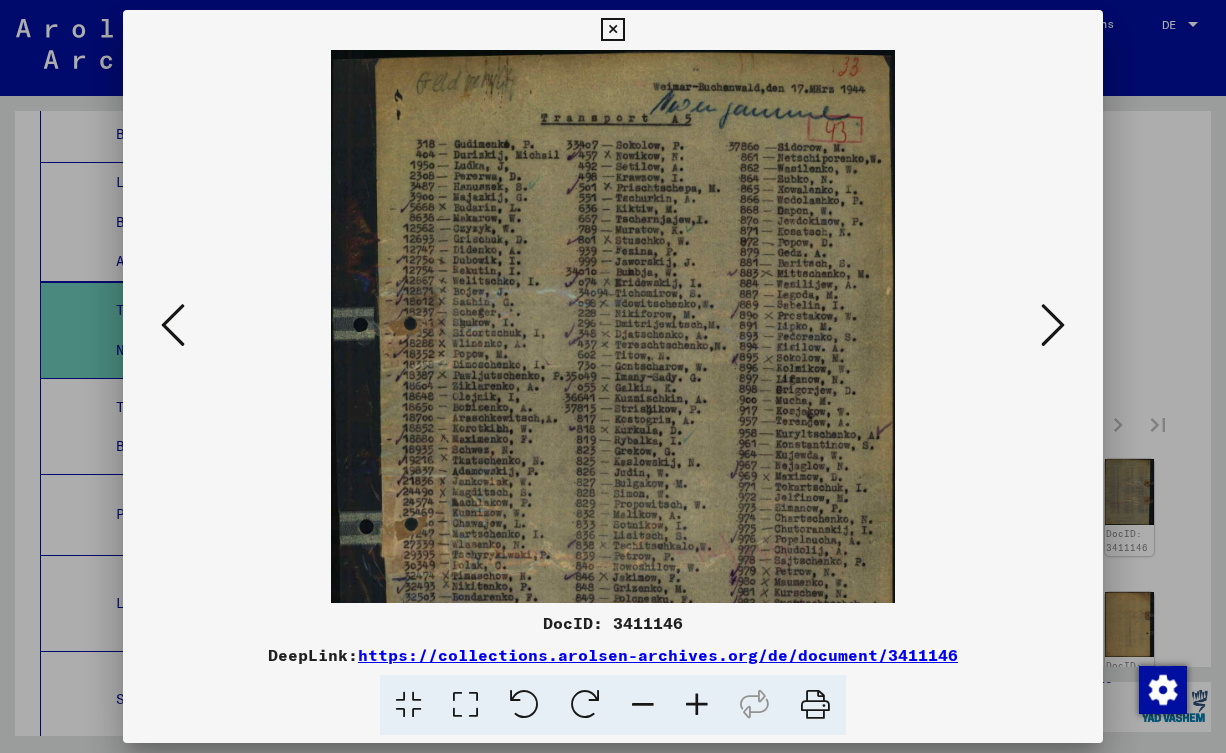 click at bounding box center [697, 705] 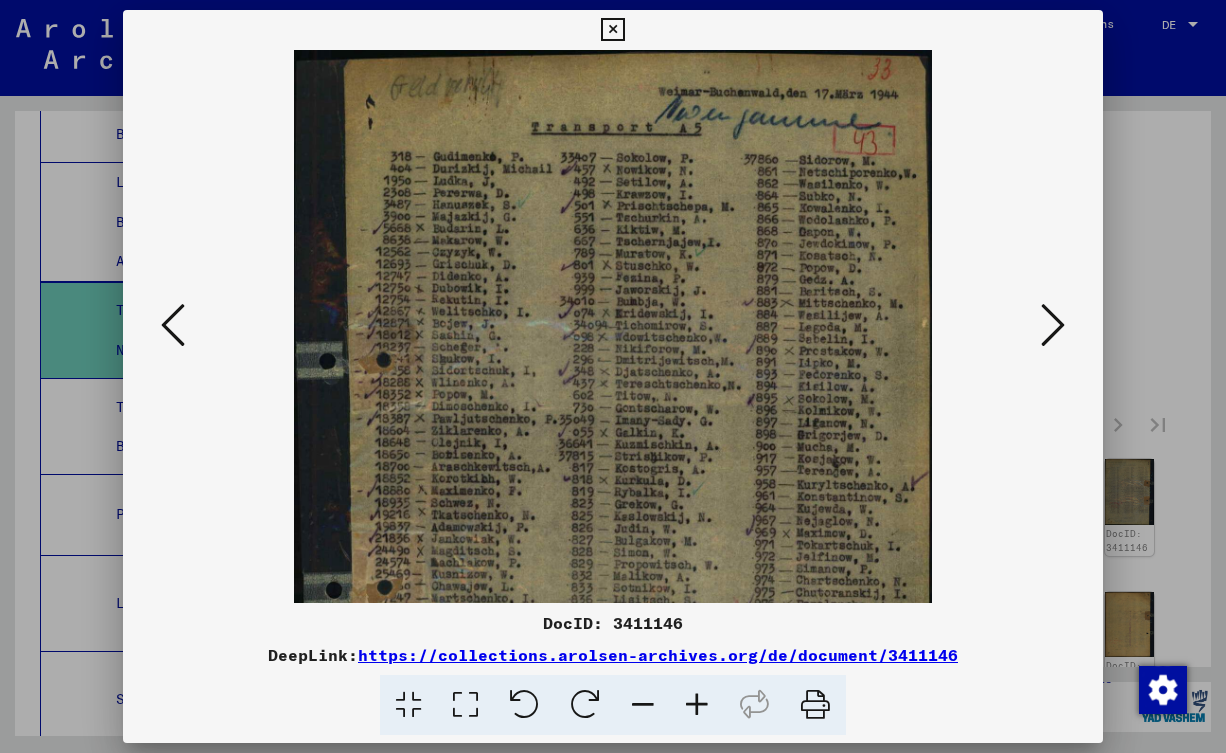 click at bounding box center (697, 705) 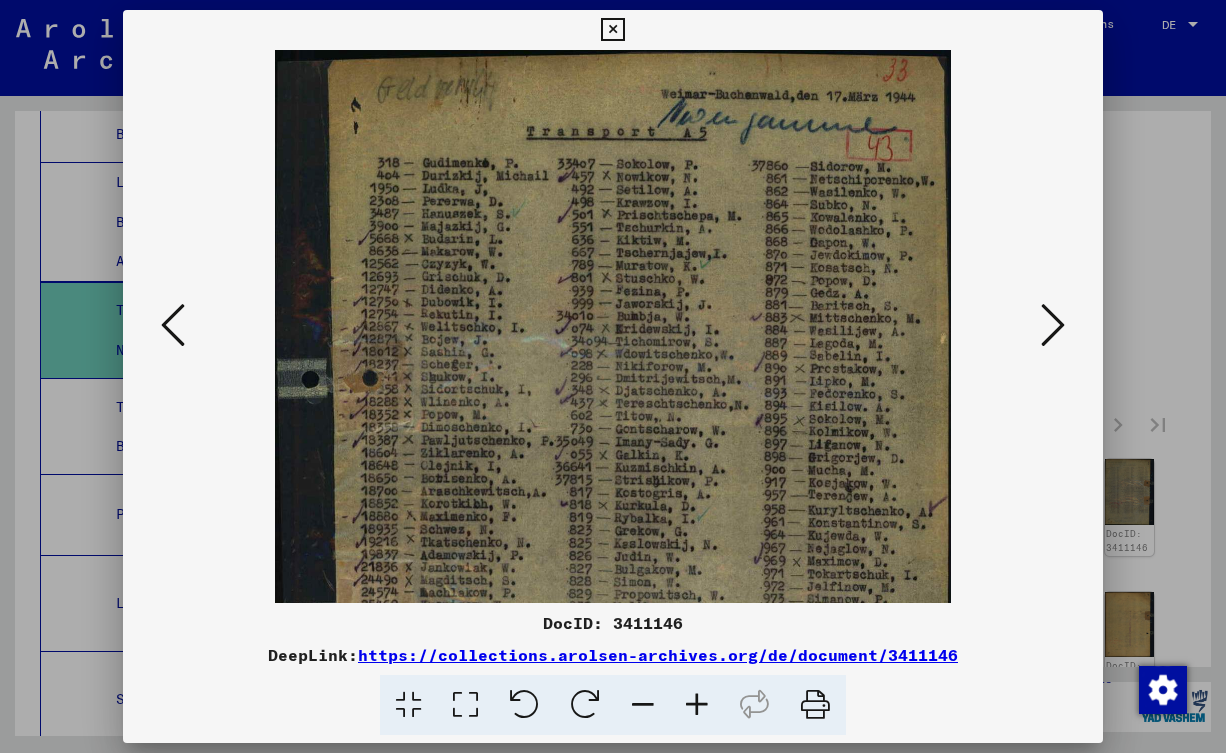 click at bounding box center [697, 705] 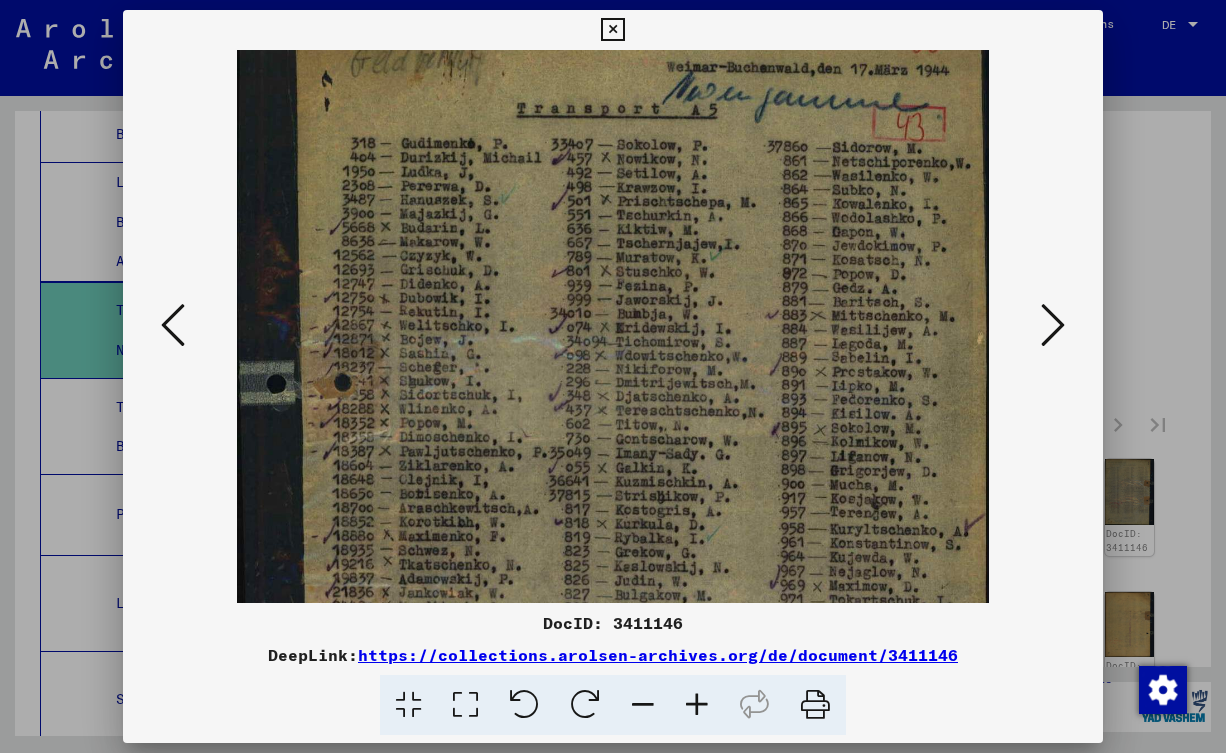 scroll, scrollTop: 33, scrollLeft: 0, axis: vertical 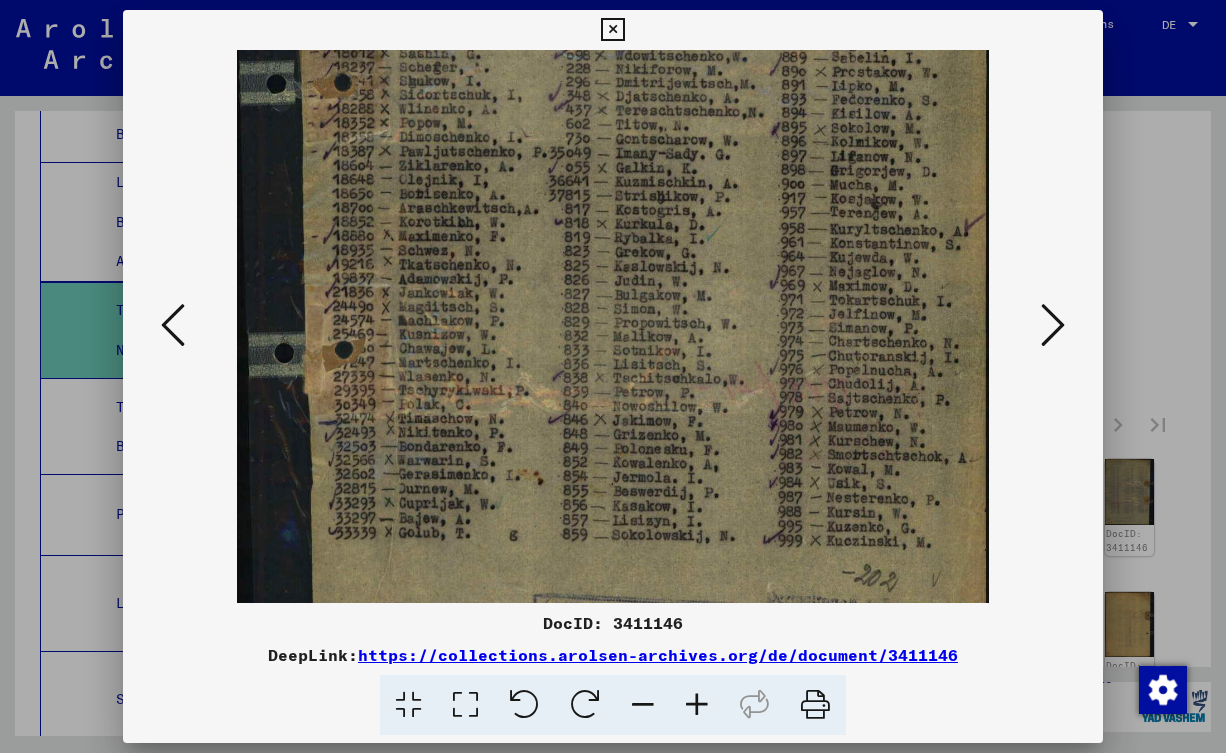 drag, startPoint x: 712, startPoint y: 495, endPoint x: 707, endPoint y: 311, distance: 184.06792 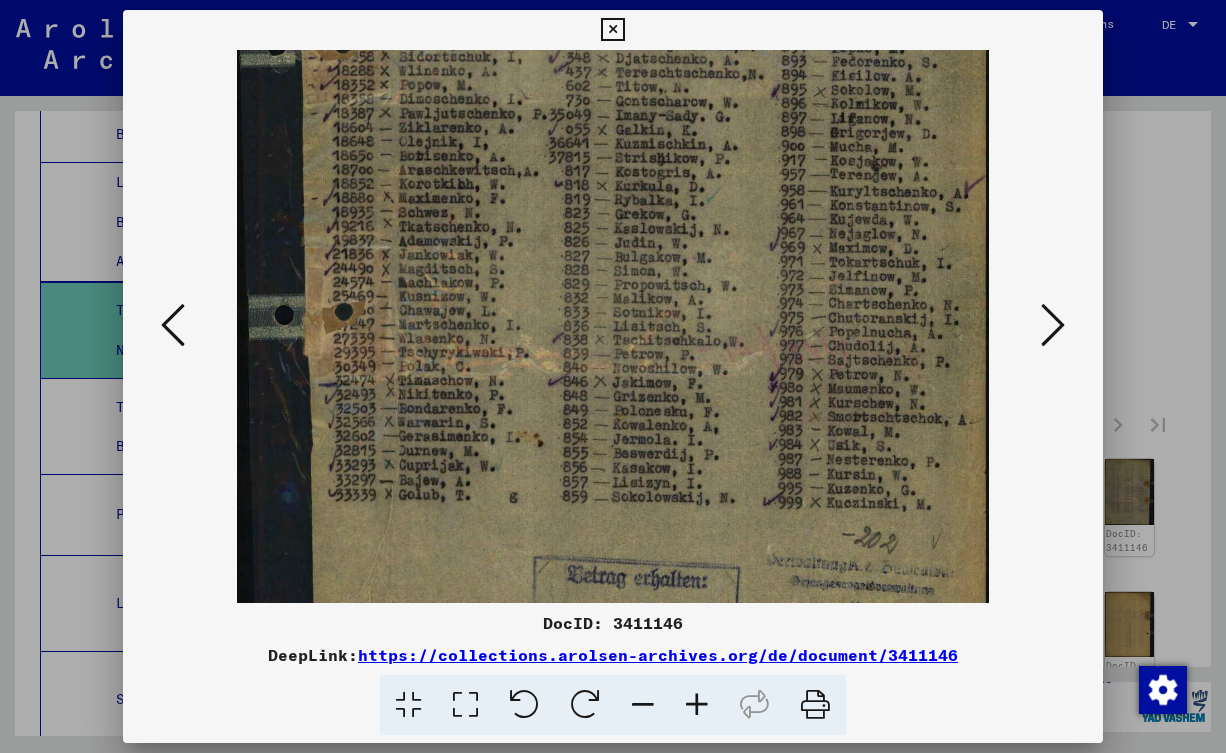 scroll, scrollTop: 450, scrollLeft: 0, axis: vertical 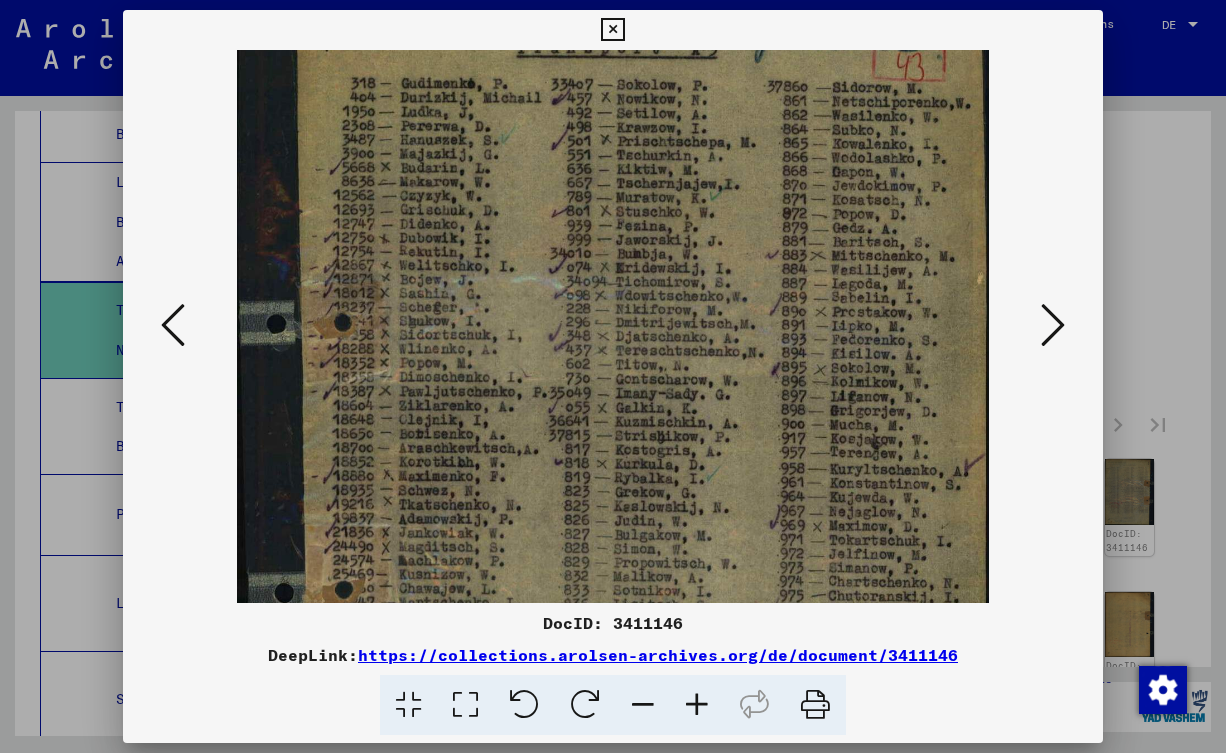 drag, startPoint x: 707, startPoint y: 343, endPoint x: 680, endPoint y: 571, distance: 229.59312 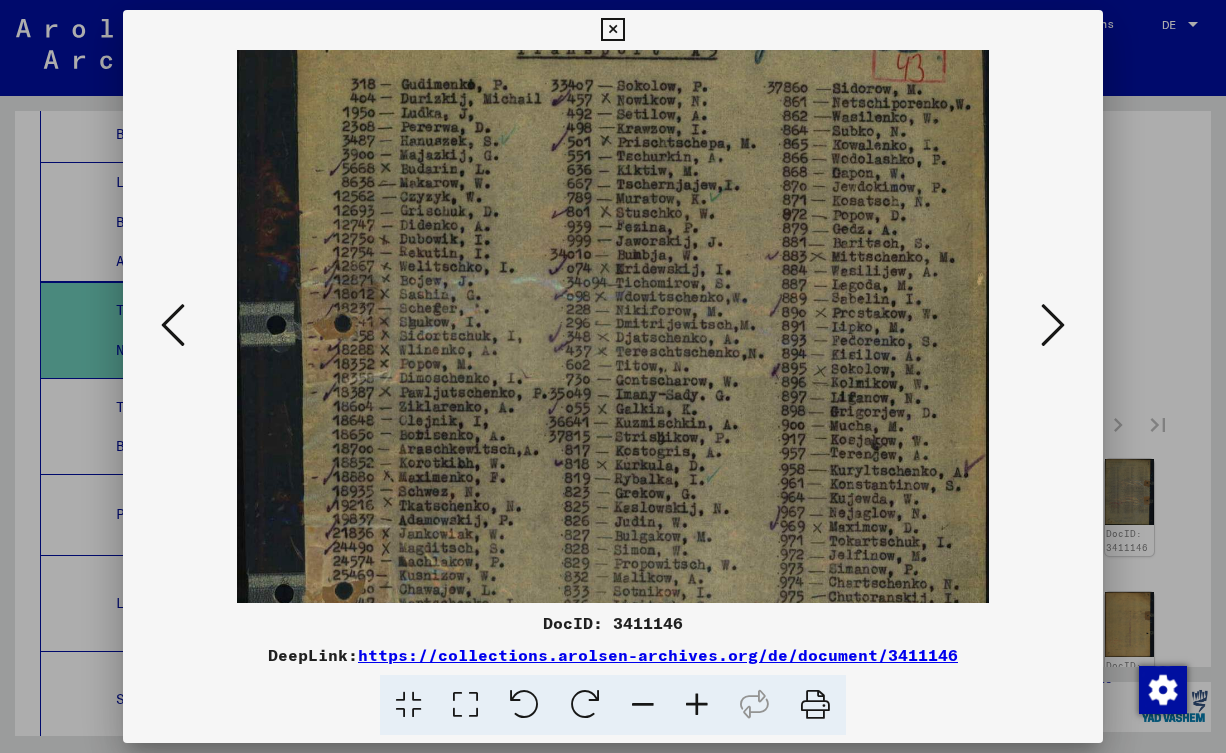 drag, startPoint x: 565, startPoint y: 253, endPoint x: 565, endPoint y: 277, distance: 24 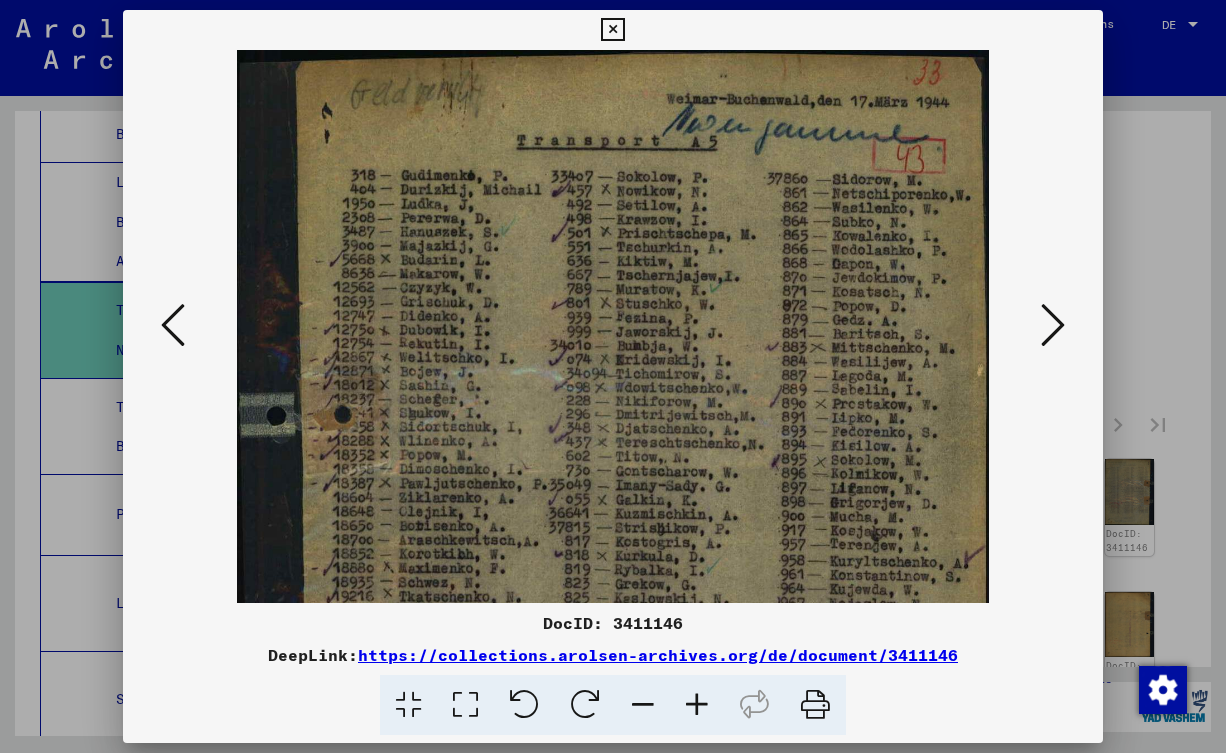 click at bounding box center [612, 551] 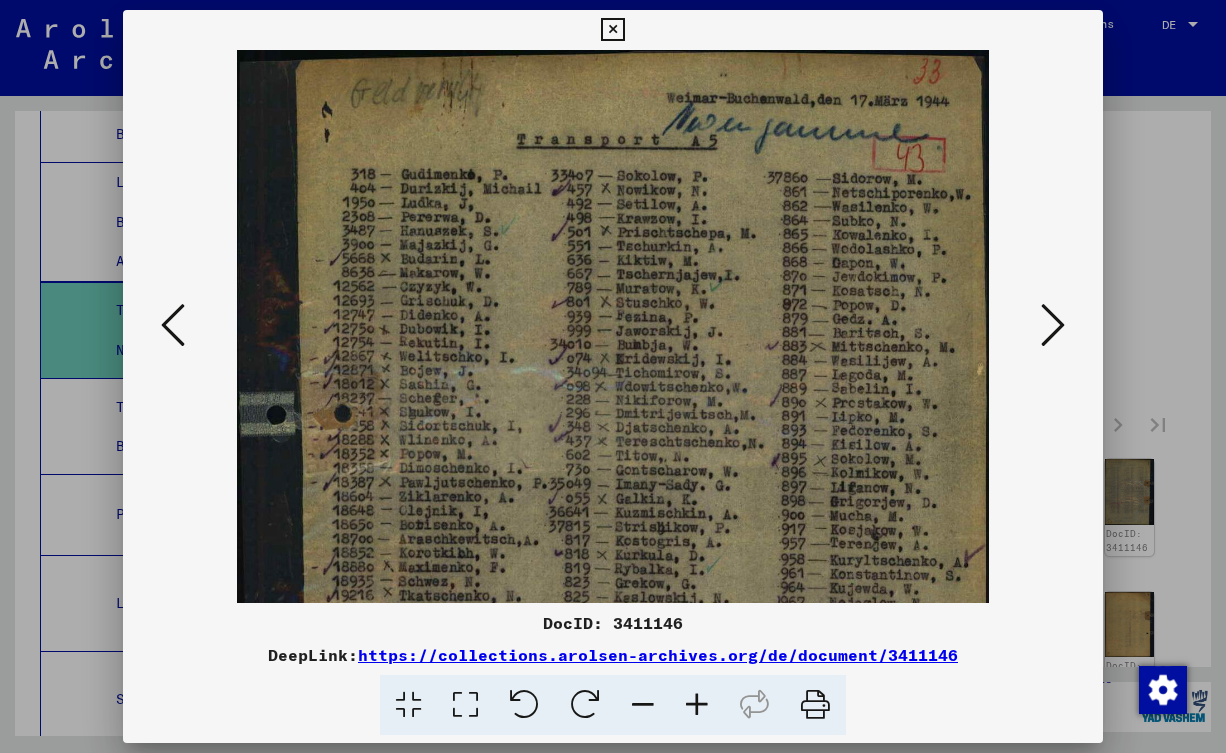 click at bounding box center [612, 550] 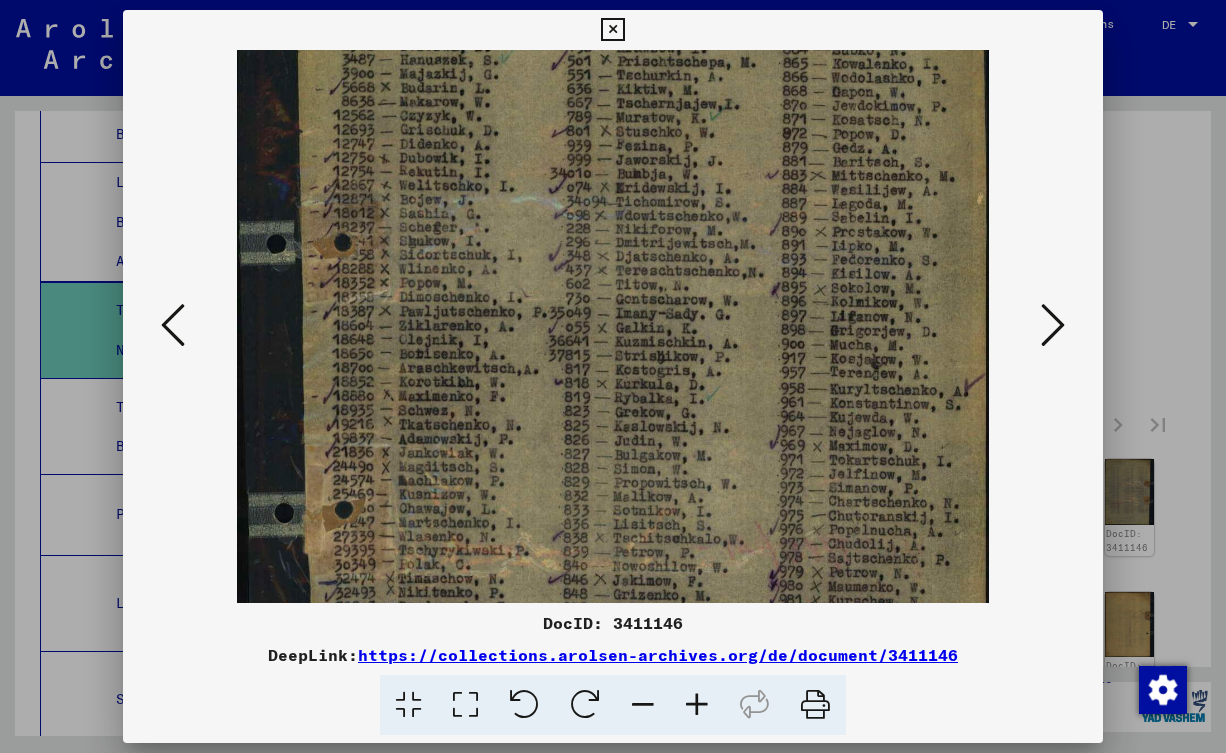 scroll, scrollTop: 178, scrollLeft: 0, axis: vertical 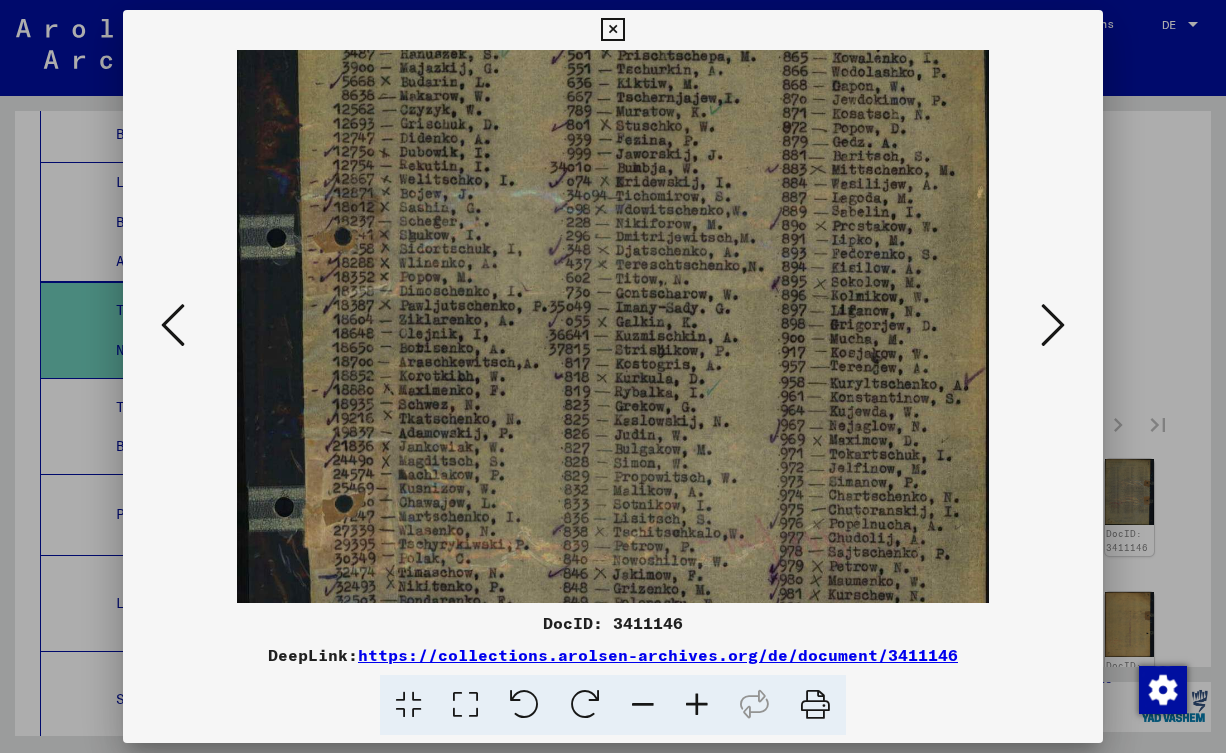 drag, startPoint x: 432, startPoint y: 300, endPoint x: 426, endPoint y: 123, distance: 177.10167 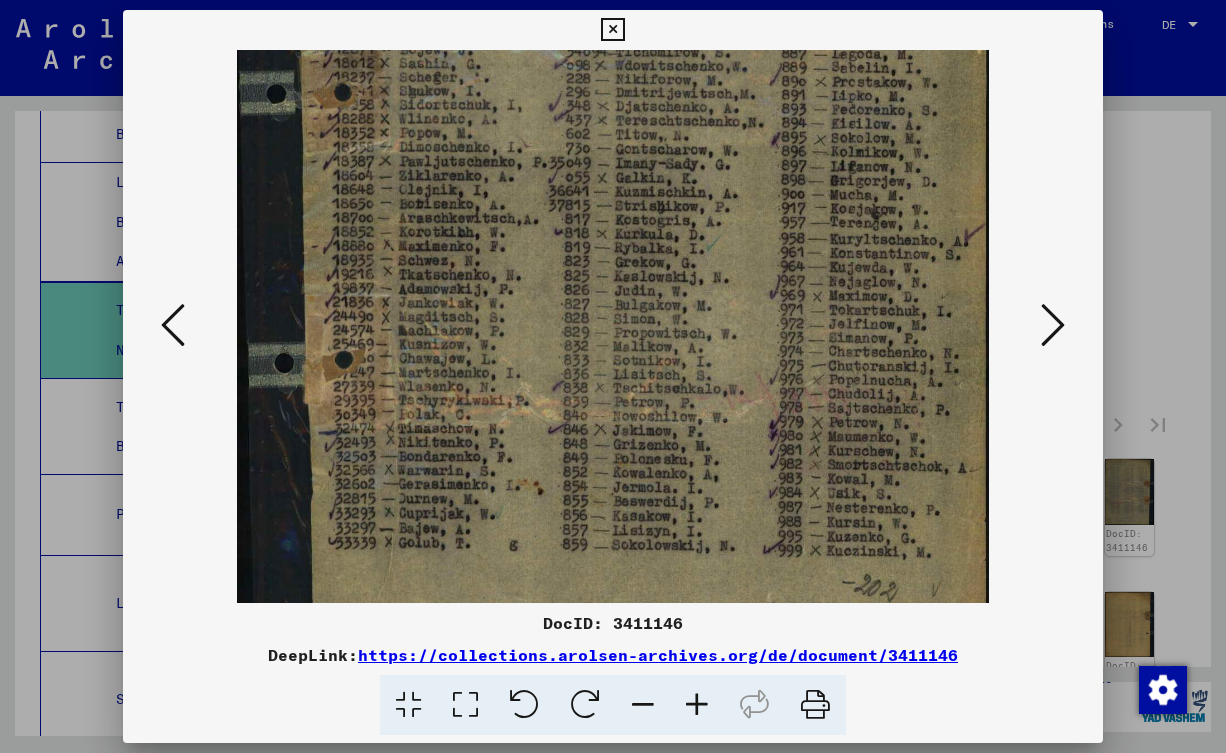 scroll, scrollTop: 326, scrollLeft: 0, axis: vertical 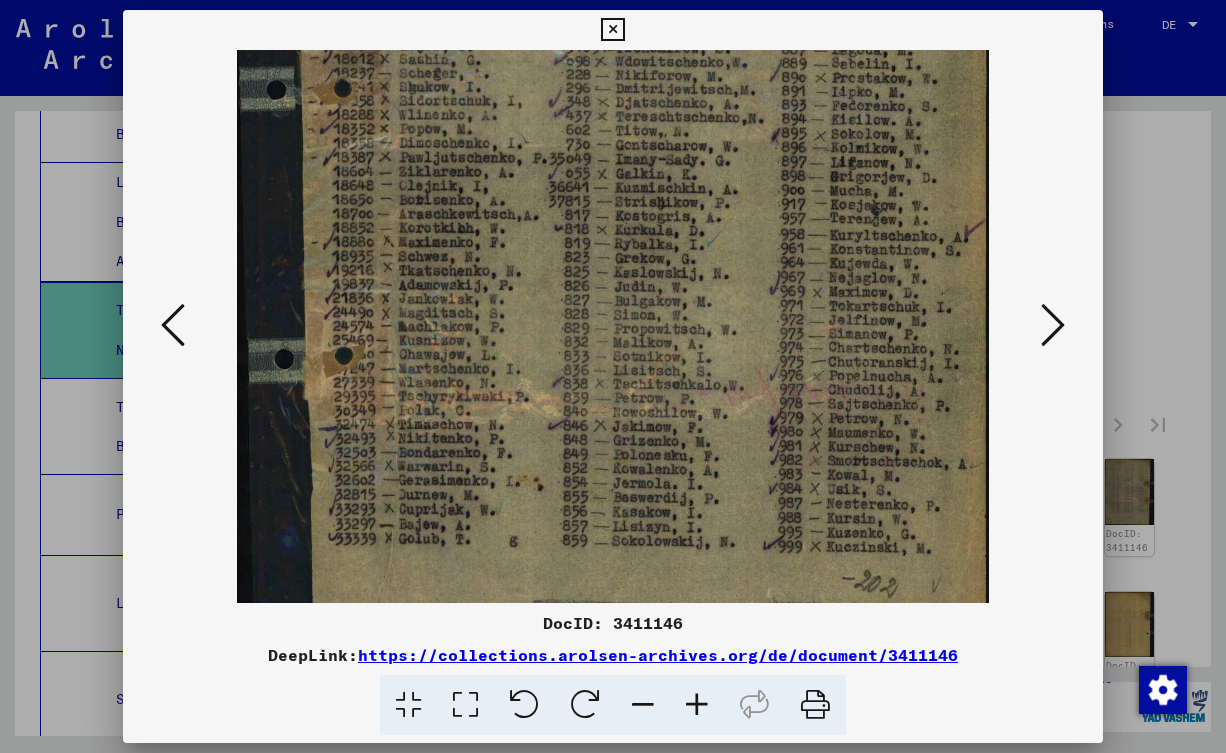 drag, startPoint x: 419, startPoint y: 261, endPoint x: 416, endPoint y: 113, distance: 148.0304 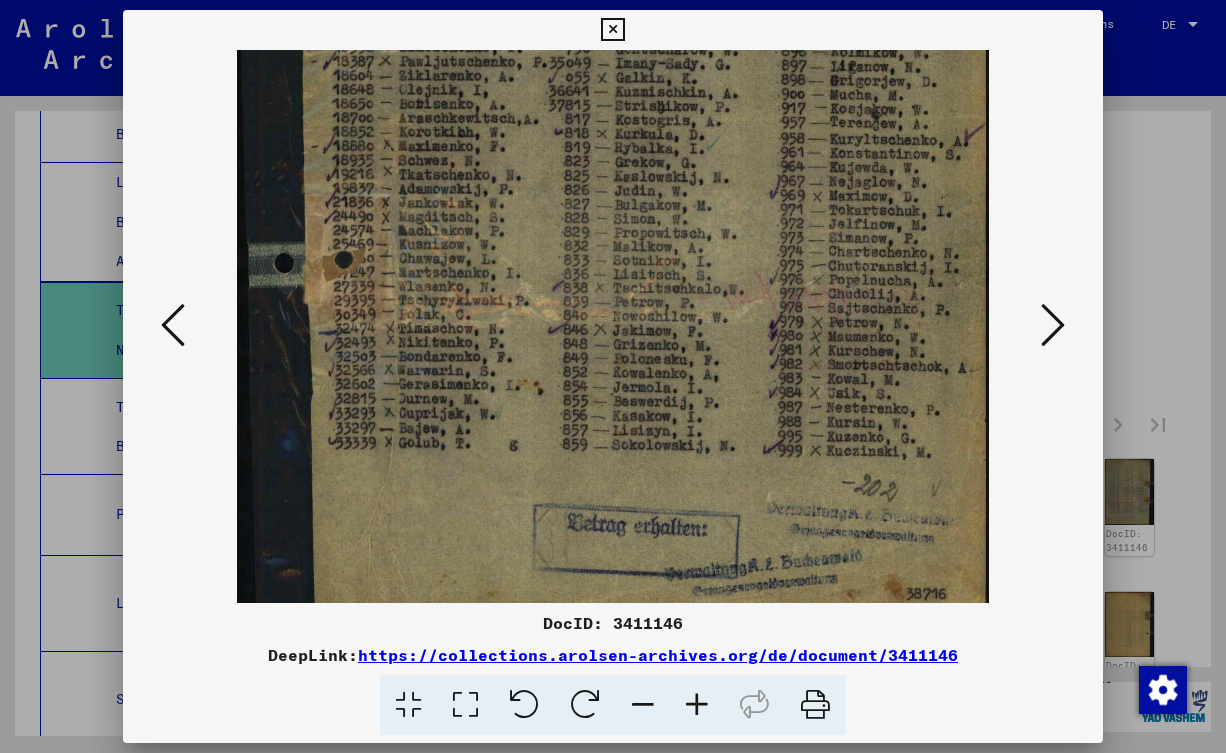 scroll, scrollTop: 434, scrollLeft: 0, axis: vertical 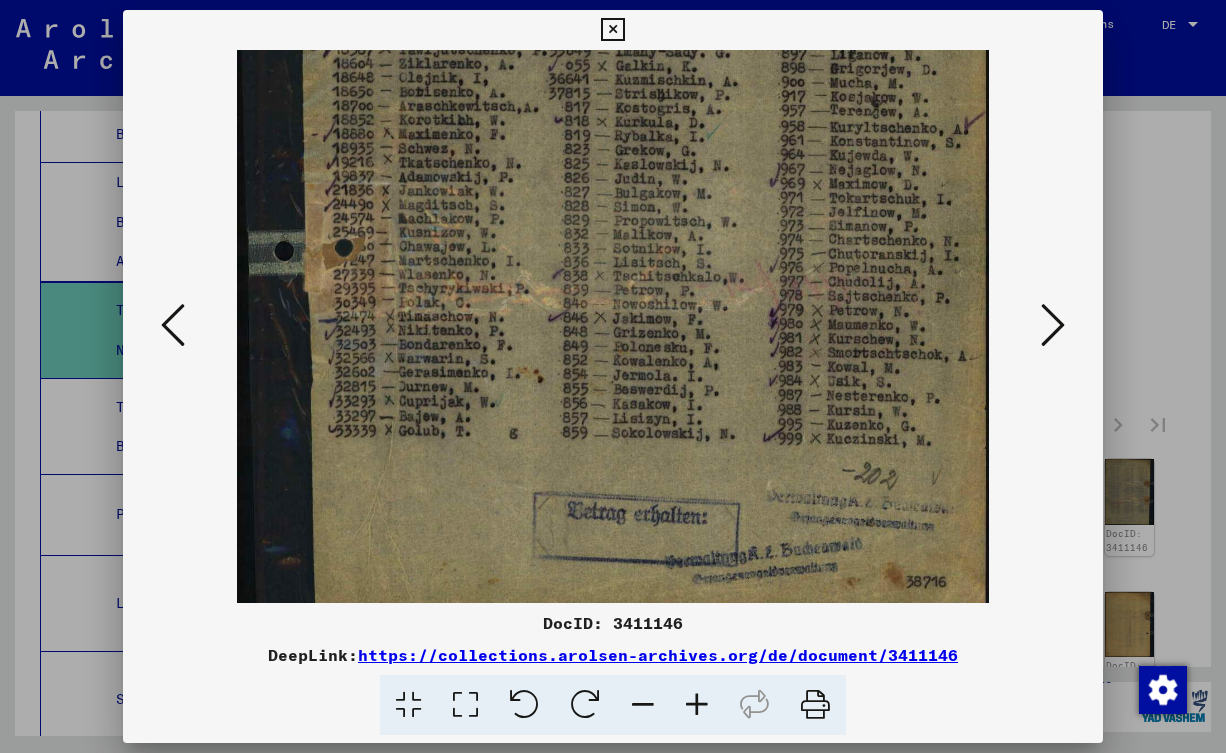 drag, startPoint x: 422, startPoint y: 253, endPoint x: 422, endPoint y: 145, distance: 108 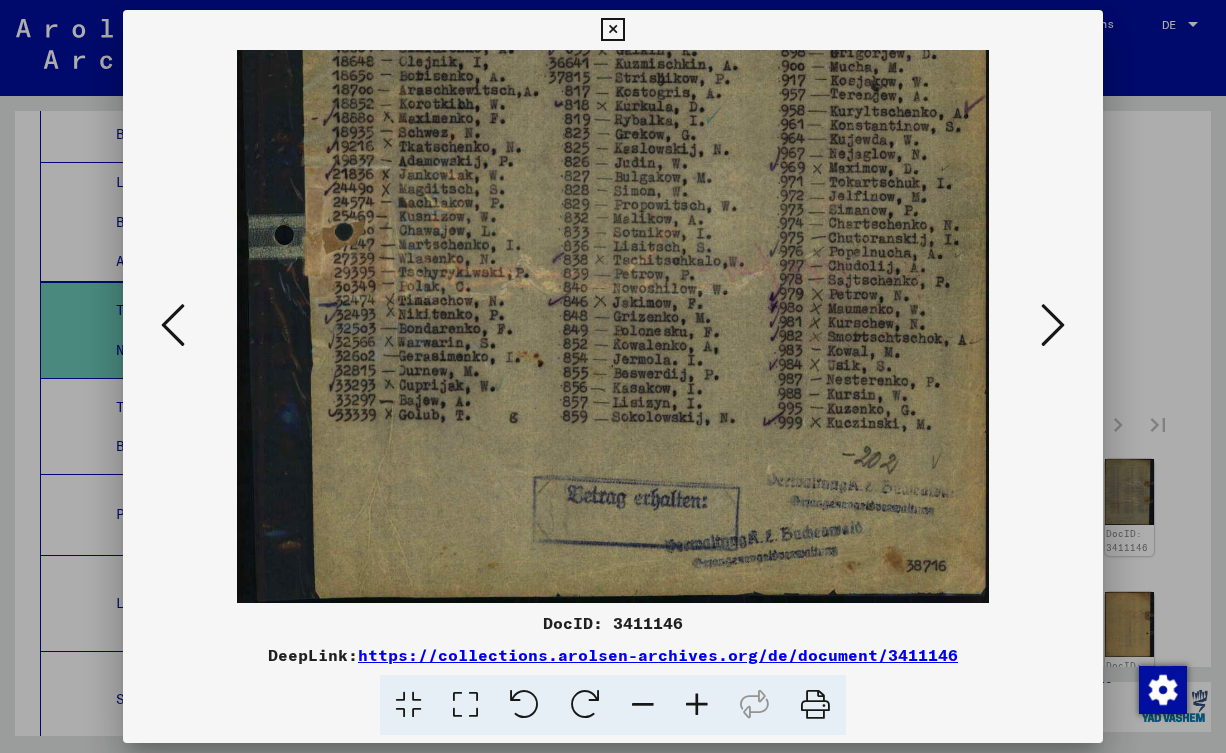 drag, startPoint x: 412, startPoint y: 287, endPoint x: 408, endPoint y: 216, distance: 71.11259 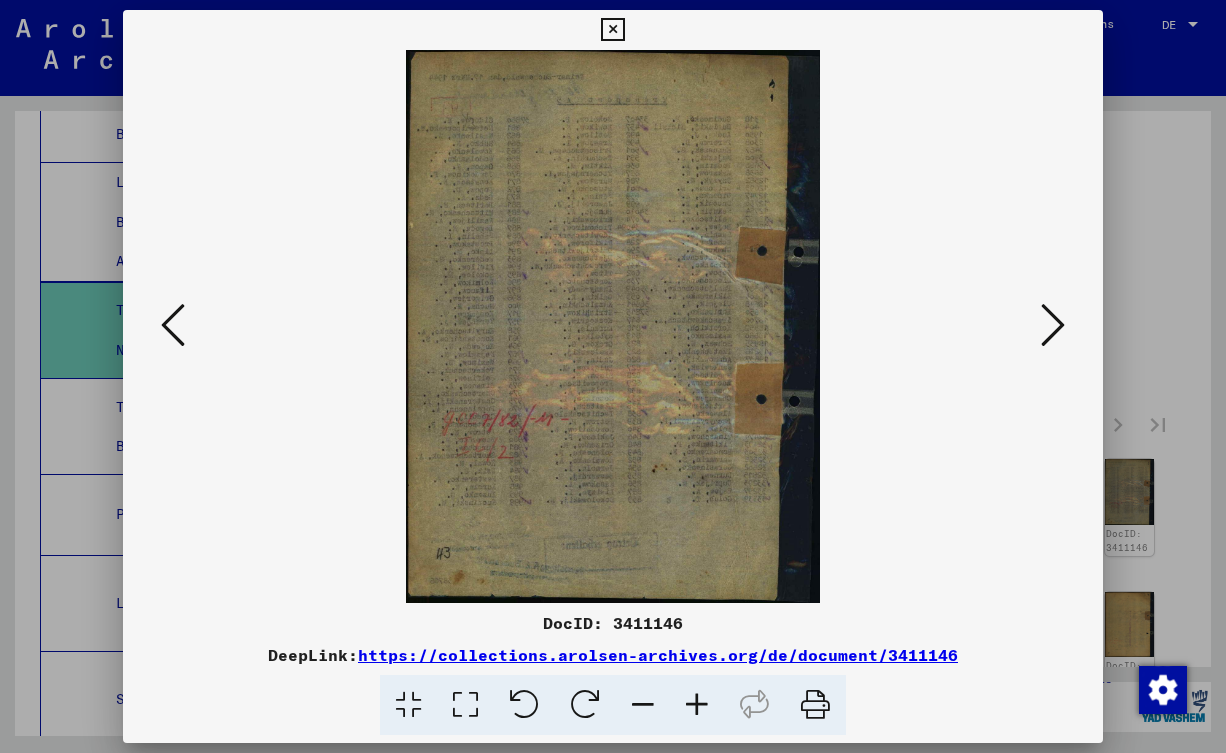 scroll, scrollTop: 0, scrollLeft: 0, axis: both 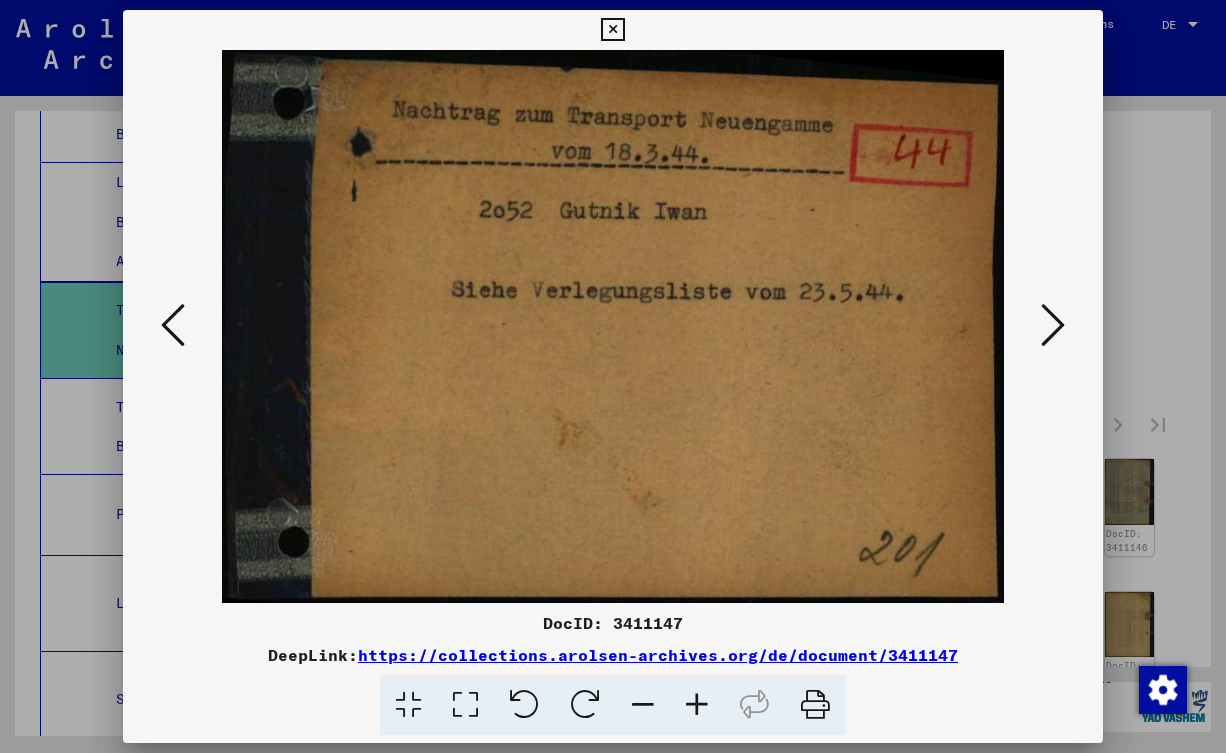 click at bounding box center (173, 325) 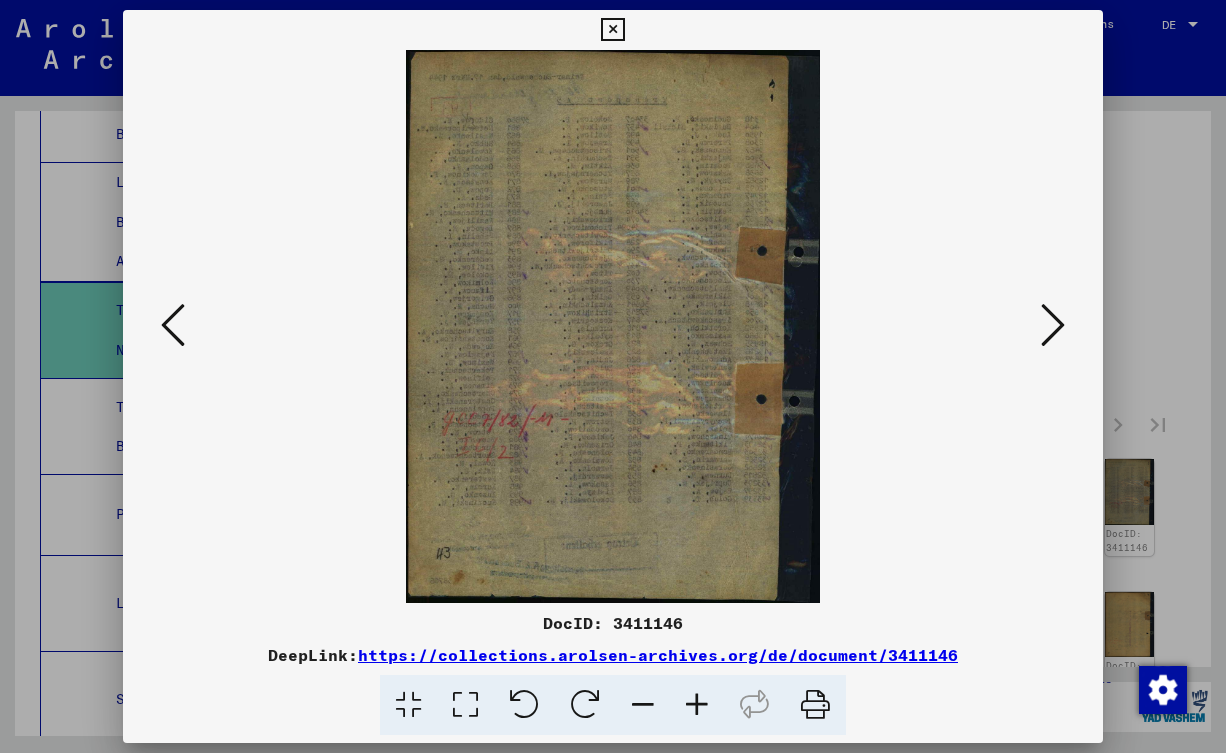 click at bounding box center [173, 325] 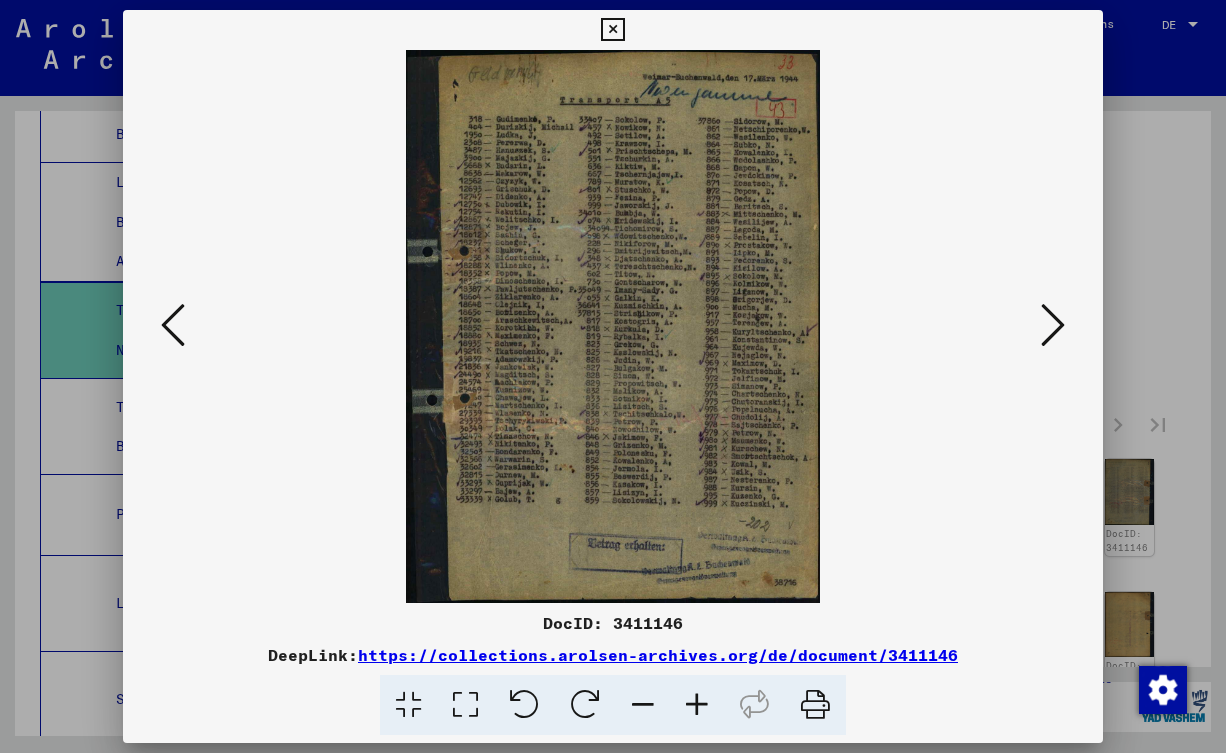click at bounding box center [697, 705] 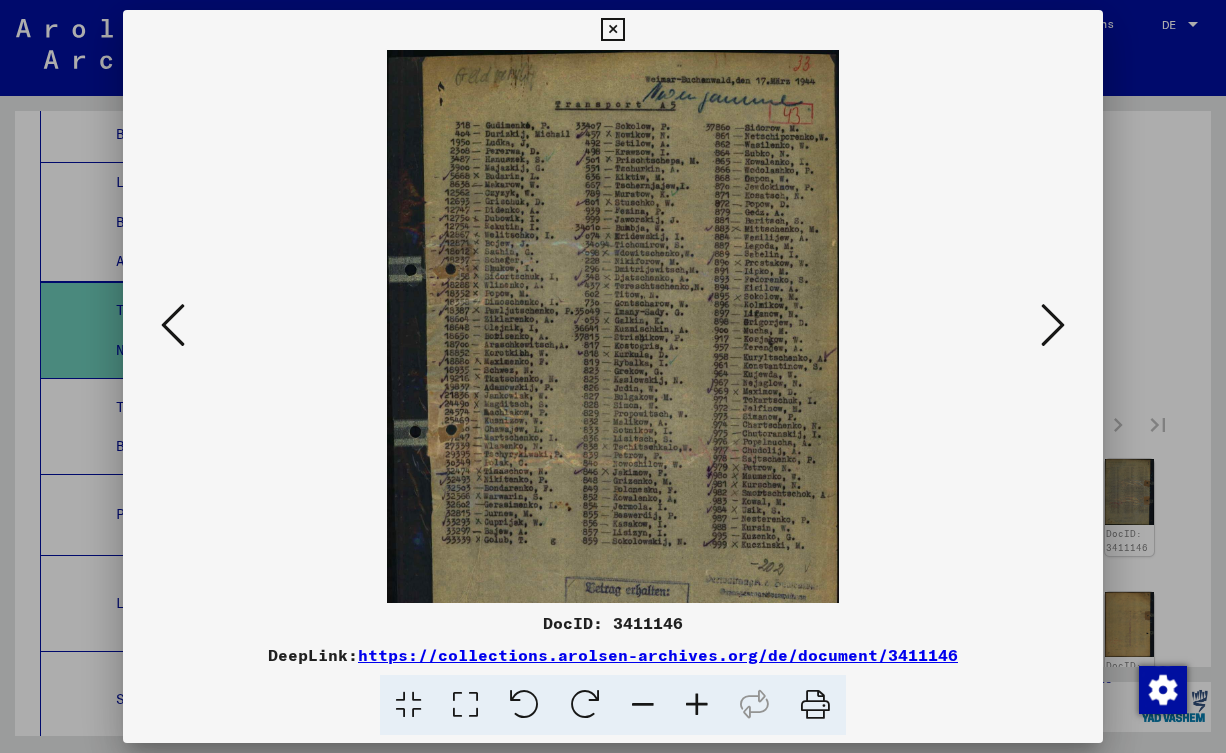 click at bounding box center (697, 705) 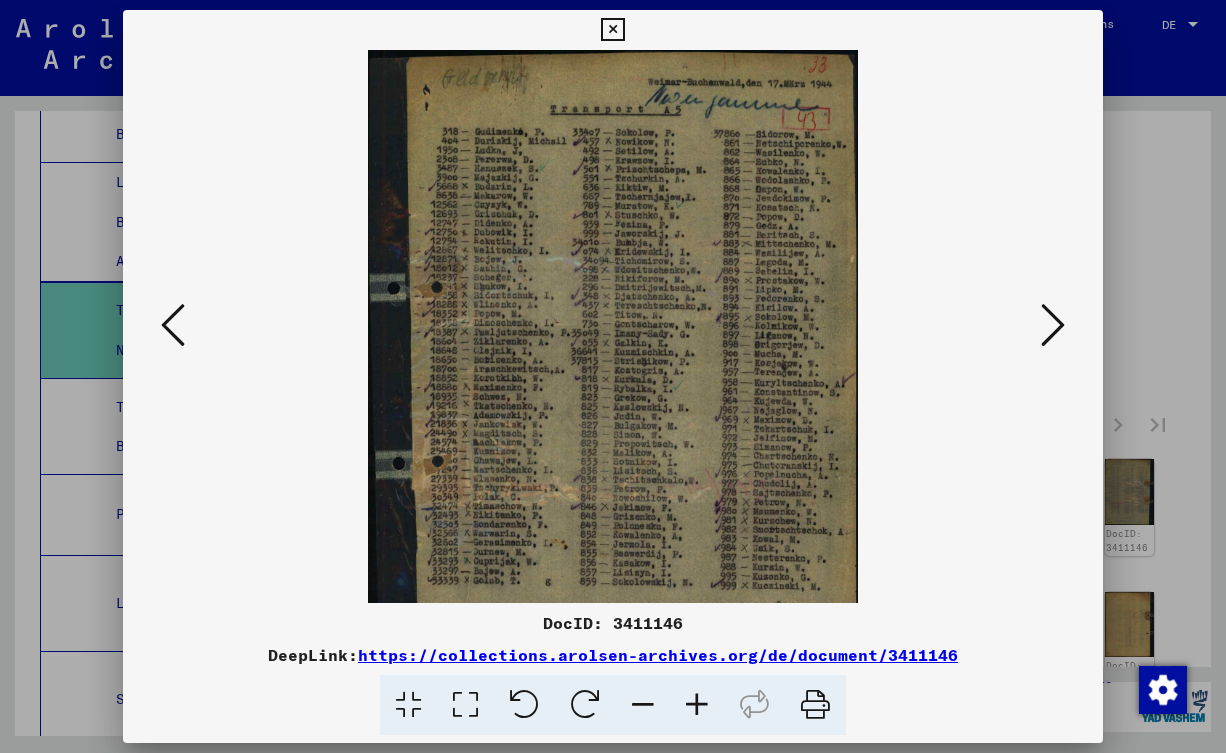 click at bounding box center [697, 705] 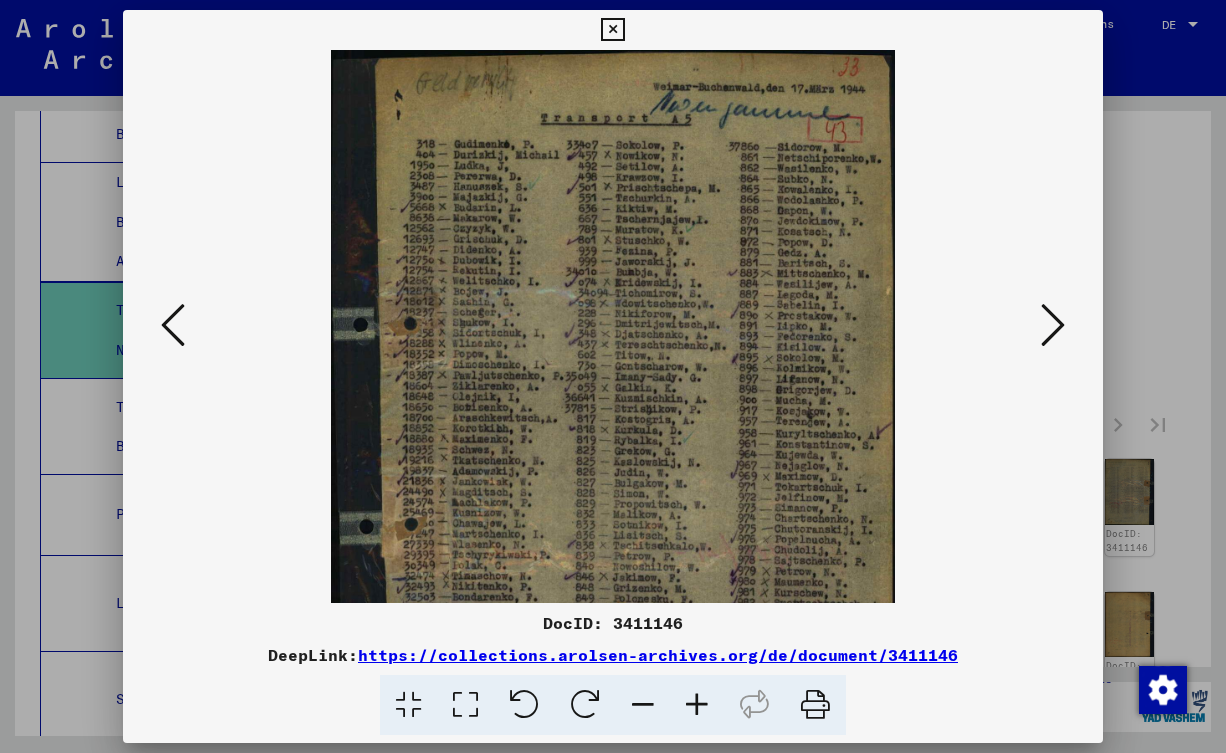 click at bounding box center [697, 705] 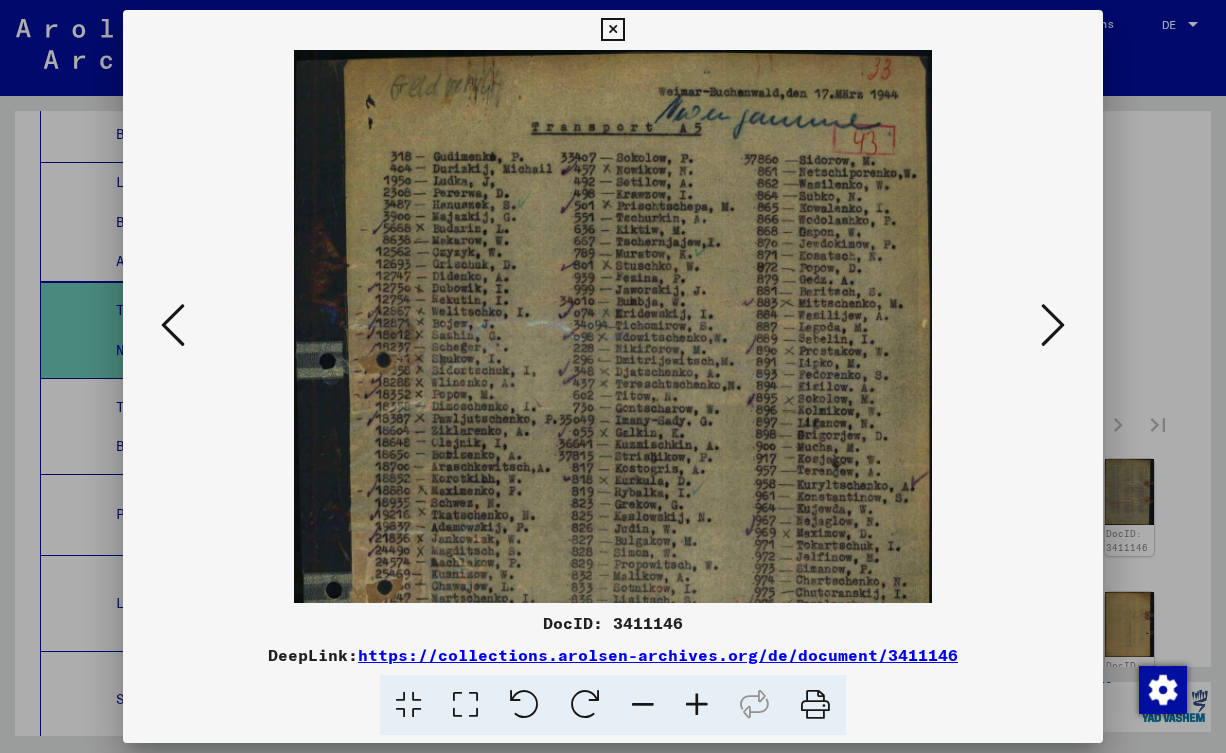click at bounding box center [697, 705] 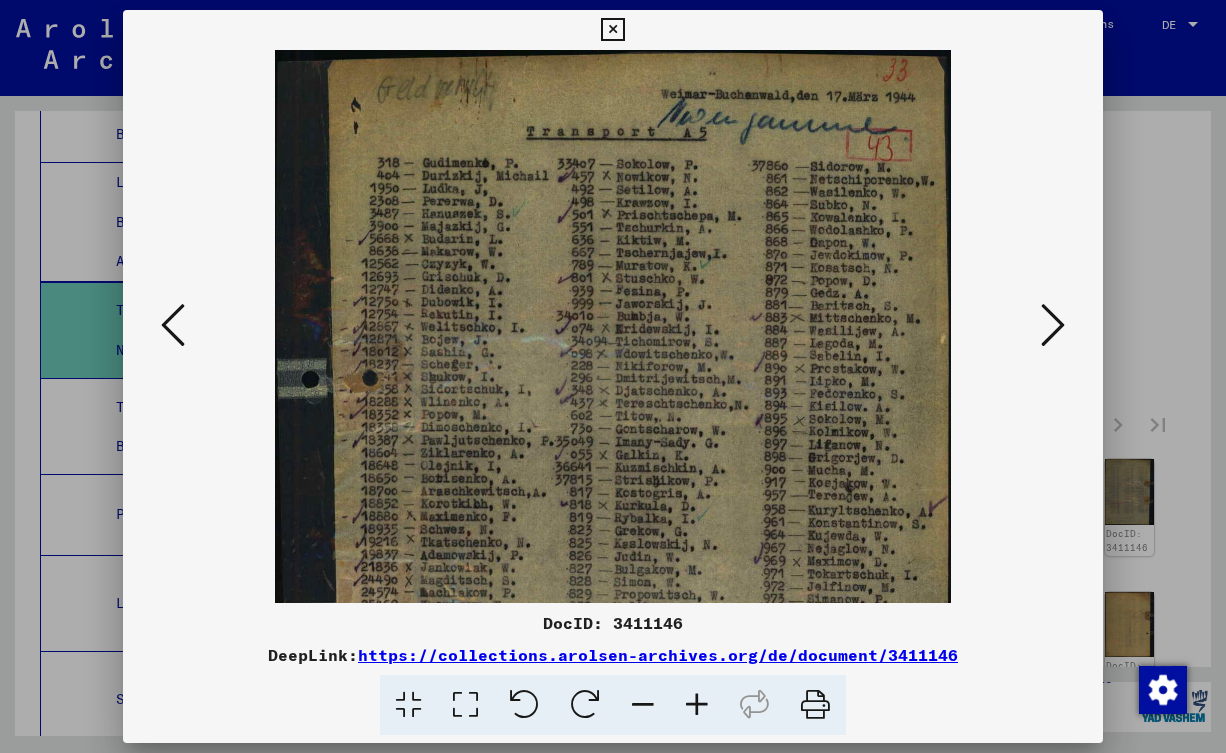 click at bounding box center [697, 705] 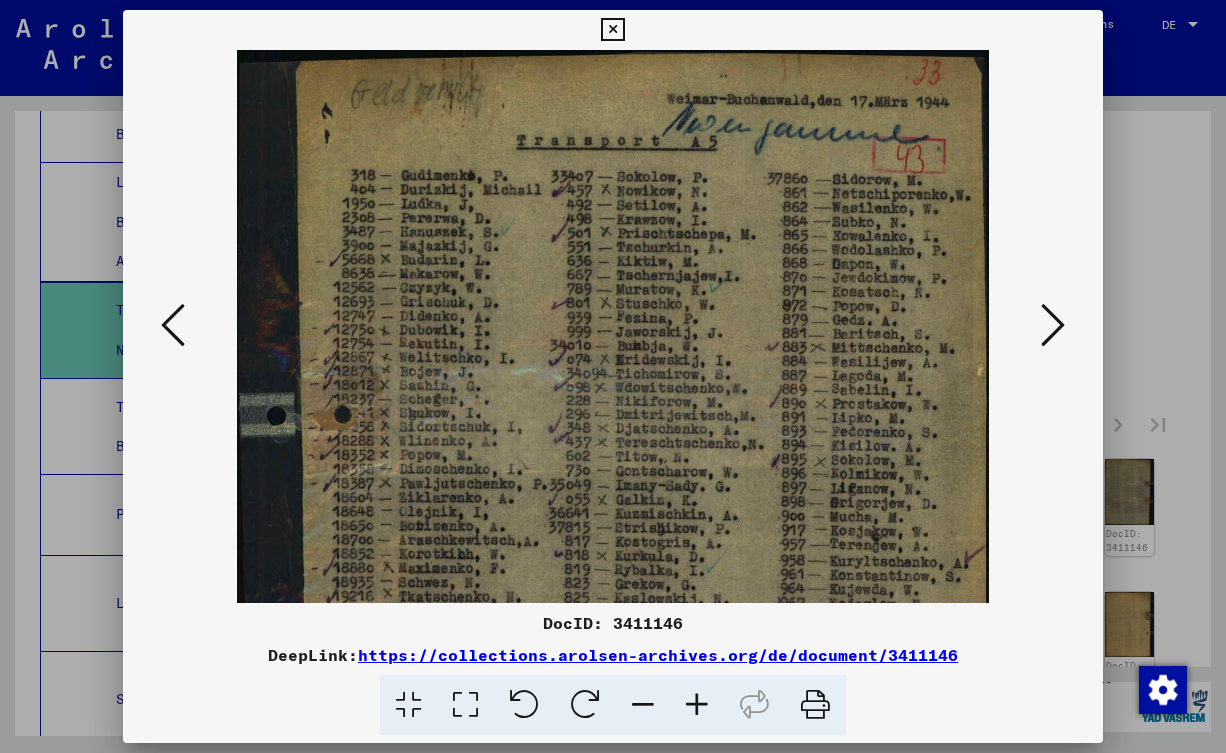 click at bounding box center (697, 705) 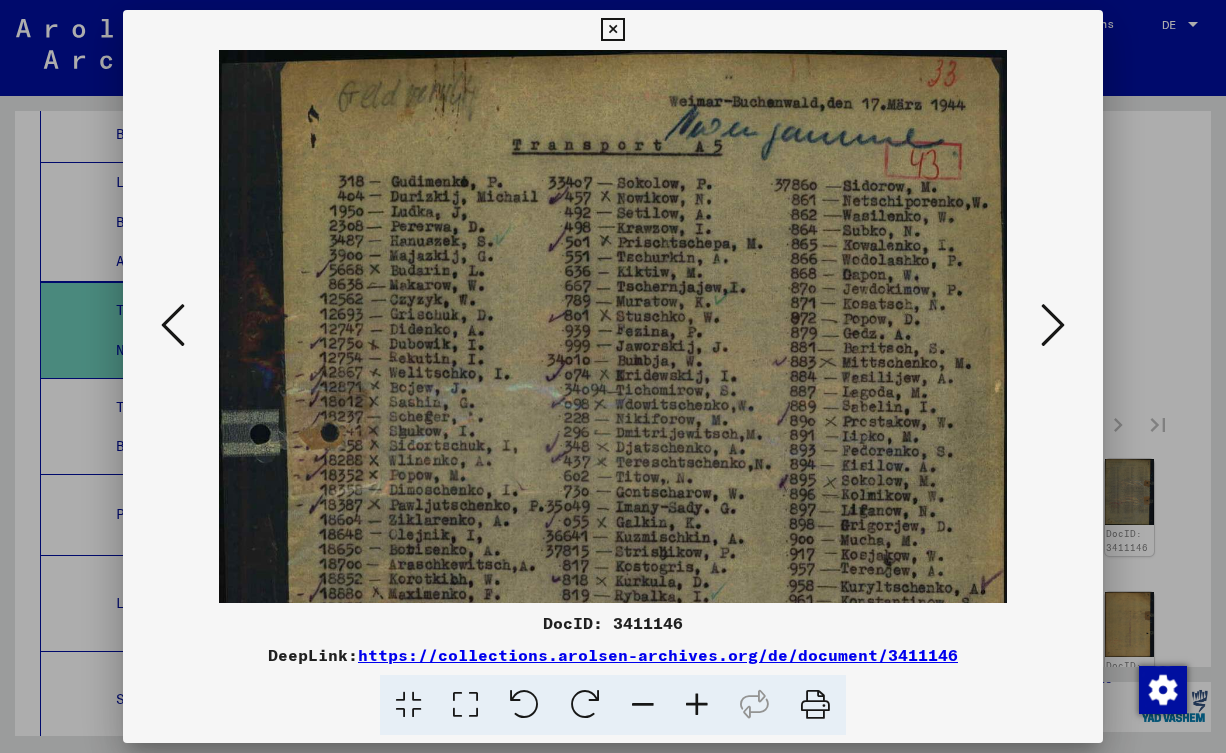 click at bounding box center (697, 705) 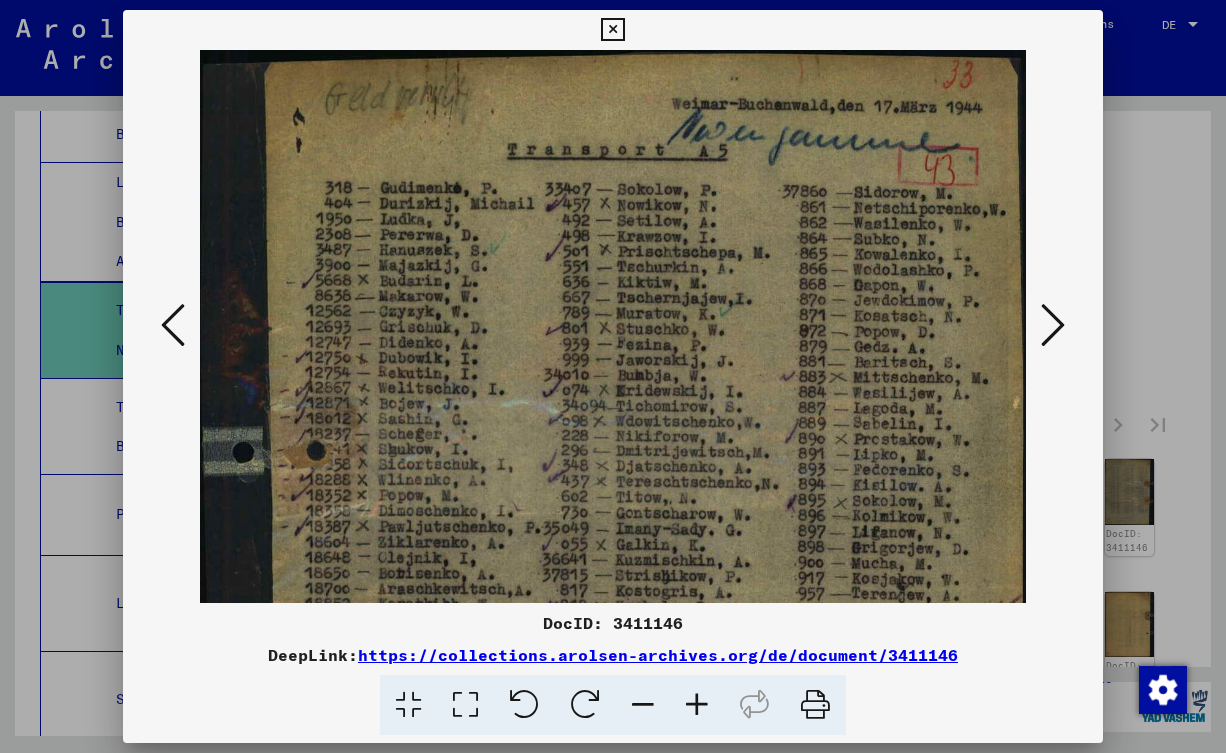 click at bounding box center [613, 601] 